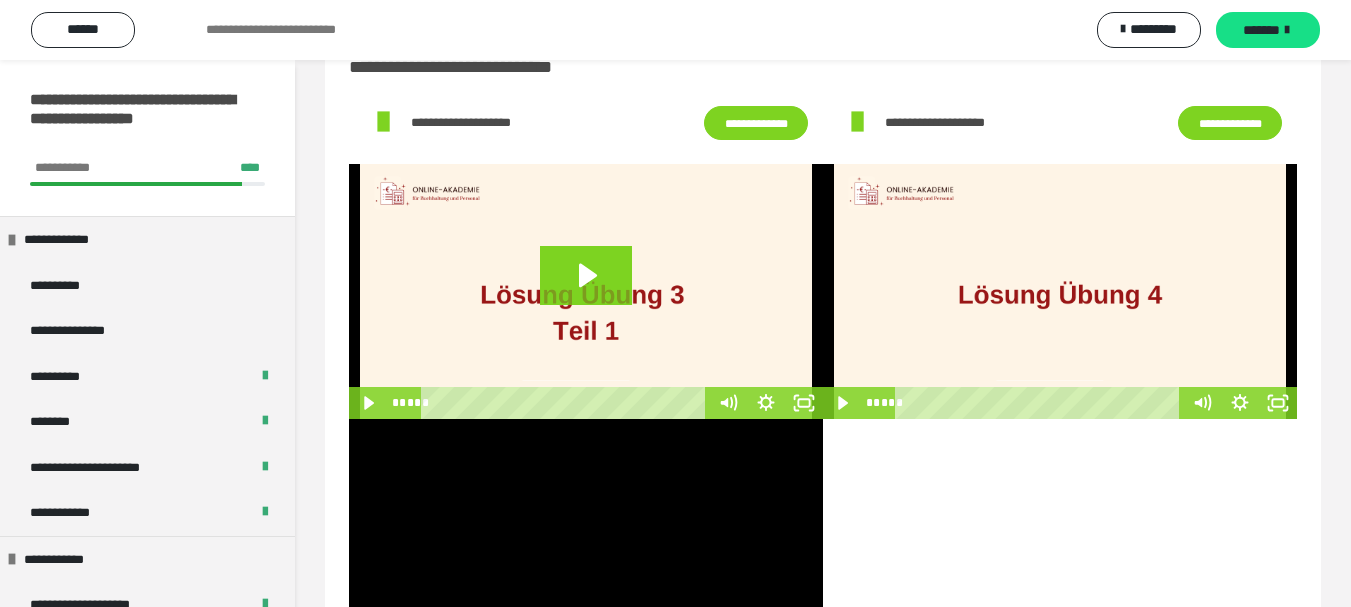 scroll, scrollTop: 0, scrollLeft: 0, axis: both 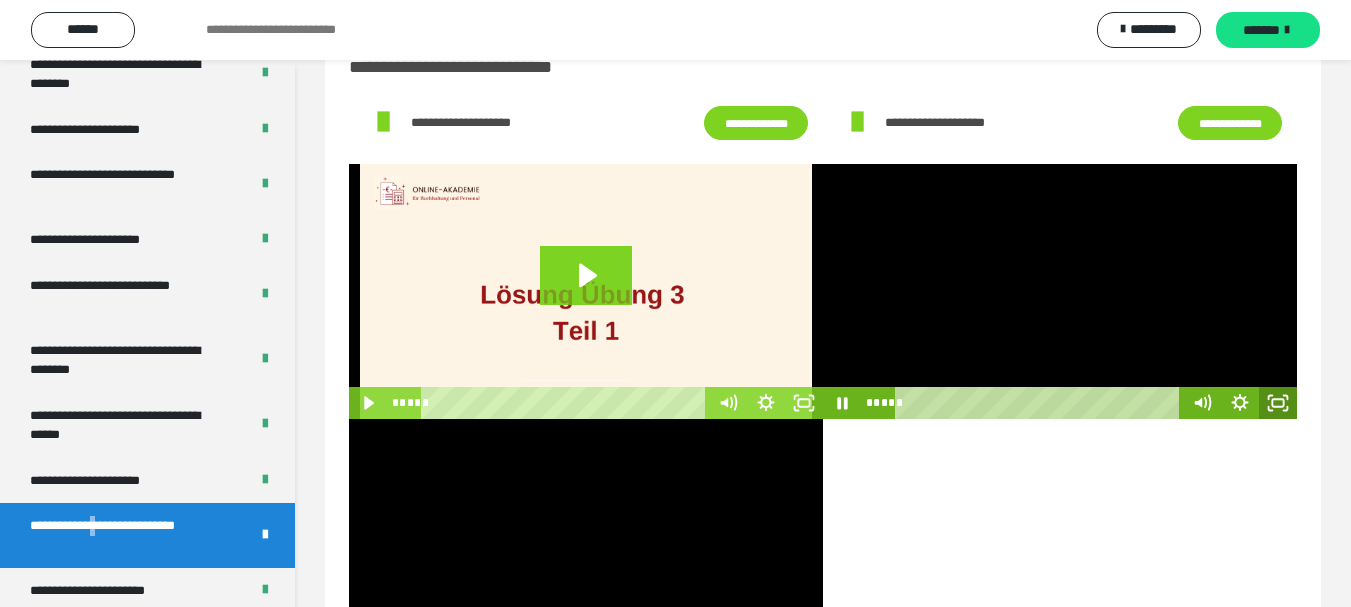 click 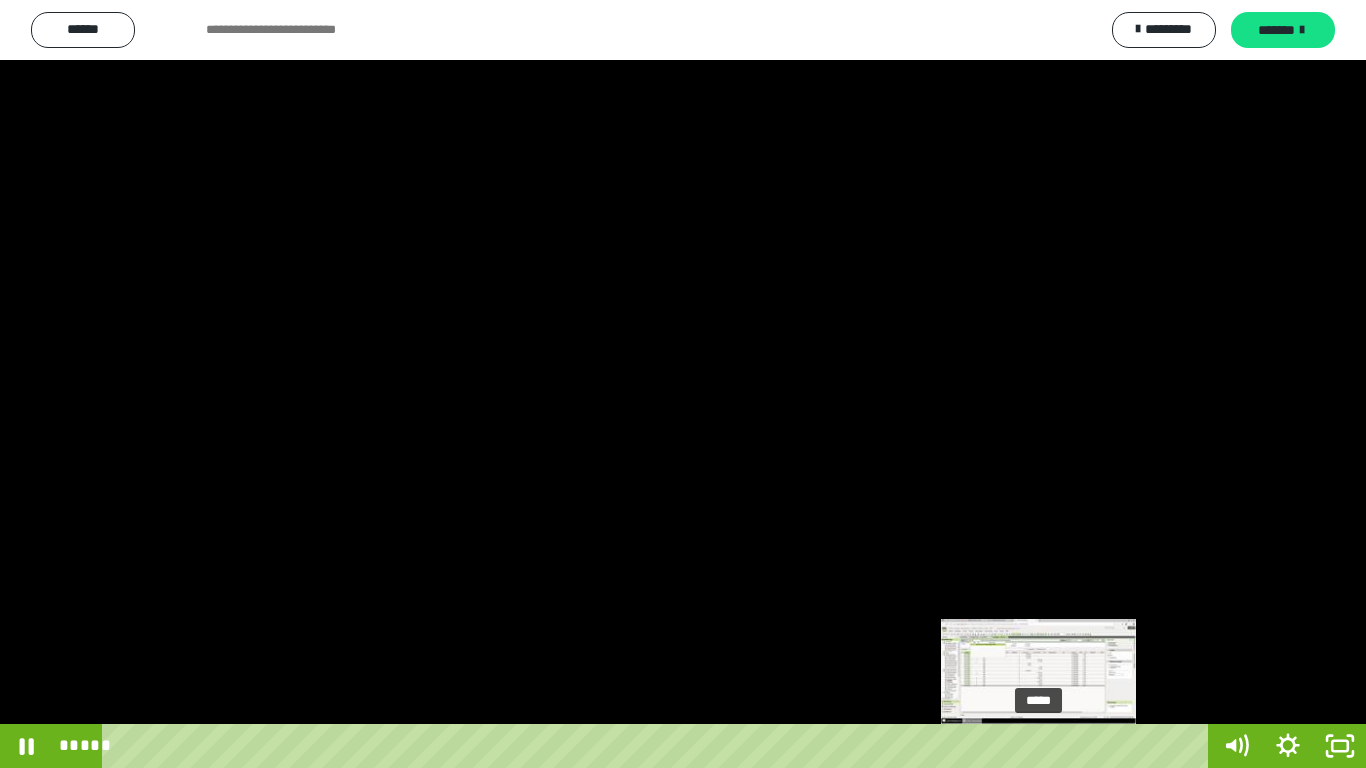click on "*****" at bounding box center (659, 746) 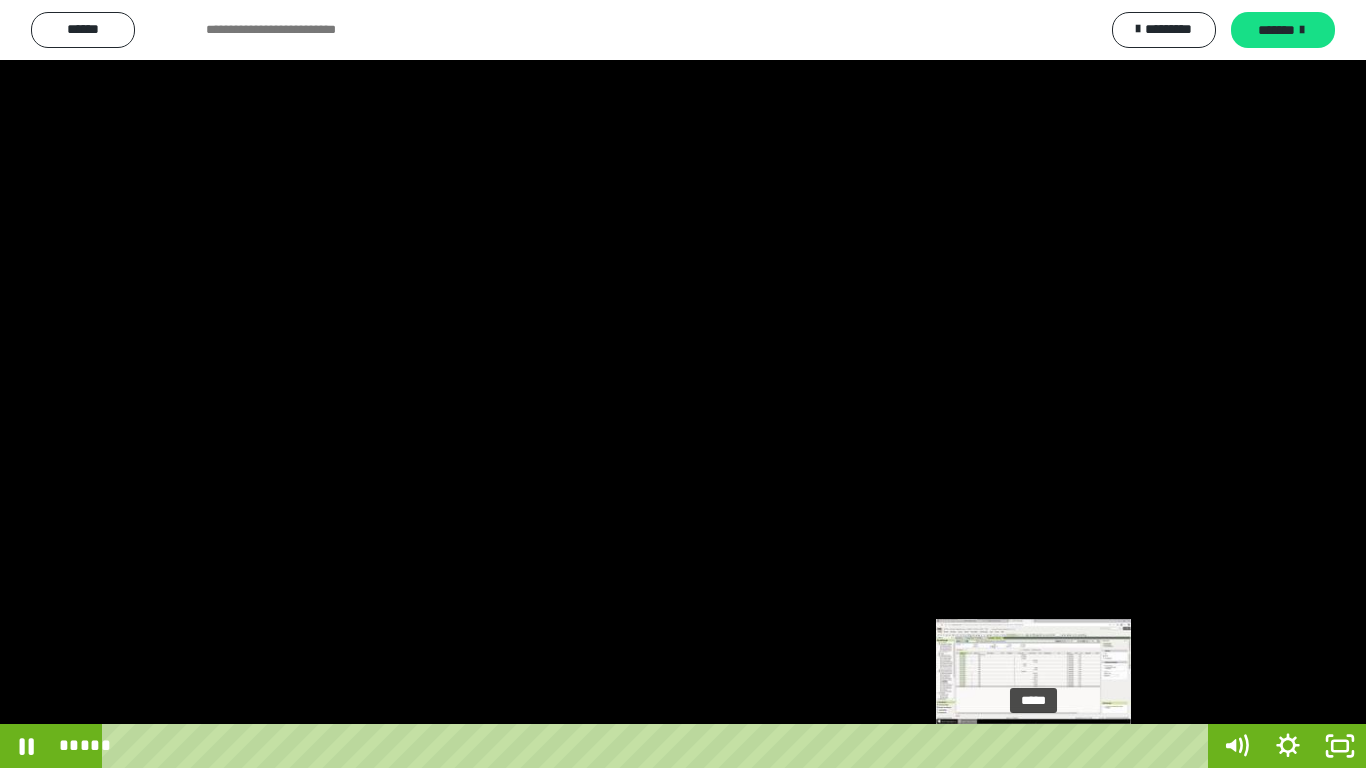 click at bounding box center (1039, 746) 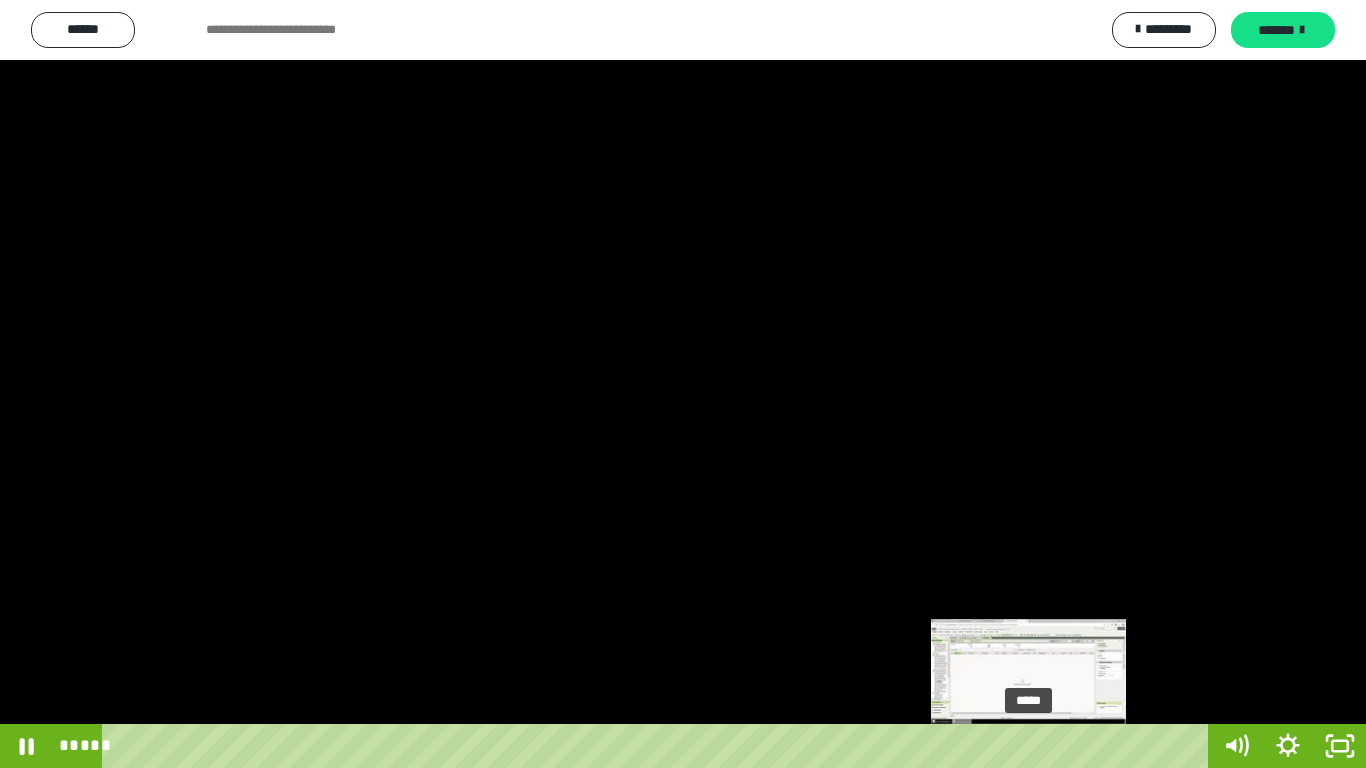 click on "*****" at bounding box center (659, 746) 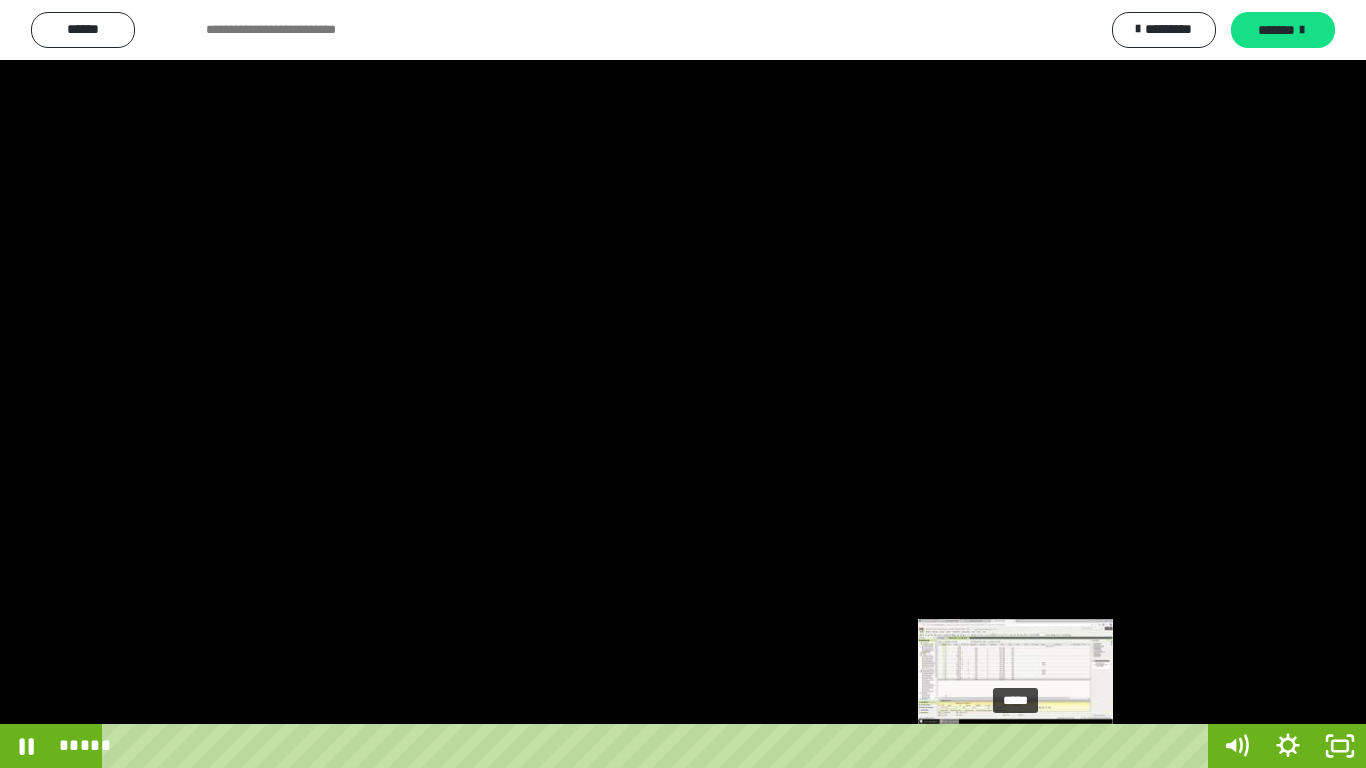 click on "*****" at bounding box center [659, 746] 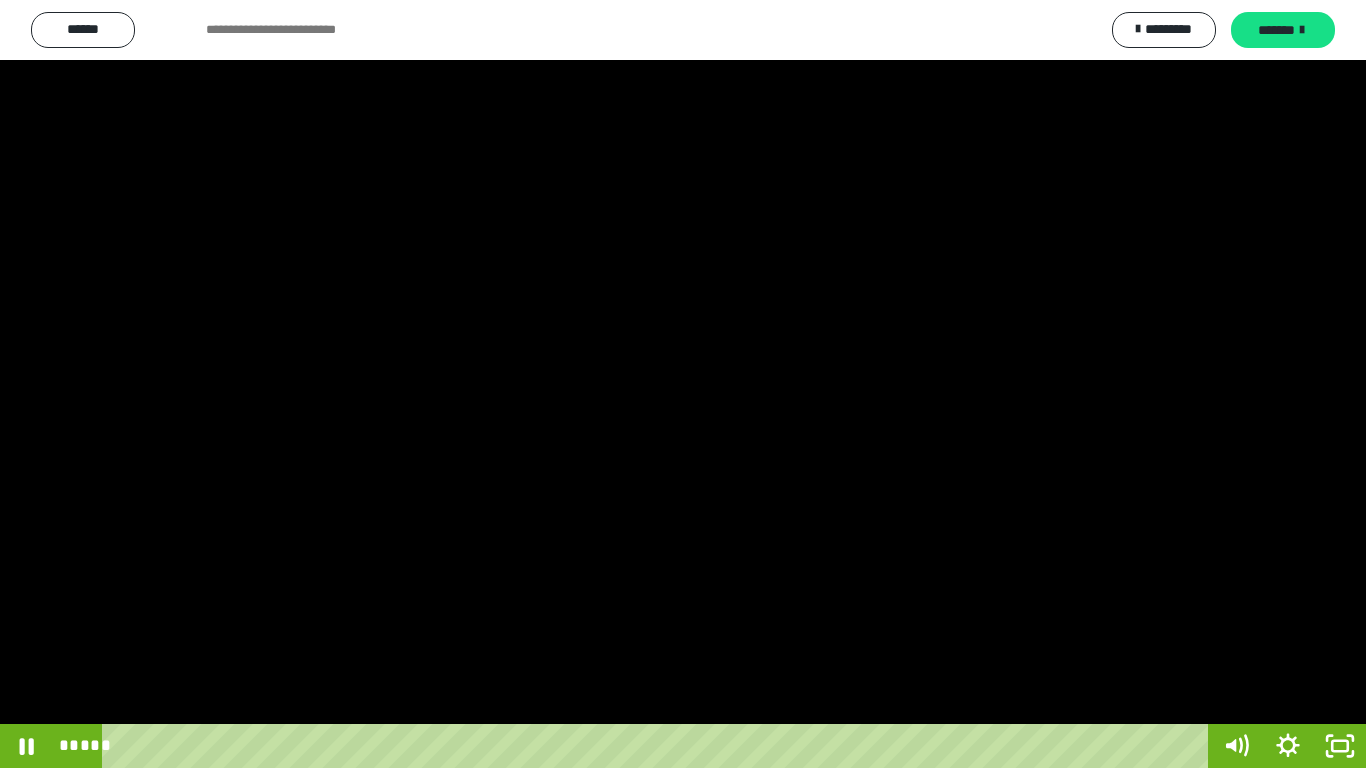 click at bounding box center [683, 384] 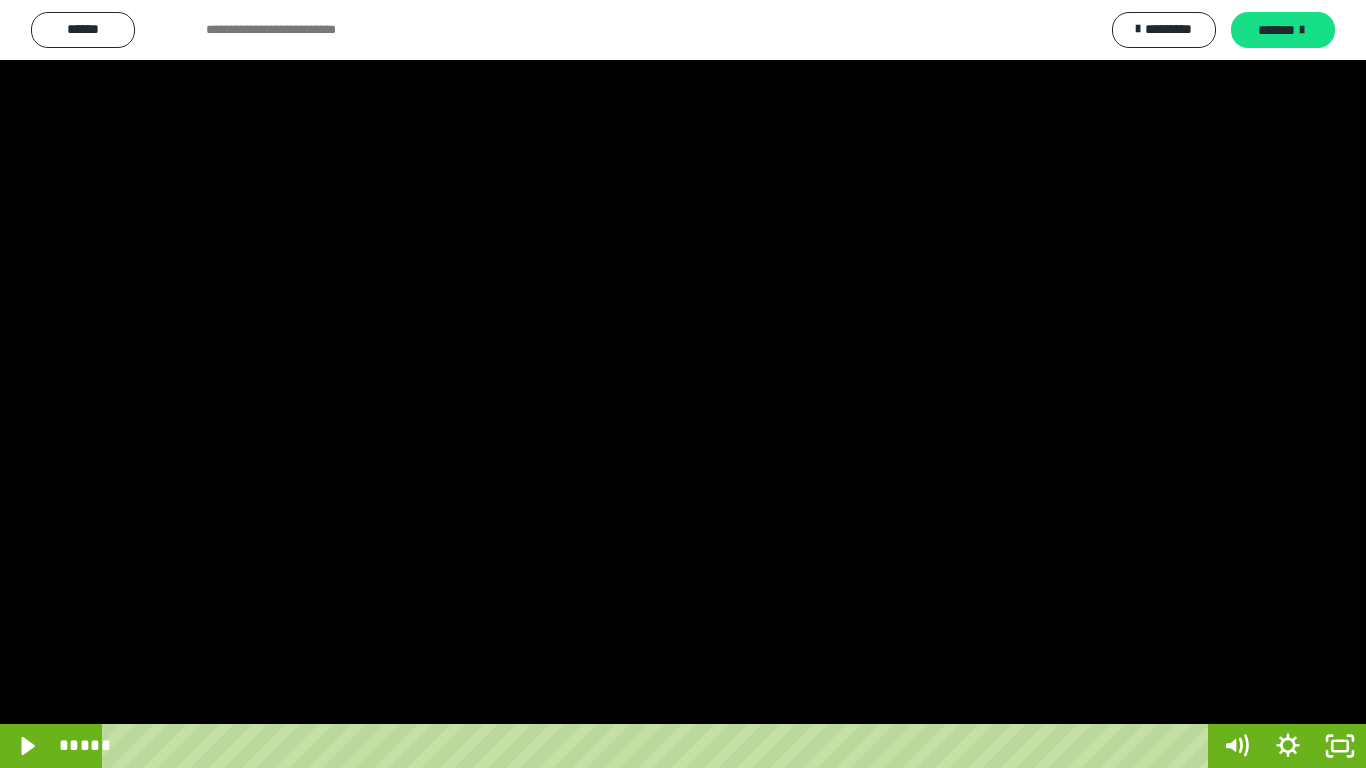 click at bounding box center (683, 384) 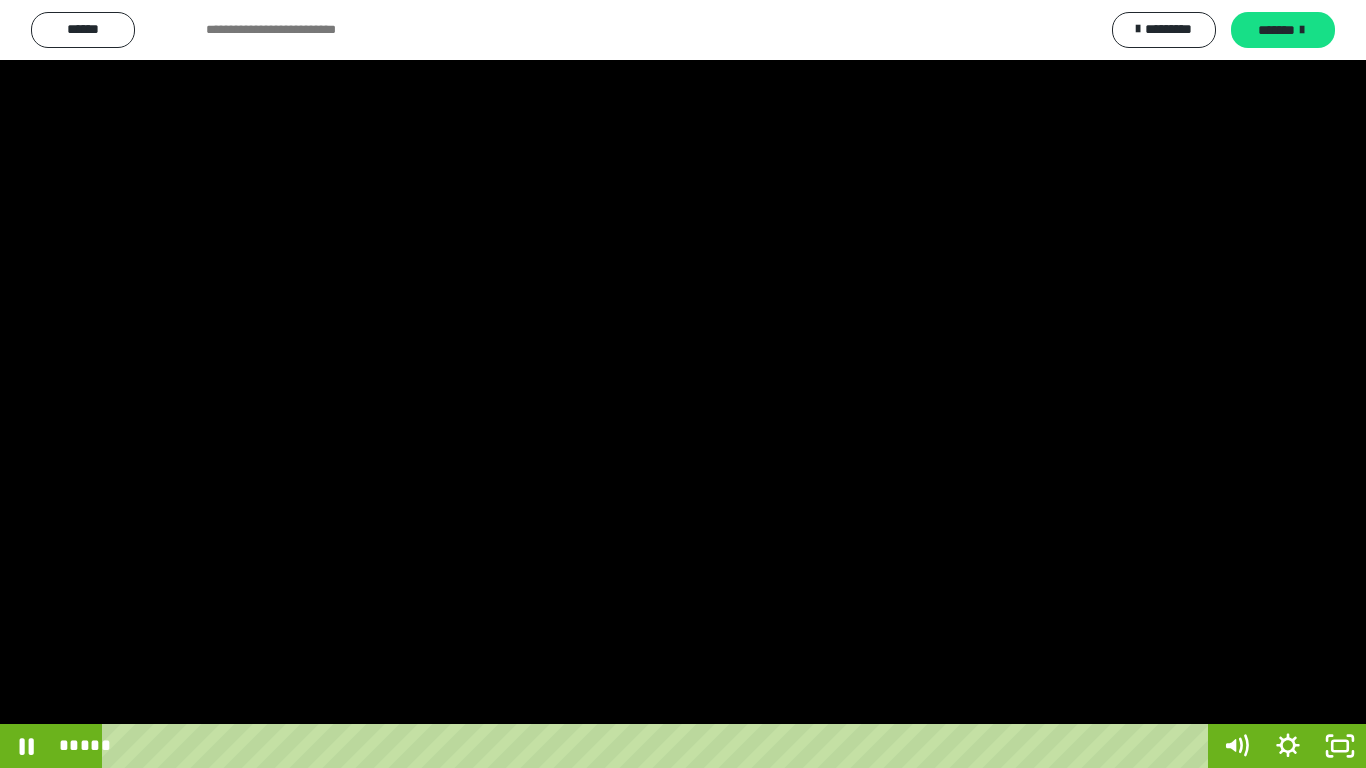 click at bounding box center [683, 384] 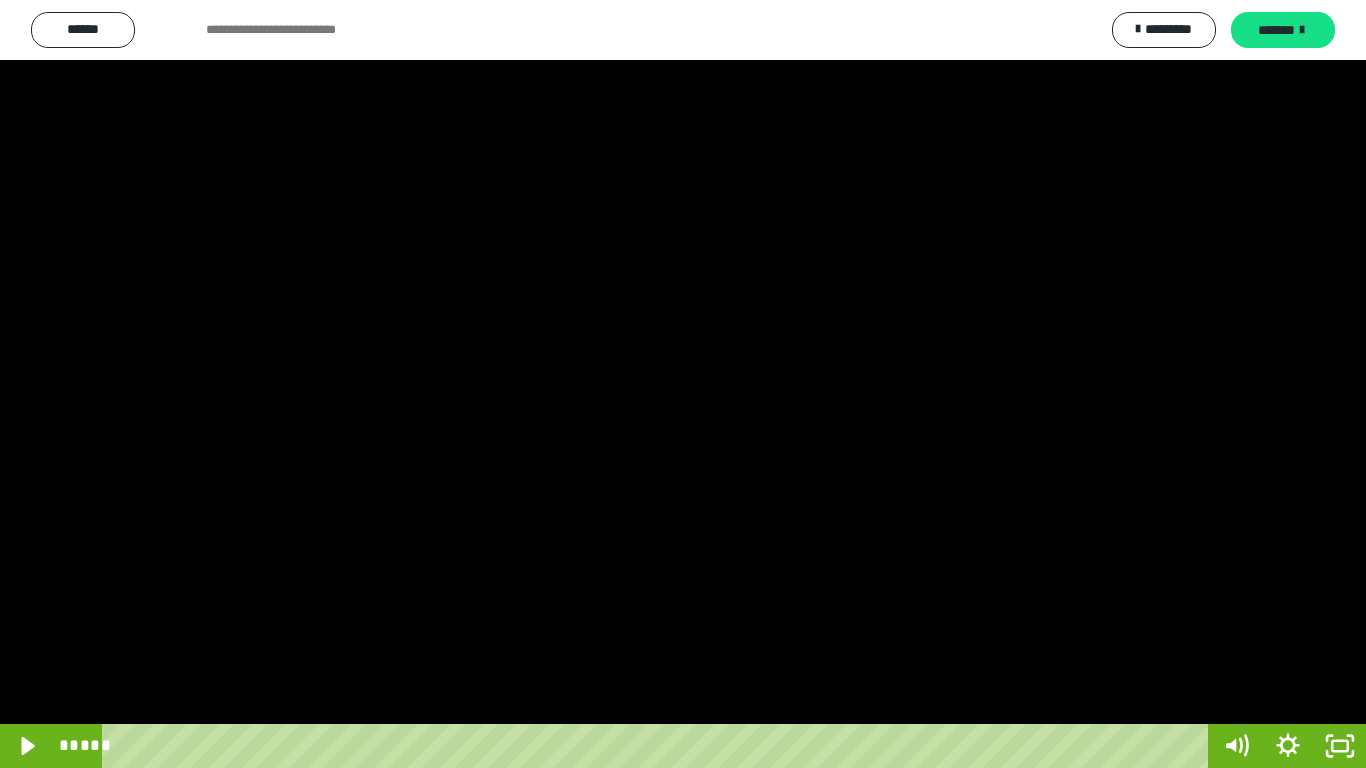 click at bounding box center (683, 384) 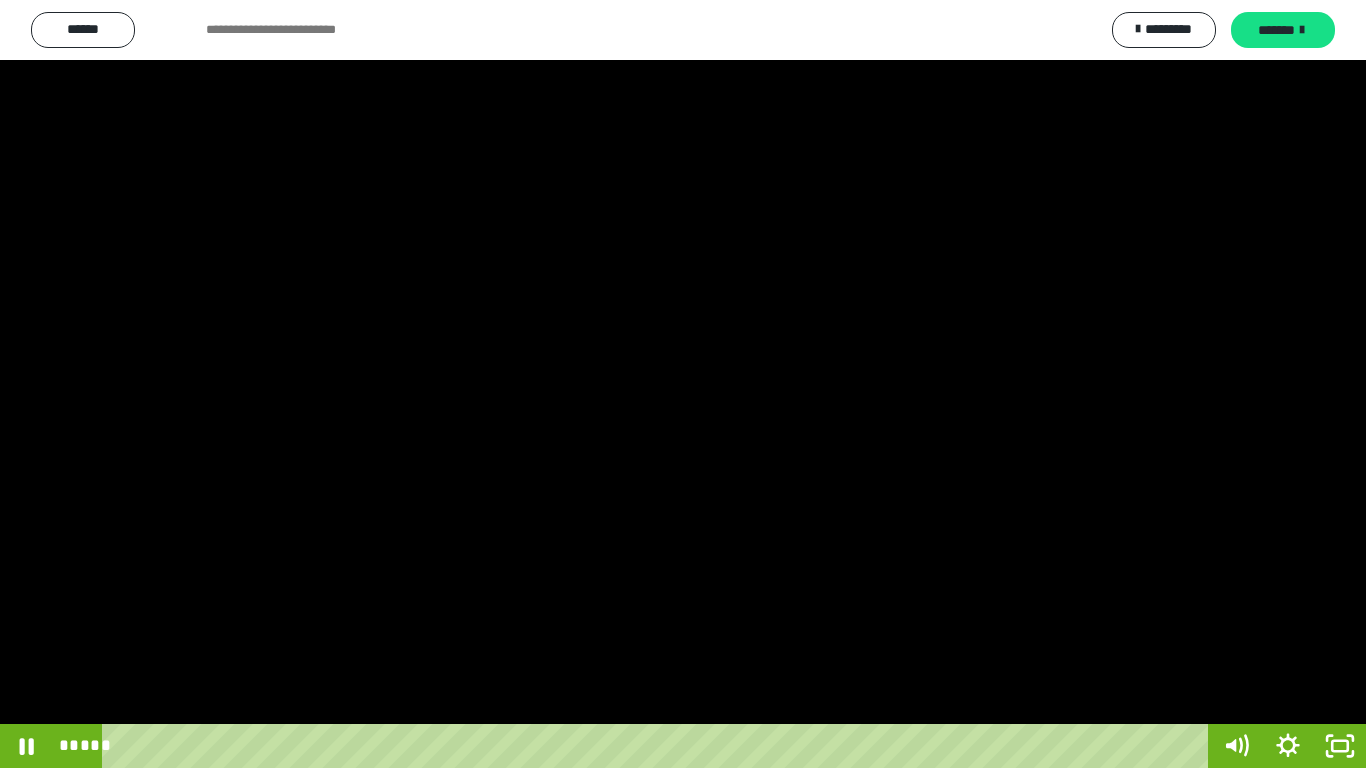 click at bounding box center (683, 384) 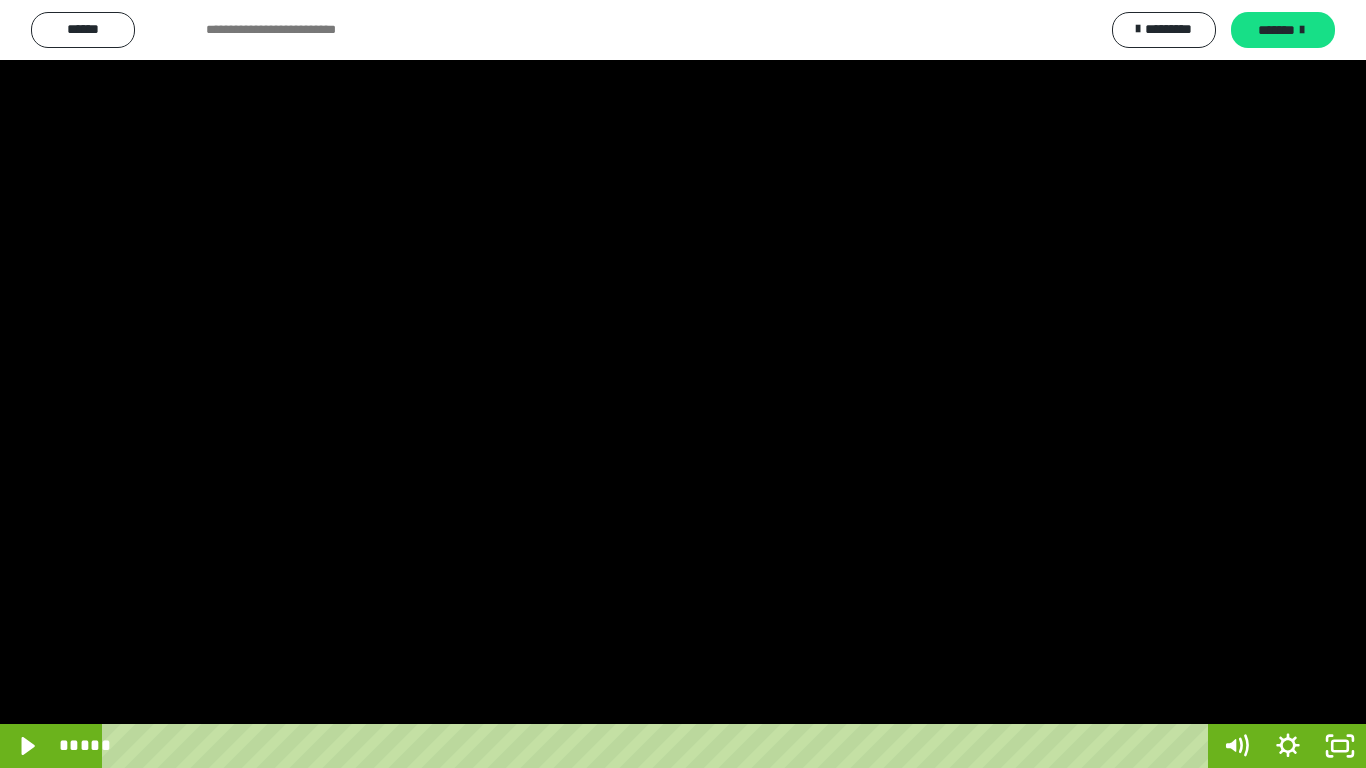 click at bounding box center (683, 384) 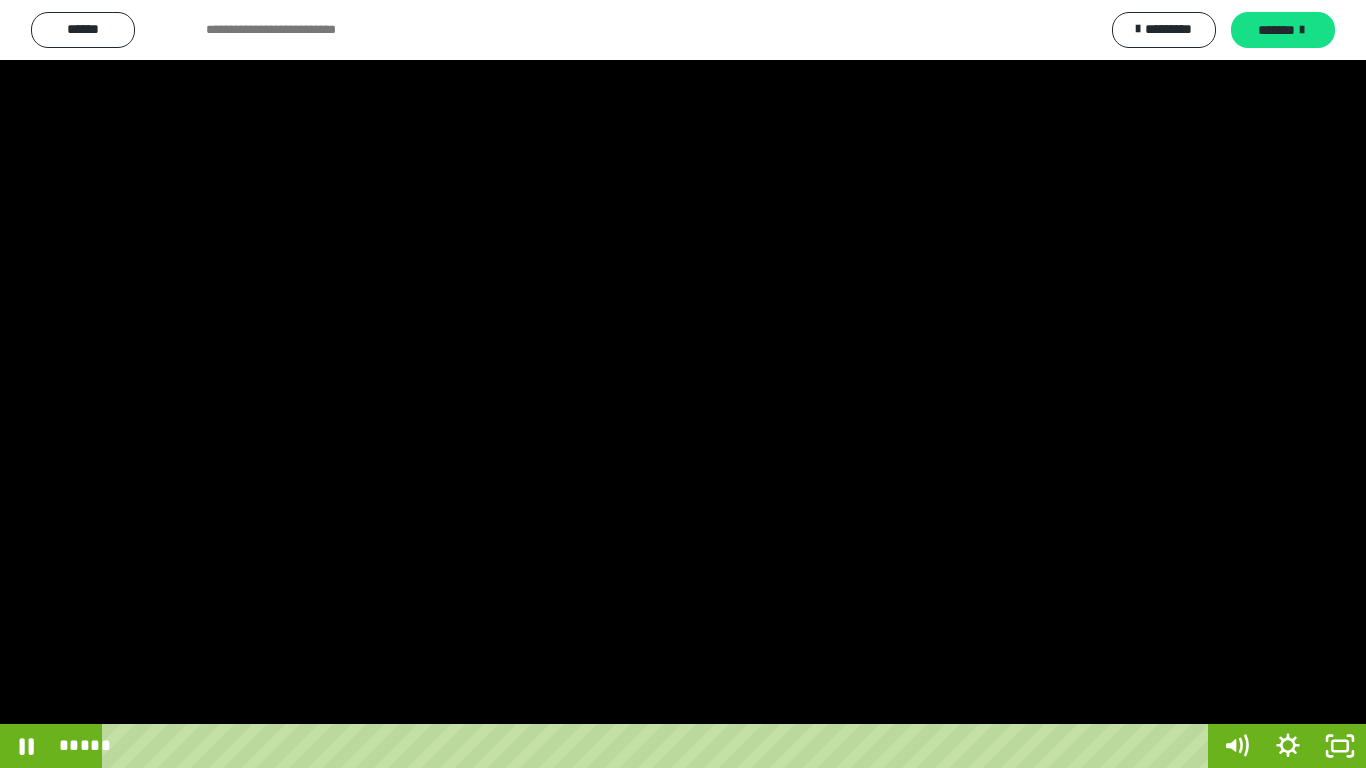 click at bounding box center (683, 384) 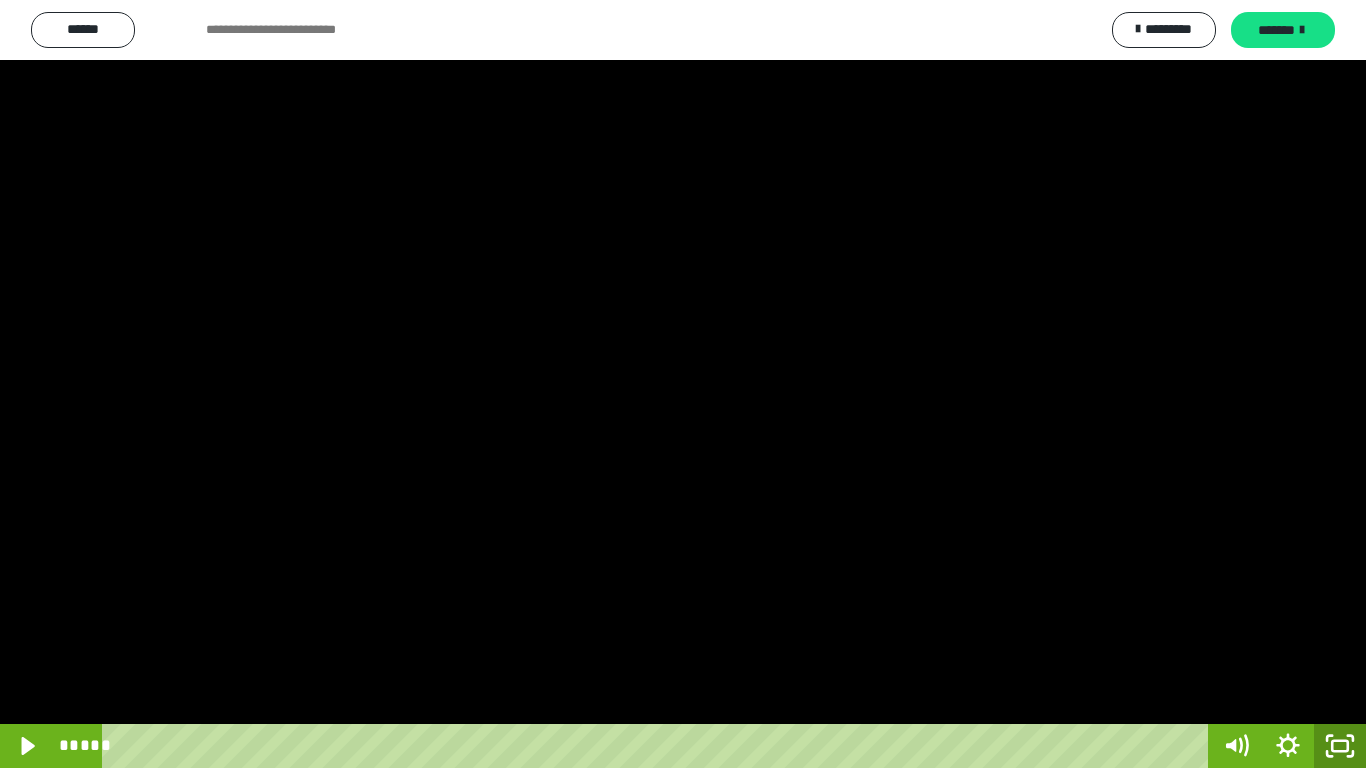 click 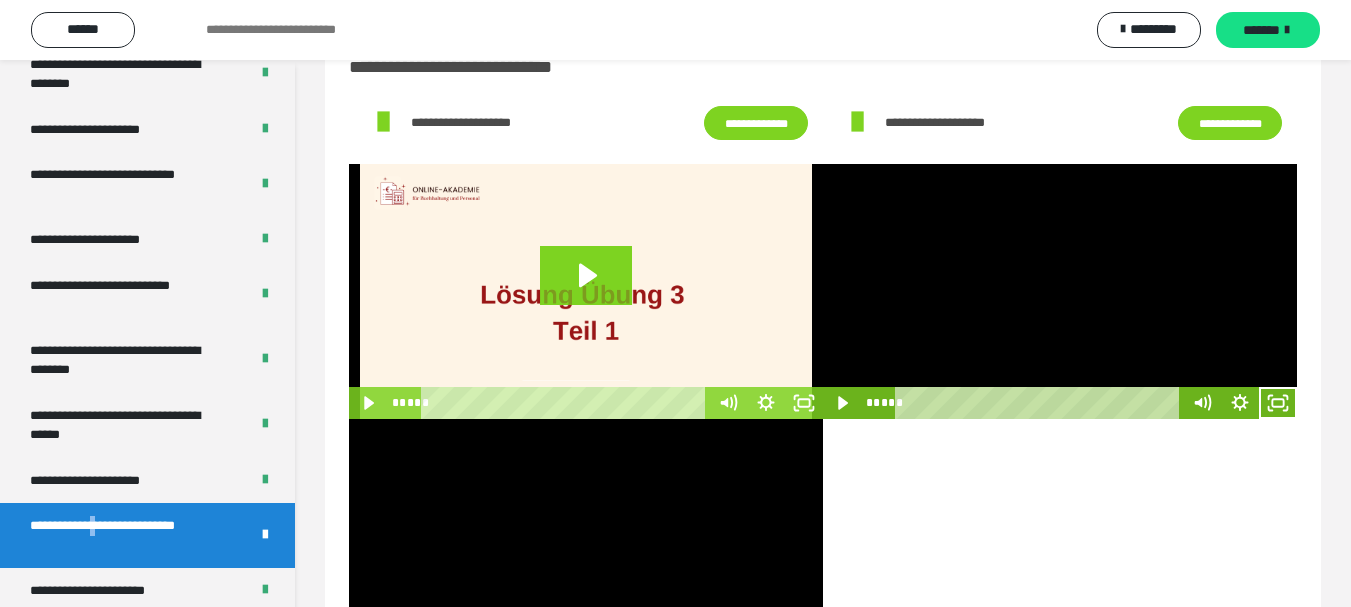 click at bounding box center (1060, 291) 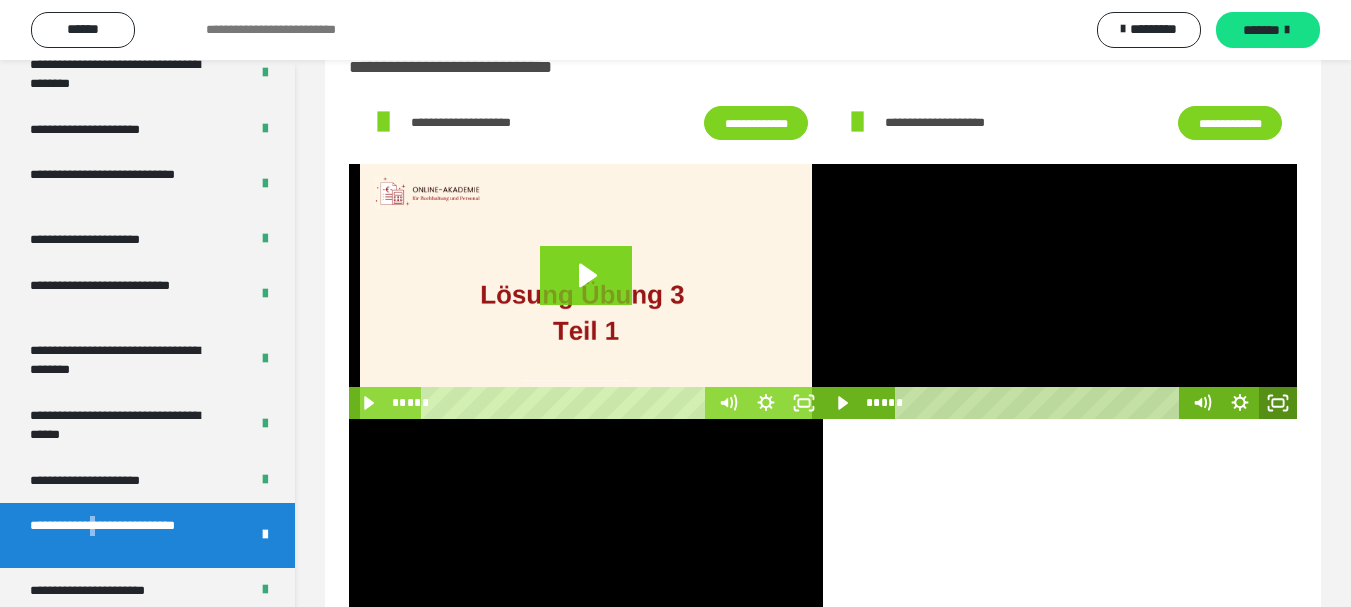 click 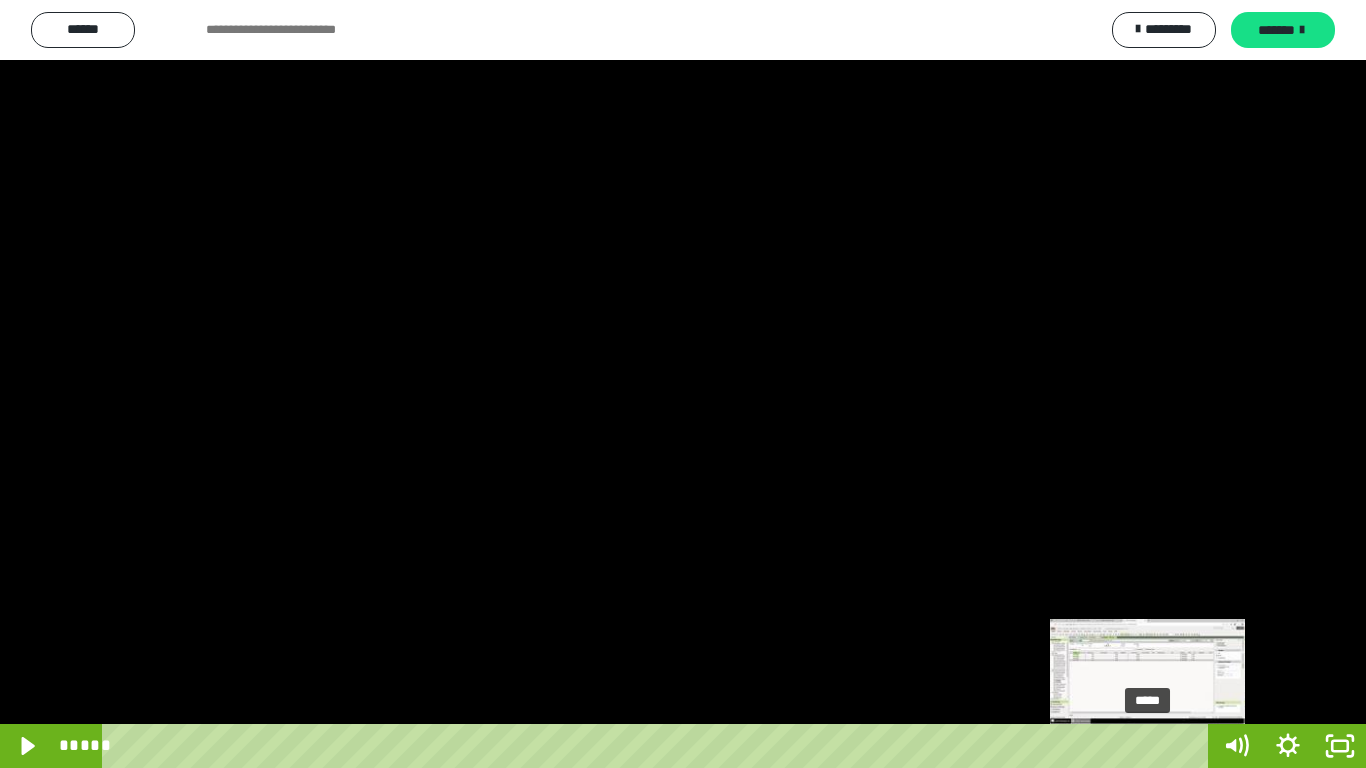 click on "*****" at bounding box center (659, 746) 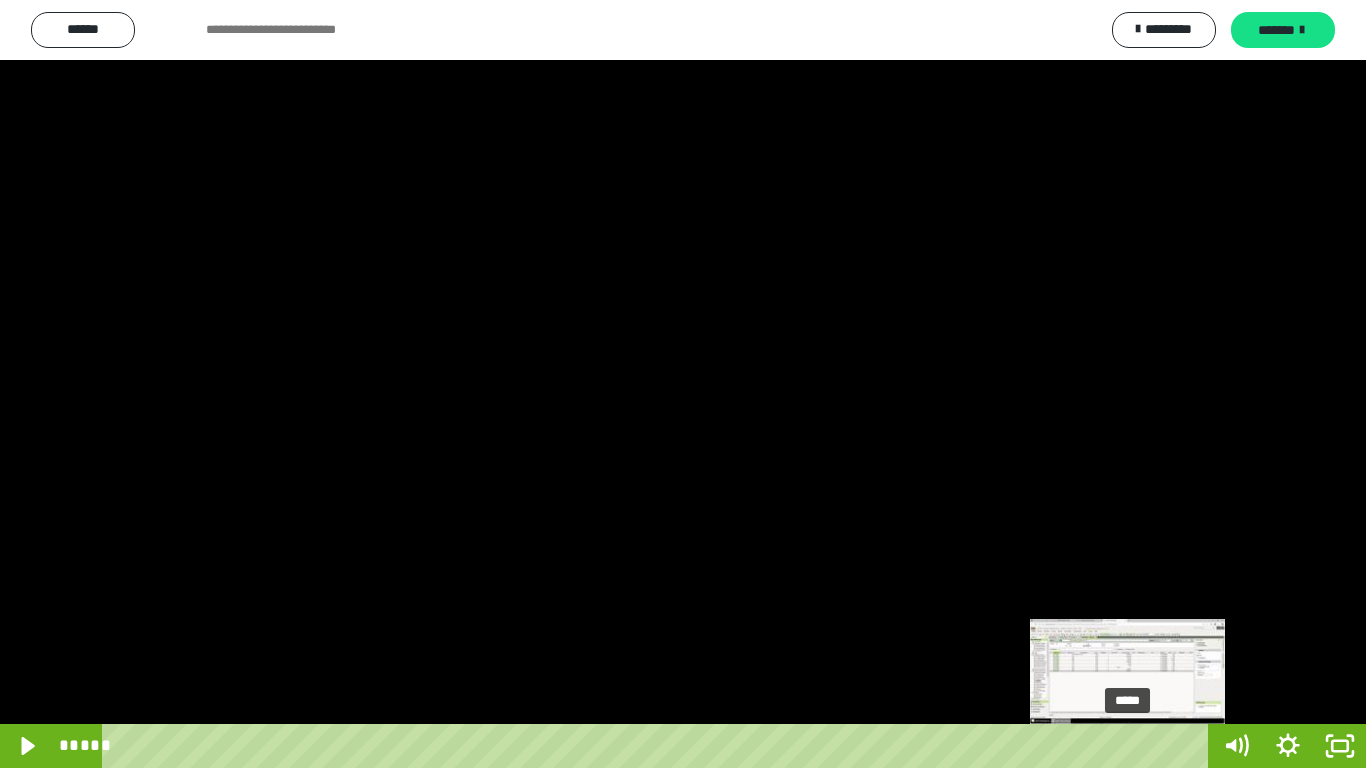 click on "*****" at bounding box center (659, 746) 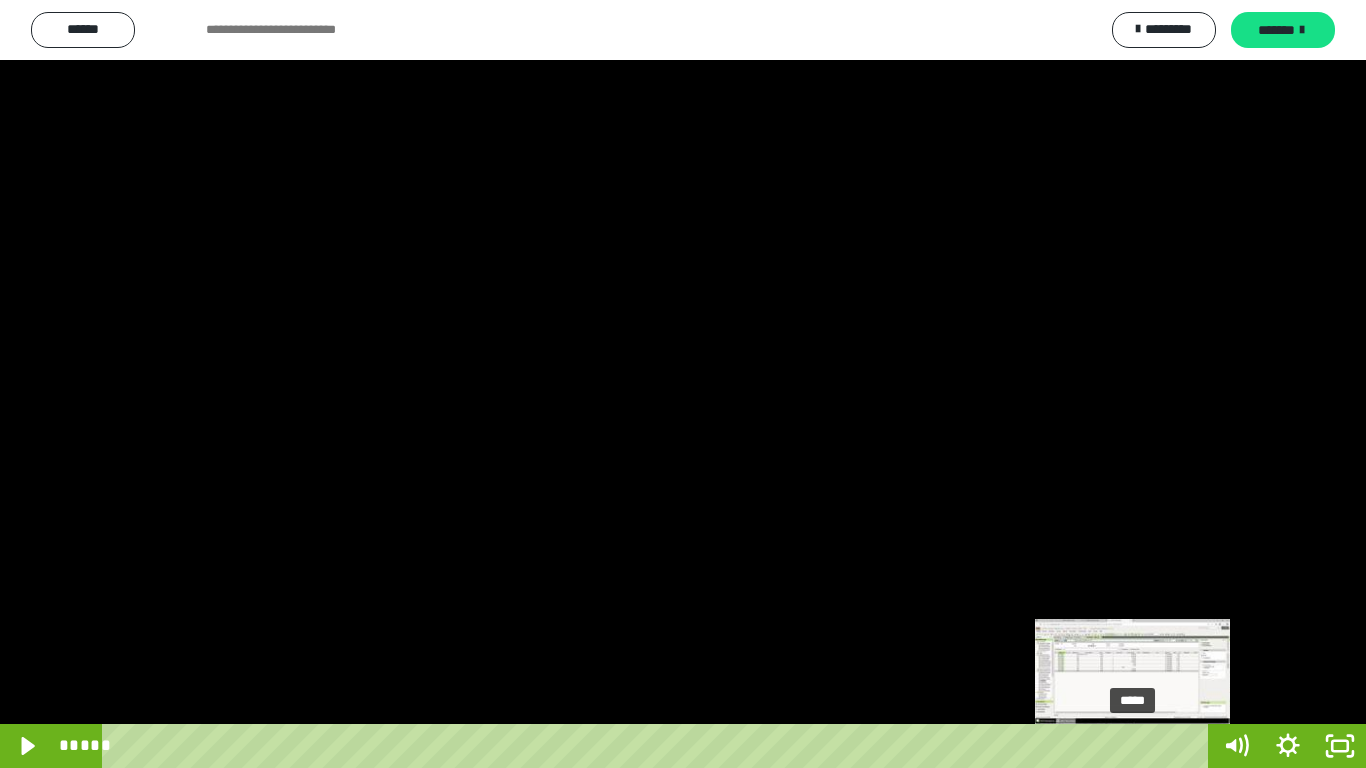 click on "*****" at bounding box center (659, 746) 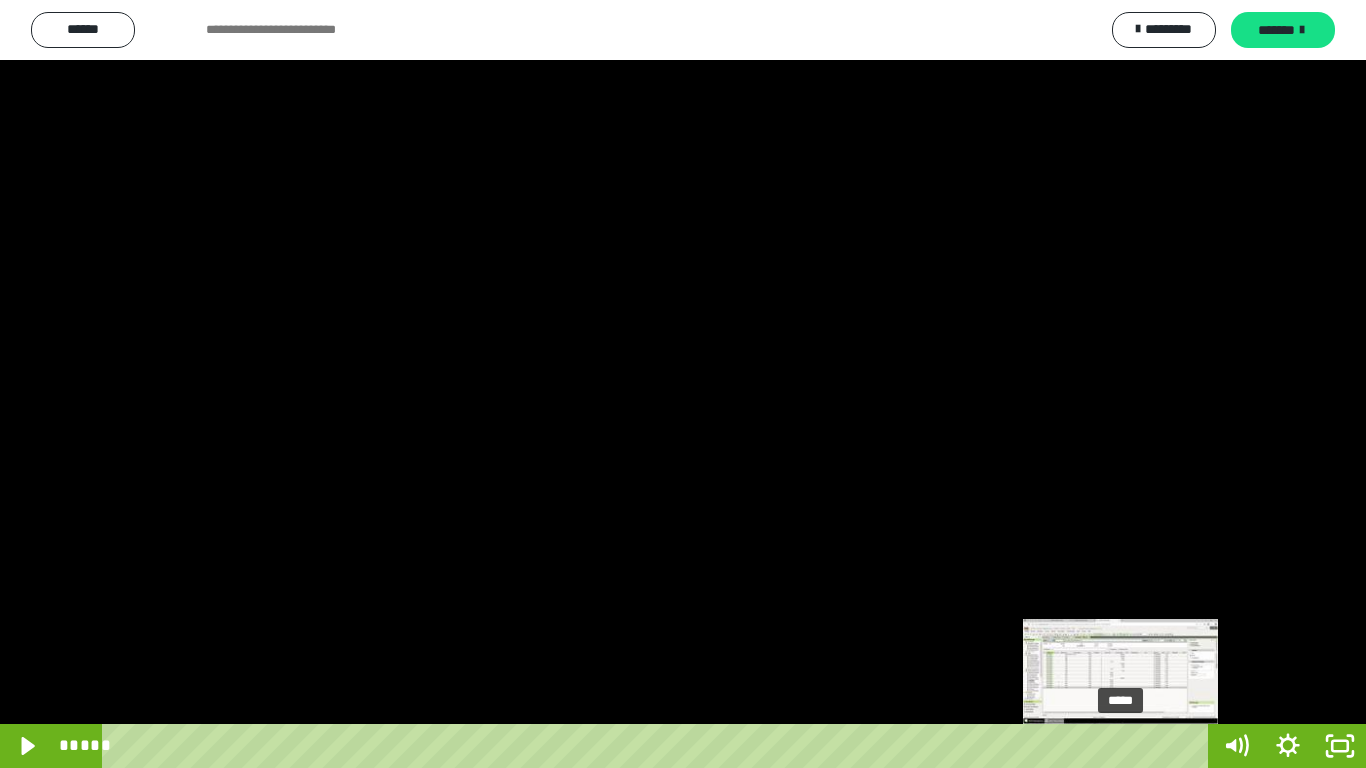 click on "*****" at bounding box center [659, 746] 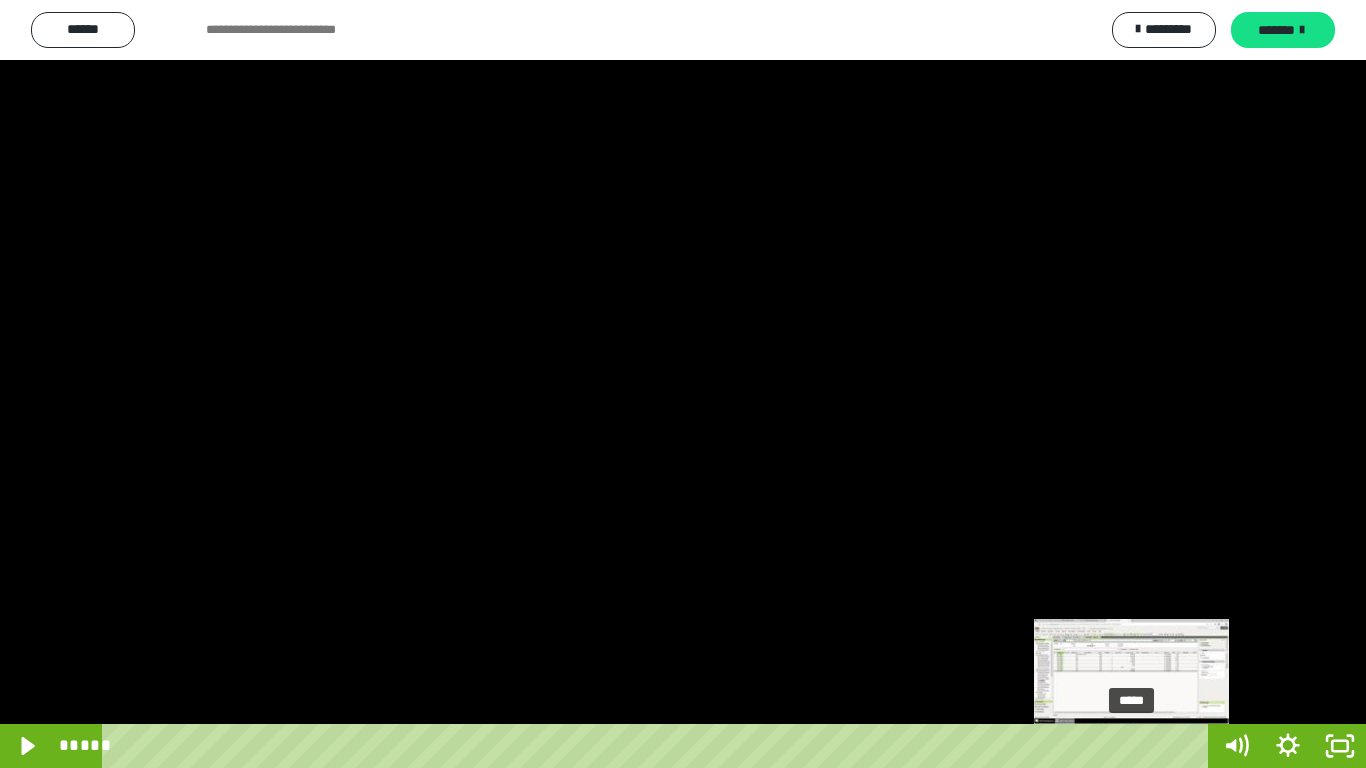 click on "*****" at bounding box center [659, 746] 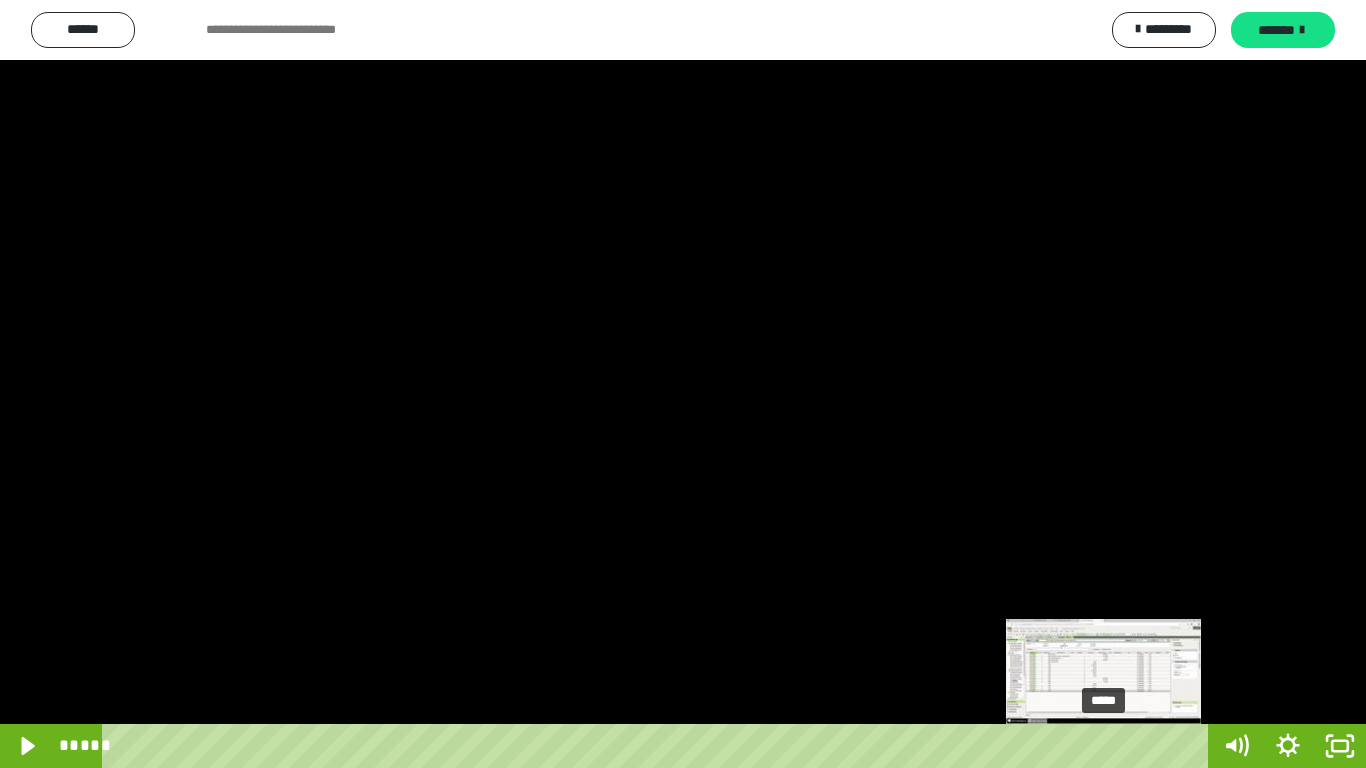 click on "*****" at bounding box center [659, 746] 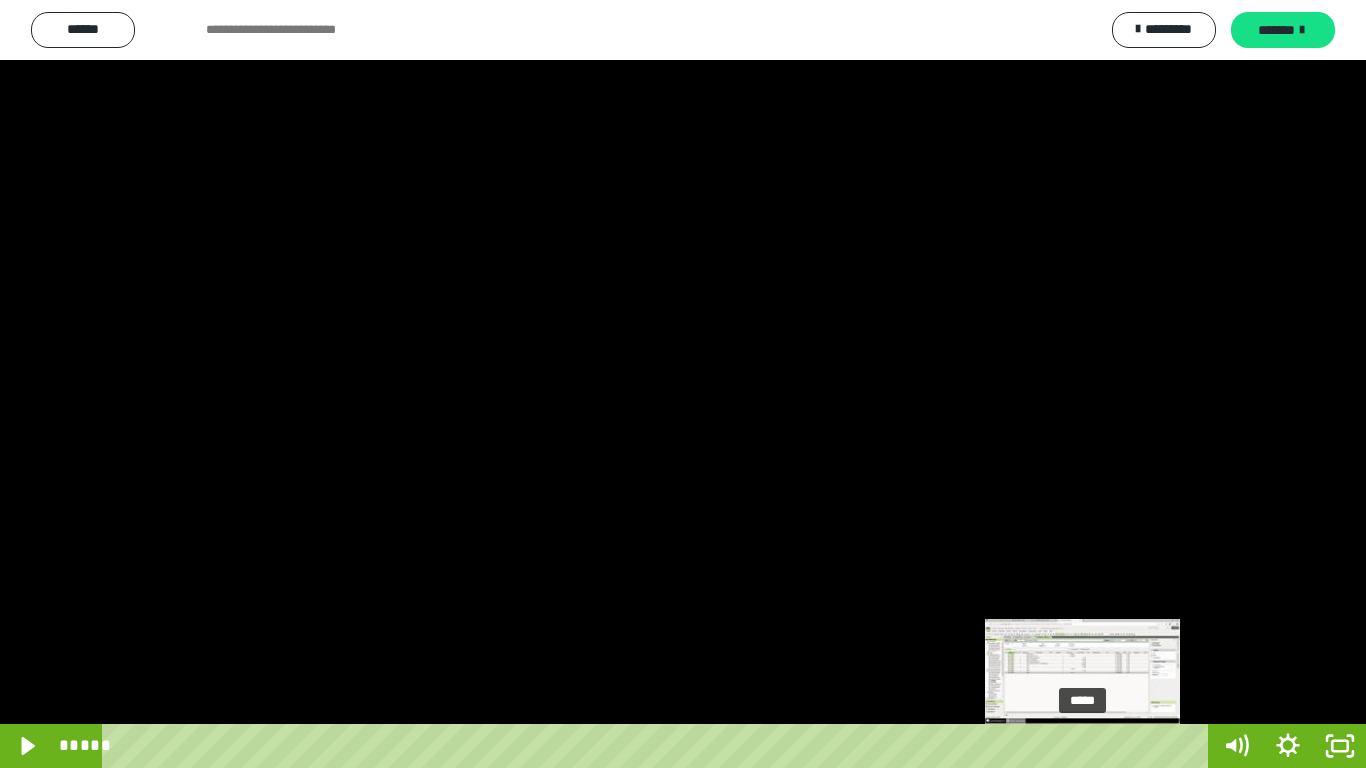 click on "*****" at bounding box center [659, 746] 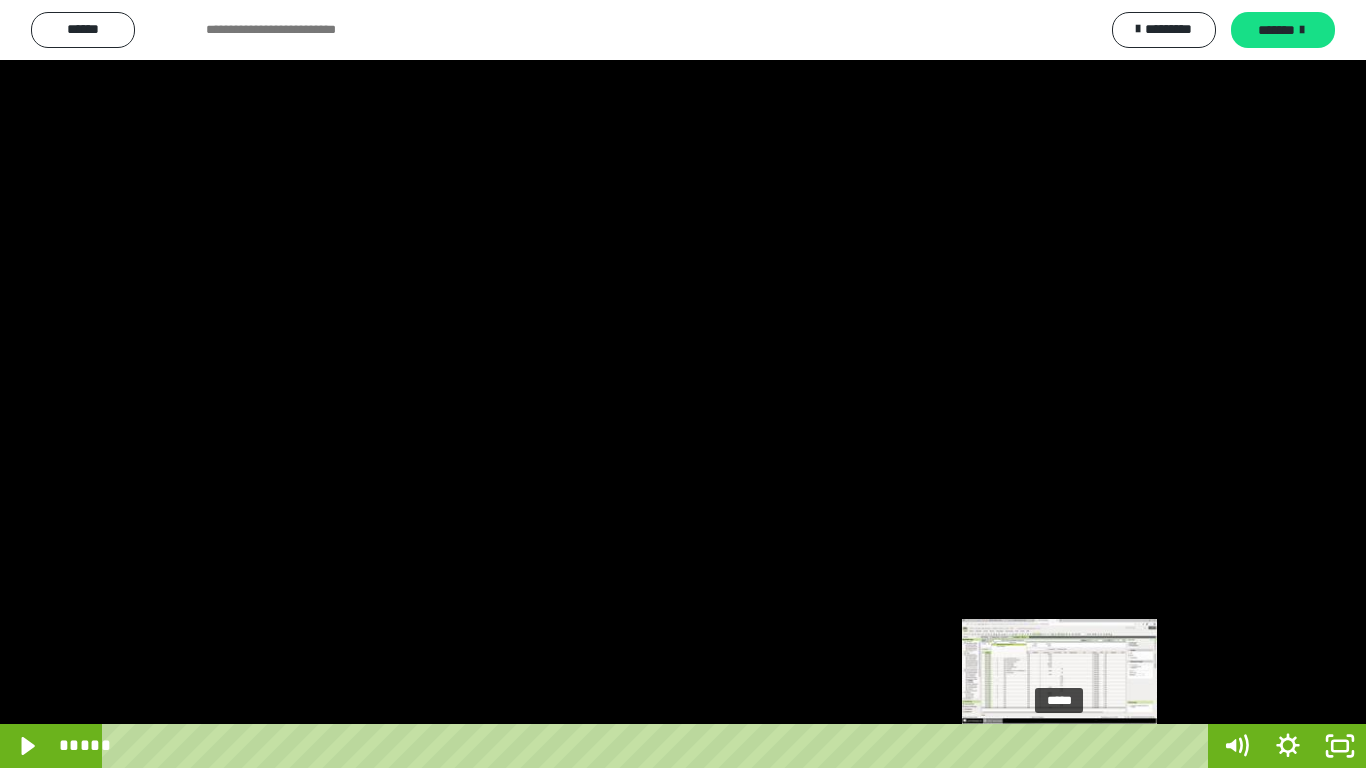 click on "*****" at bounding box center (659, 746) 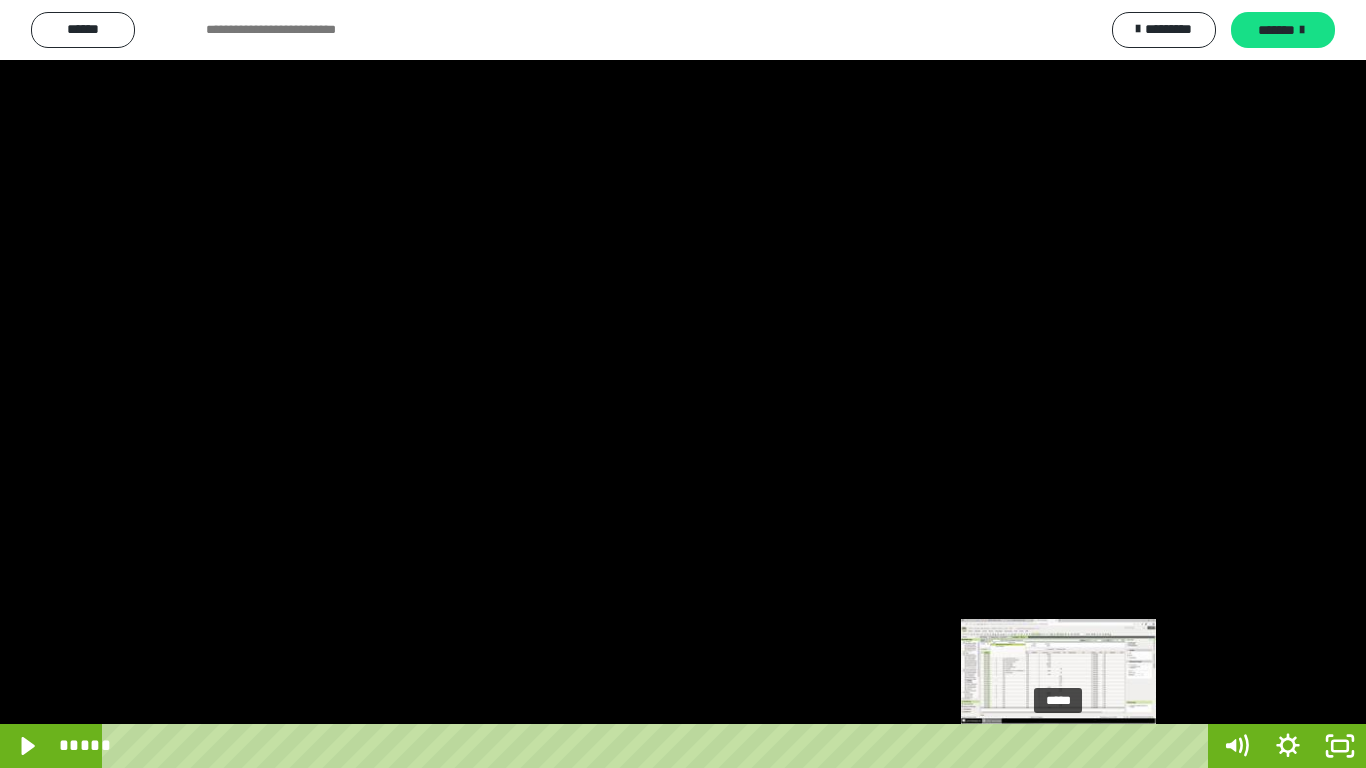 click at bounding box center [1059, 746] 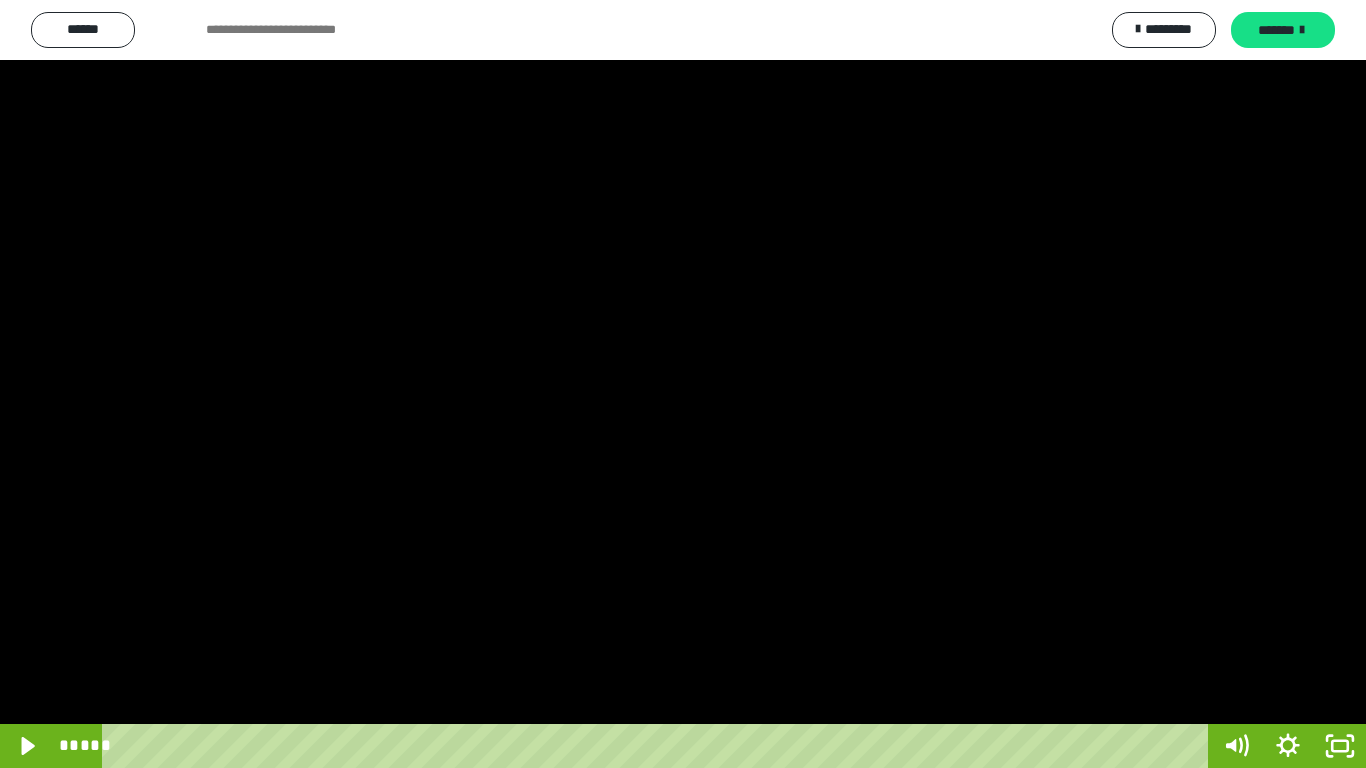 click at bounding box center (683, 384) 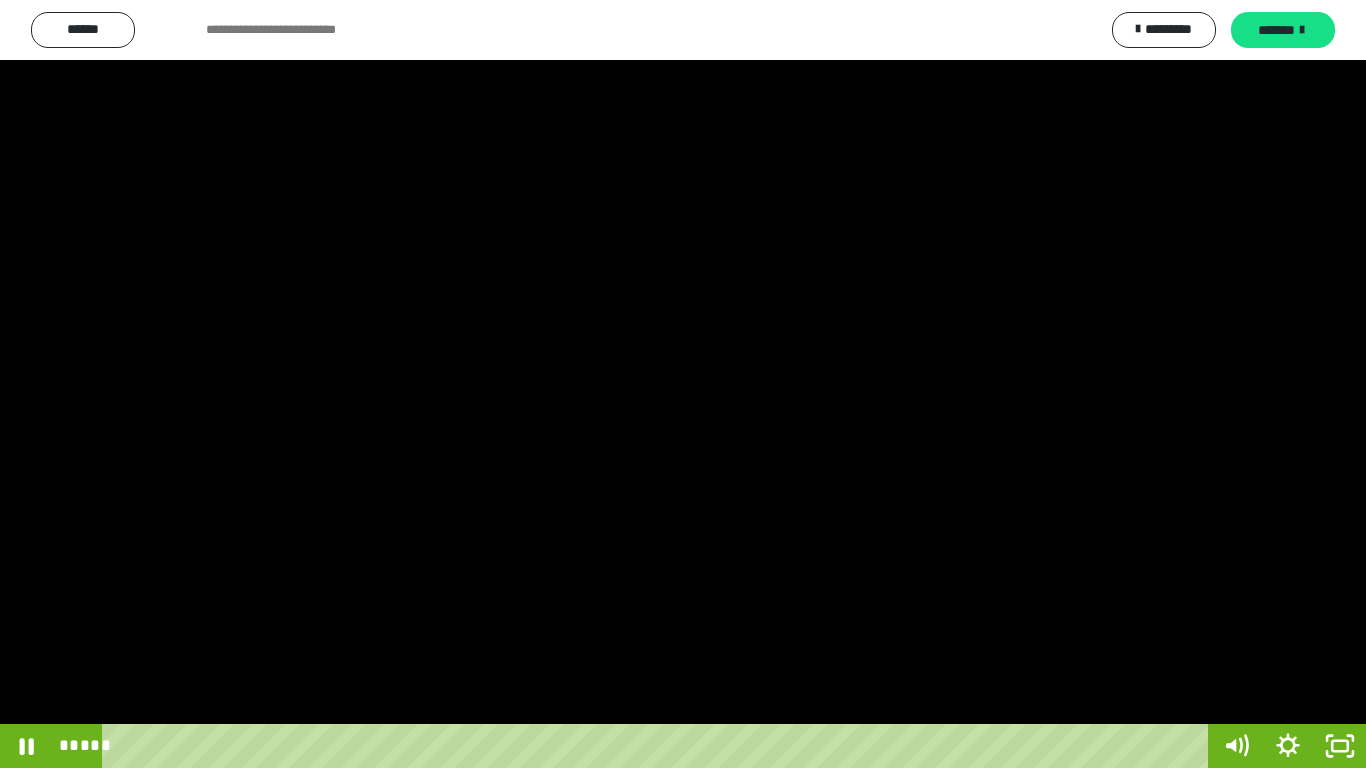 click at bounding box center [683, 384] 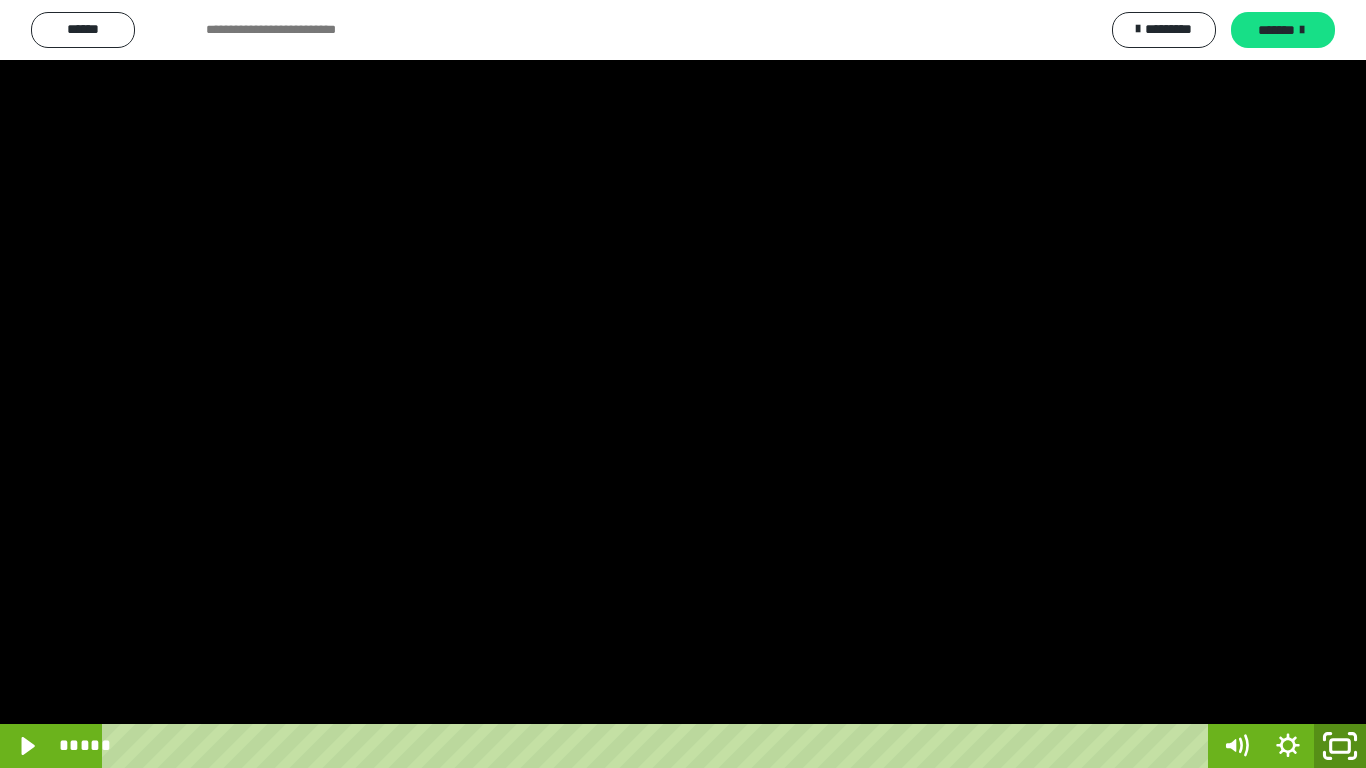 click 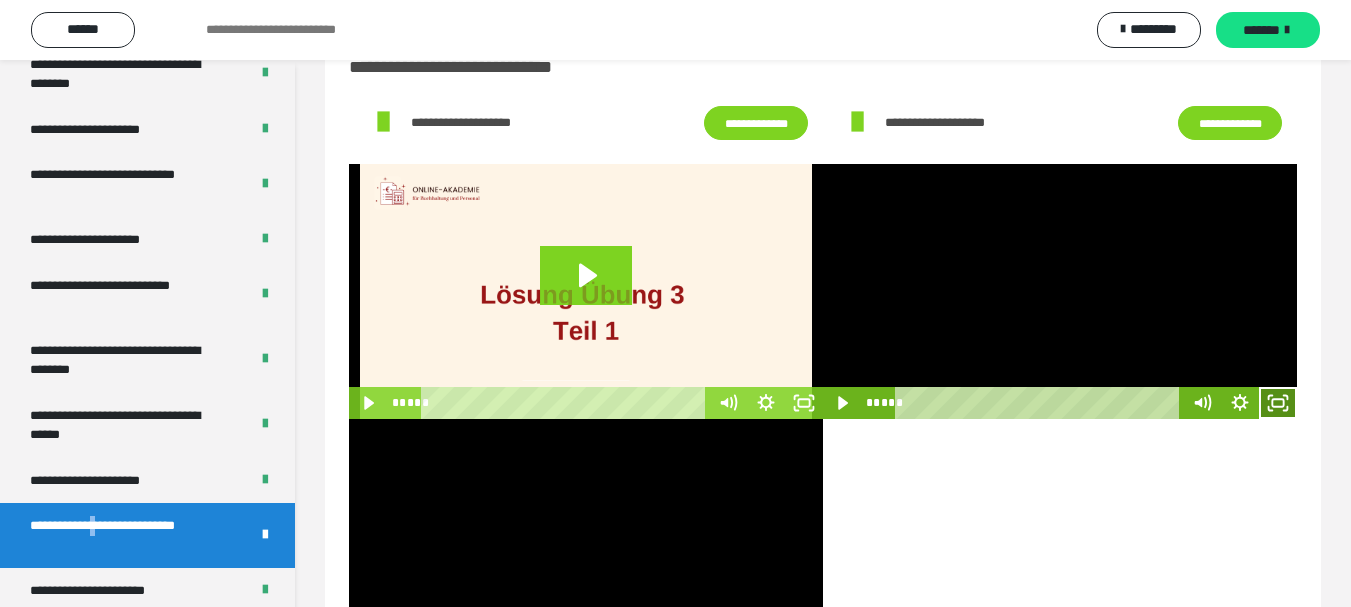 click 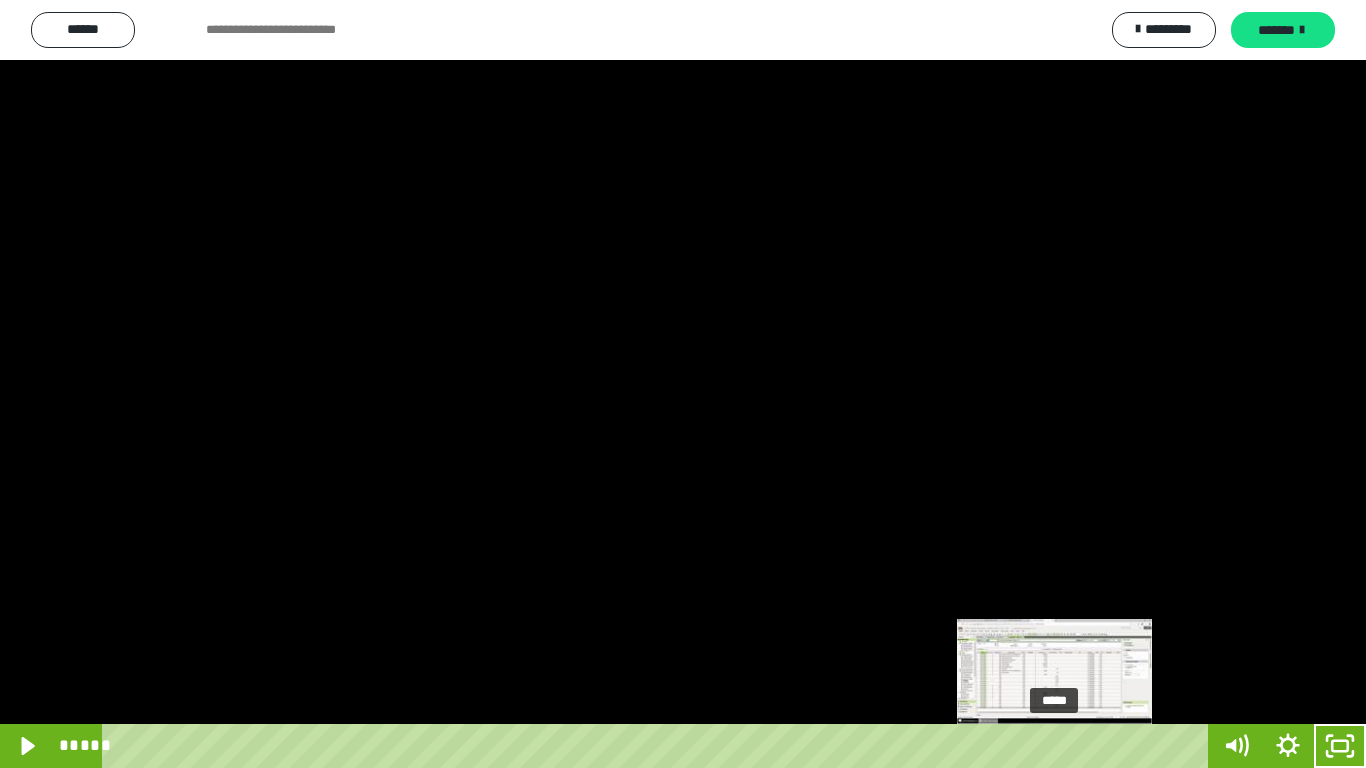 click at bounding box center (1051, 746) 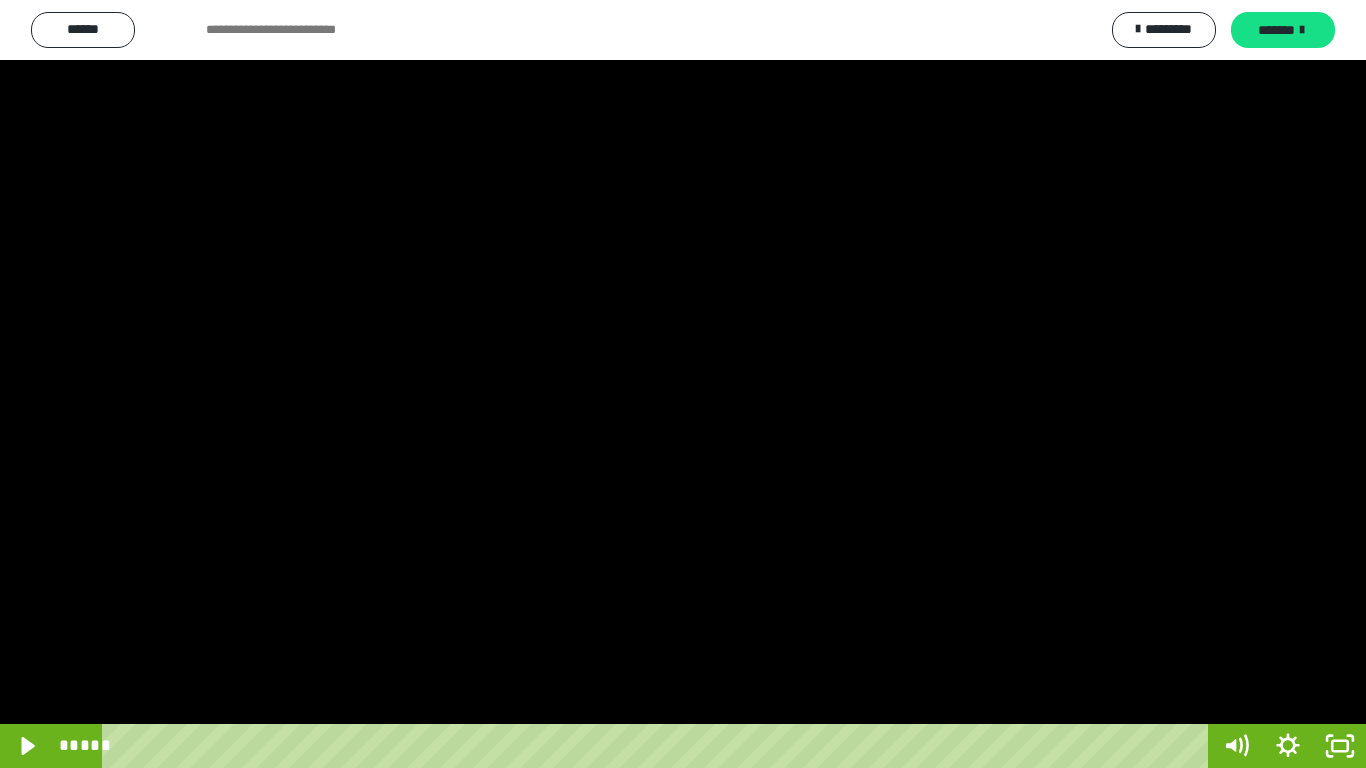 click at bounding box center [683, 384] 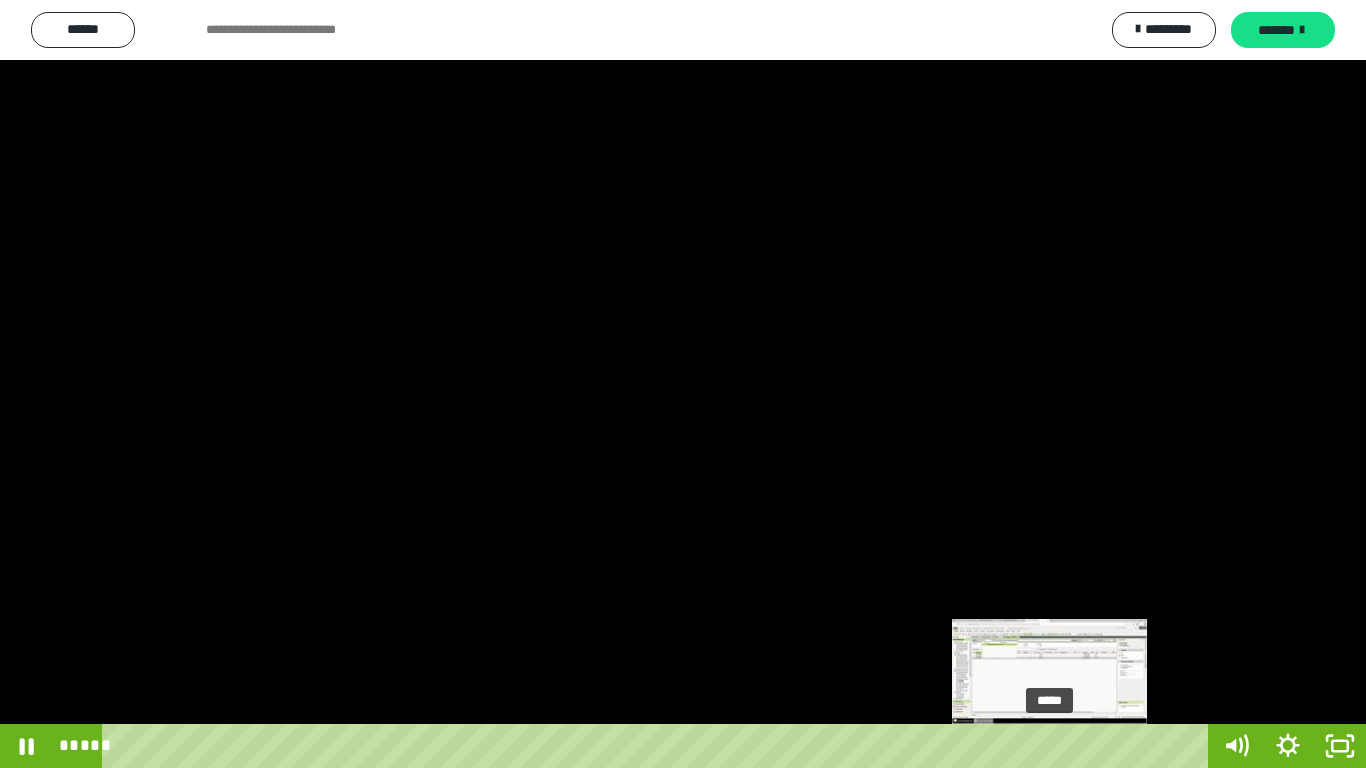 click on "*****" at bounding box center [659, 746] 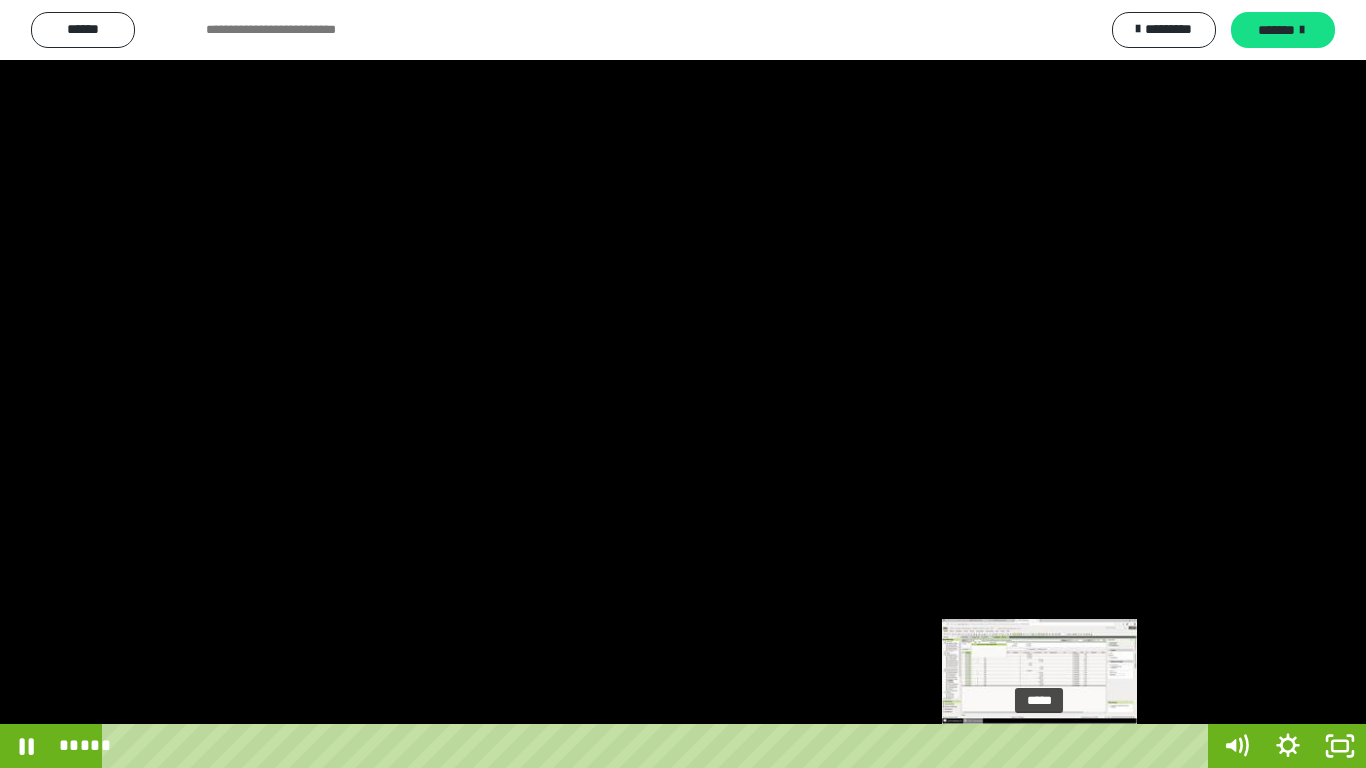 click on "*****" at bounding box center [659, 746] 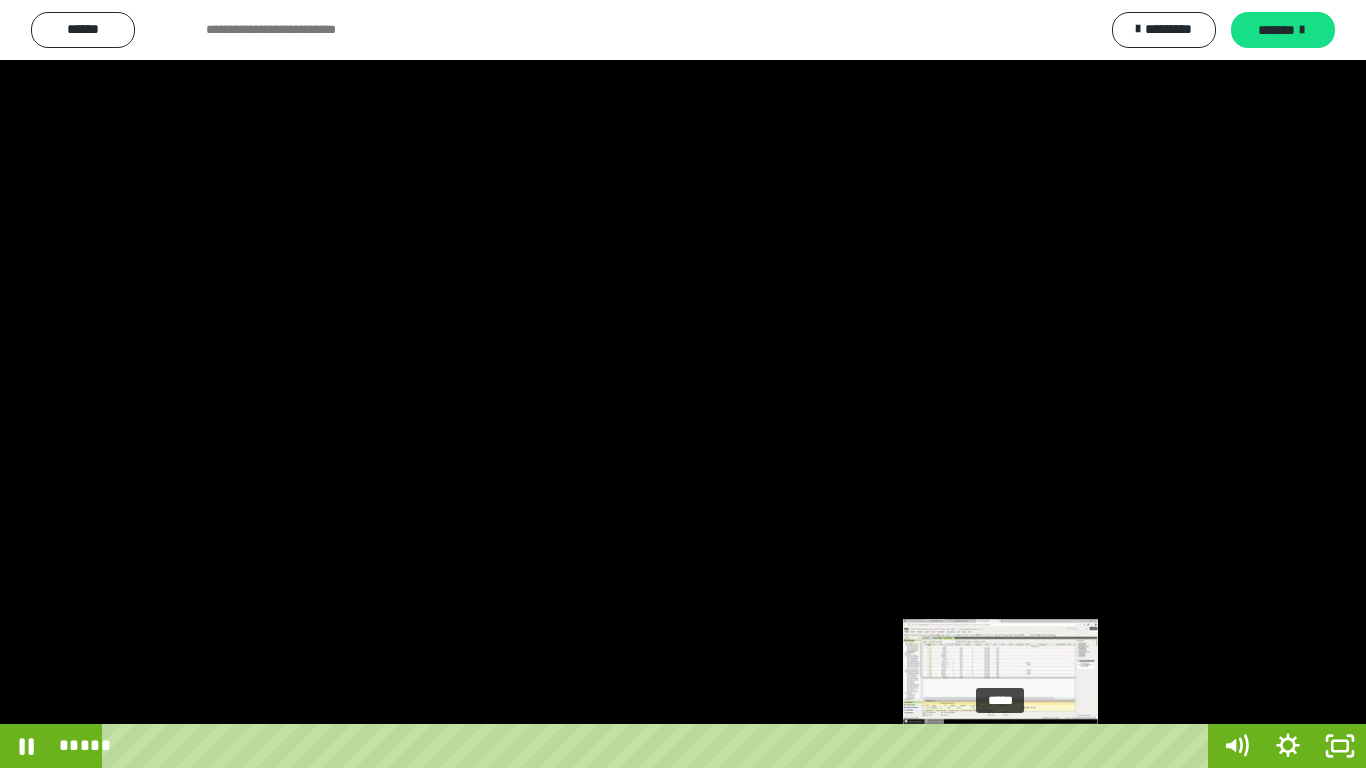 click on "*****" at bounding box center [659, 746] 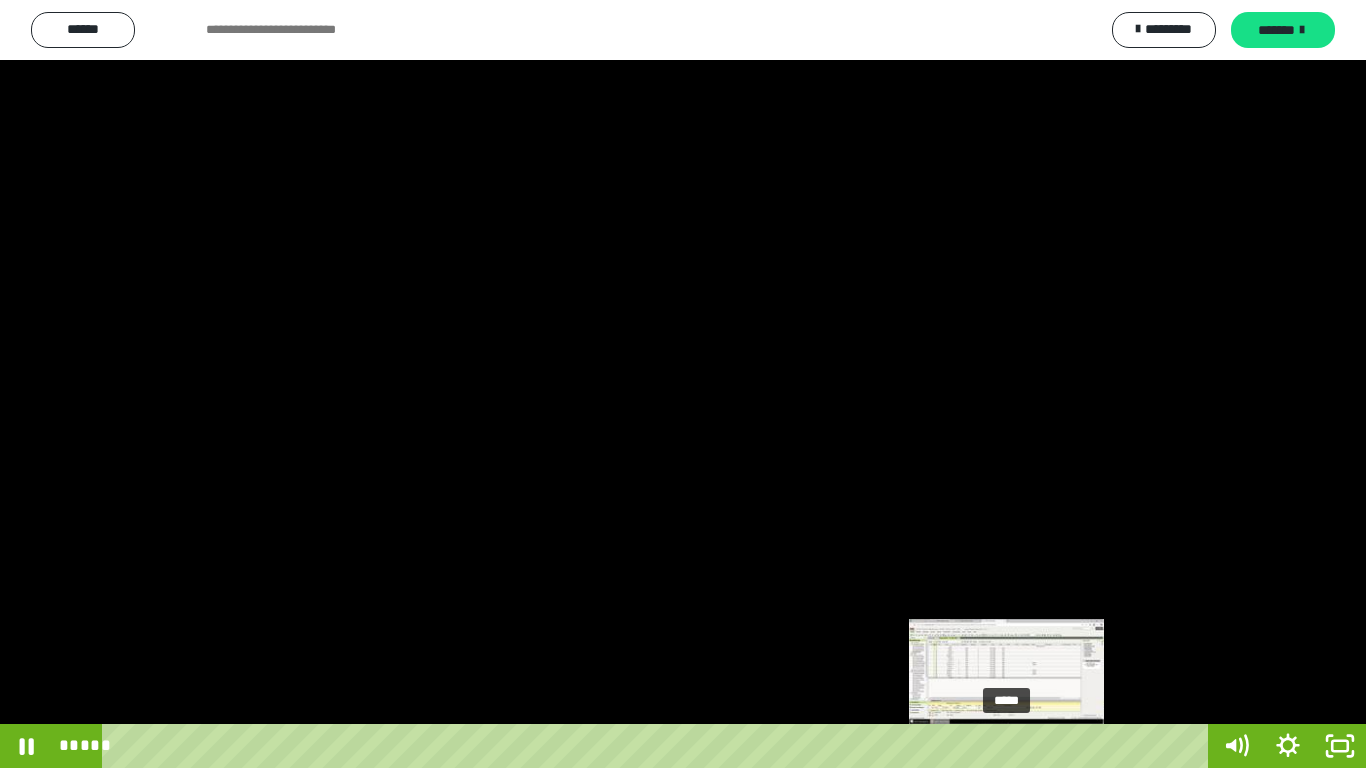 click at bounding box center (1006, 746) 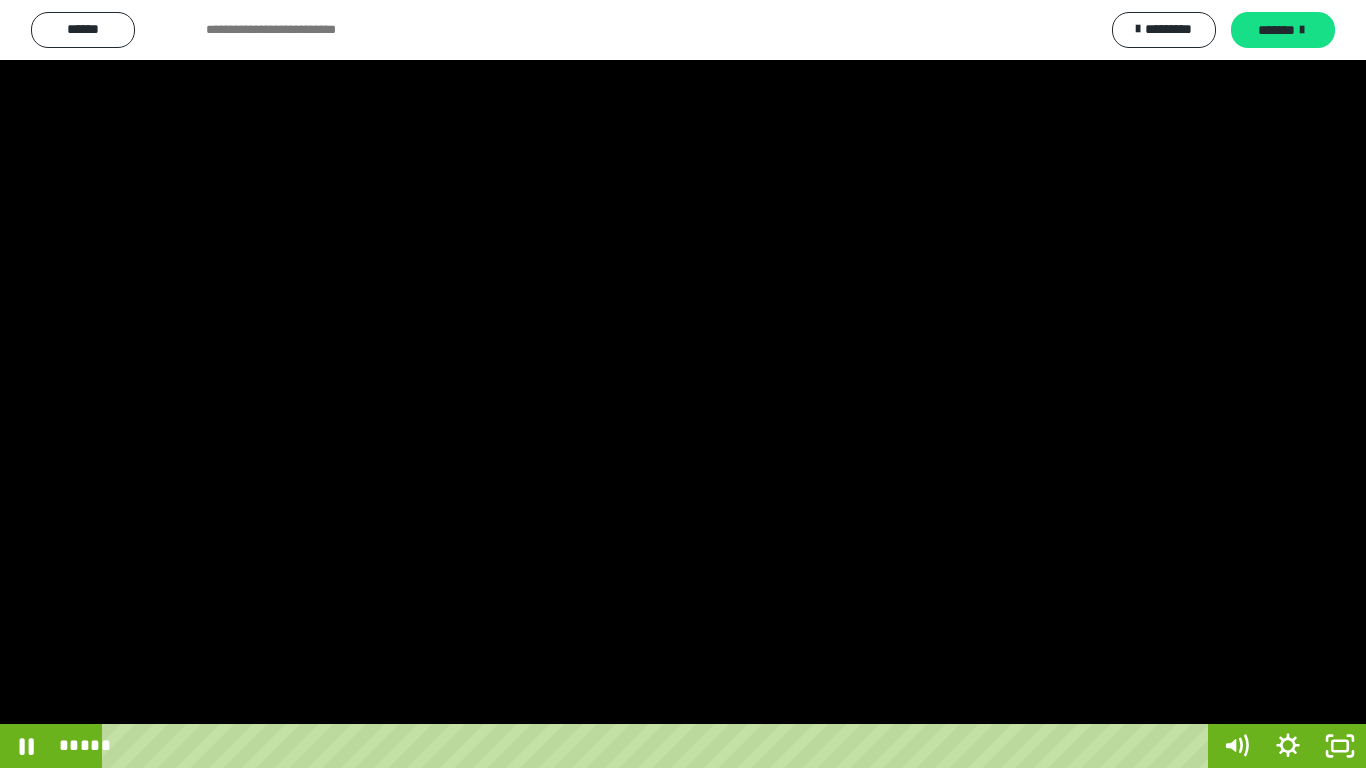 click at bounding box center (683, 384) 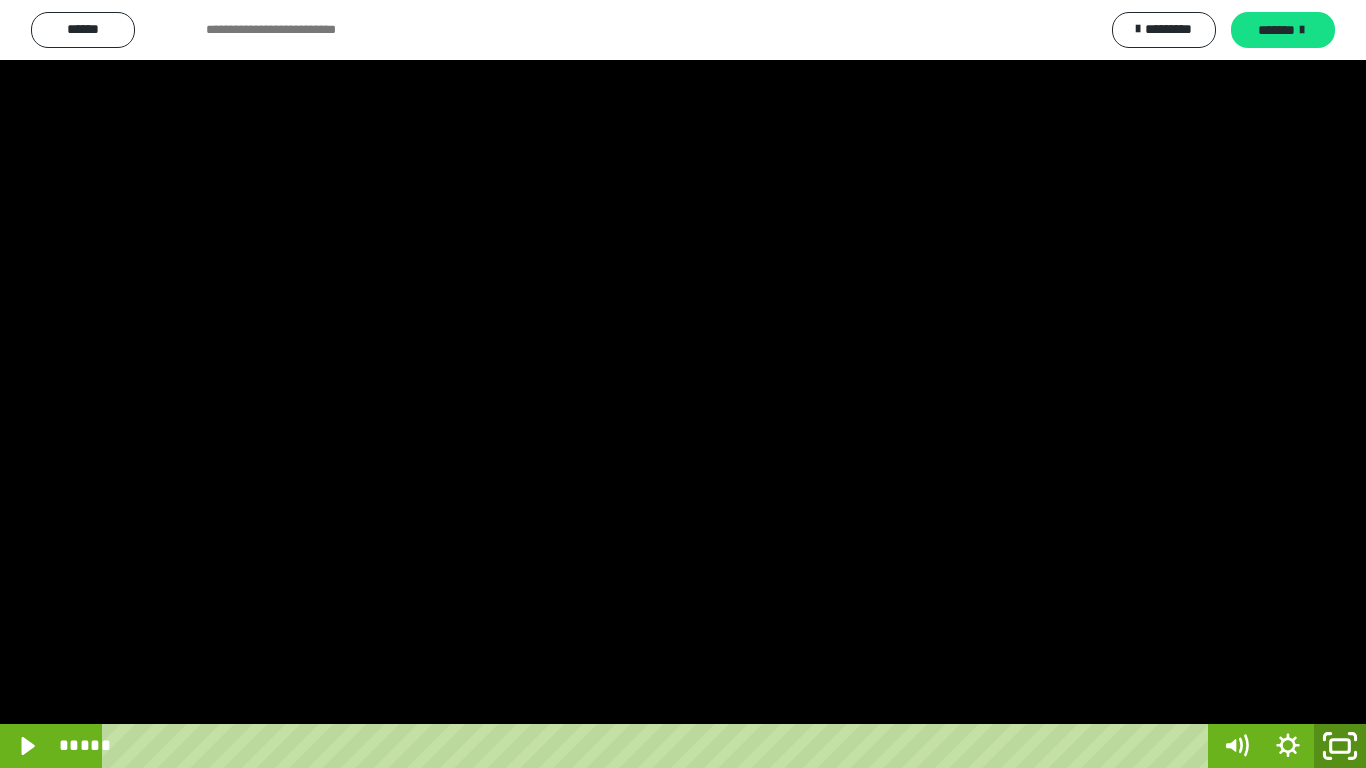 click 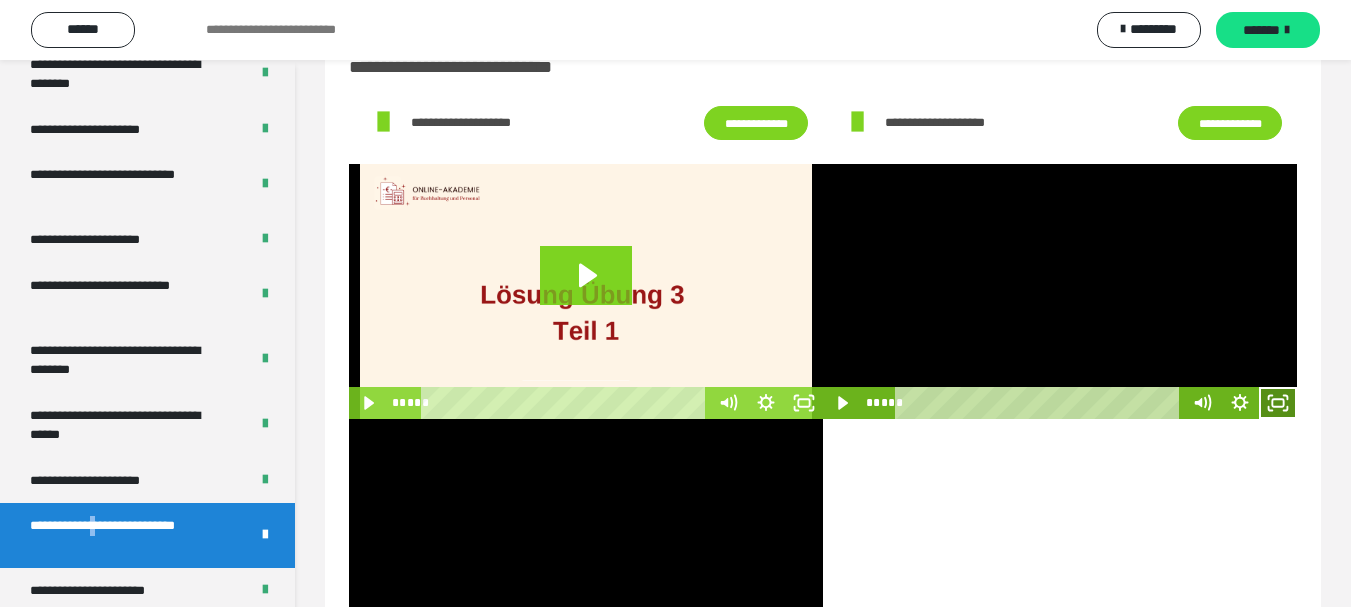 click 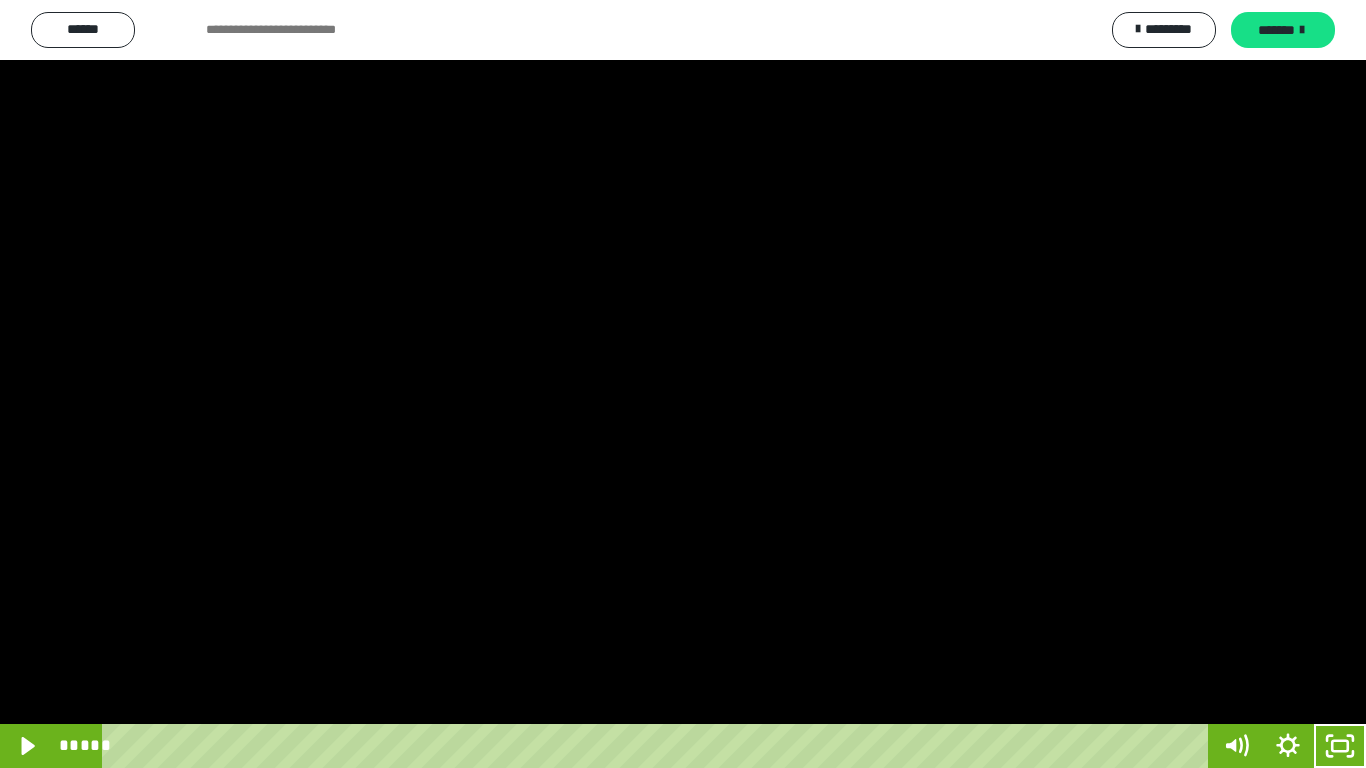click at bounding box center [683, 384] 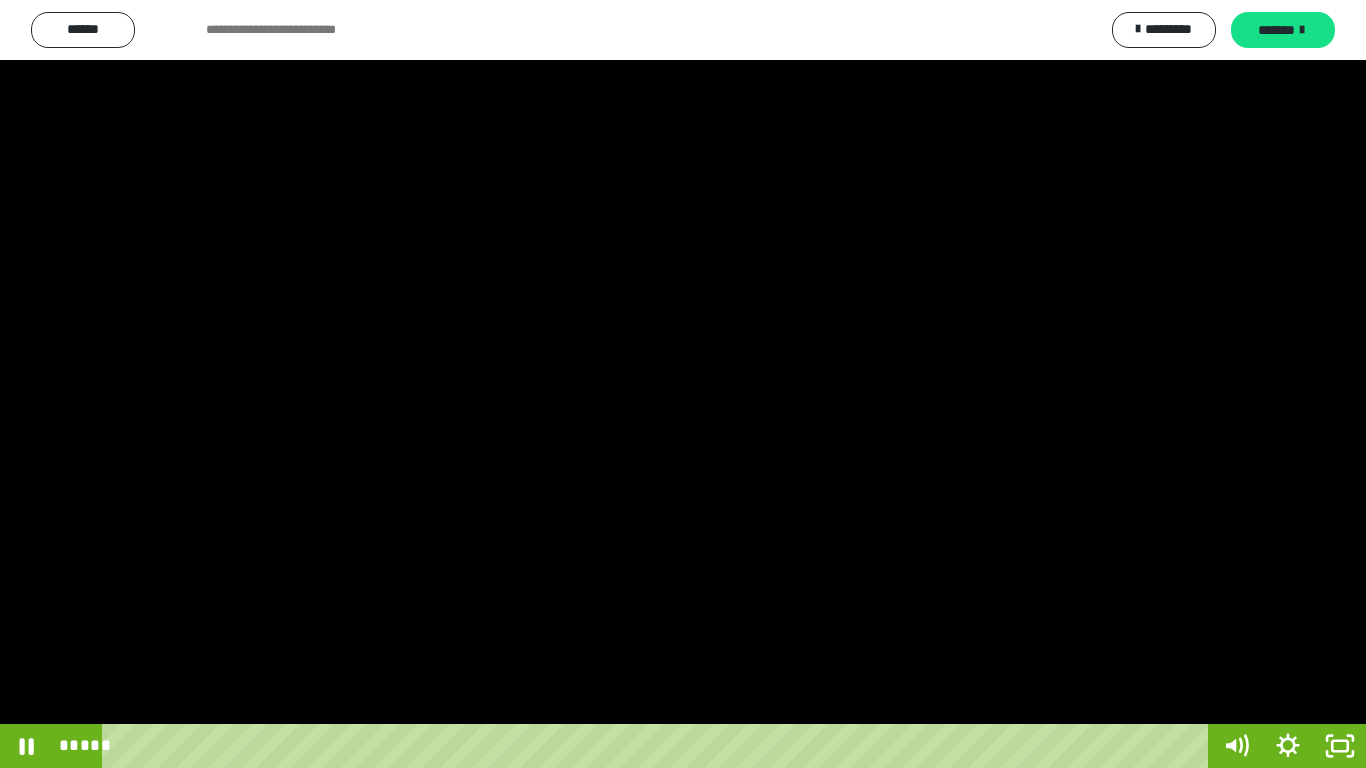 click at bounding box center (683, 384) 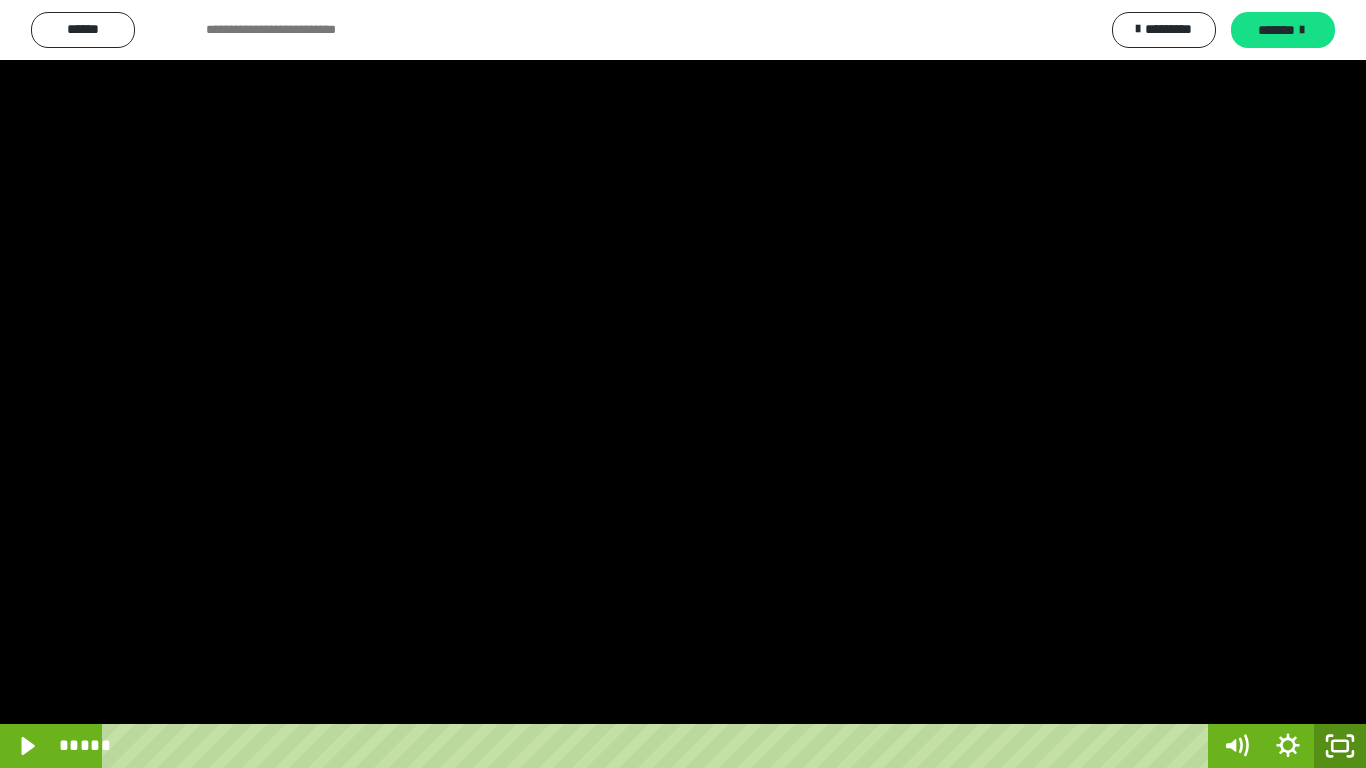 click 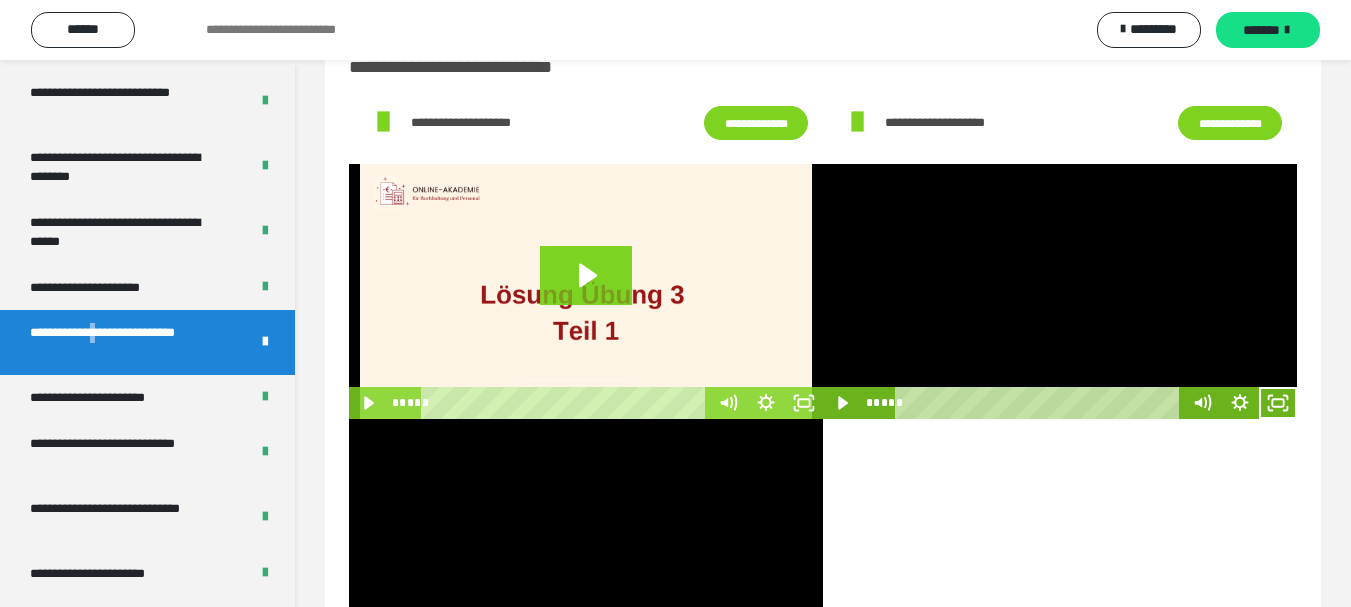 scroll, scrollTop: 3781, scrollLeft: 0, axis: vertical 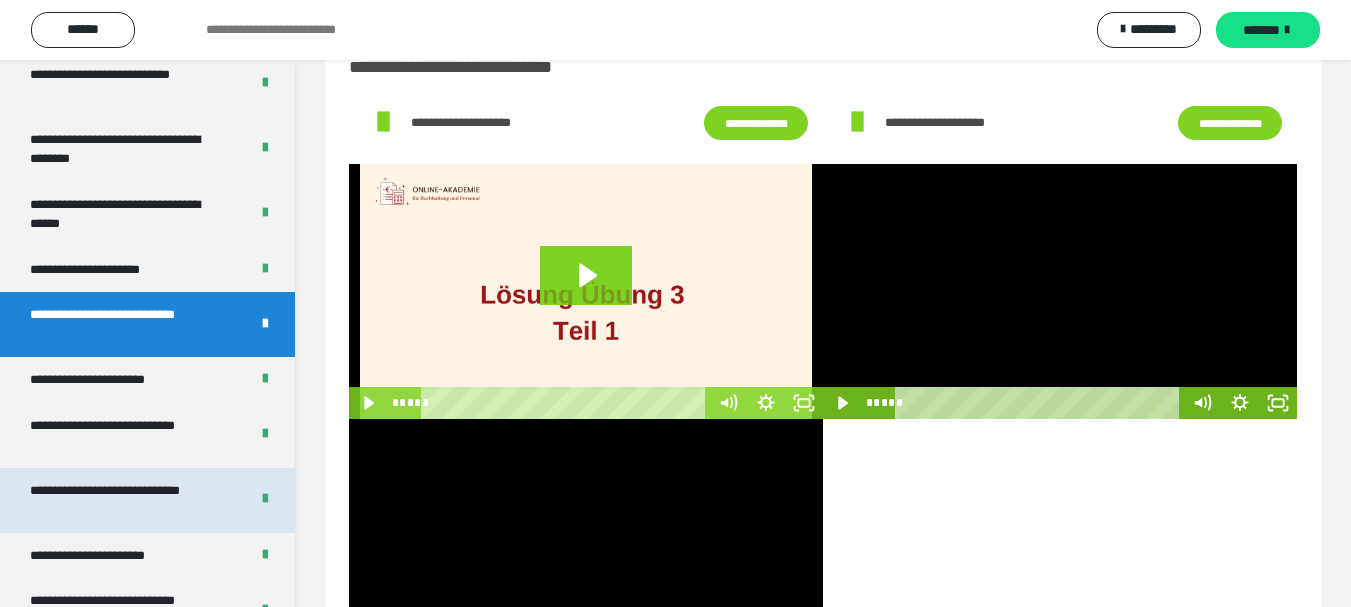 click on "**********" at bounding box center (124, 500) 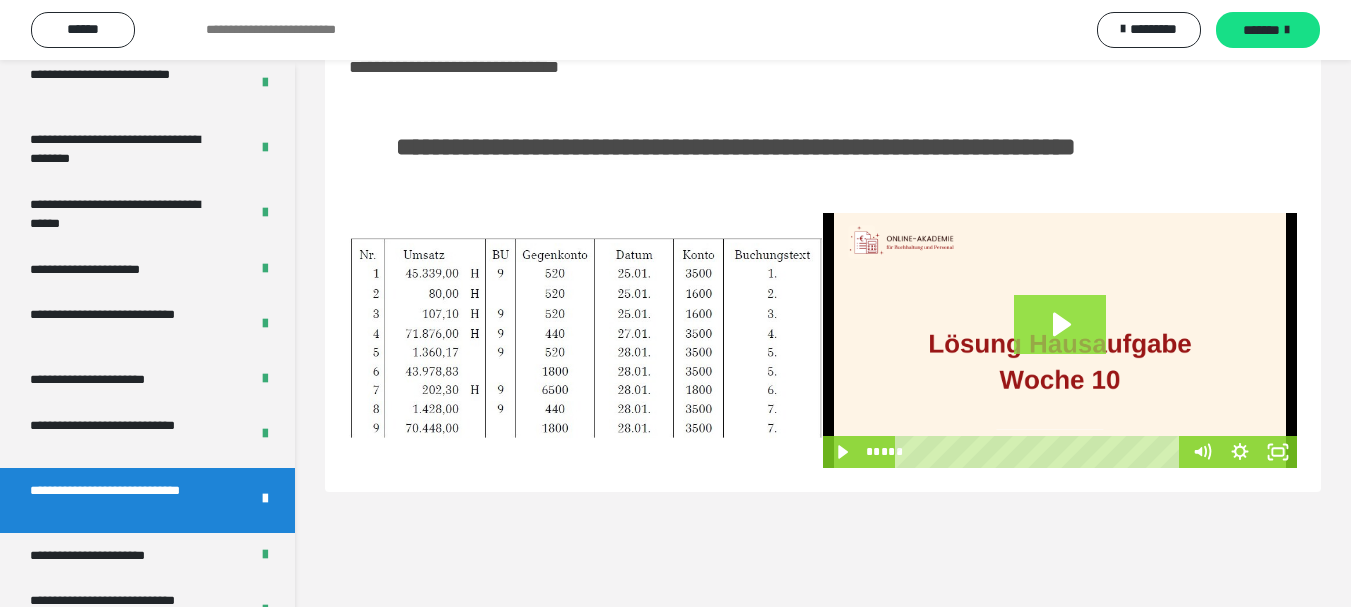 click 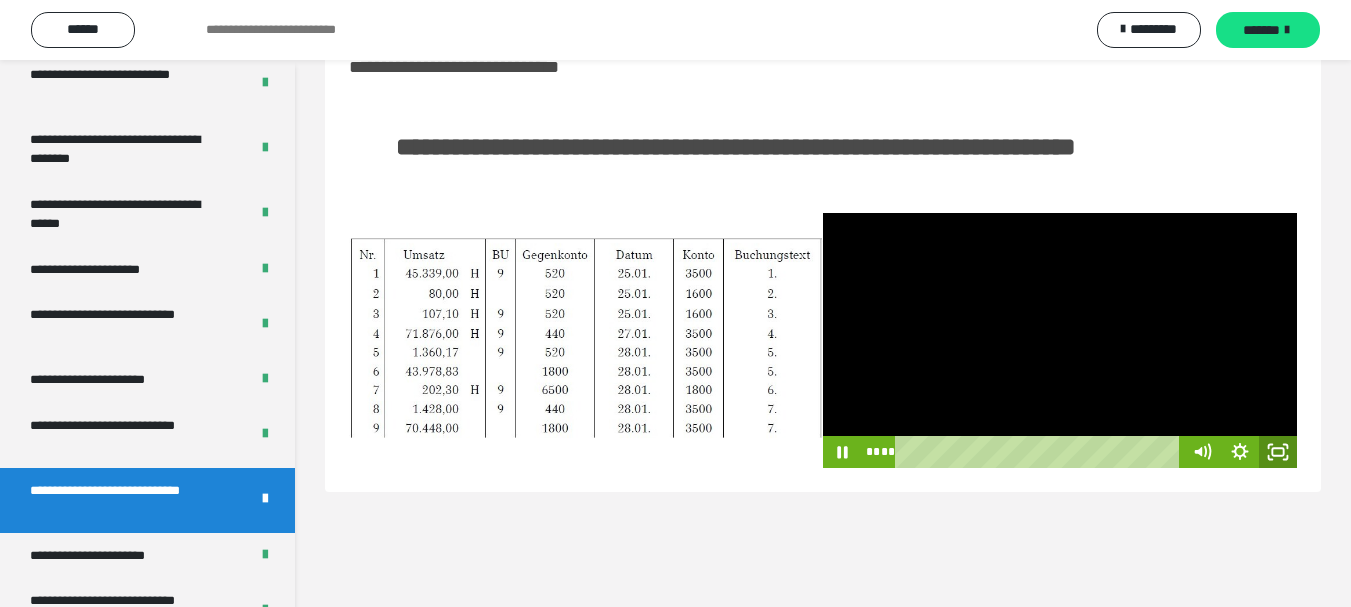 click 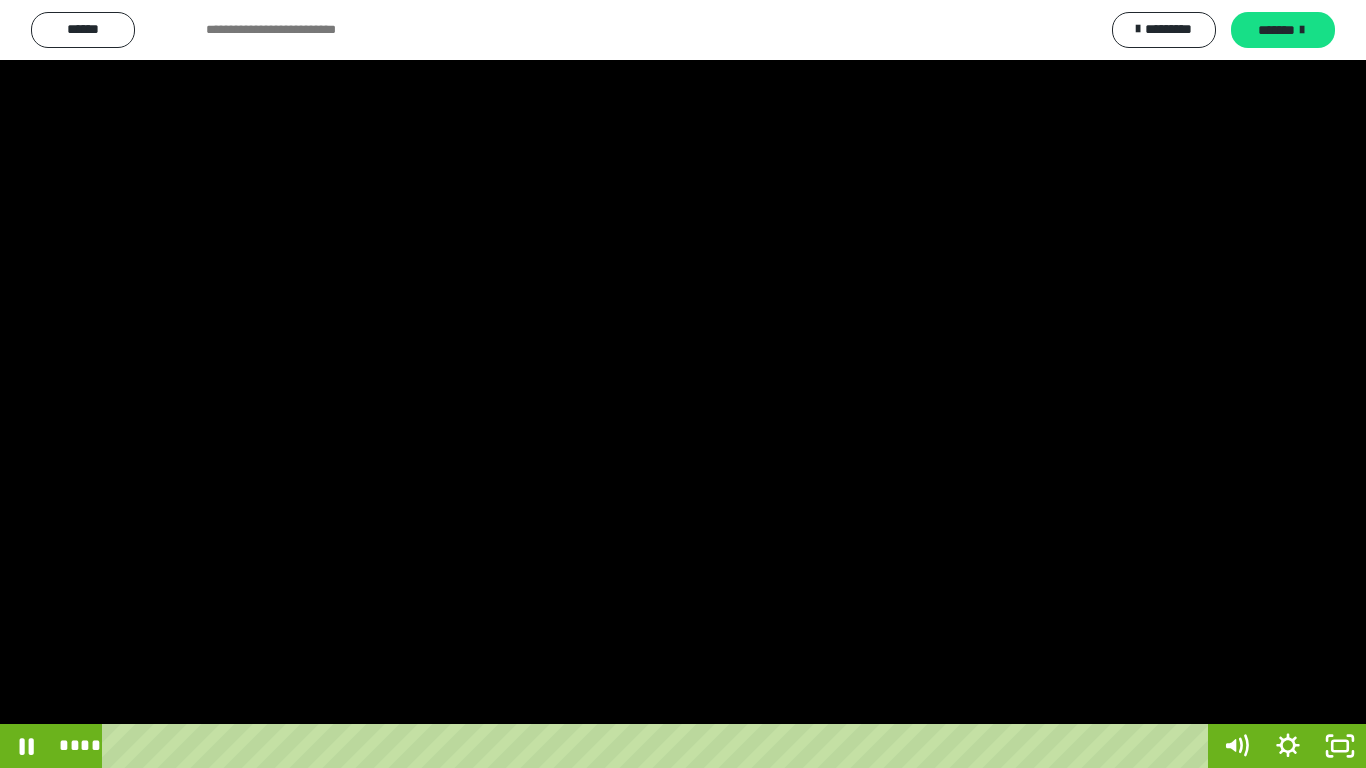 click at bounding box center [683, 384] 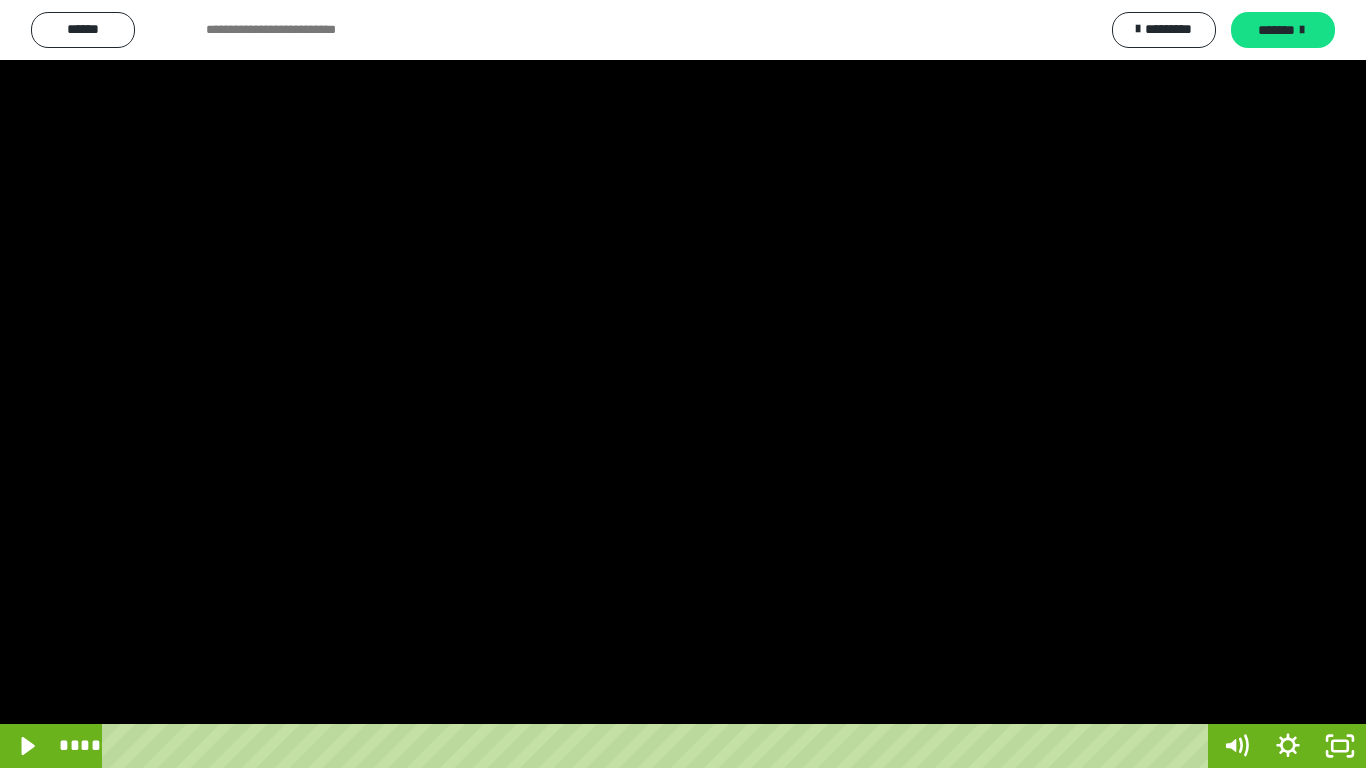 click at bounding box center (683, 384) 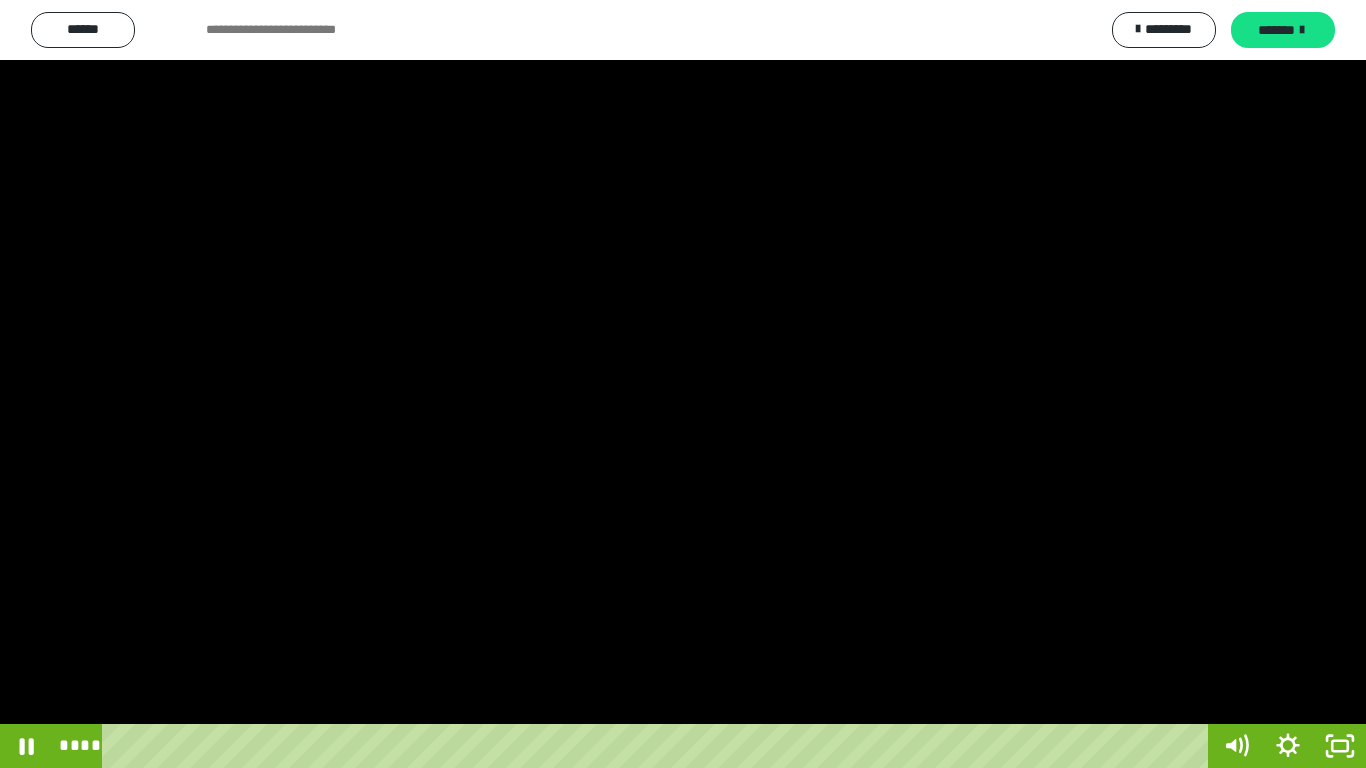 click at bounding box center (683, 384) 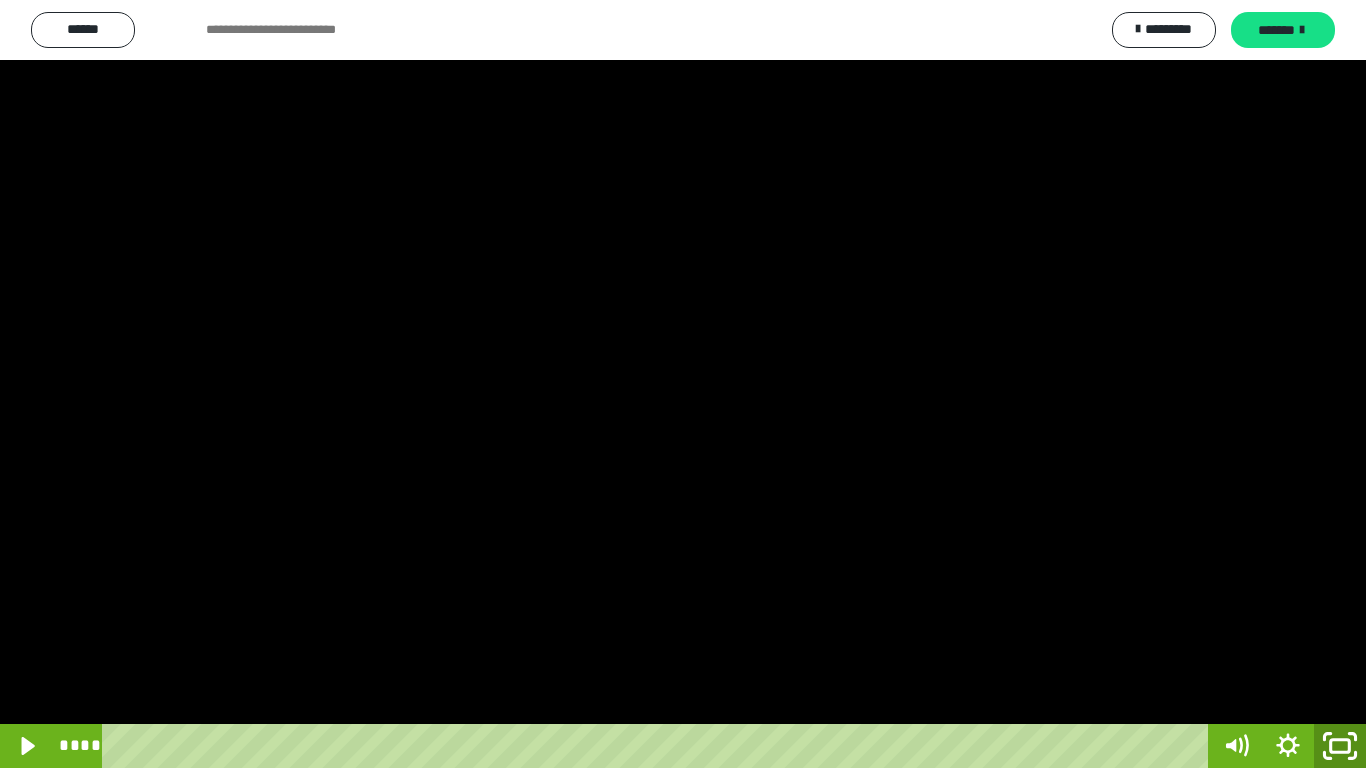 click 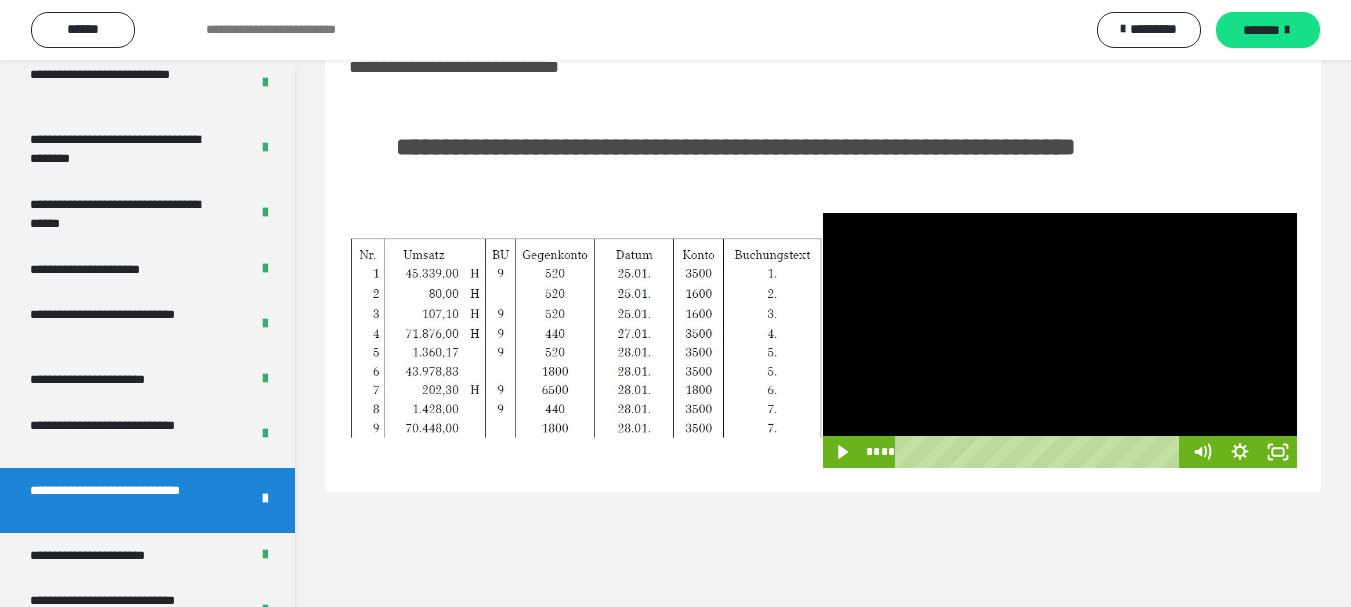 click at bounding box center [1060, 340] 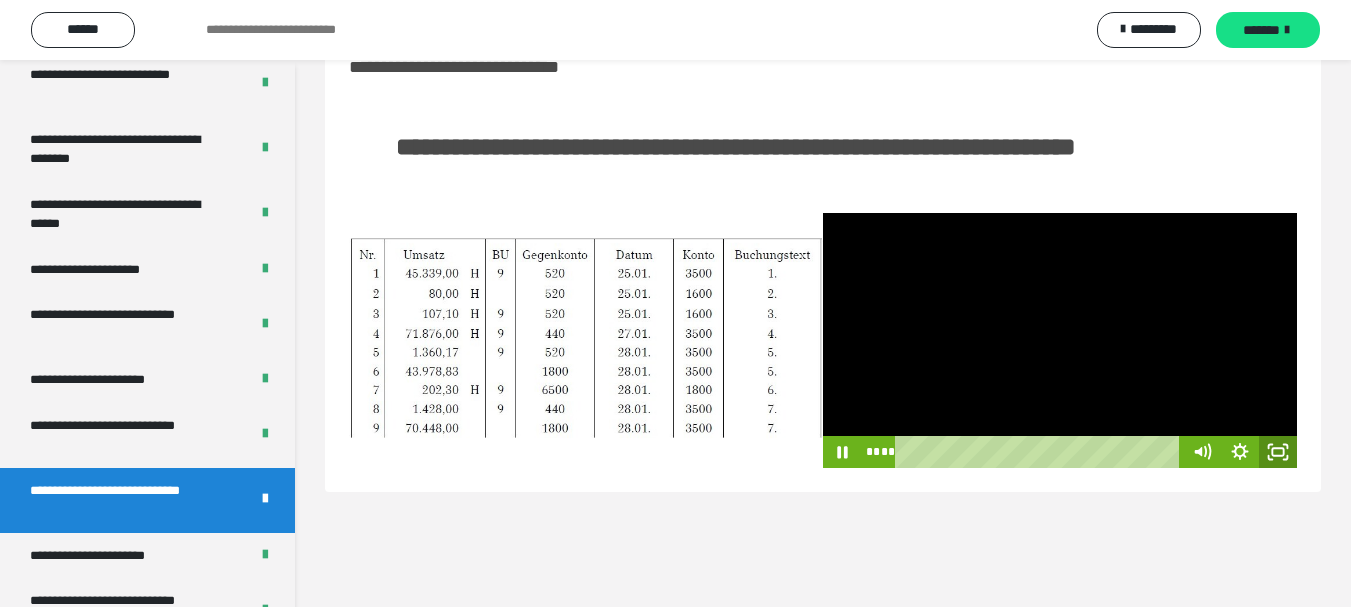 click 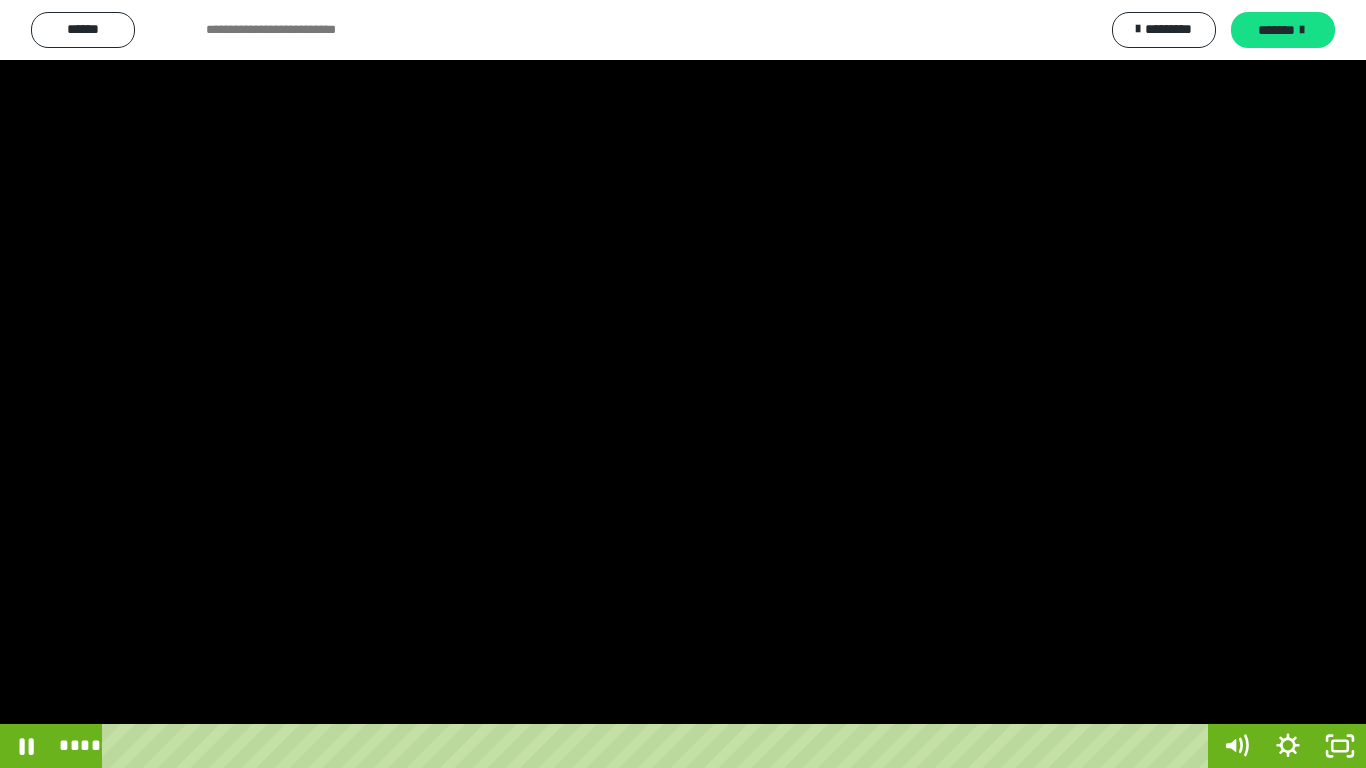 click at bounding box center (683, 384) 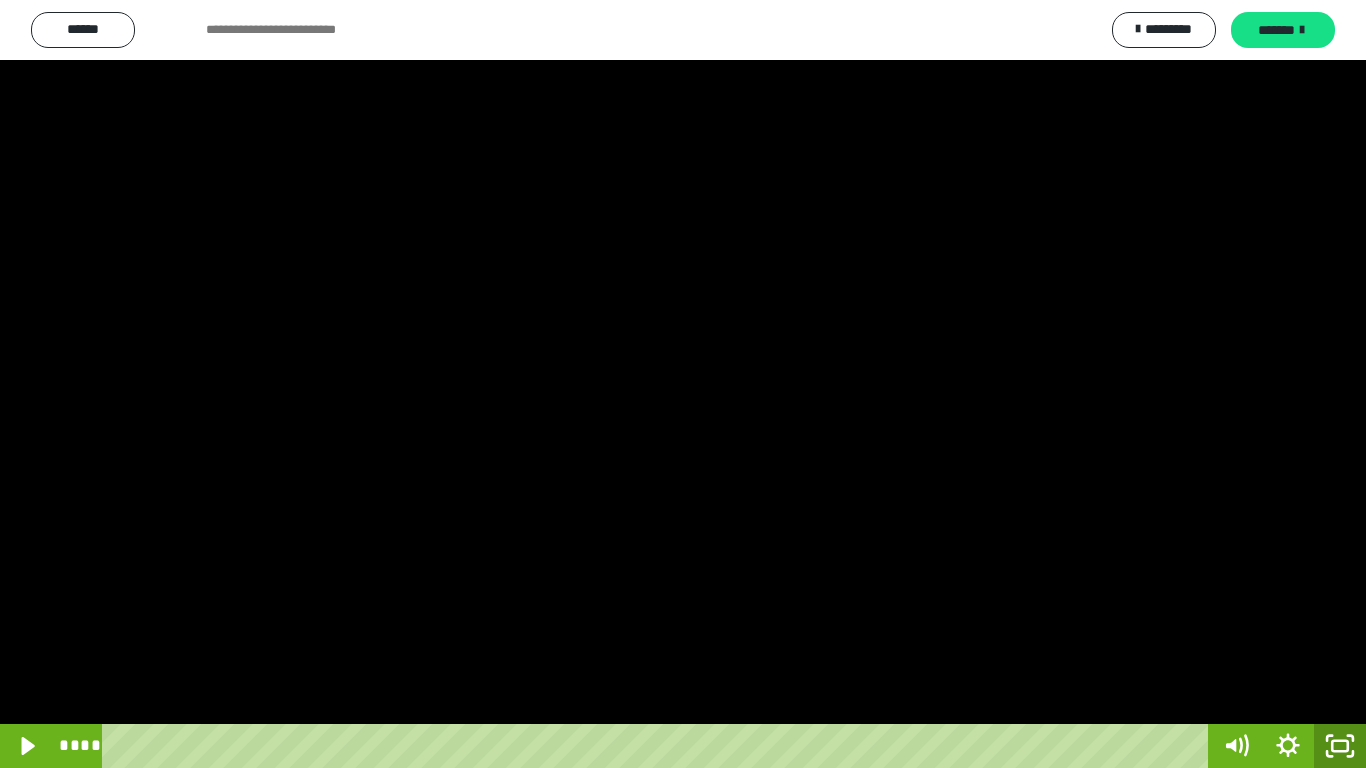 click 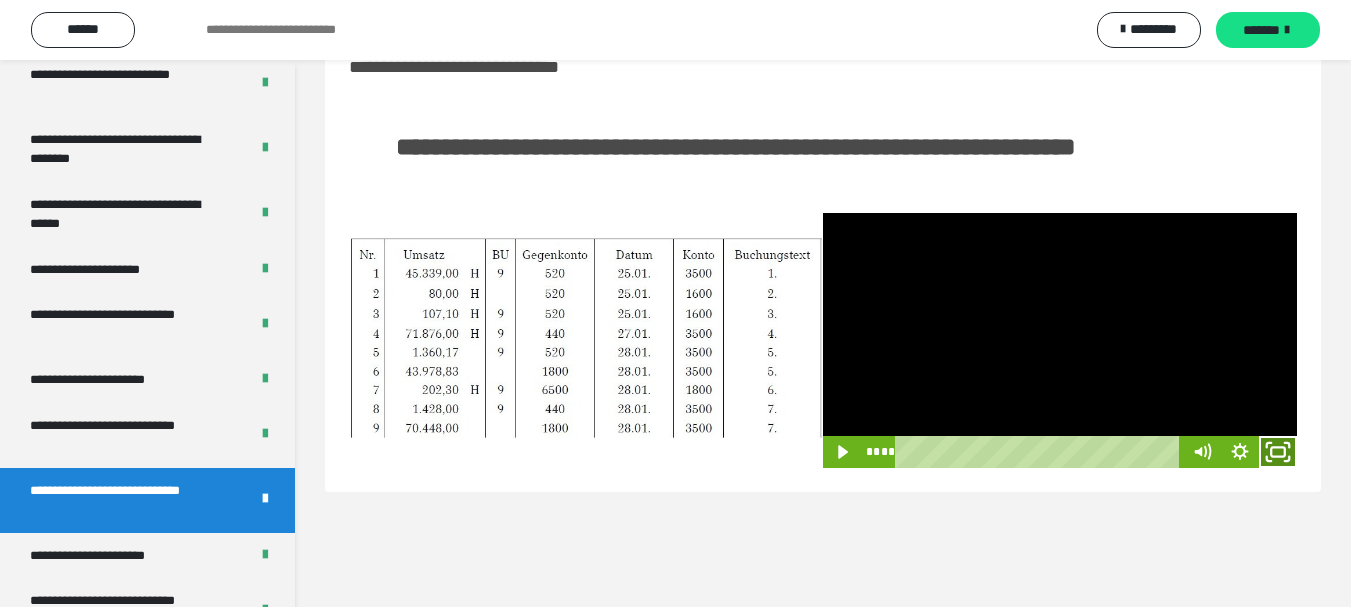 click 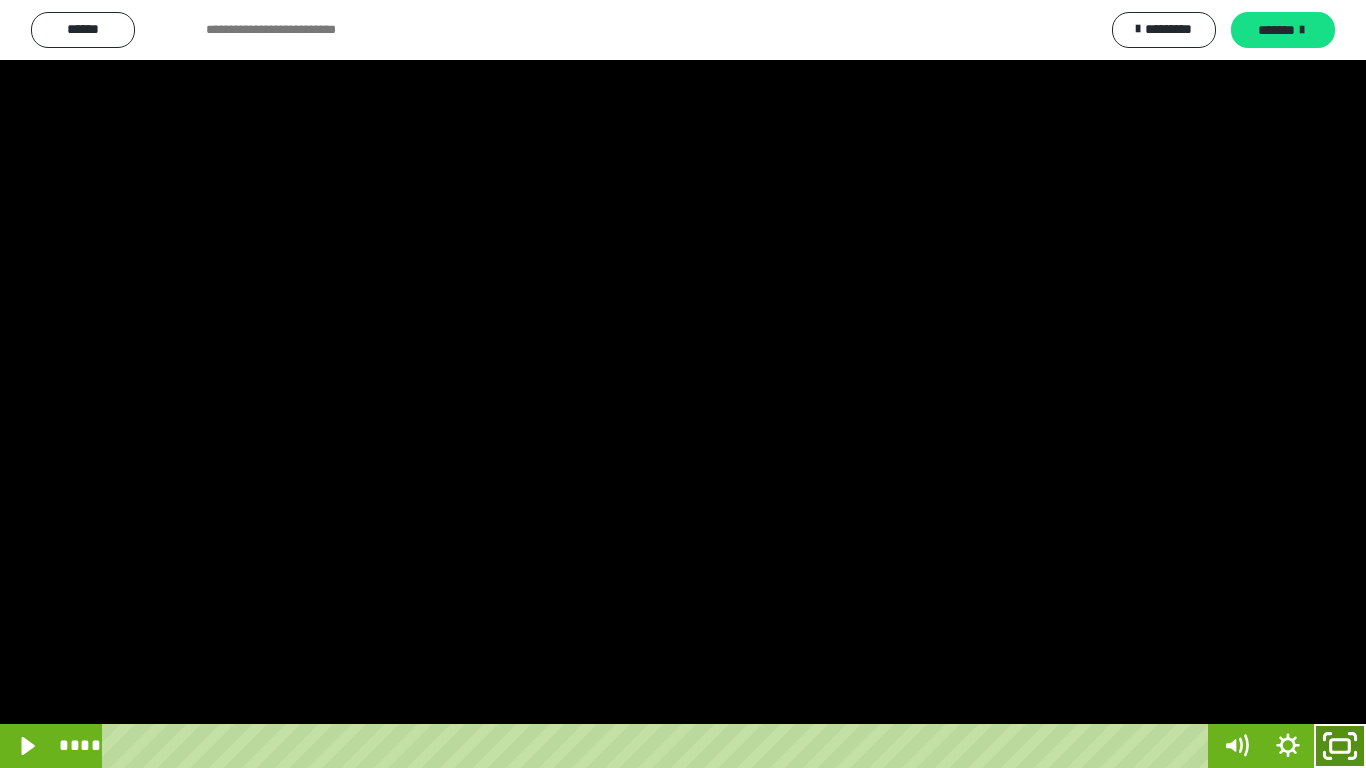 click 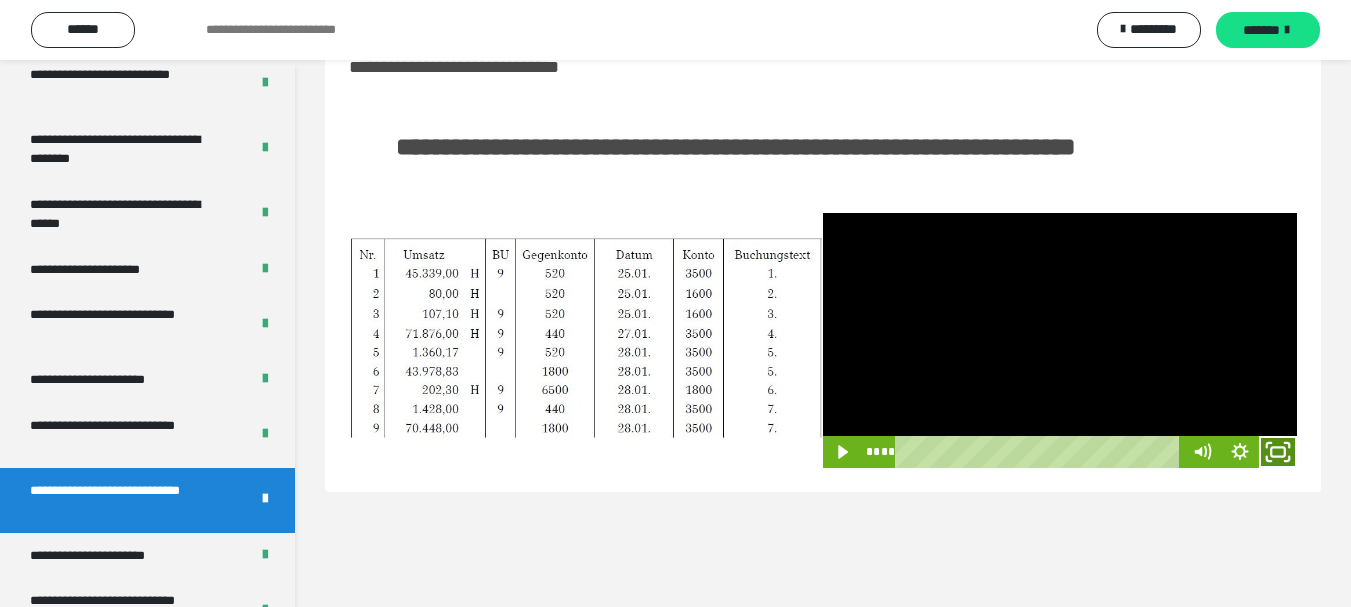 click 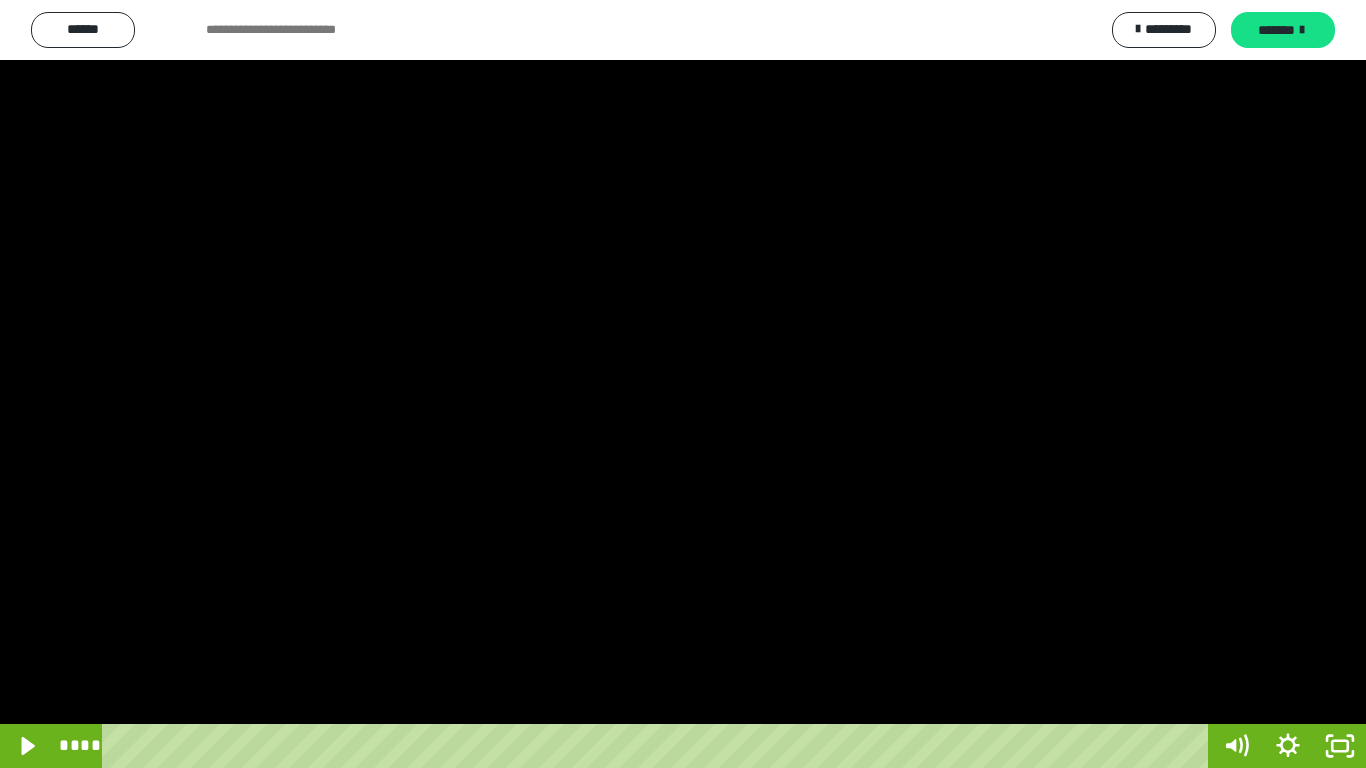click at bounding box center (683, 384) 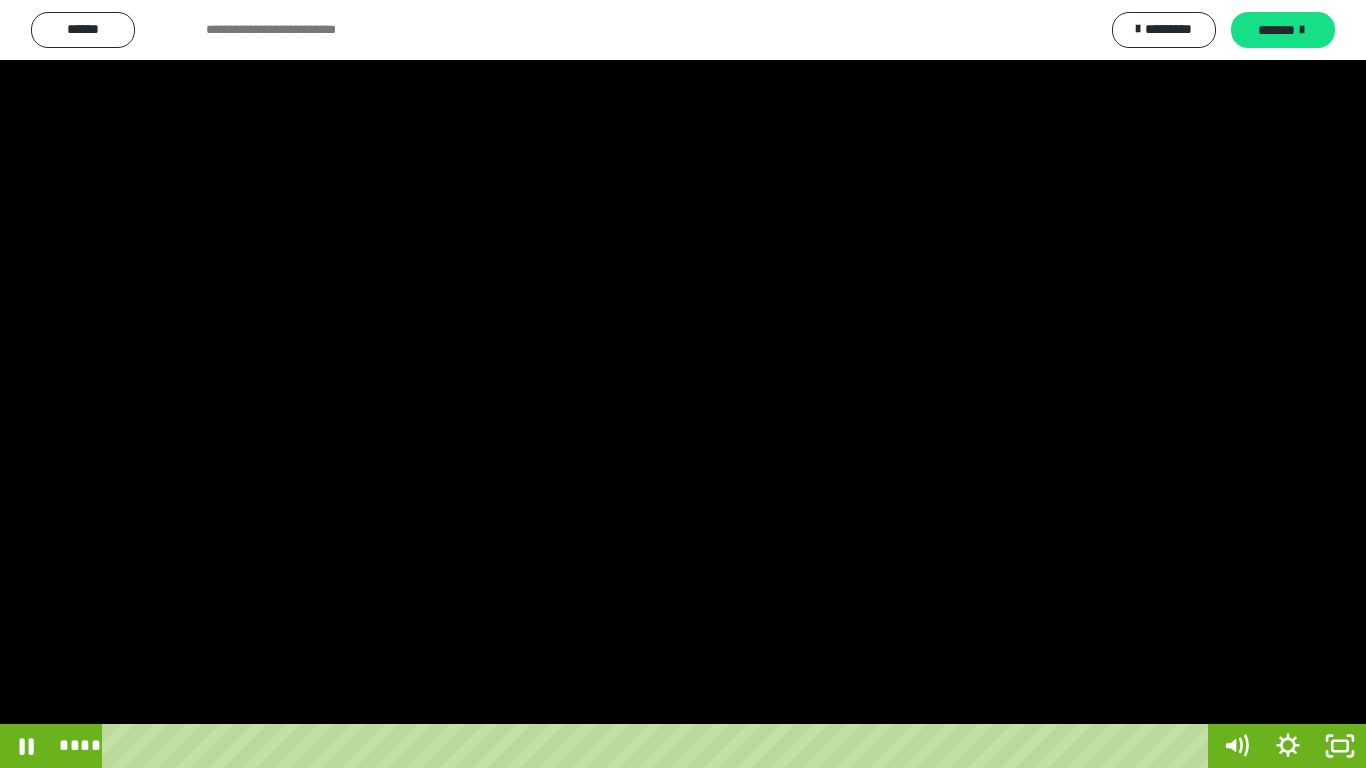 click at bounding box center (683, 384) 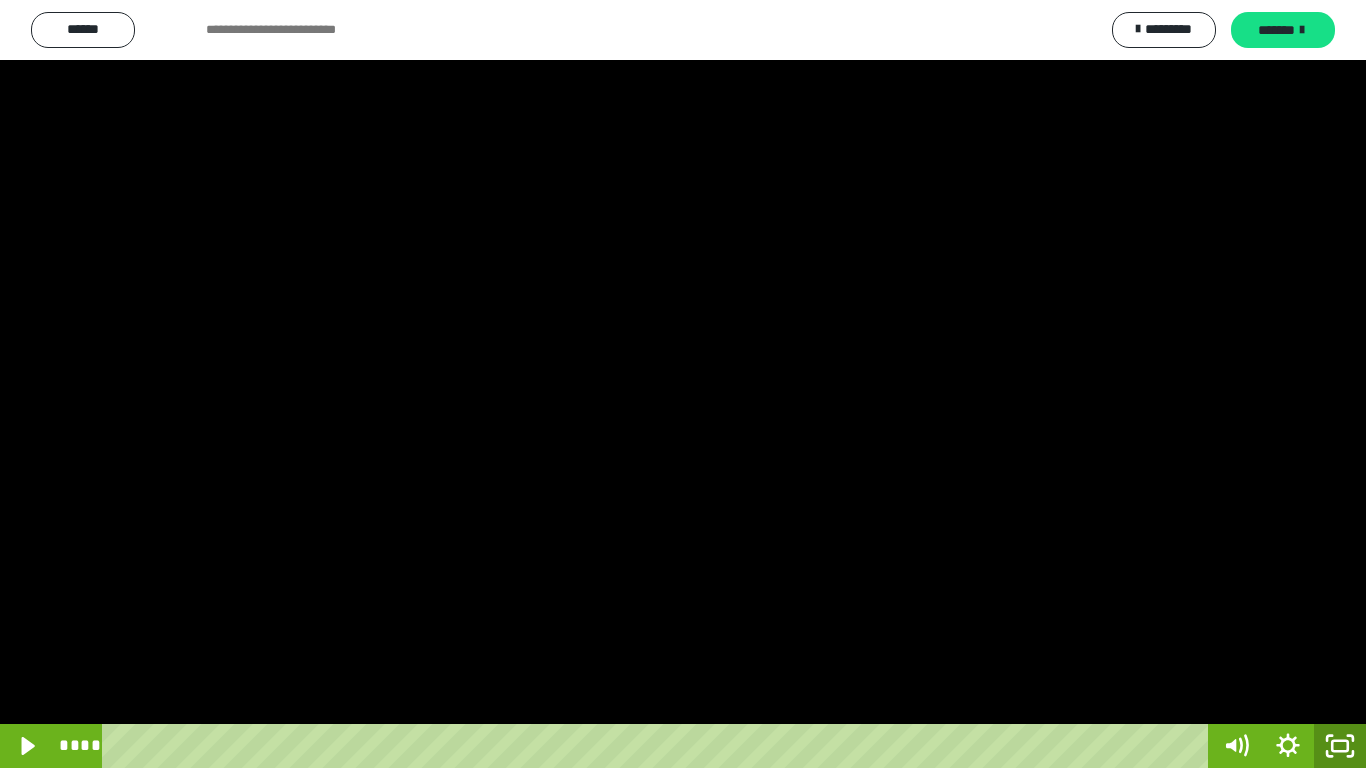 click 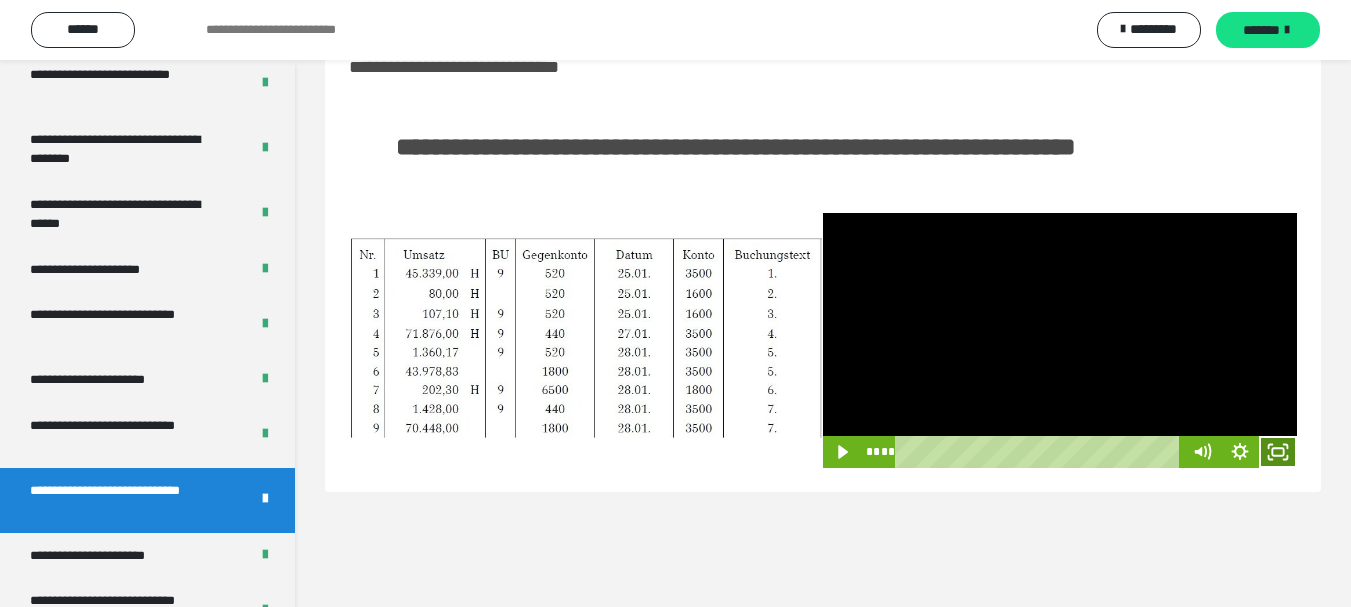 click 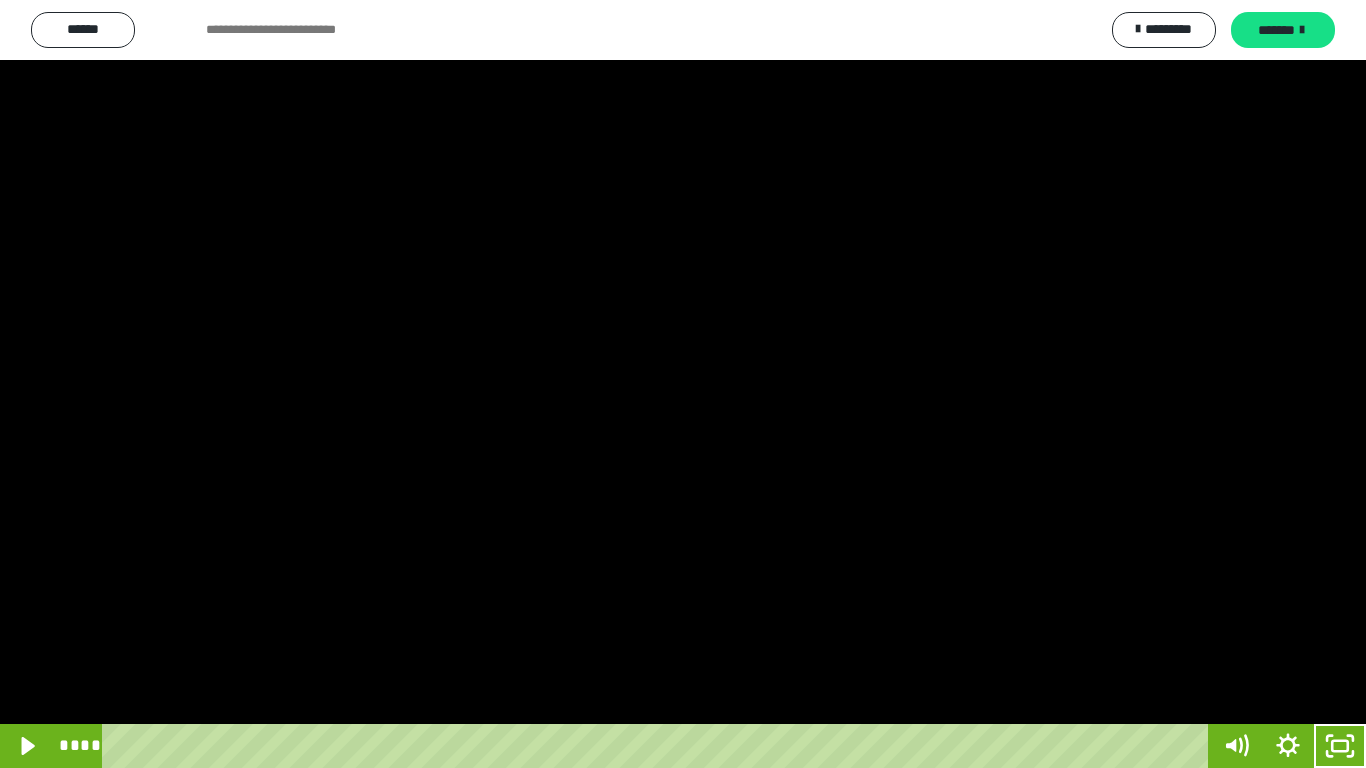 click at bounding box center [683, 384] 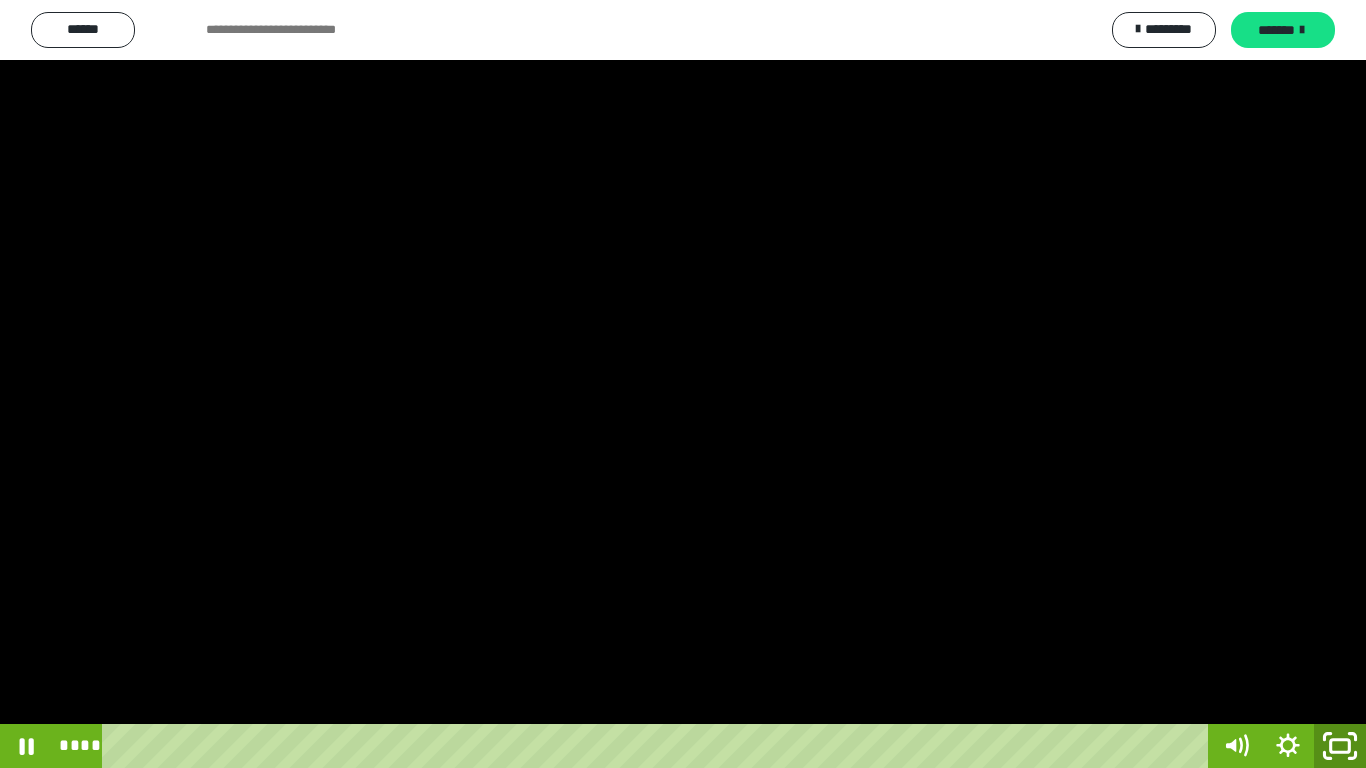 click 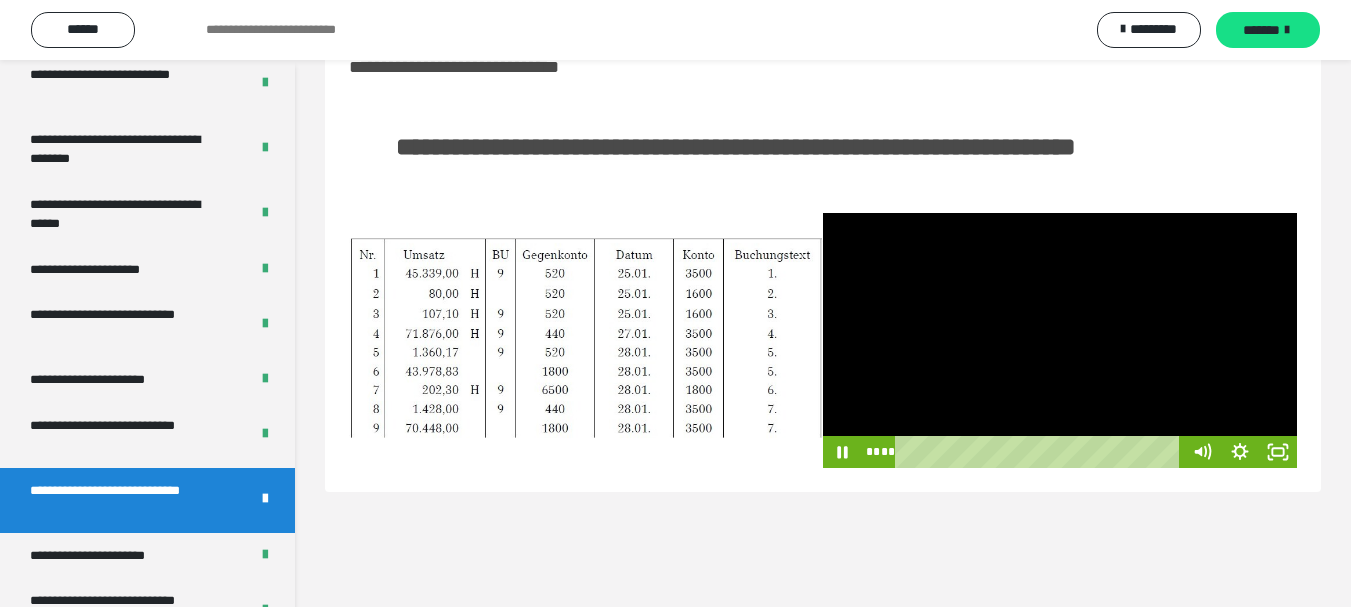 click at bounding box center (1060, 340) 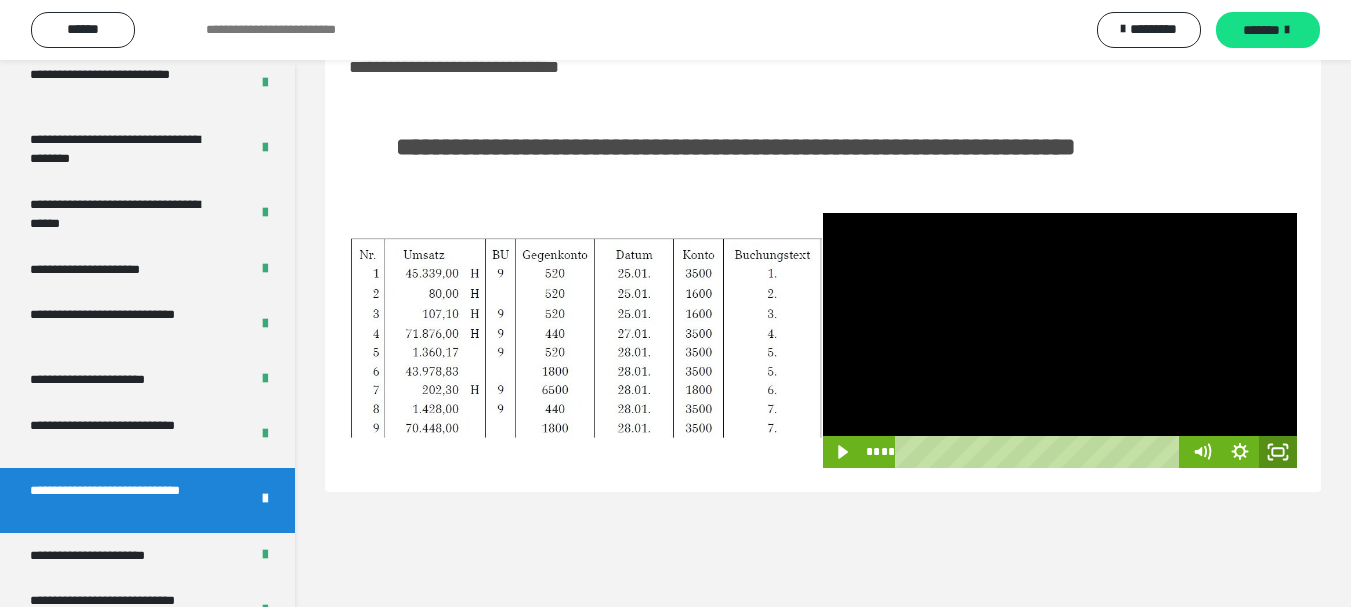 click 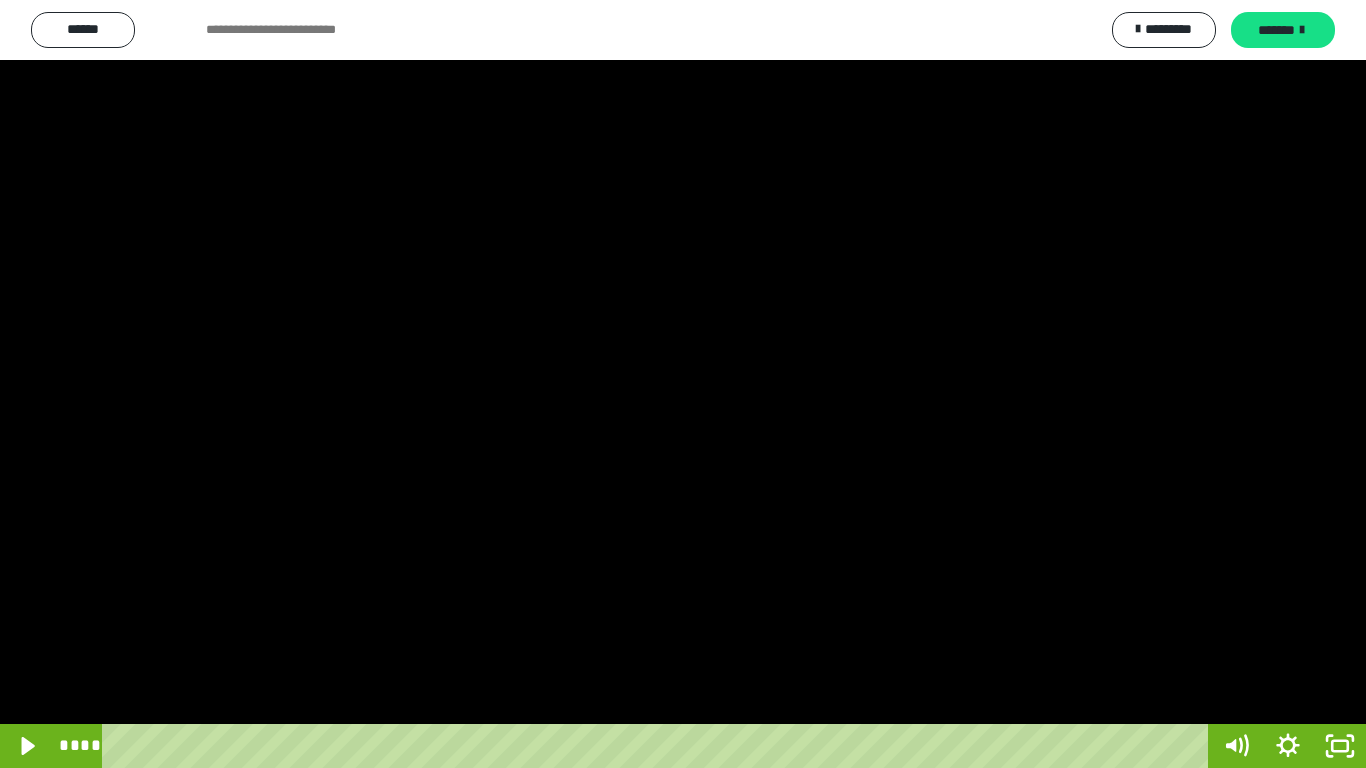 click at bounding box center (683, 384) 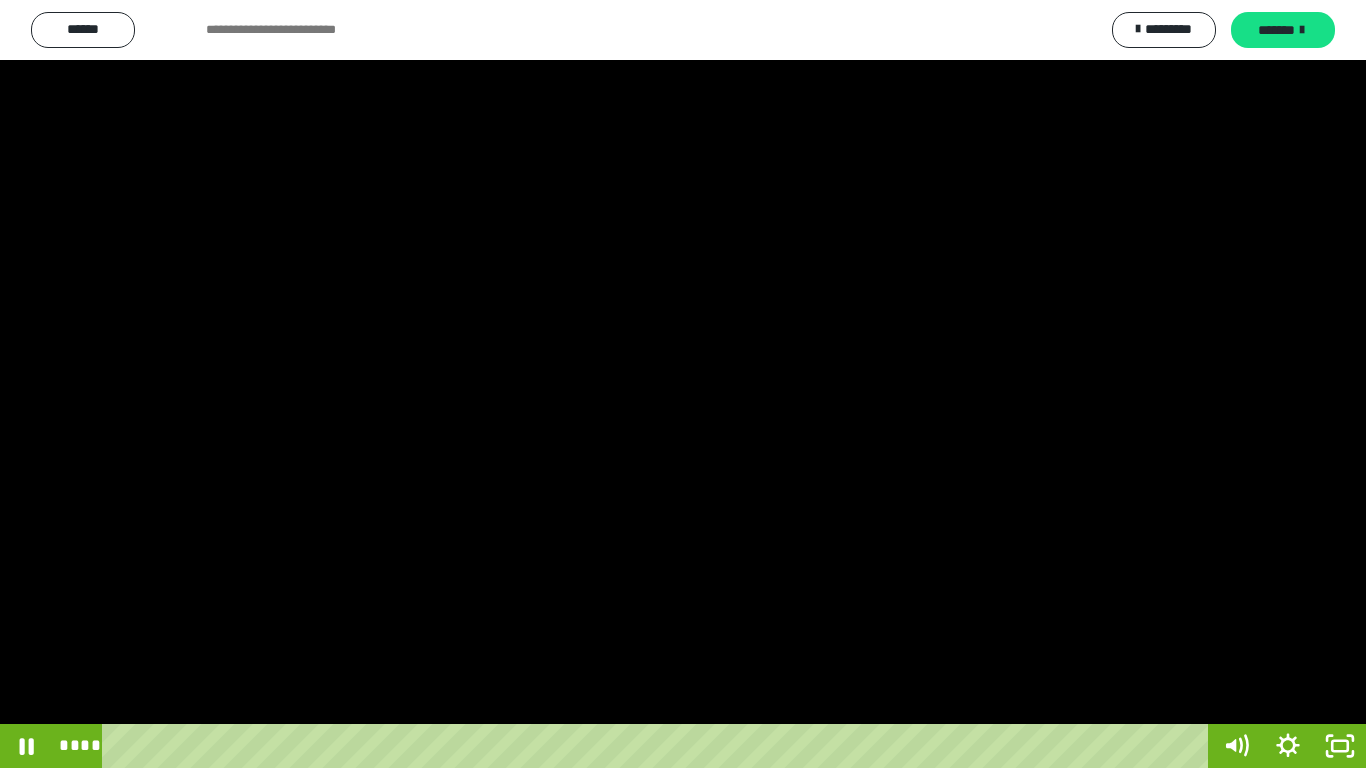 click at bounding box center [683, 384] 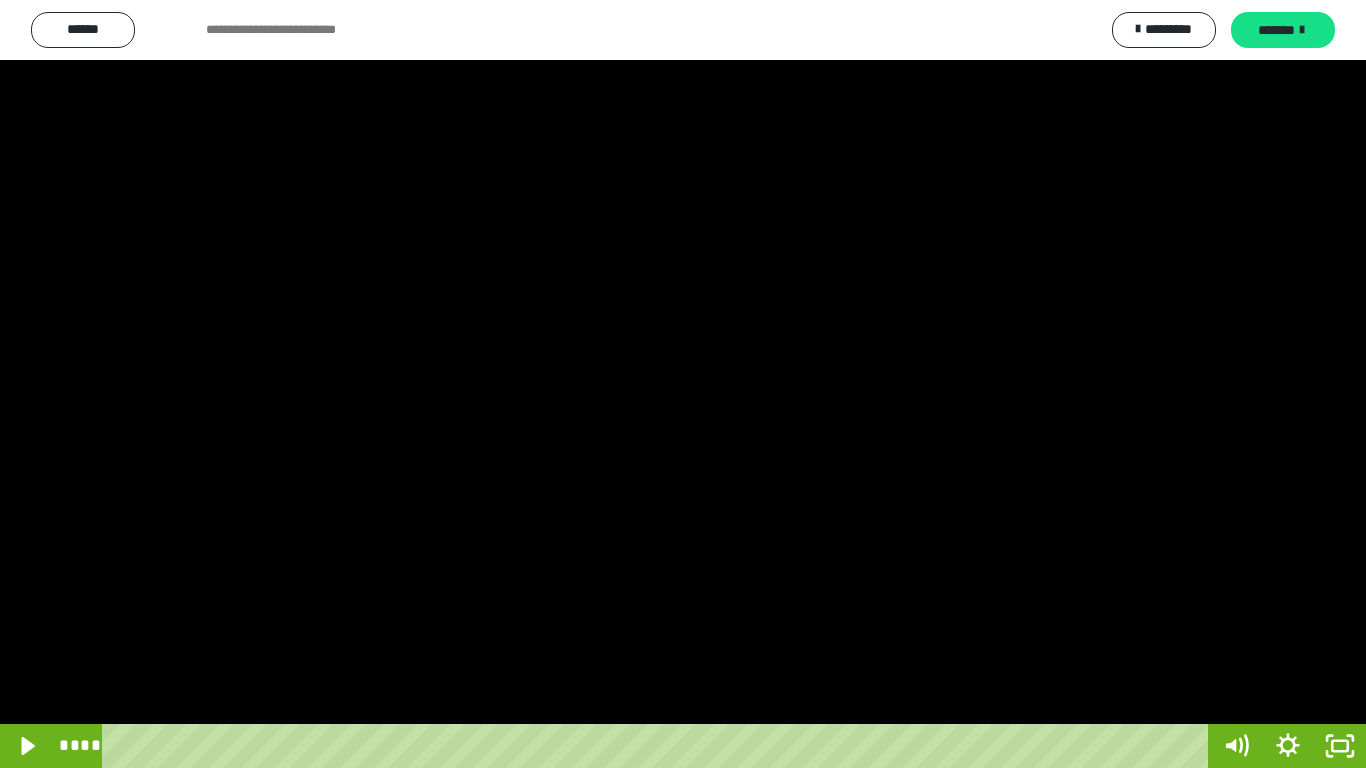 click at bounding box center [683, 384] 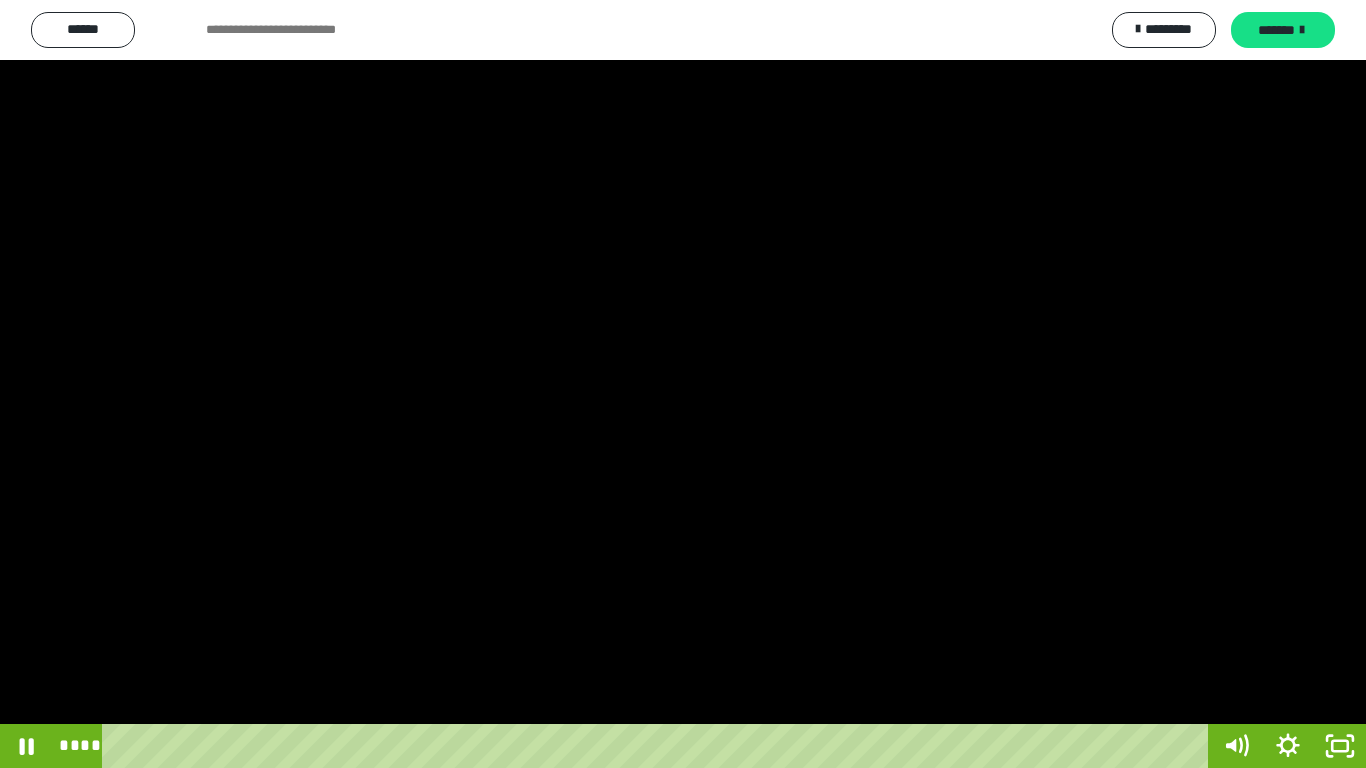 click at bounding box center (683, 384) 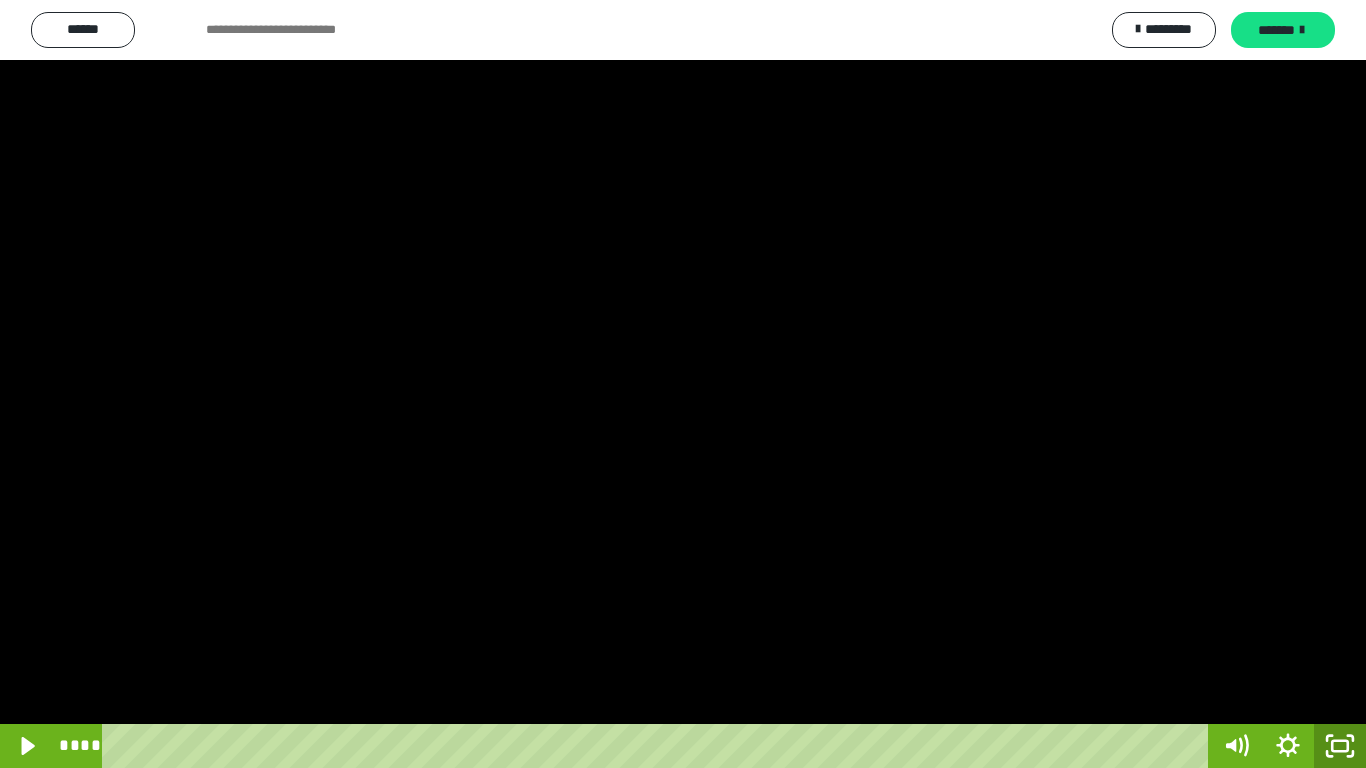 click 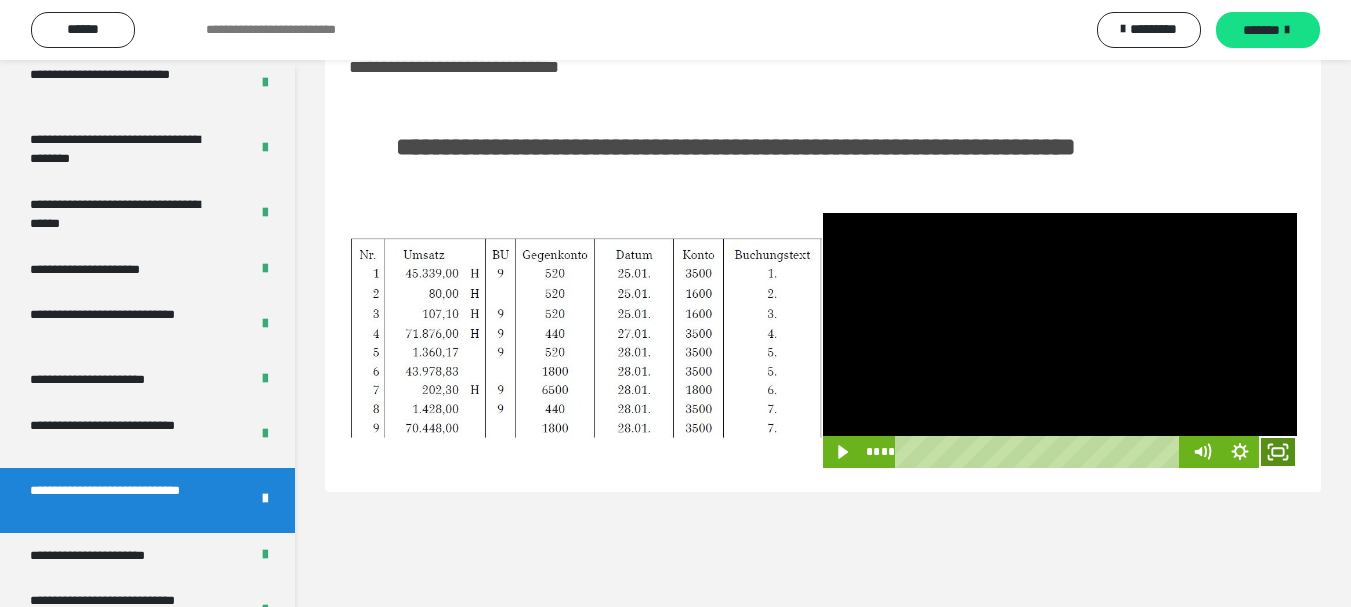 click 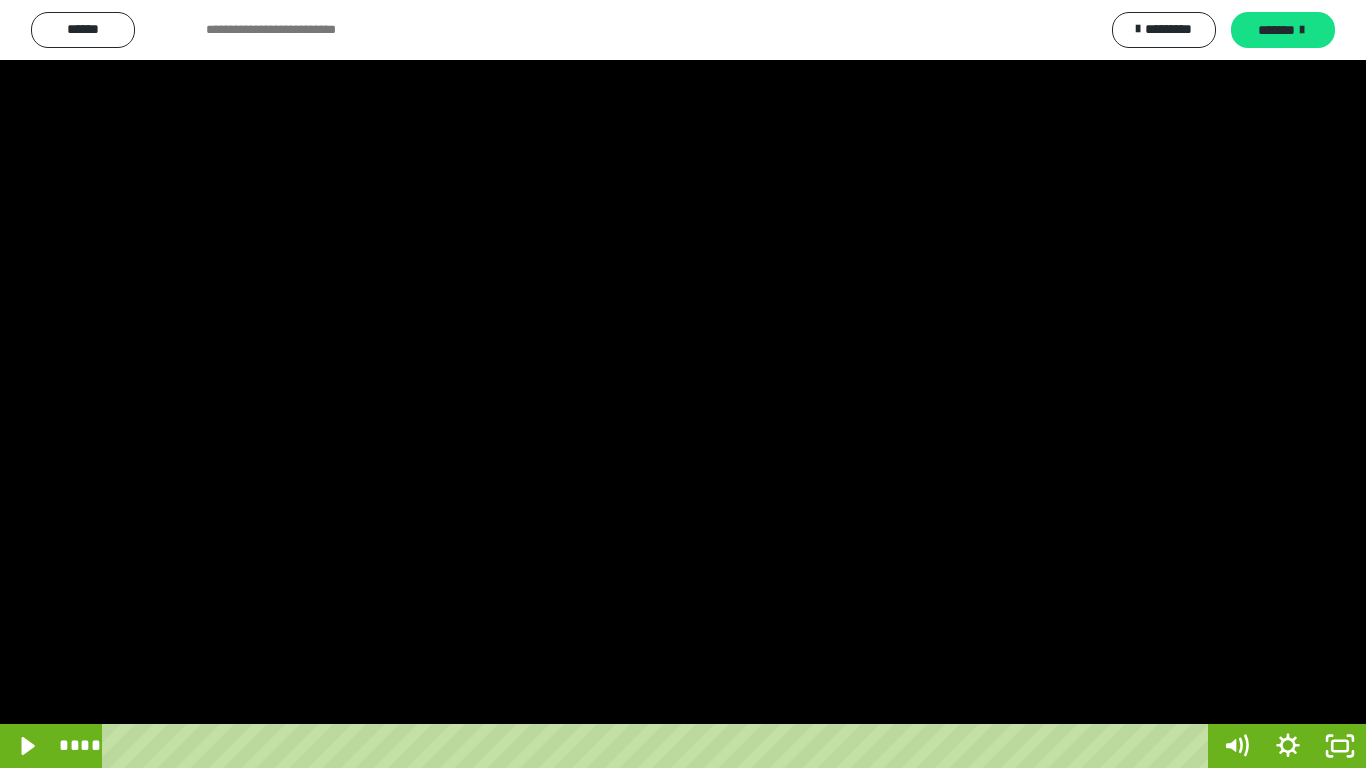click at bounding box center (683, 384) 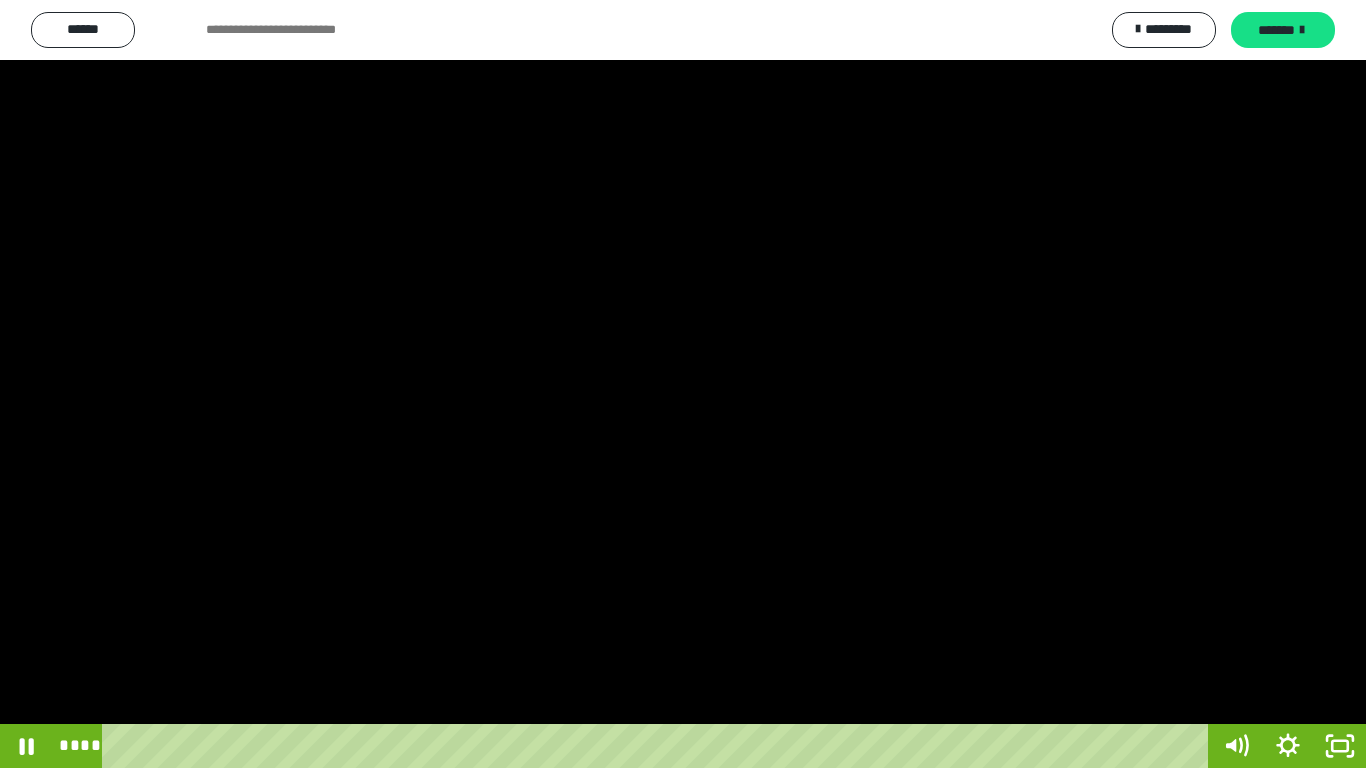 click at bounding box center [683, 384] 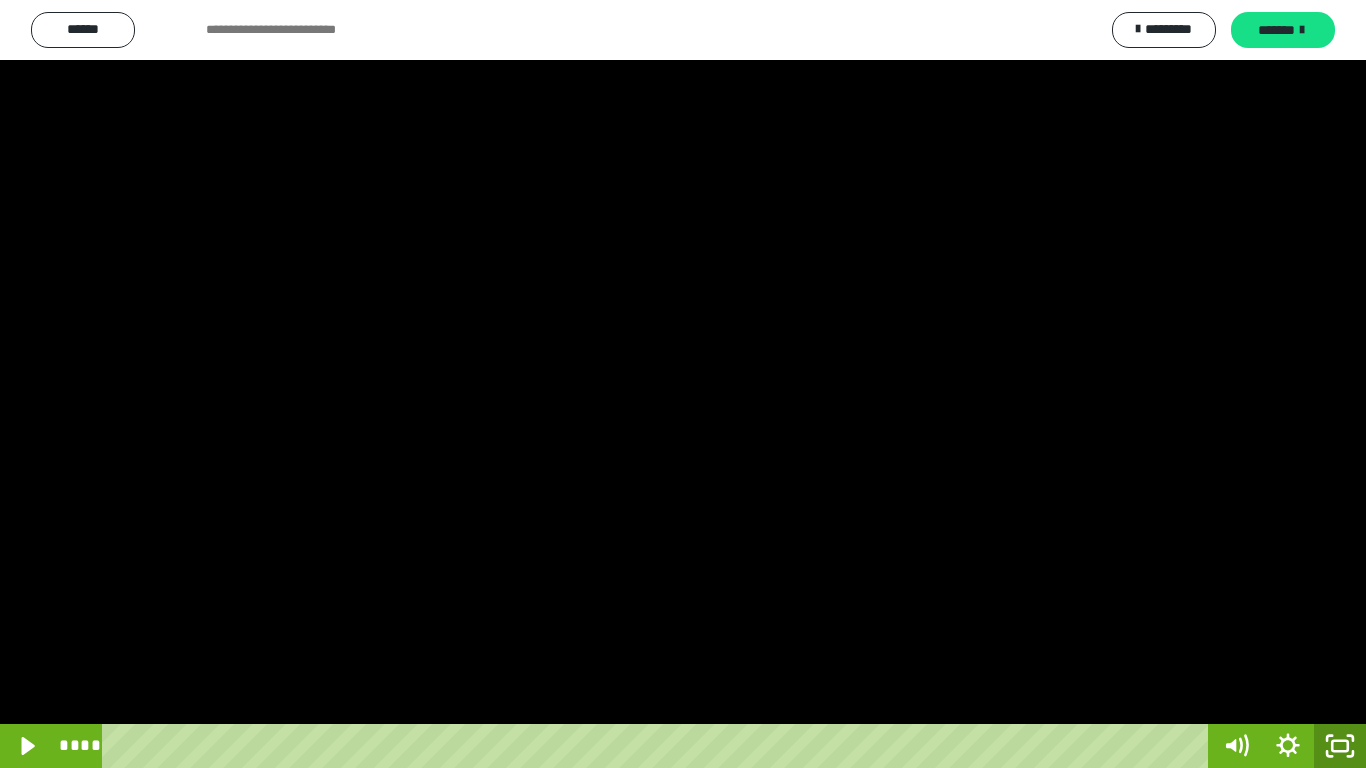click 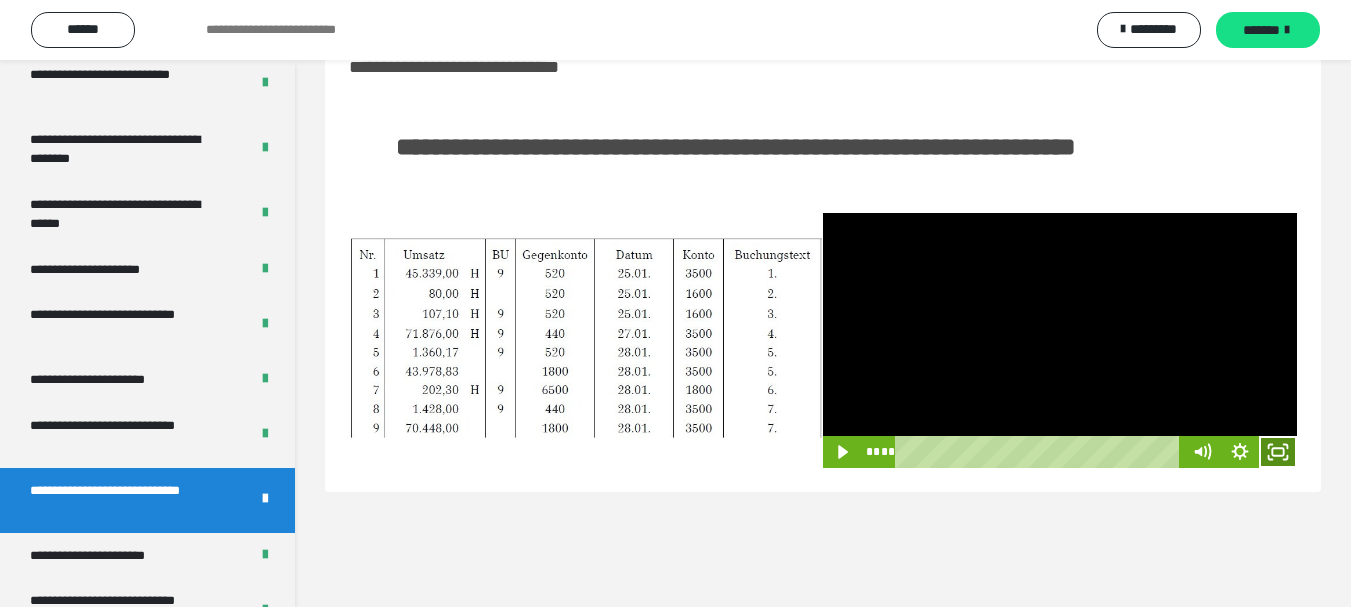 click 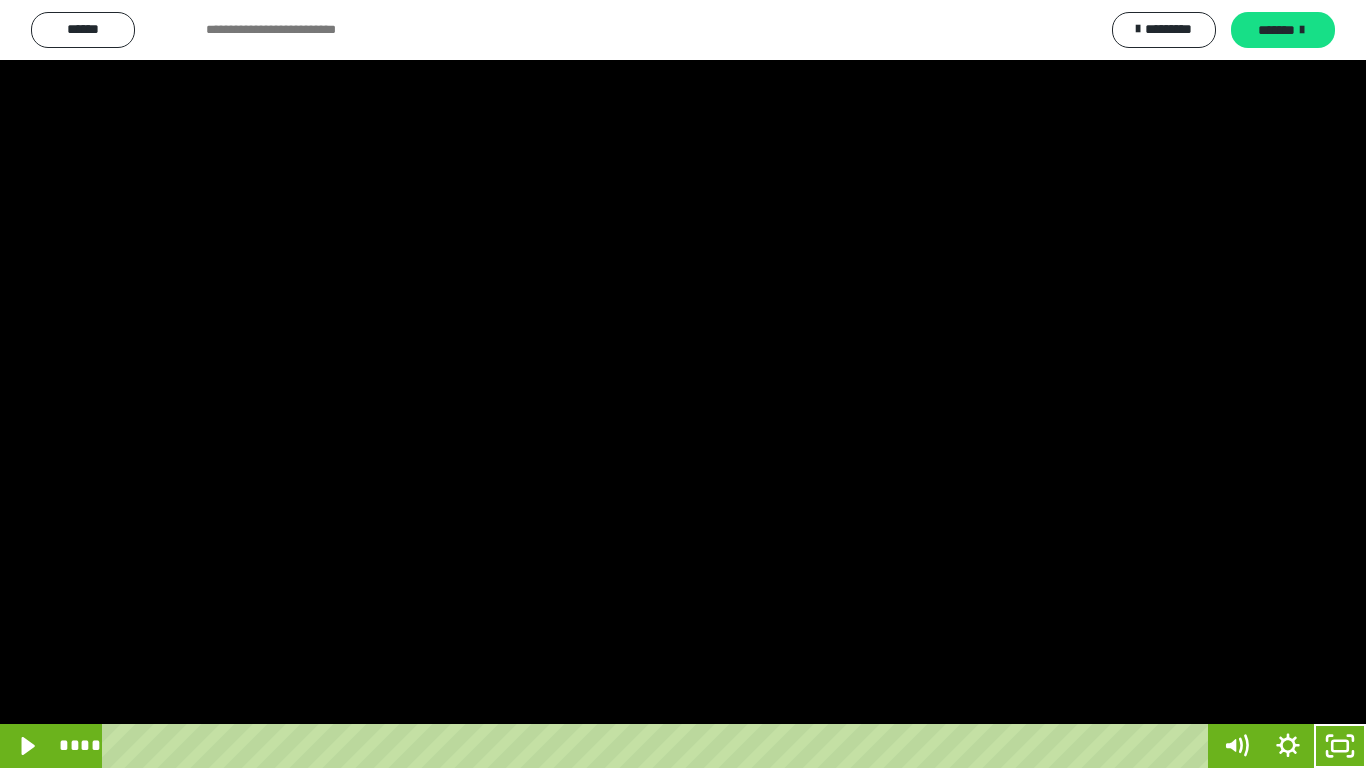 click at bounding box center (683, 384) 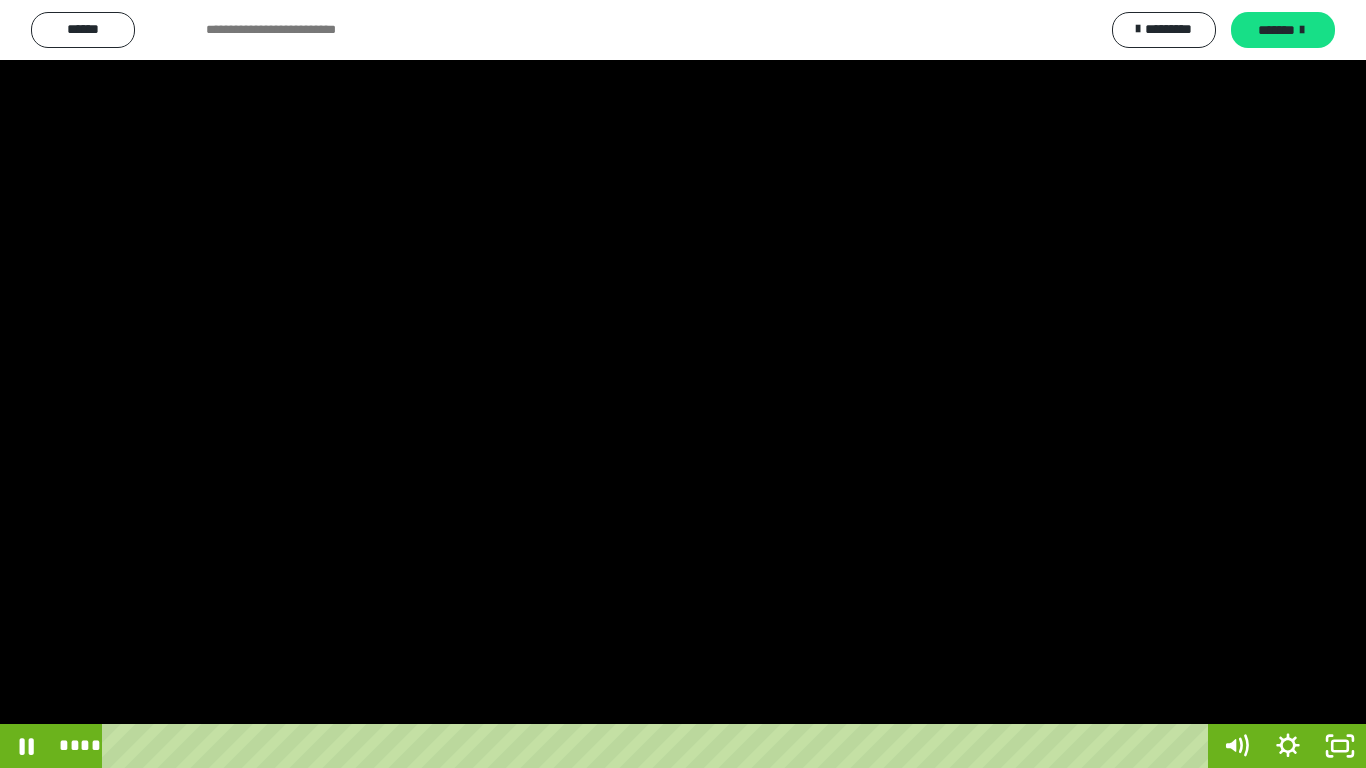 click at bounding box center [683, 384] 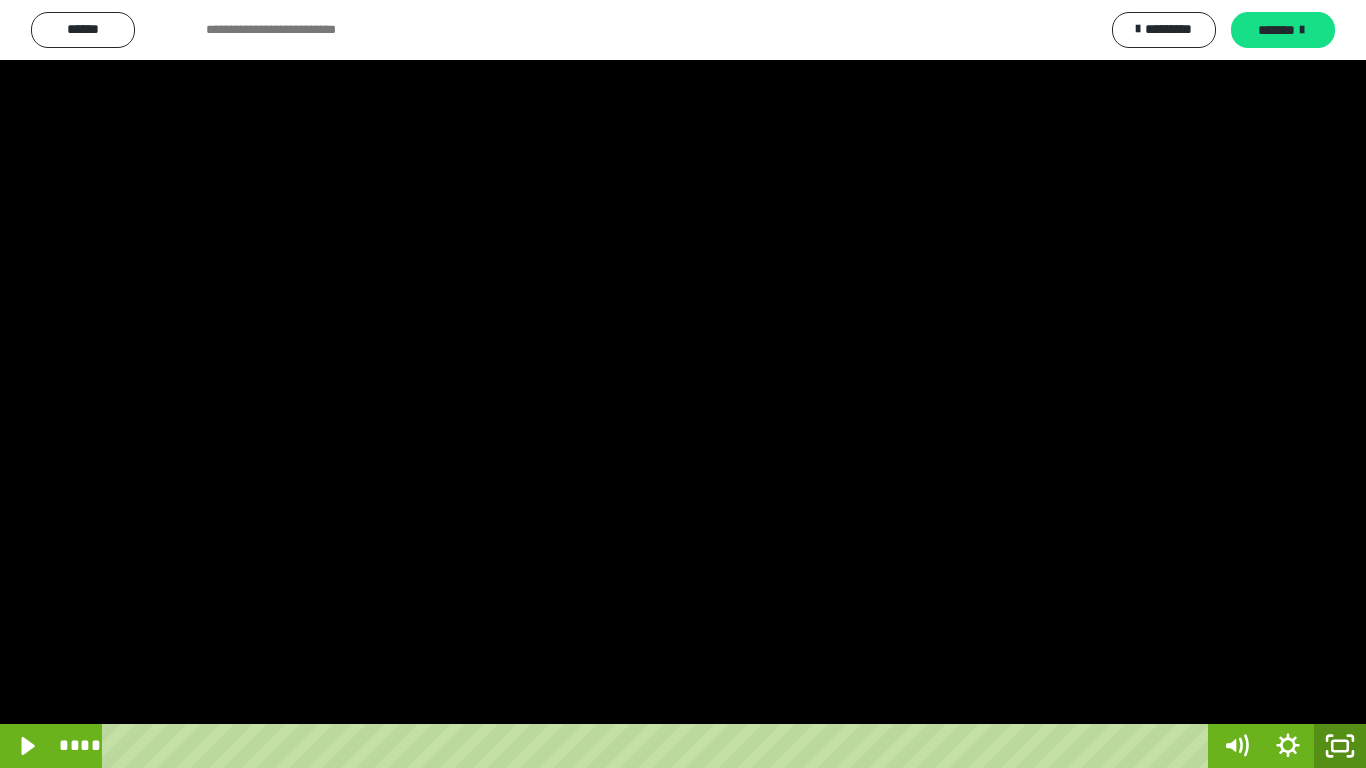 click 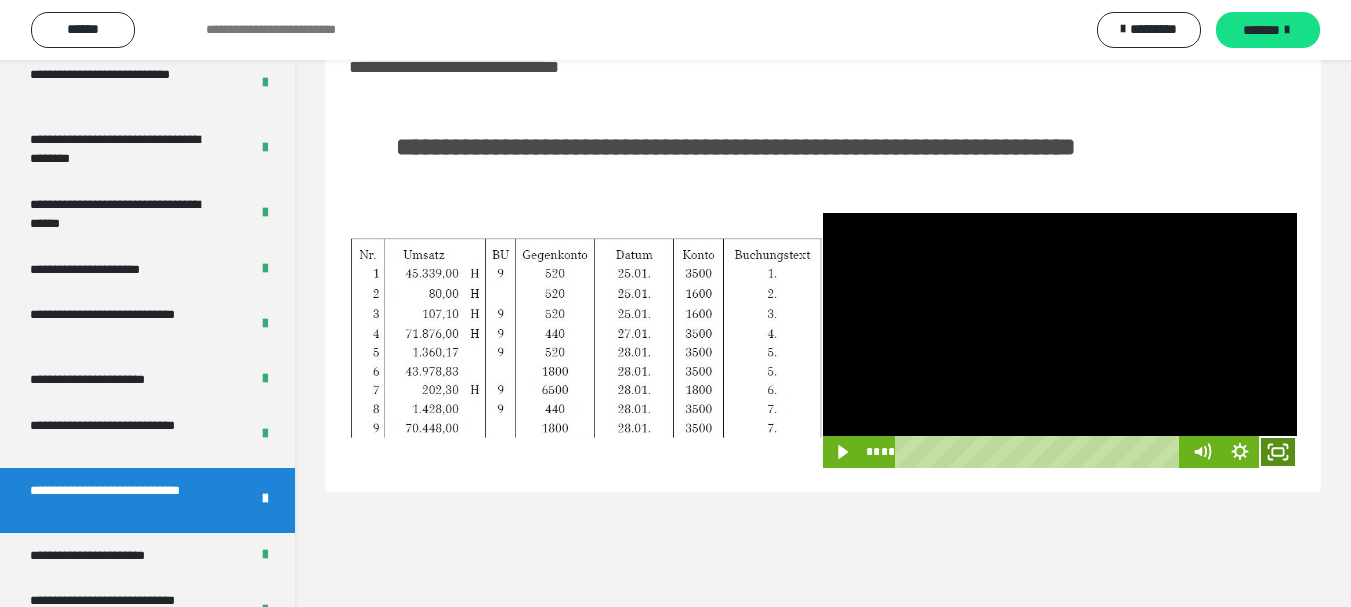 click 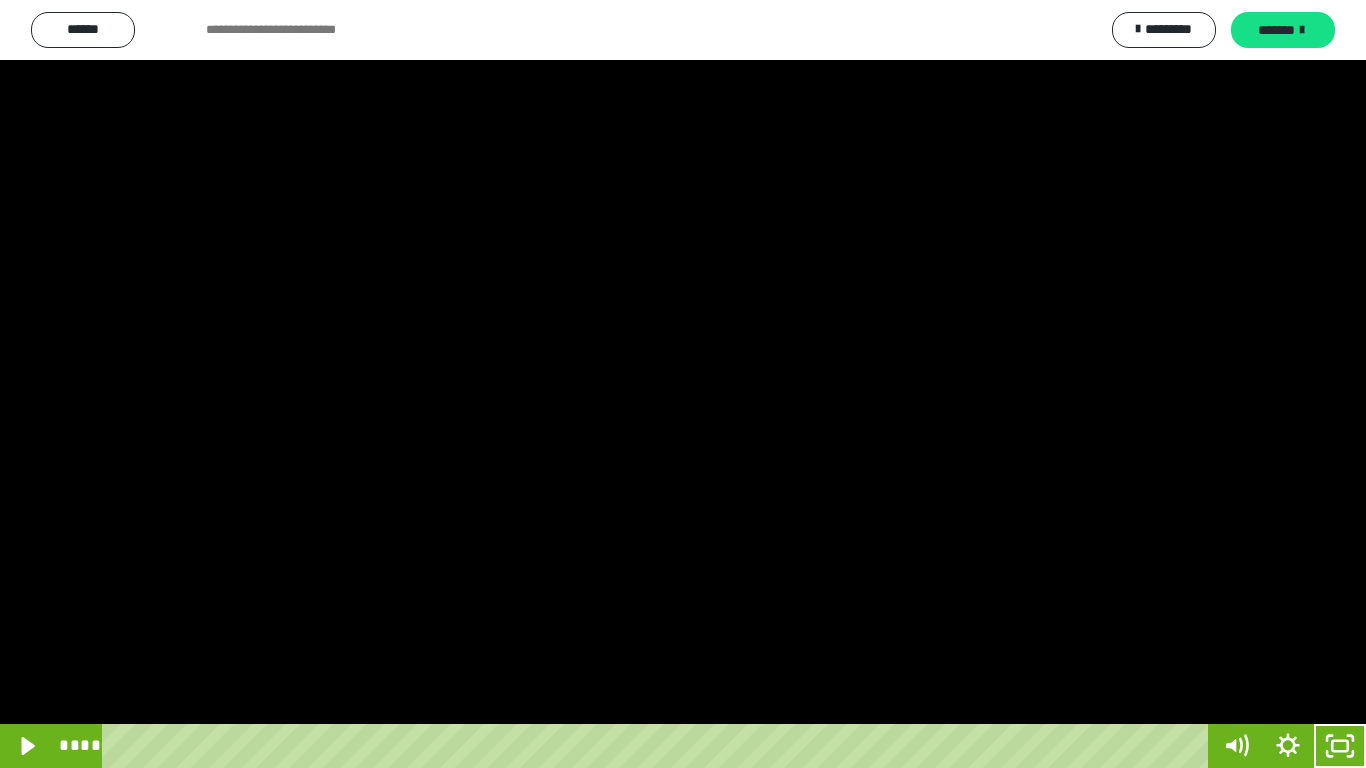 click at bounding box center (683, 384) 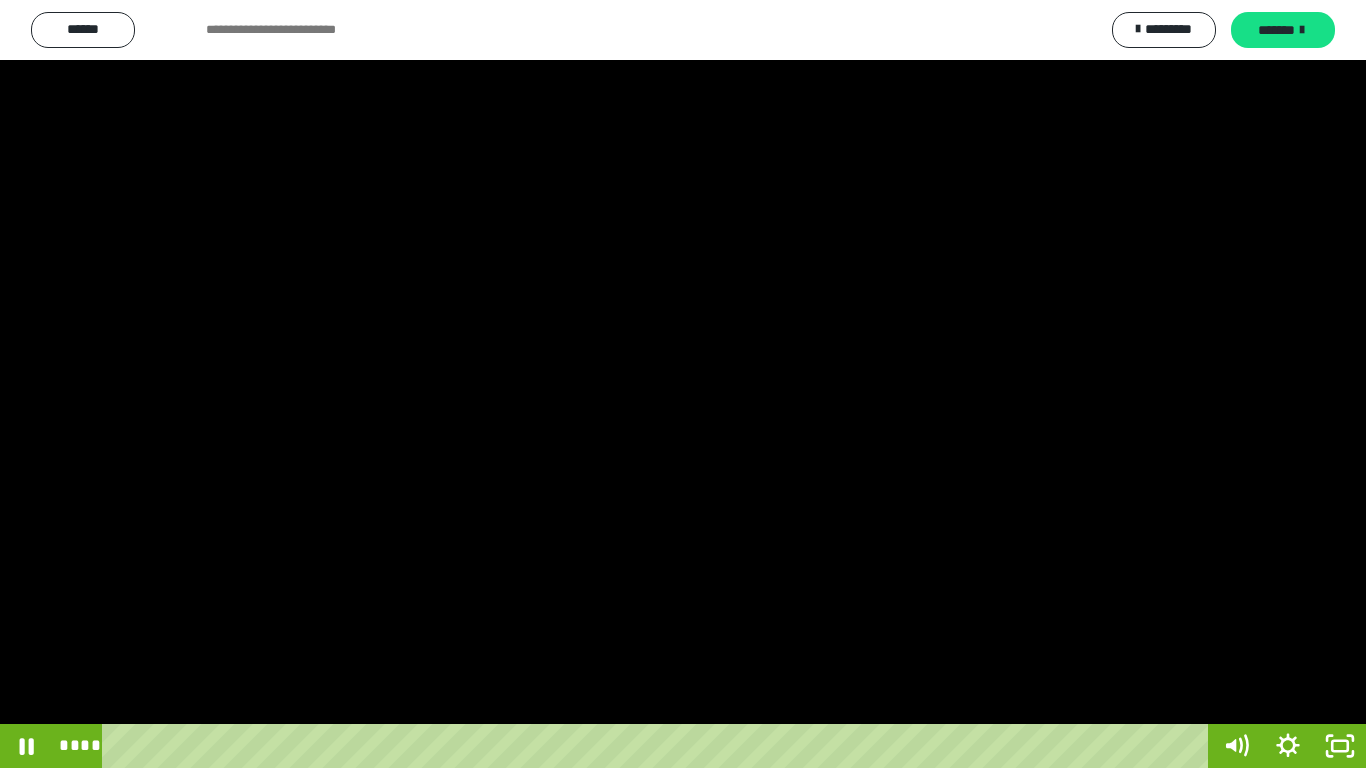 click at bounding box center (683, 384) 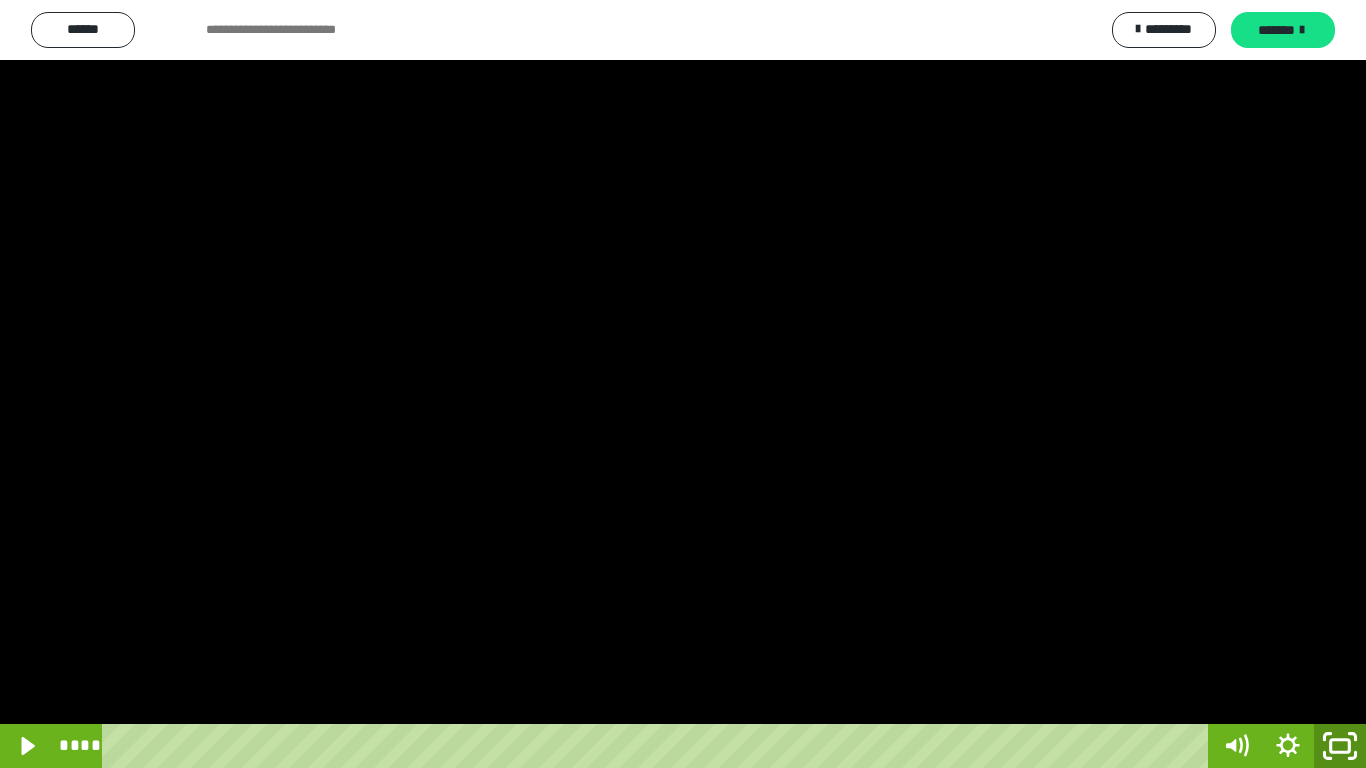 click 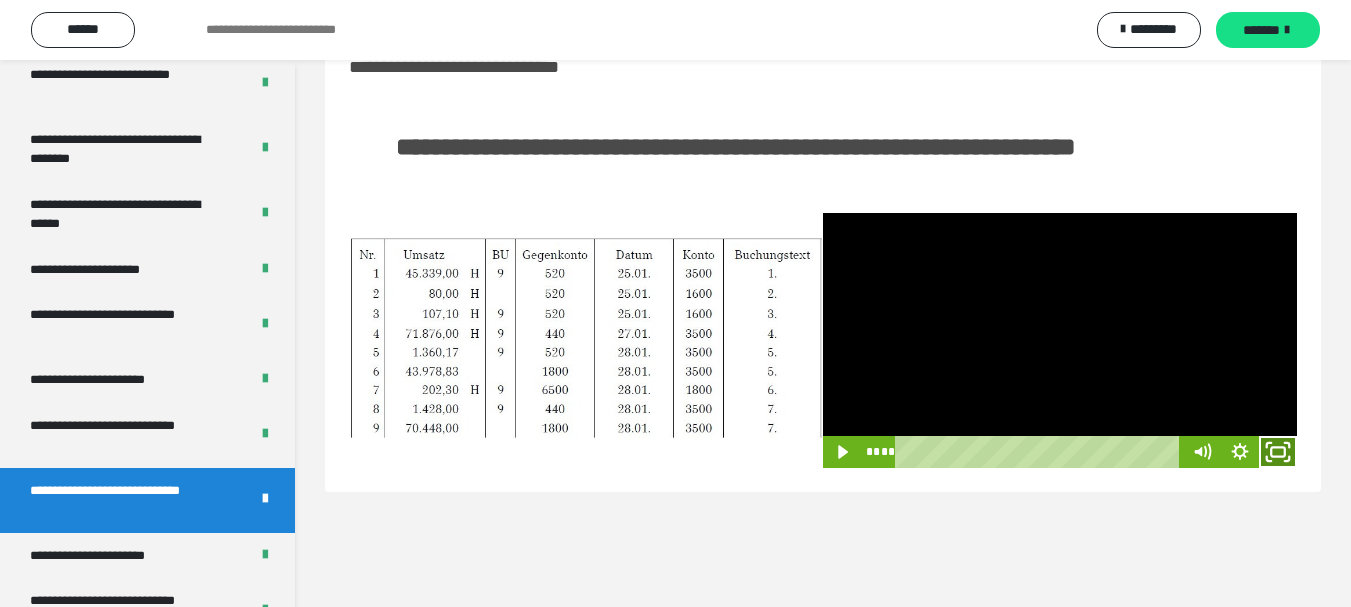 click 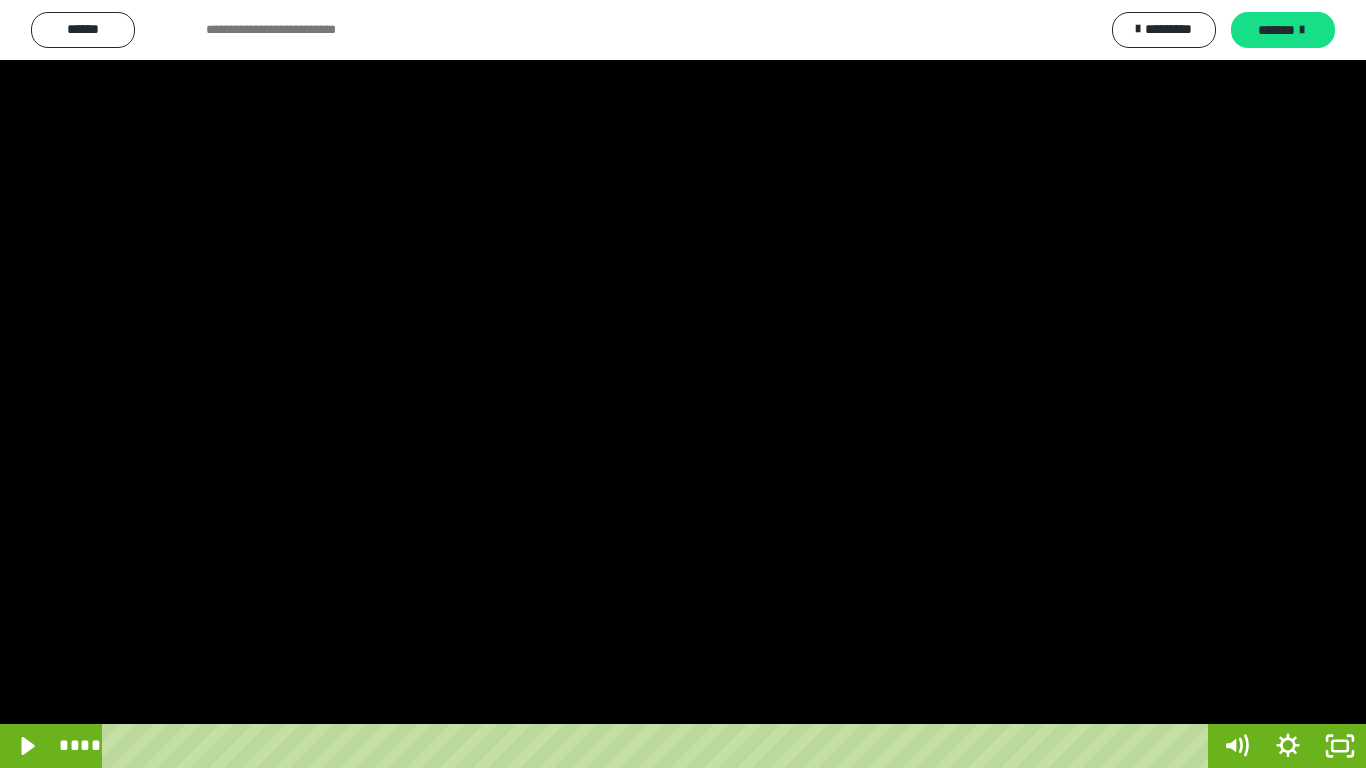 click at bounding box center (683, 384) 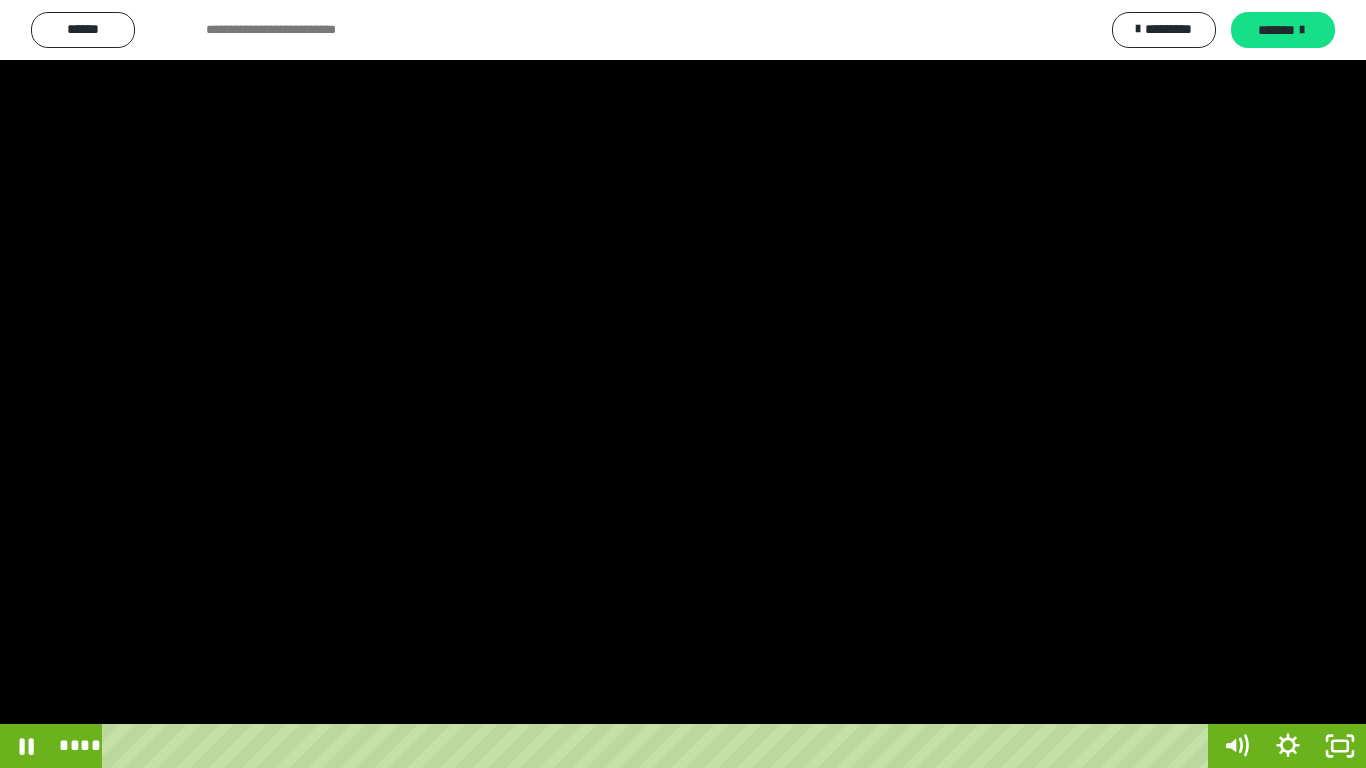 click at bounding box center [683, 384] 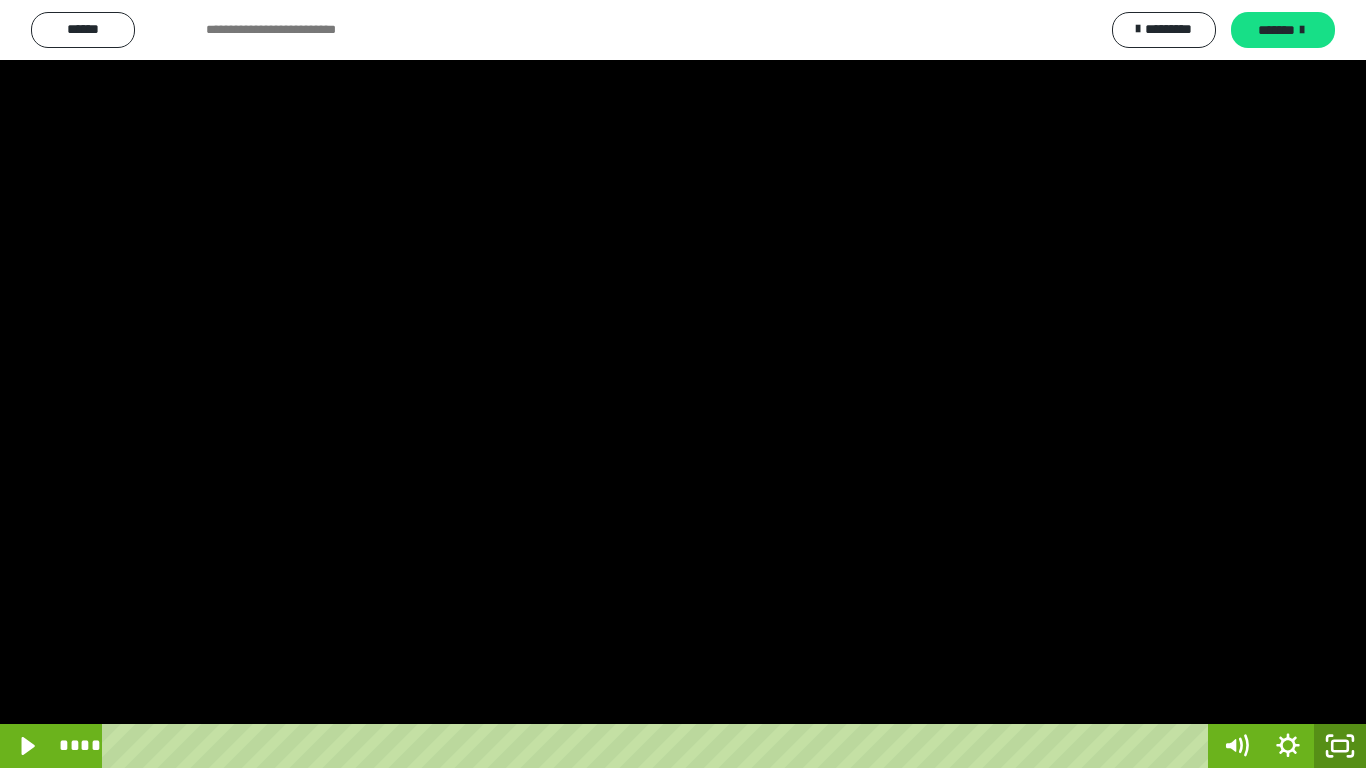 click 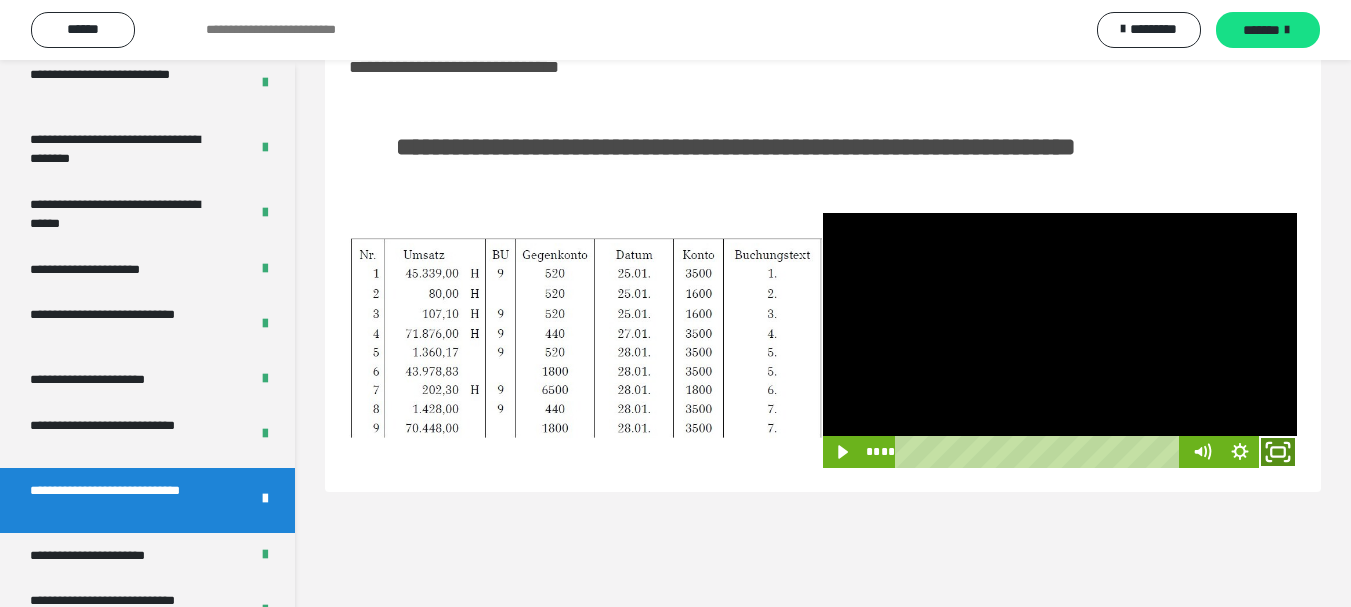 click 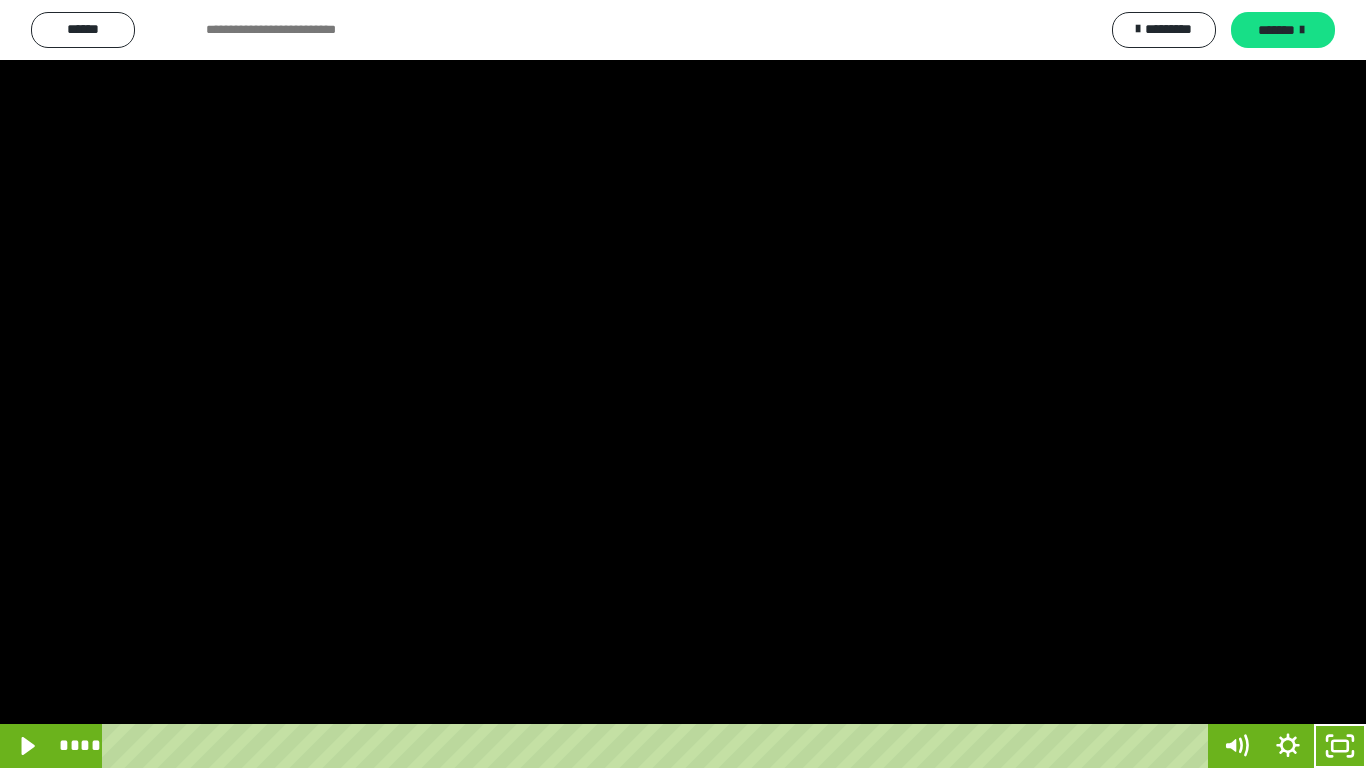 click at bounding box center (683, 384) 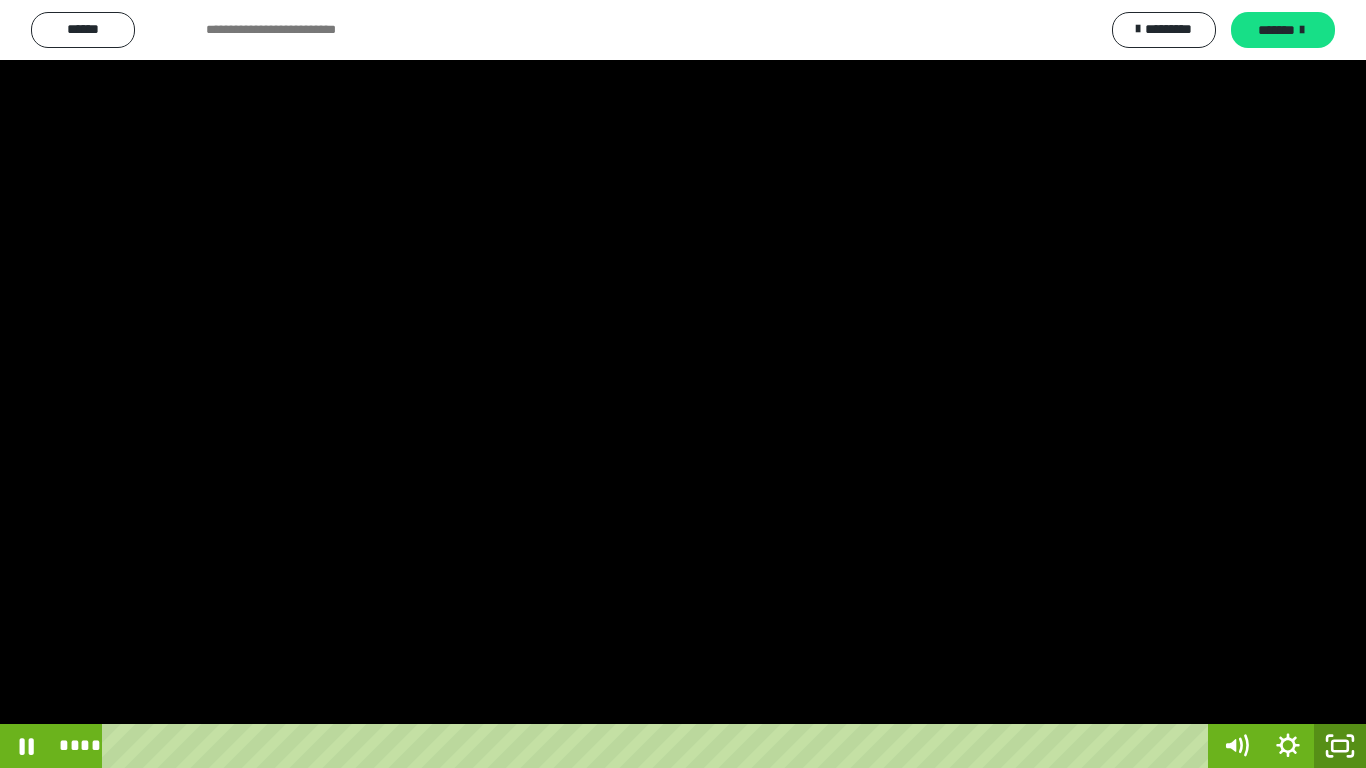 click 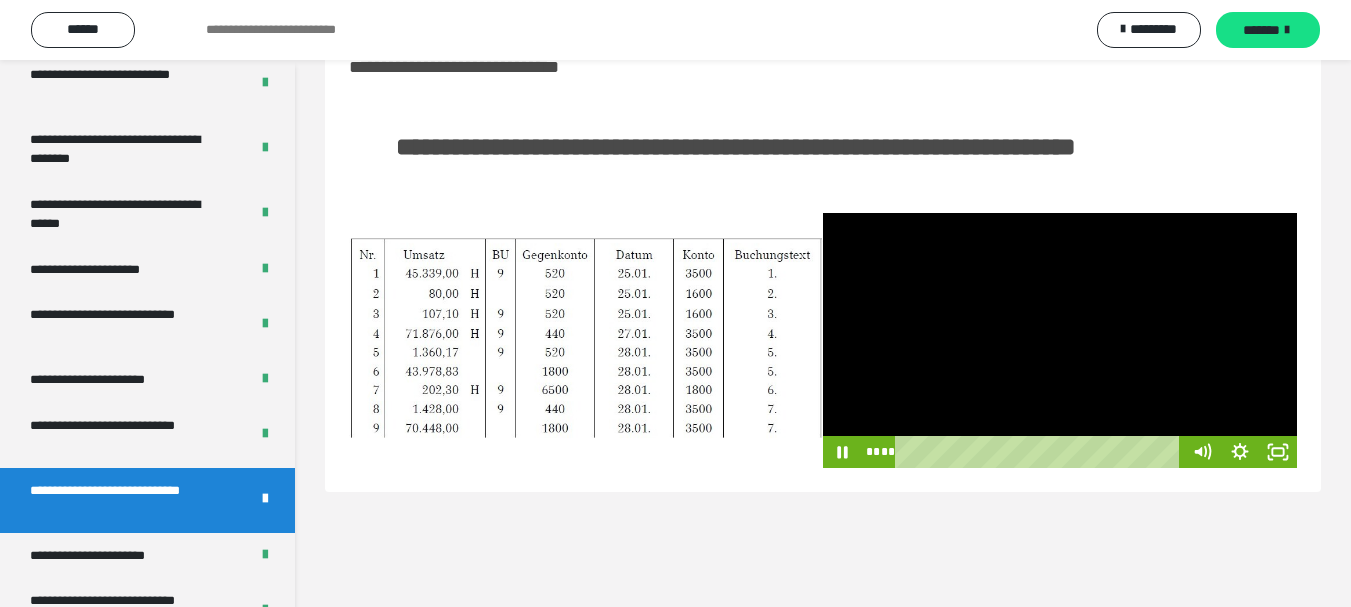 click at bounding box center [1060, 340] 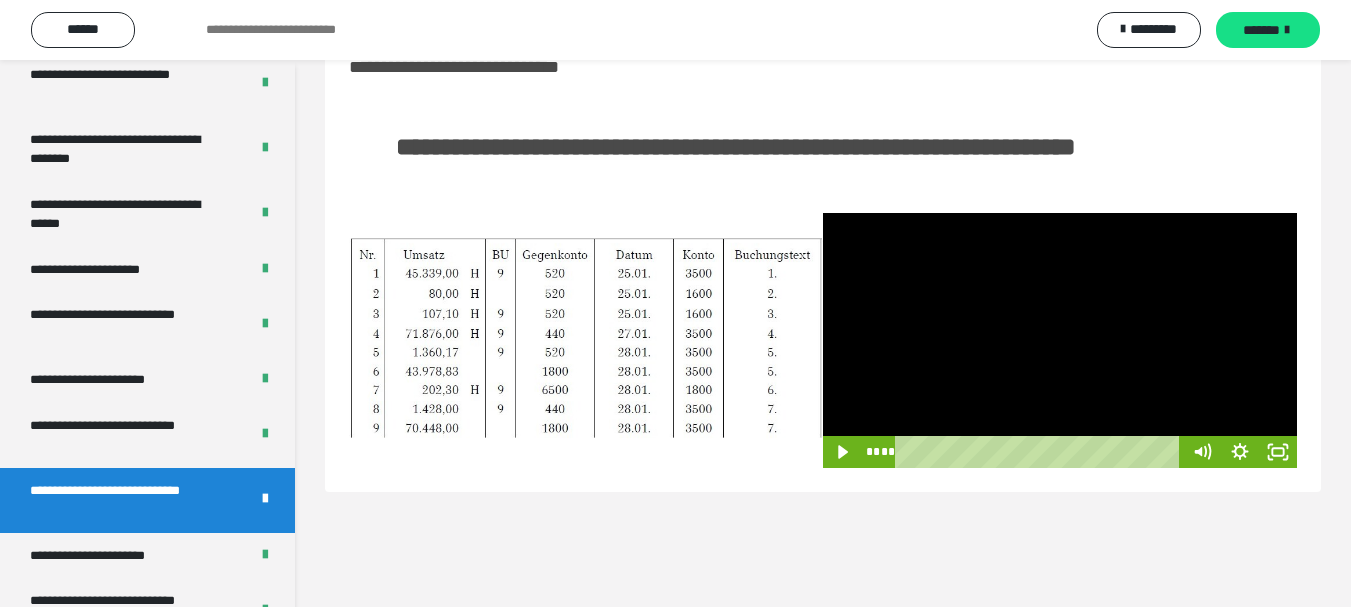 click at bounding box center (1060, 340) 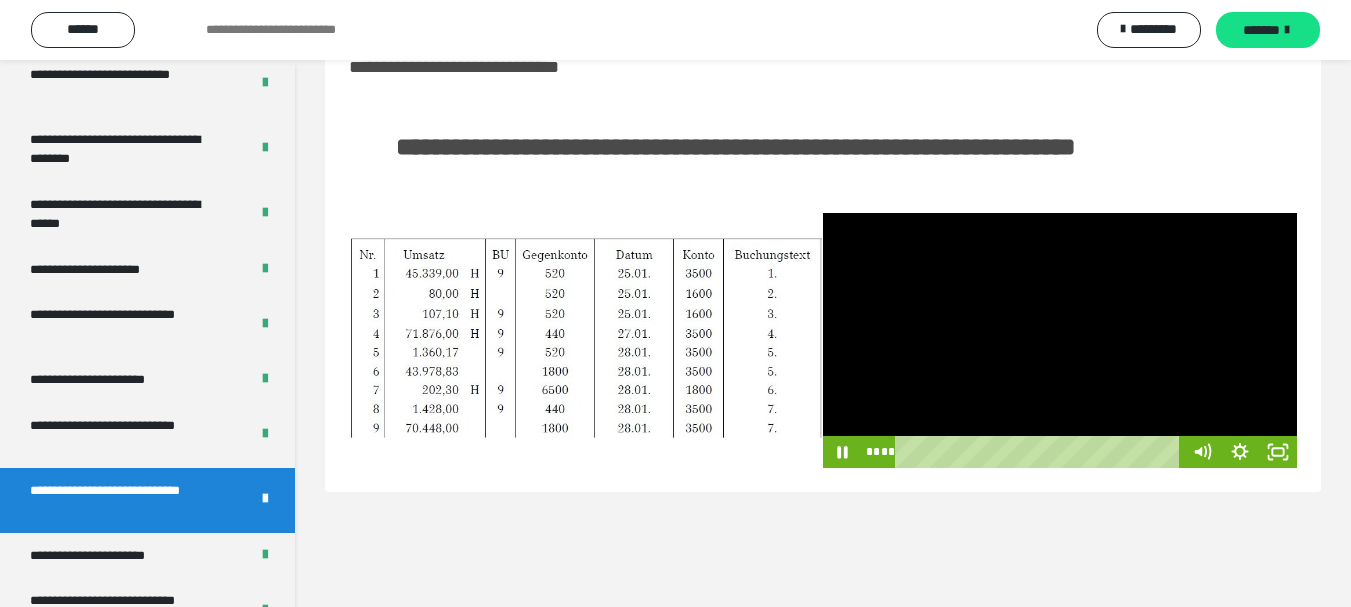 click at bounding box center (1060, 340) 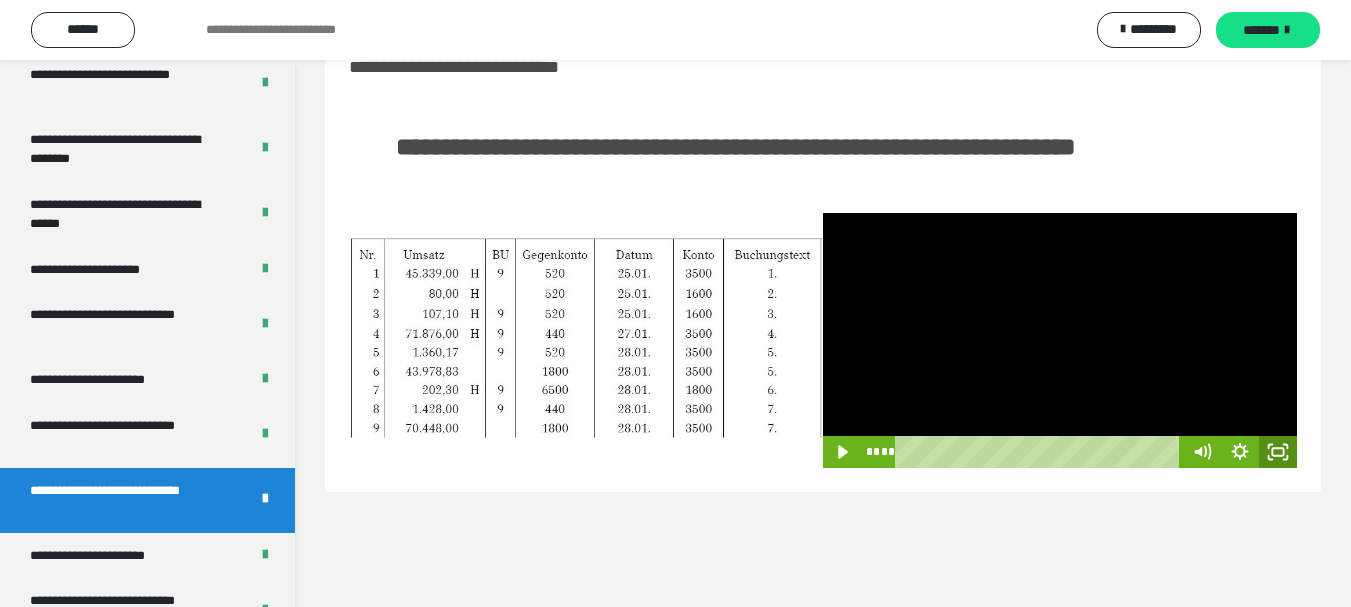 click 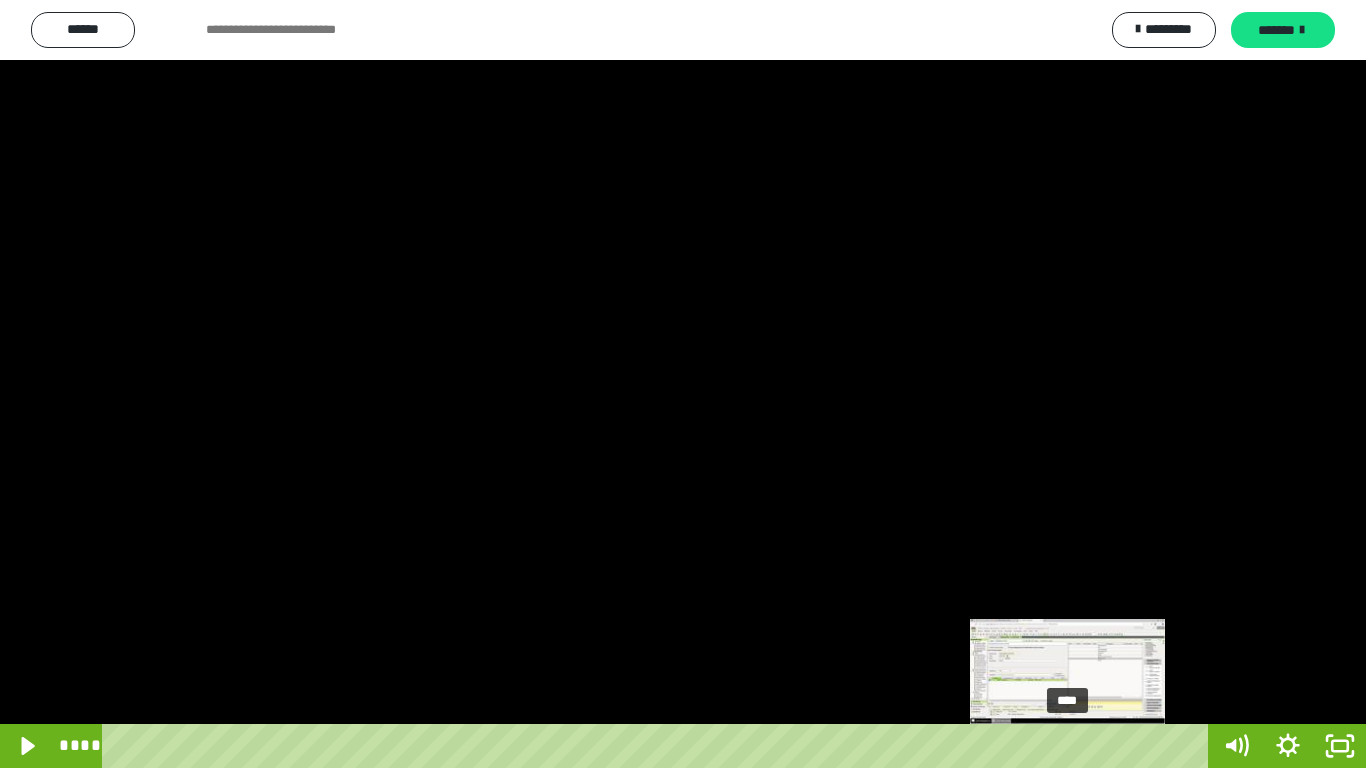 click at bounding box center [1070, 746] 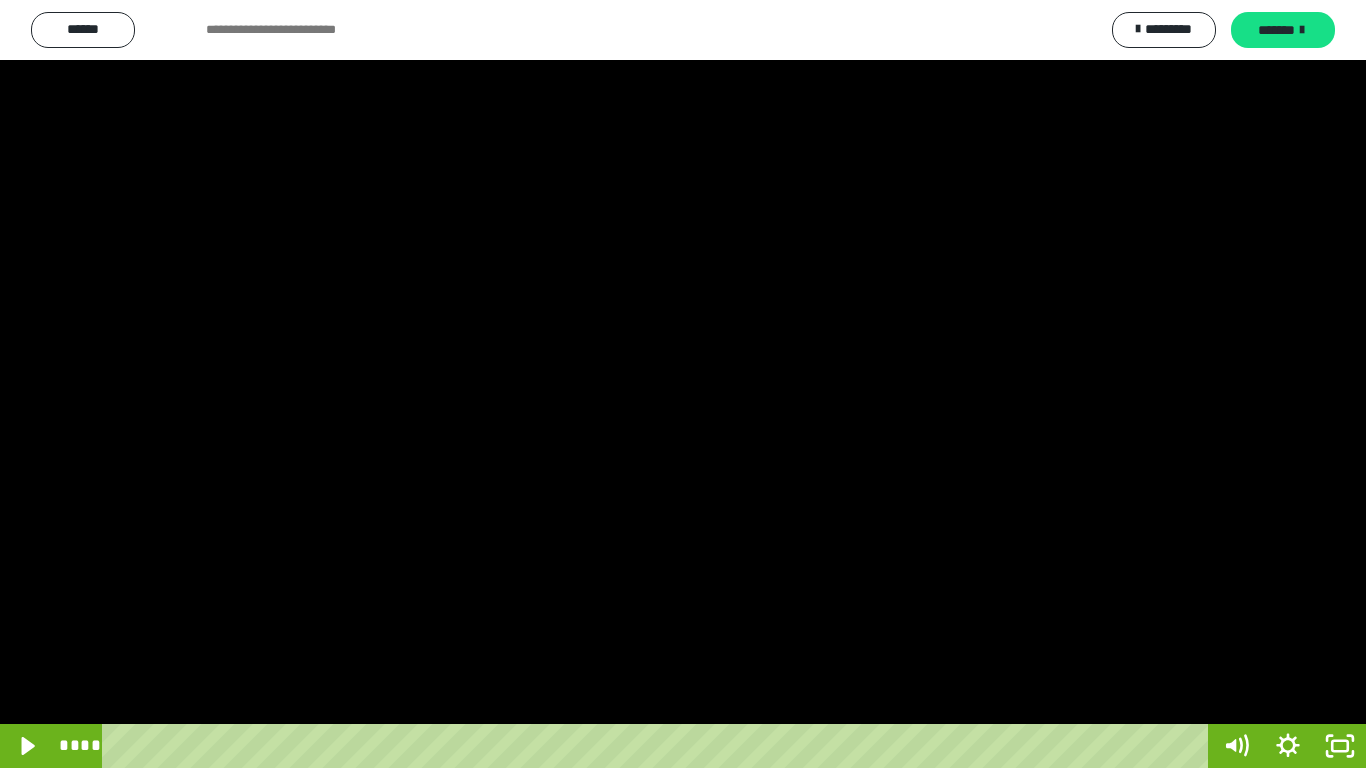 click at bounding box center [683, 384] 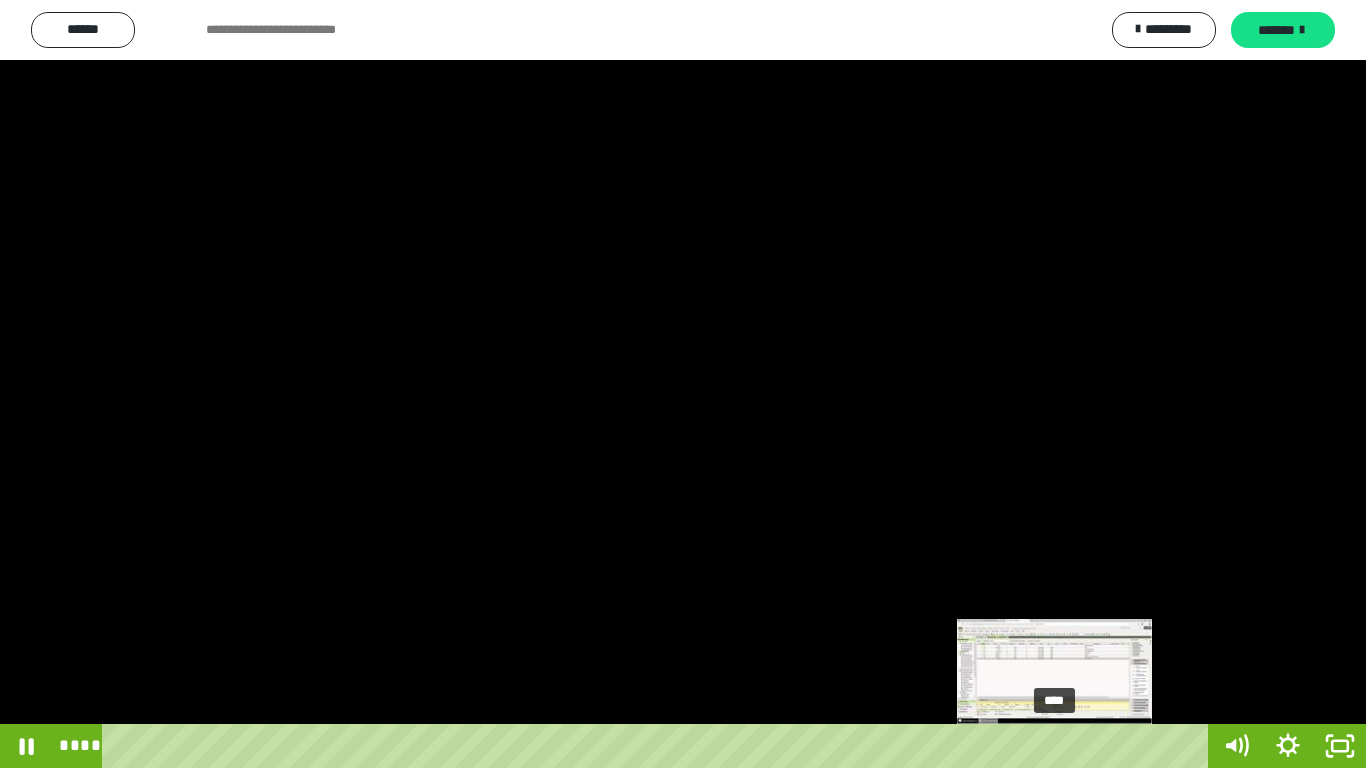 click on "****" at bounding box center [659, 746] 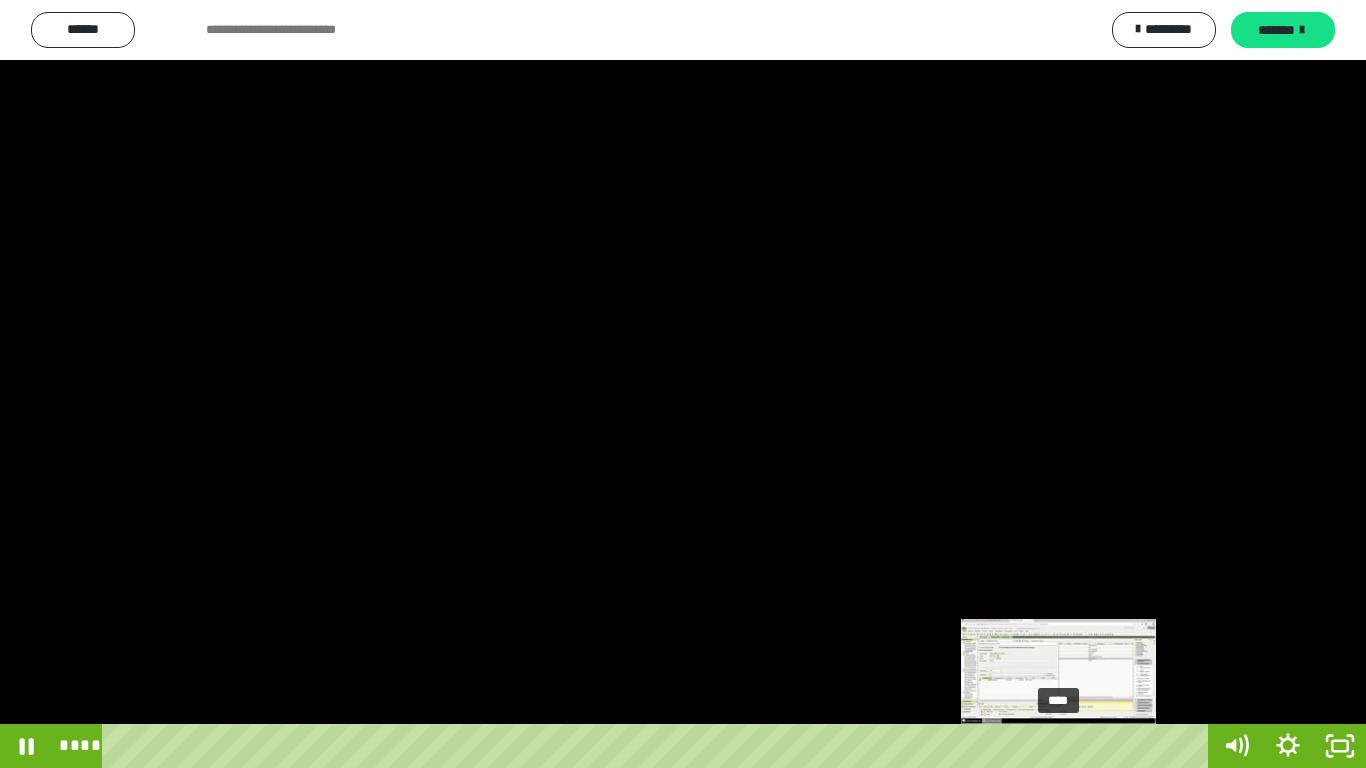 click at bounding box center [1058, 746] 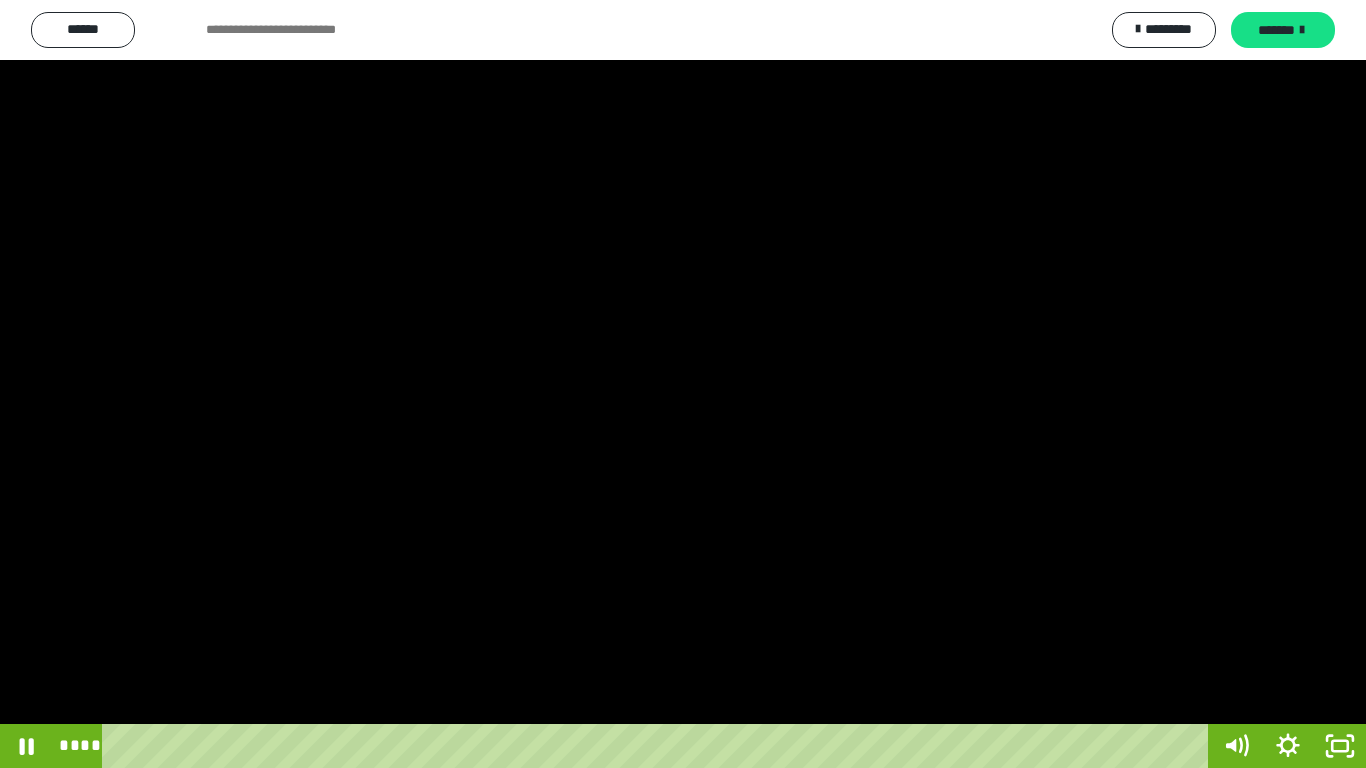 click at bounding box center [683, 384] 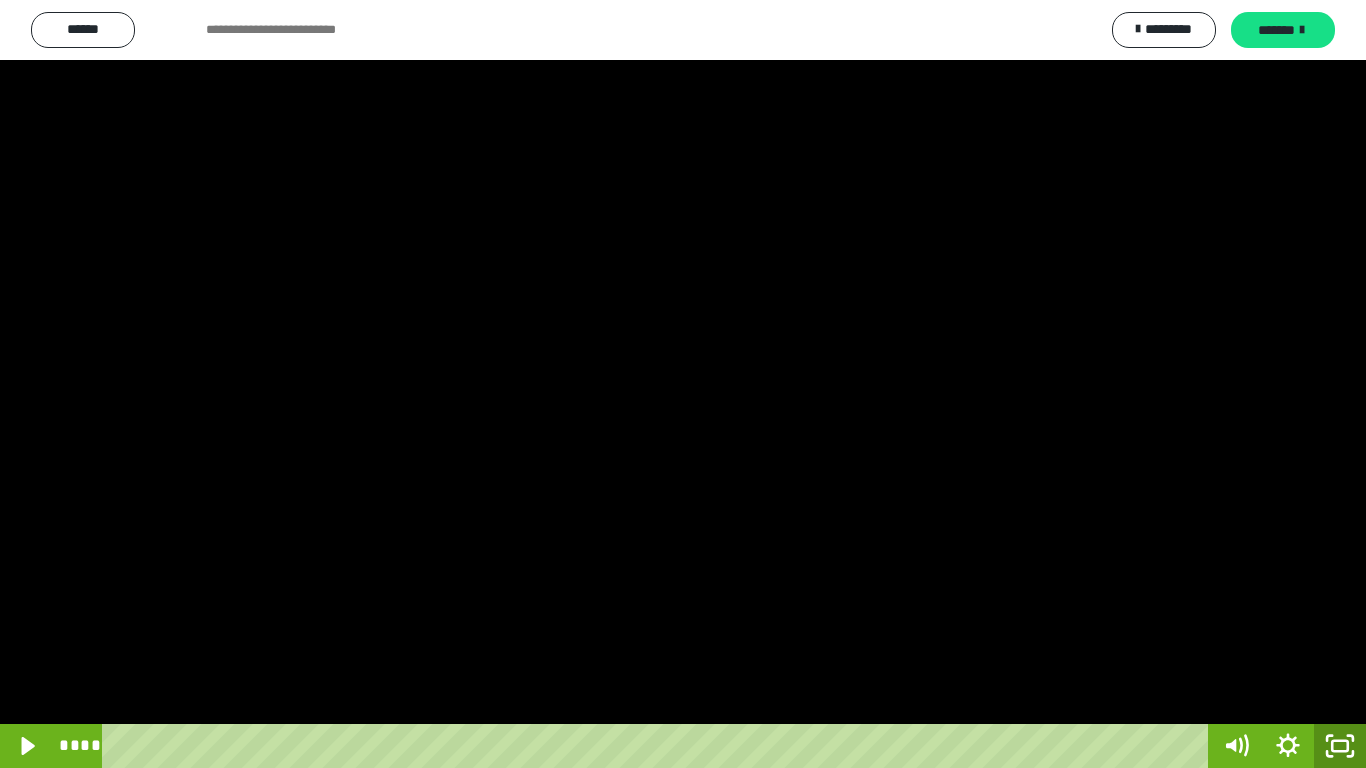 click 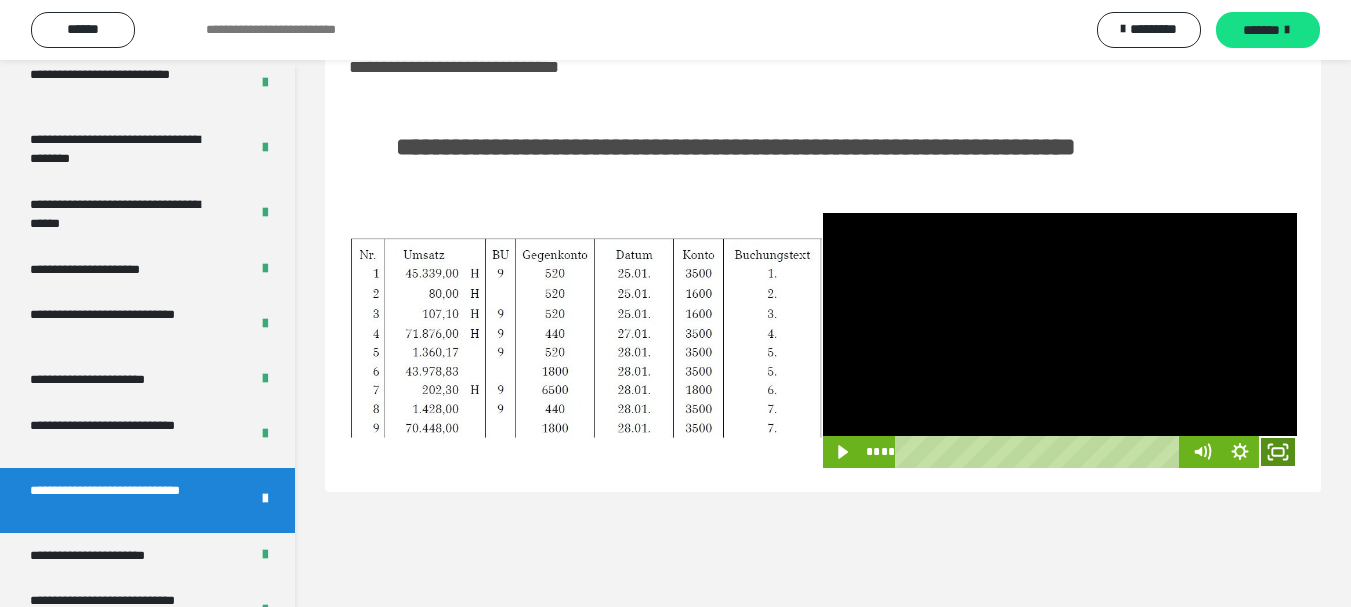 click 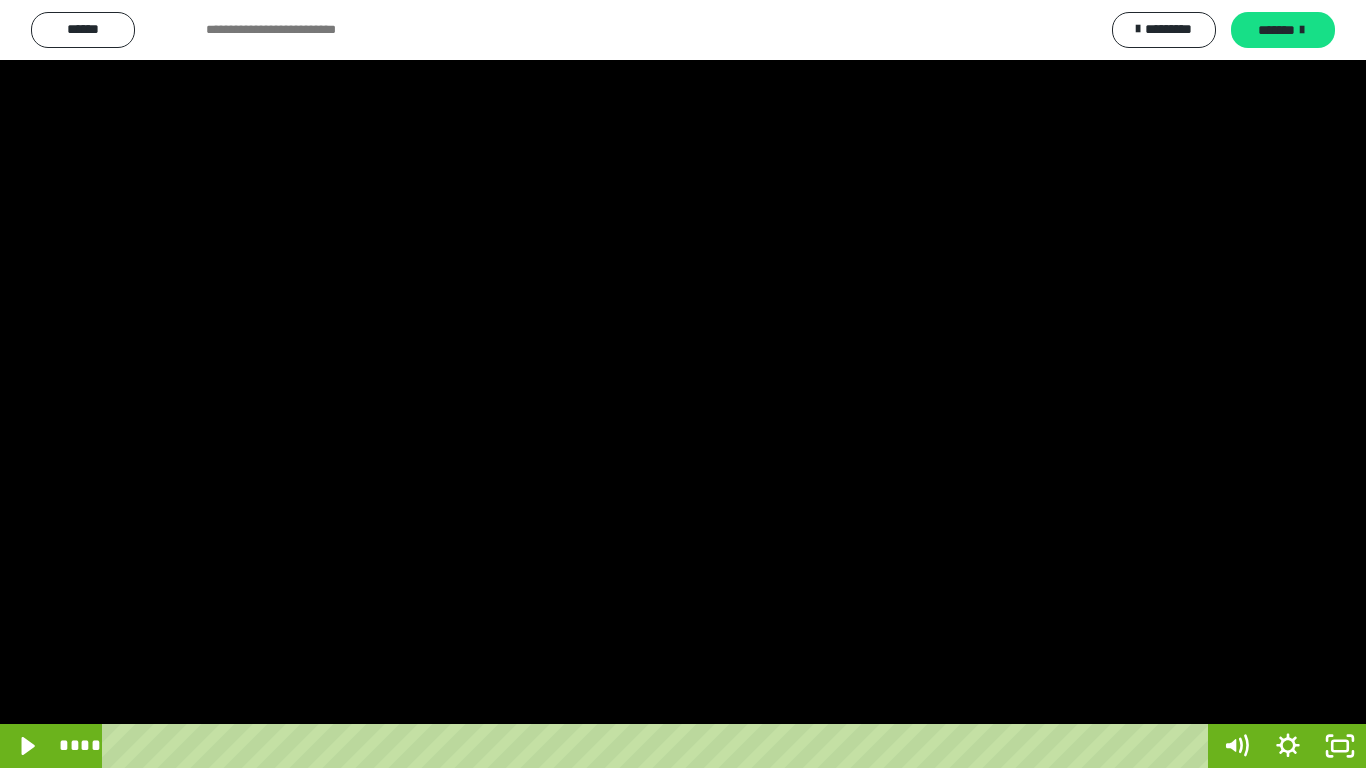 drag, startPoint x: 652, startPoint y: 537, endPoint x: 652, endPoint y: 497, distance: 40 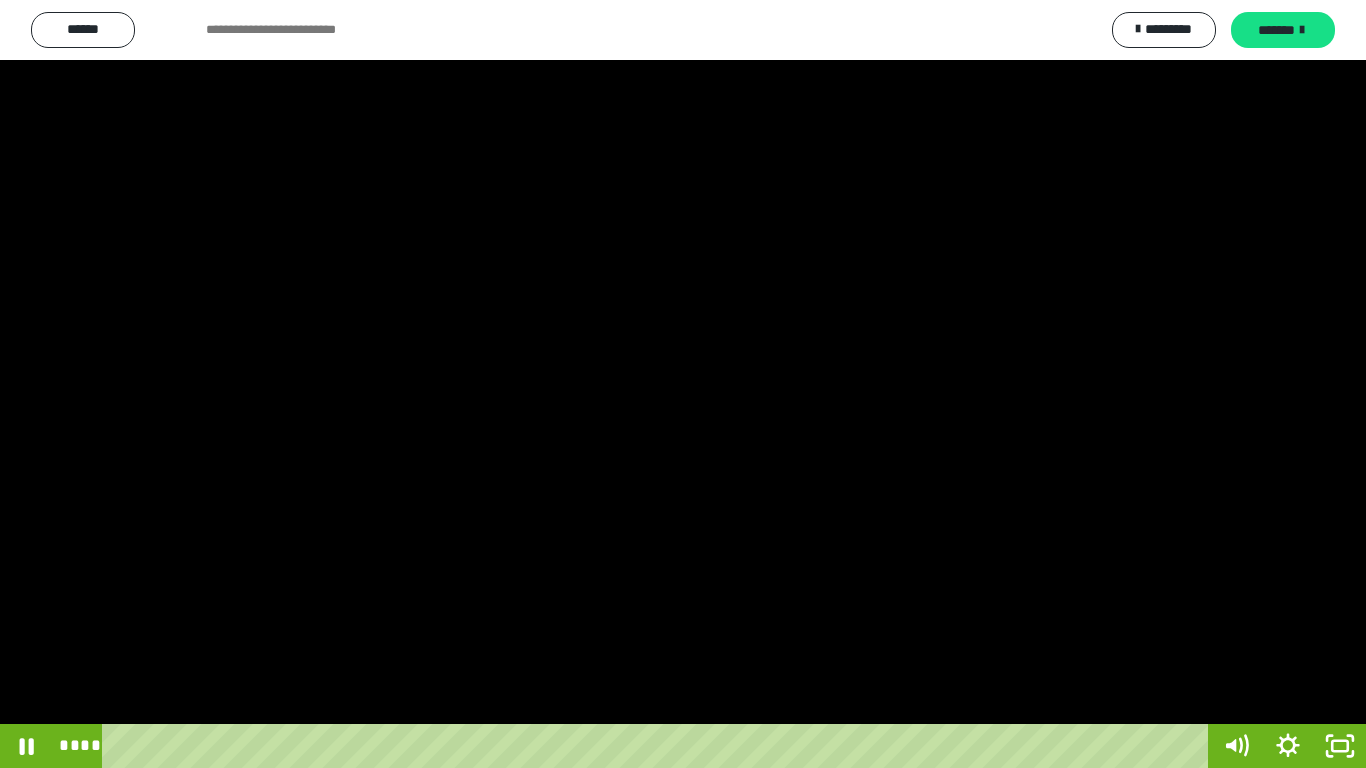 click at bounding box center (683, 384) 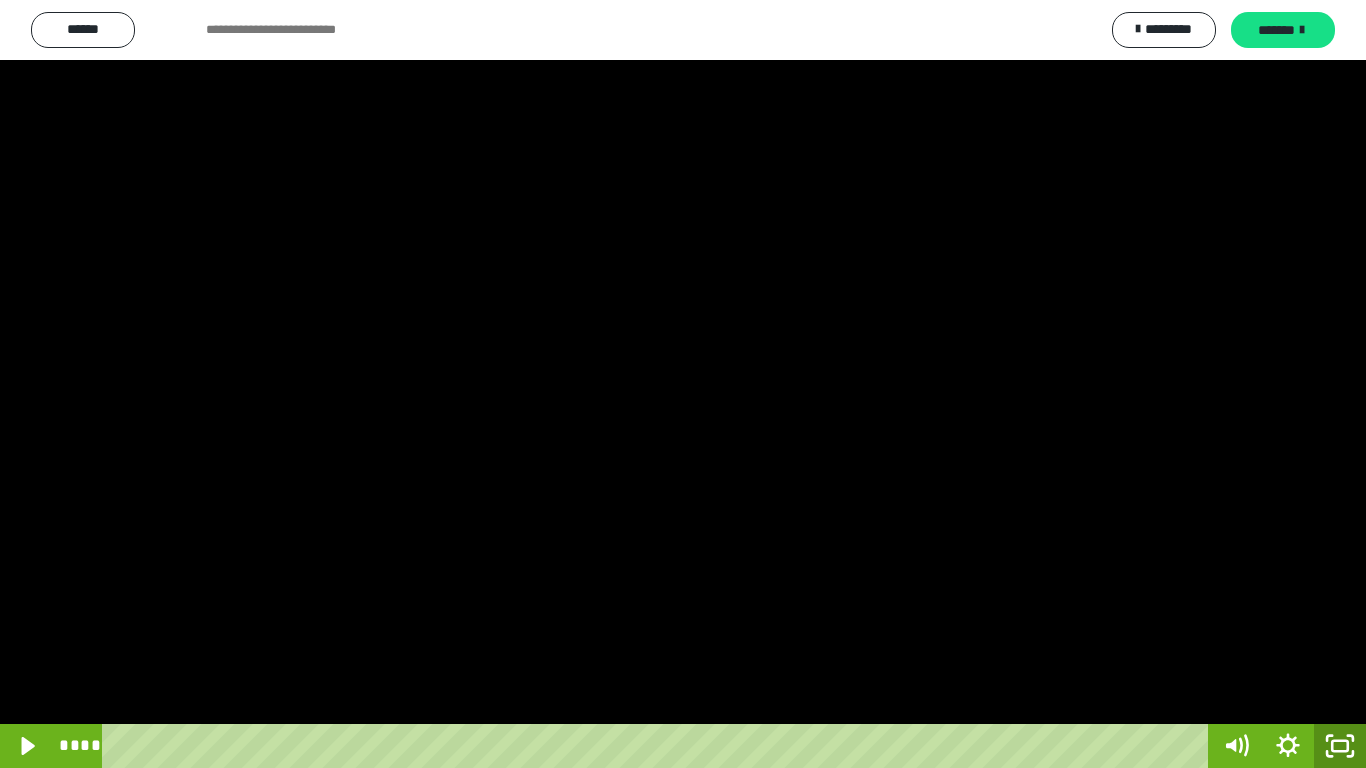 click 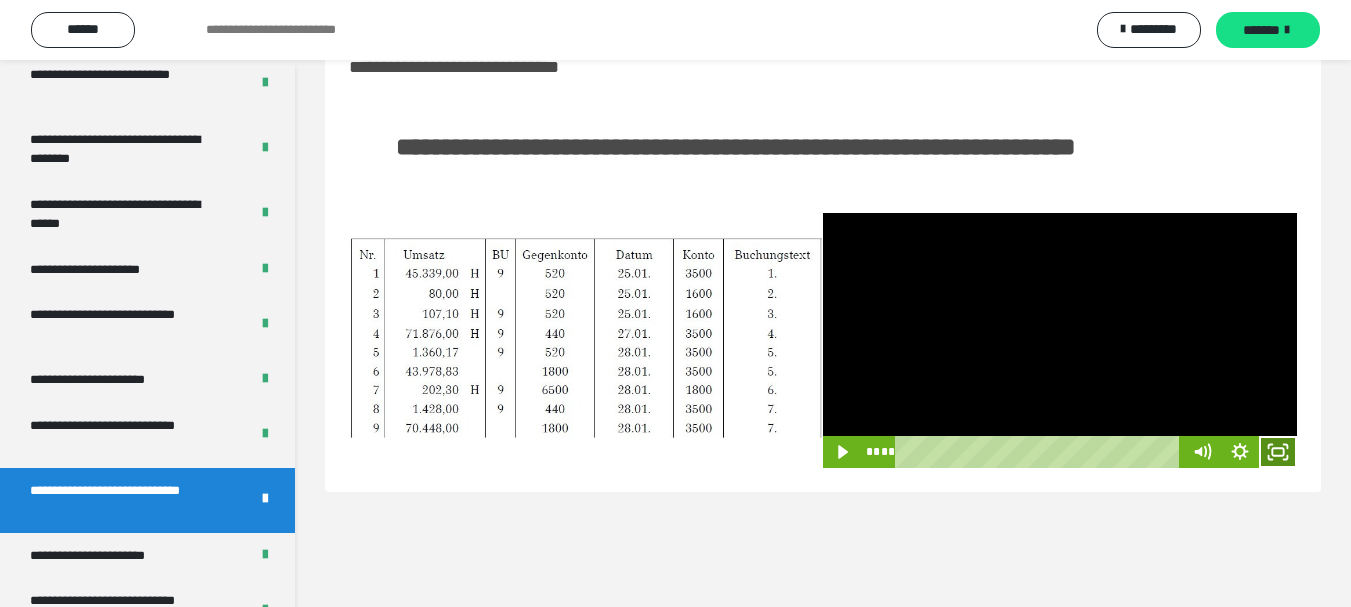 click 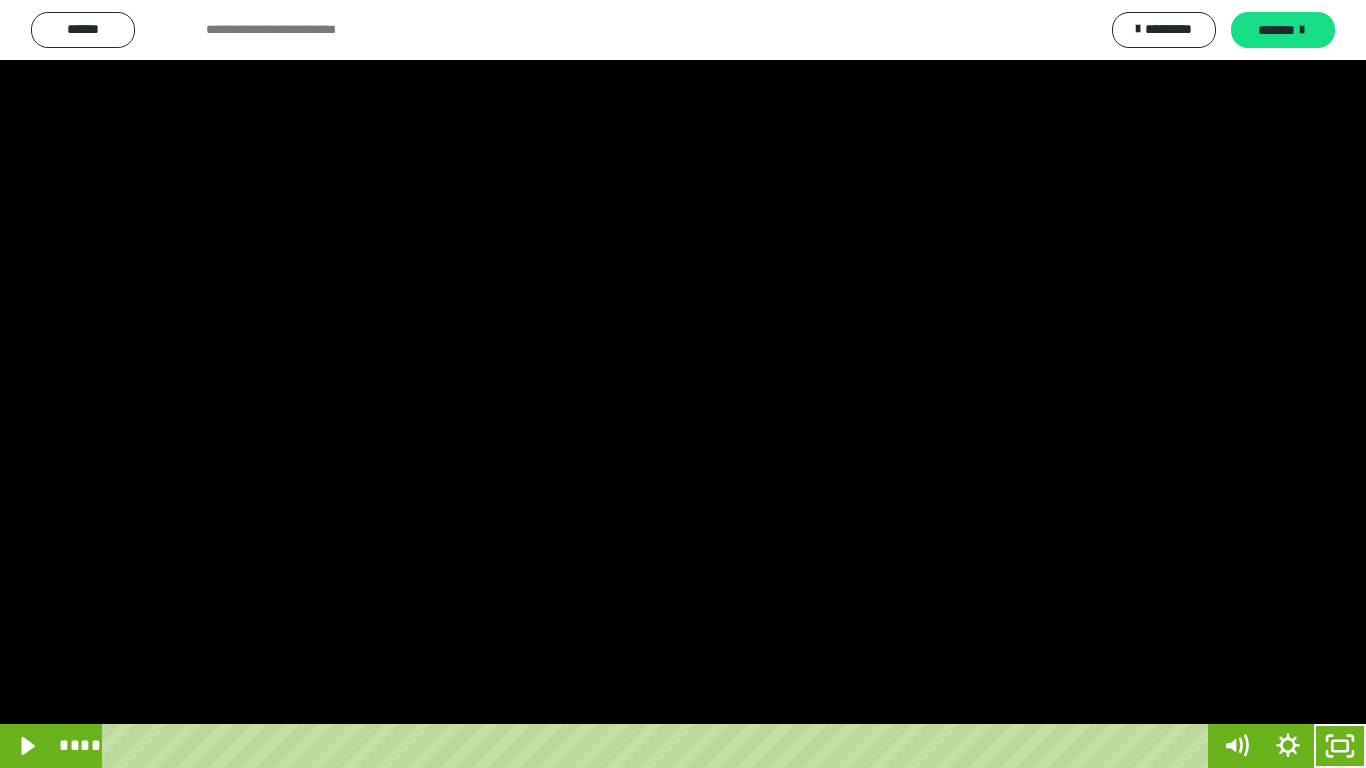 click at bounding box center (683, 384) 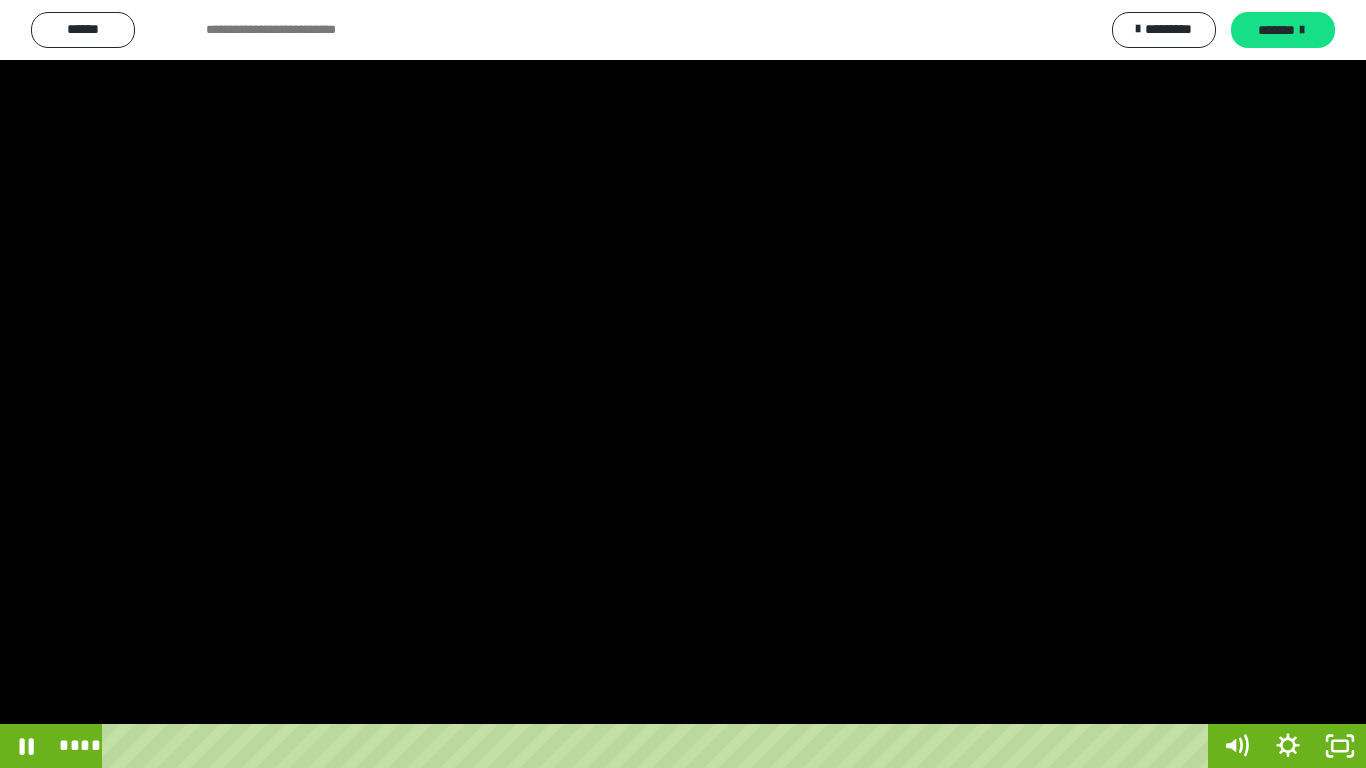 click at bounding box center (683, 384) 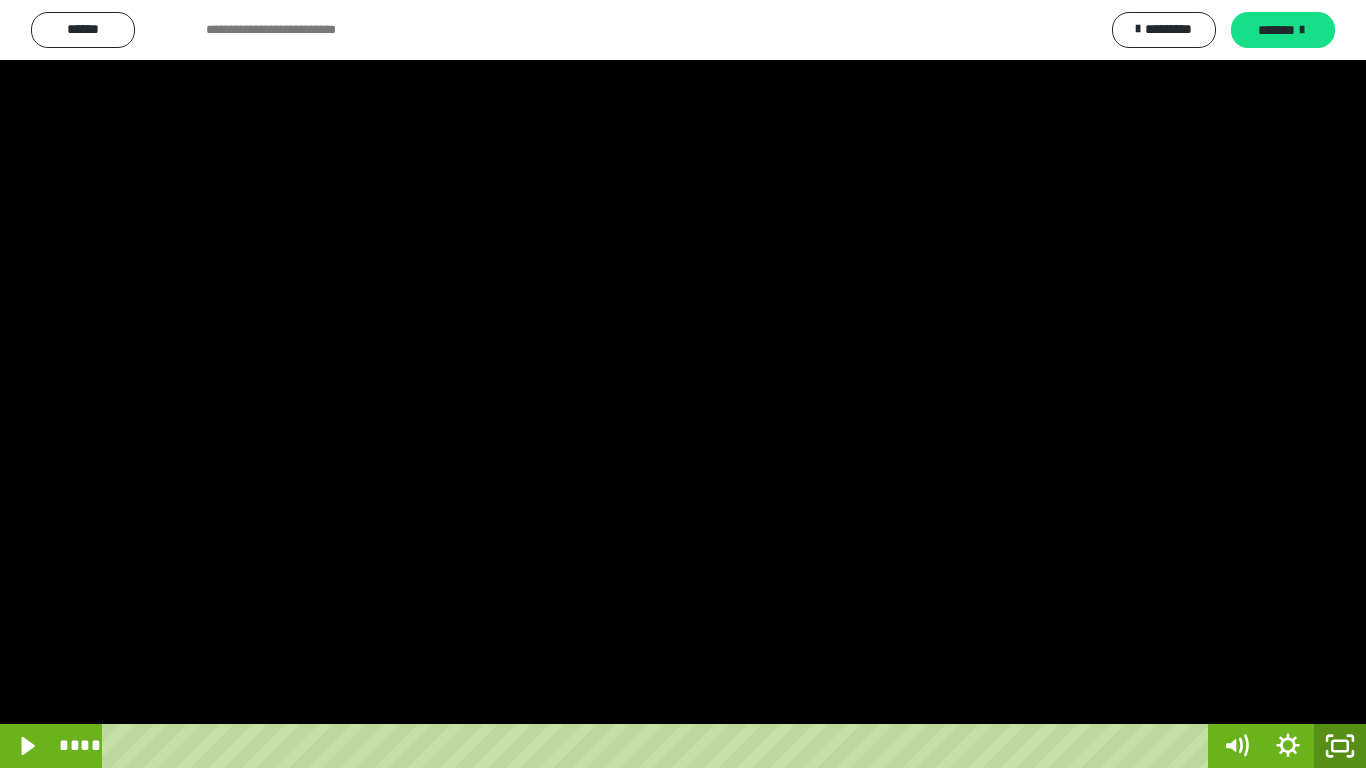 click 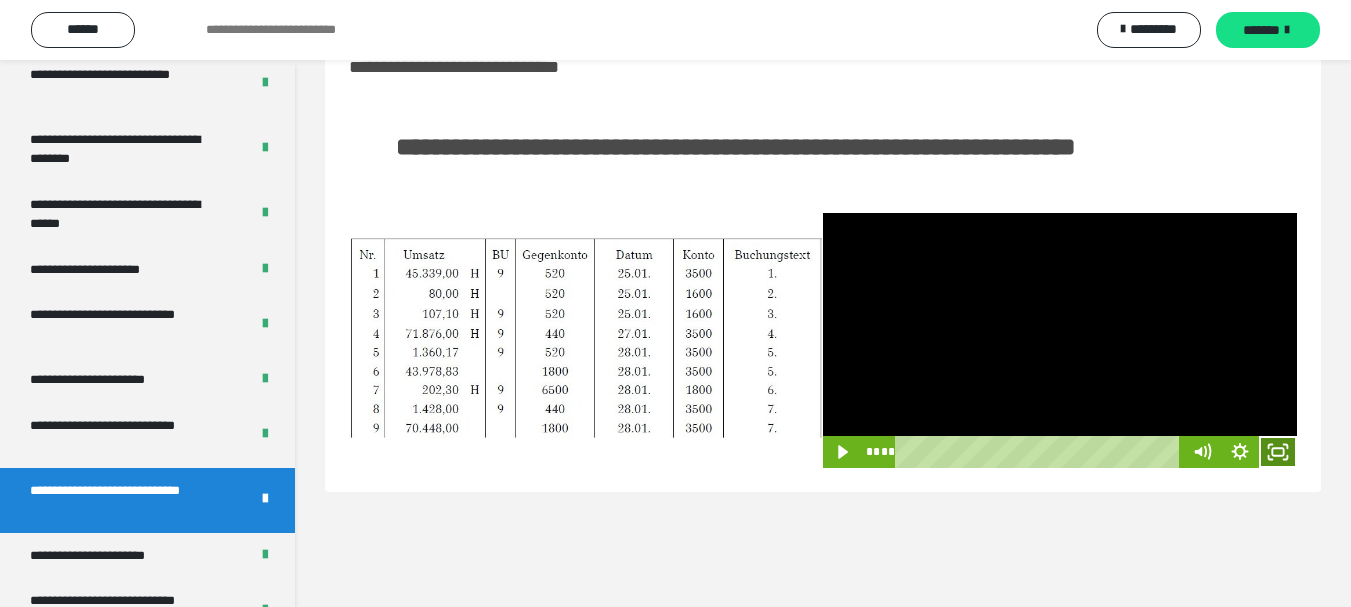 click 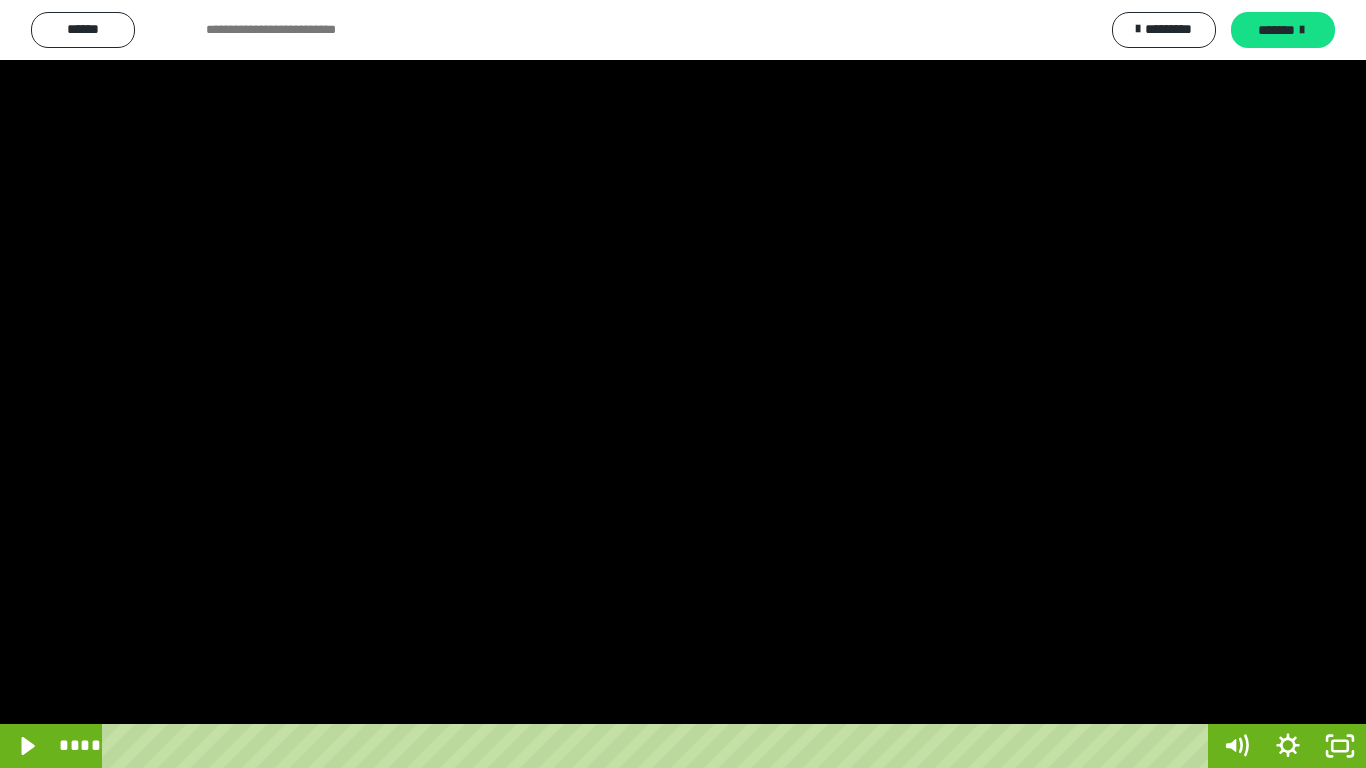 click at bounding box center [683, 384] 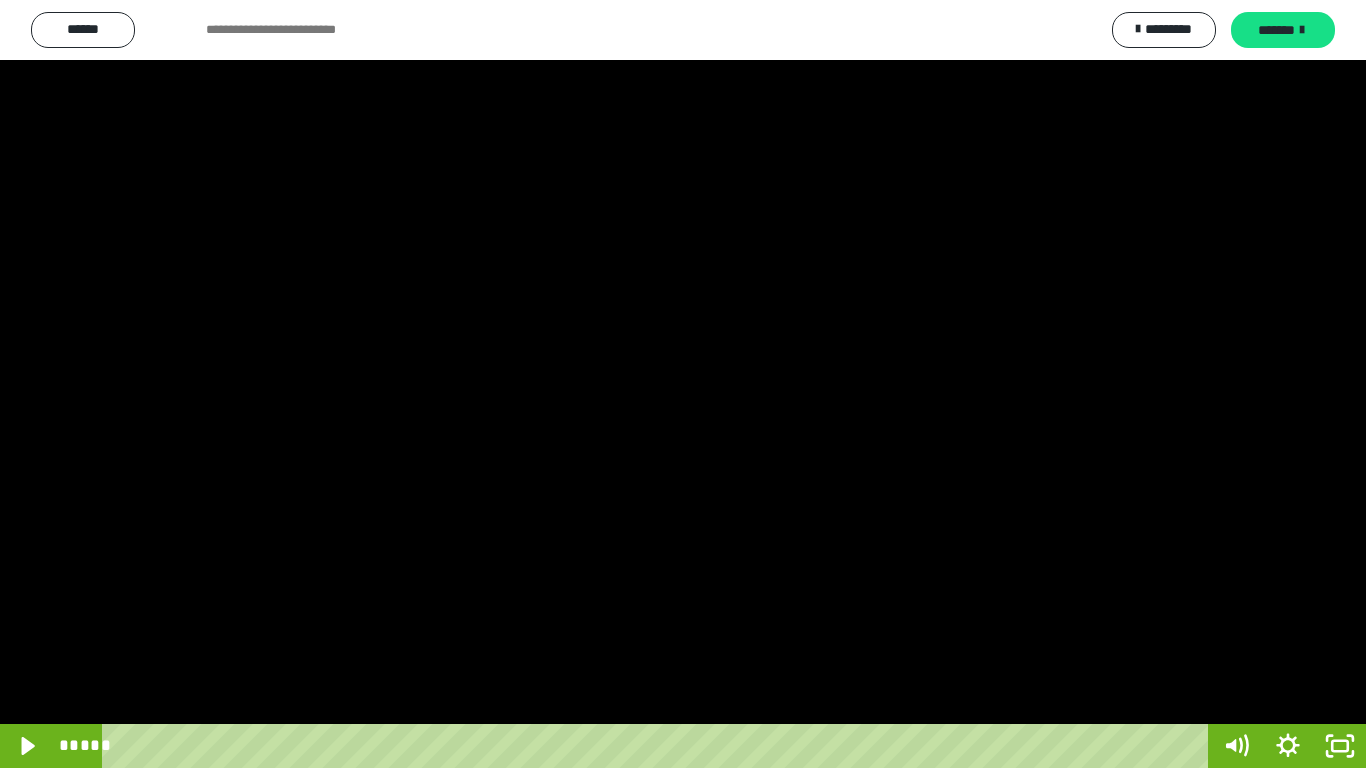 click at bounding box center (683, 384) 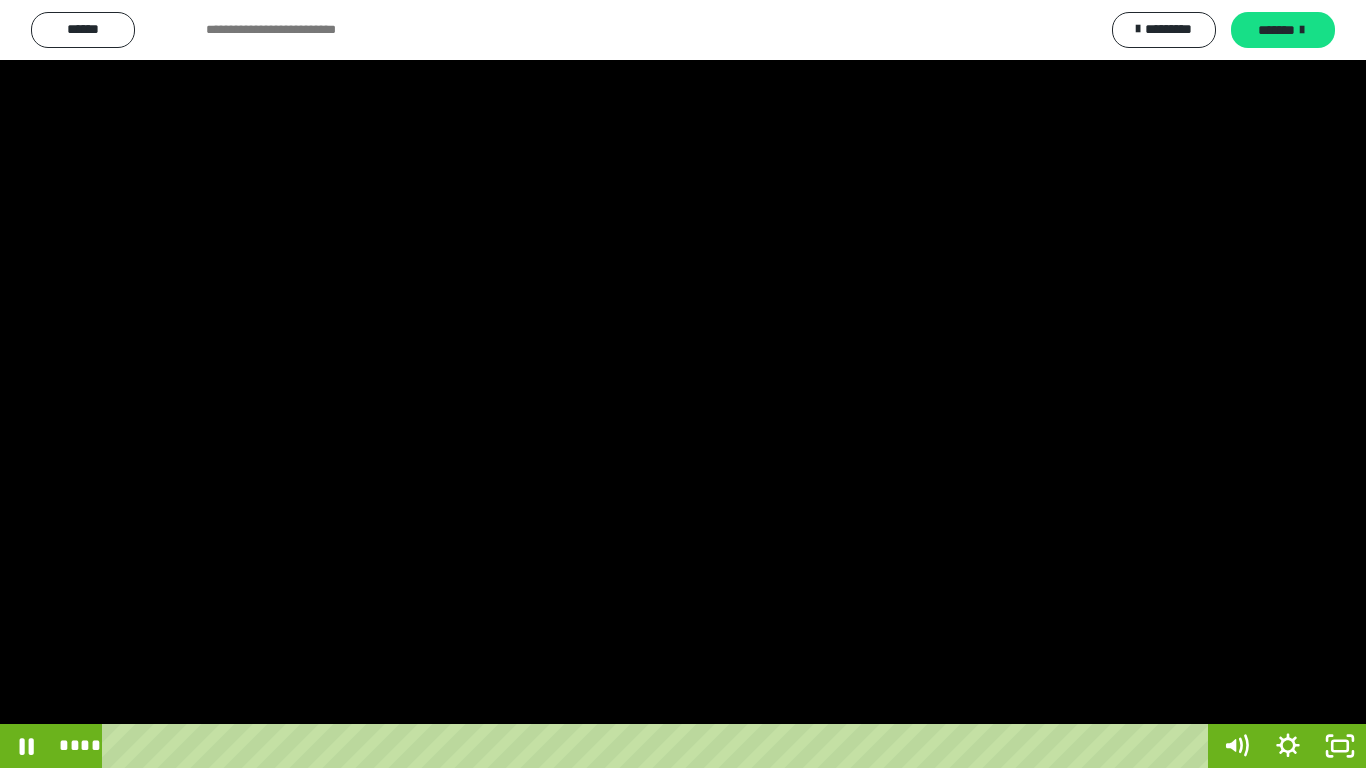 click at bounding box center [683, 384] 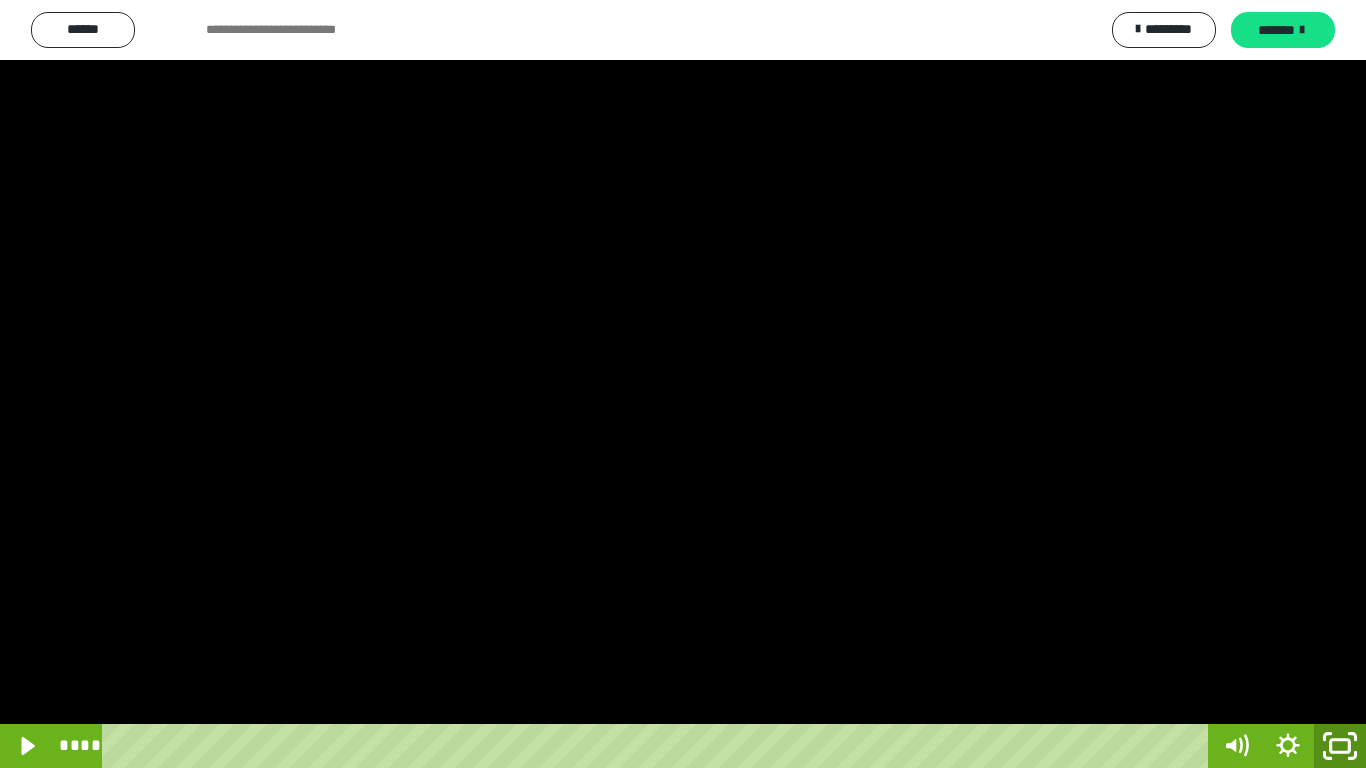 click 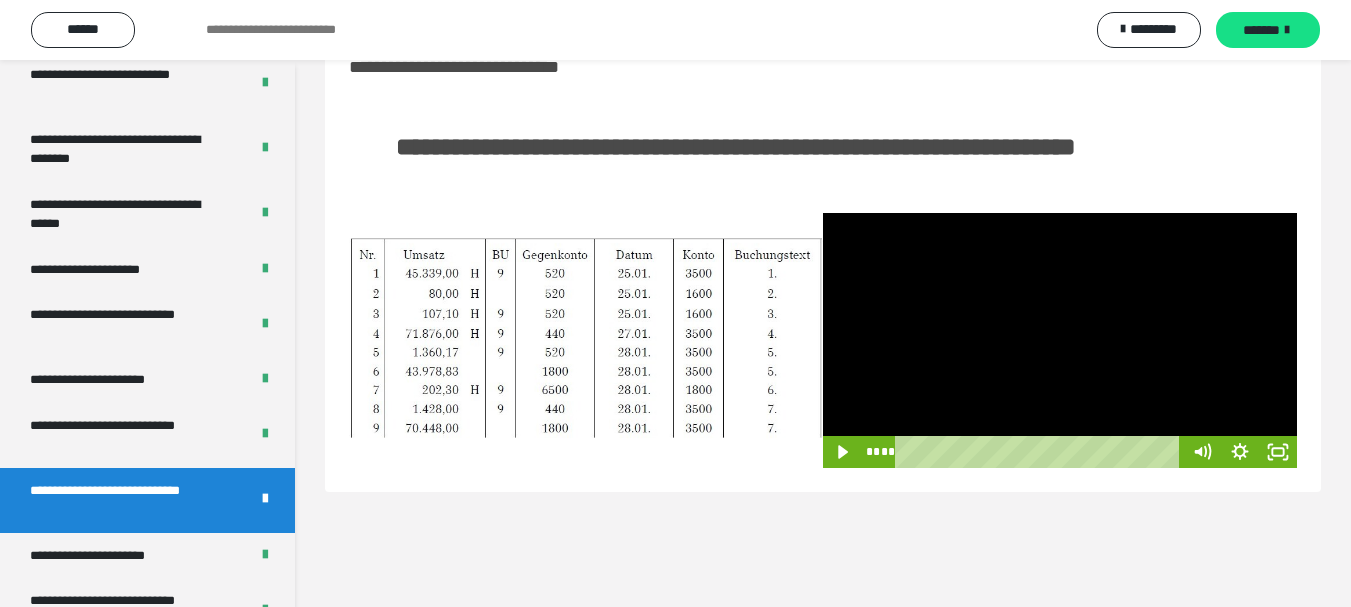 click at bounding box center (1060, 340) 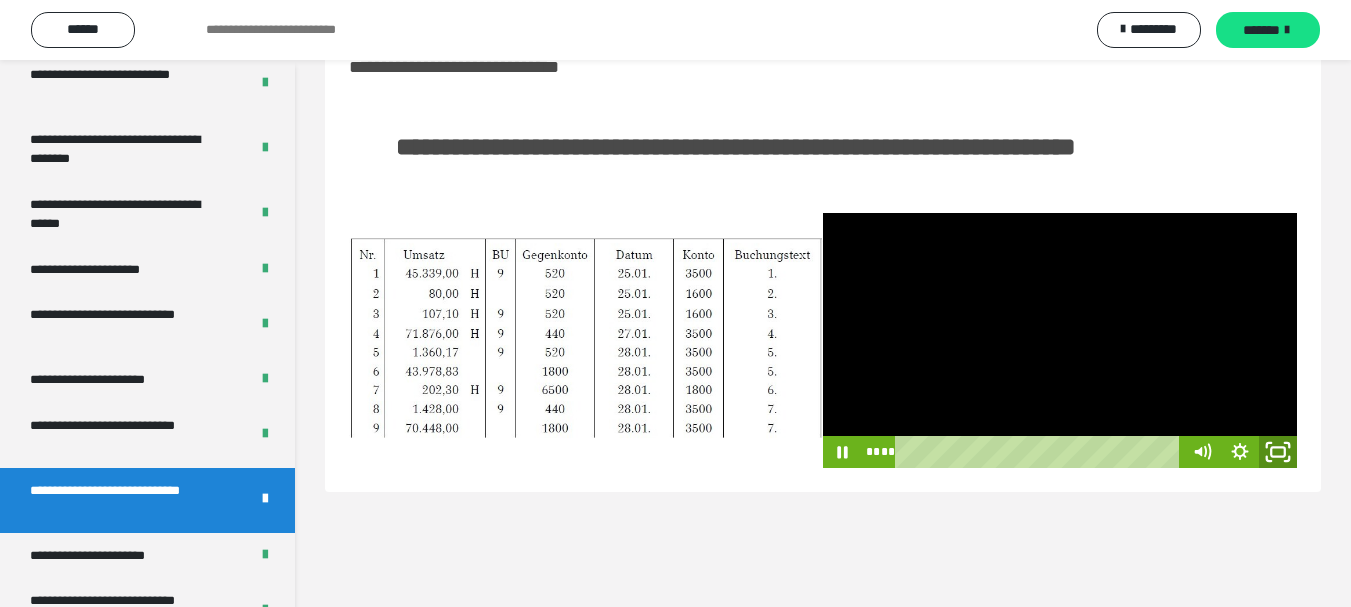 click 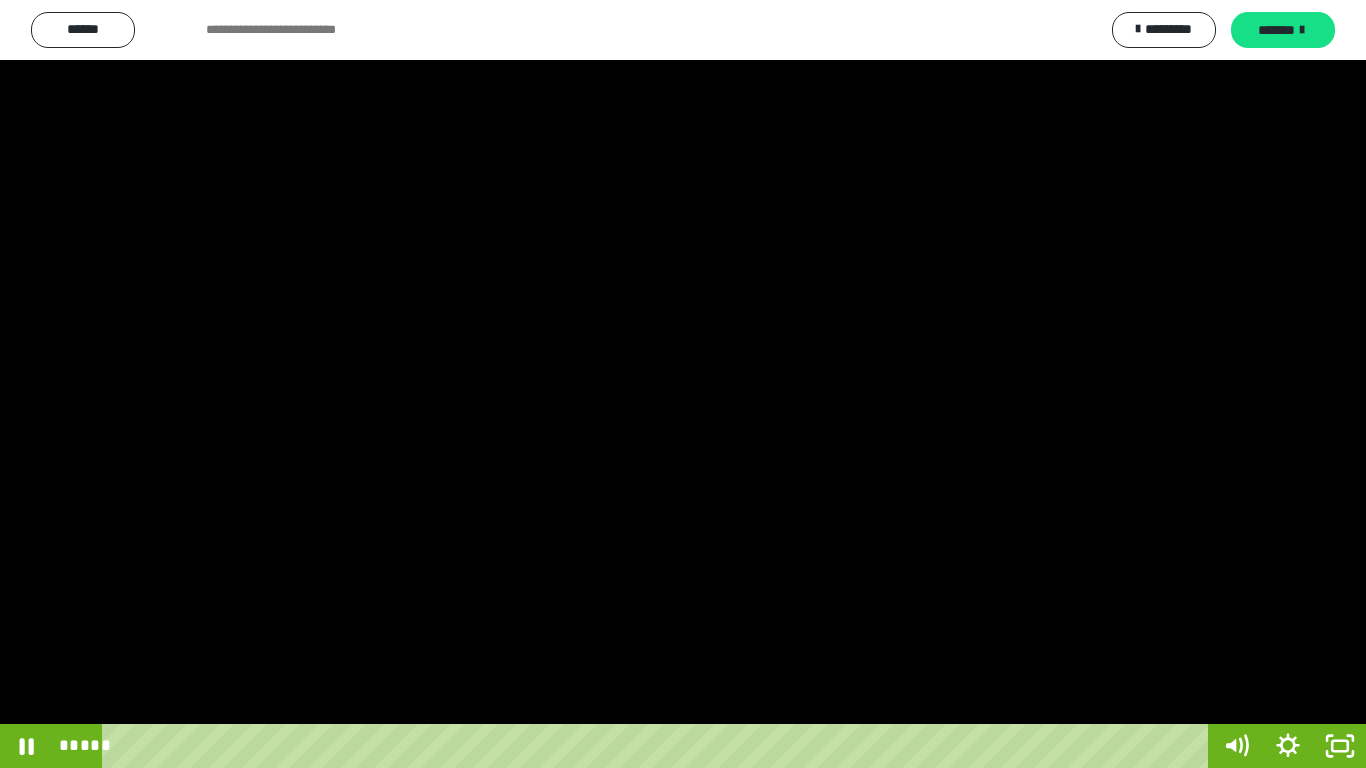 click at bounding box center (683, 384) 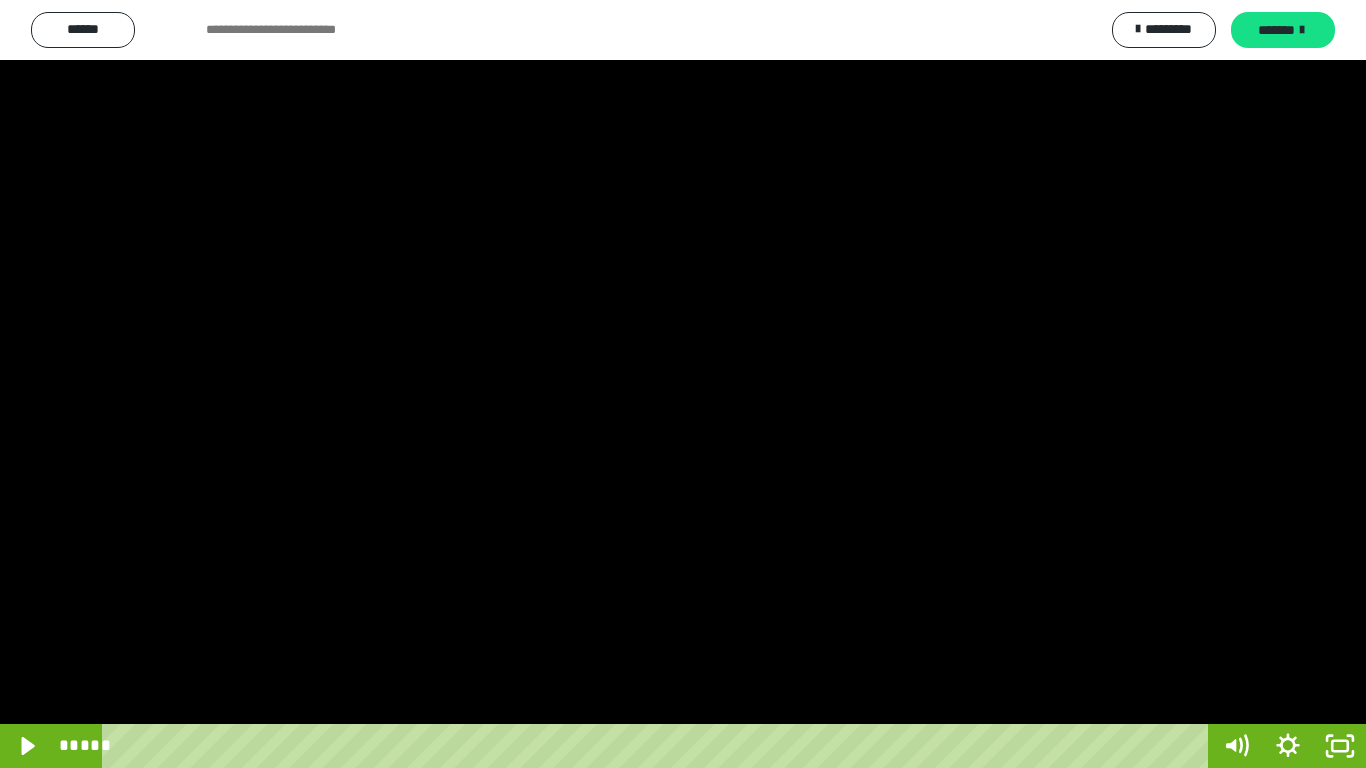click at bounding box center (683, 384) 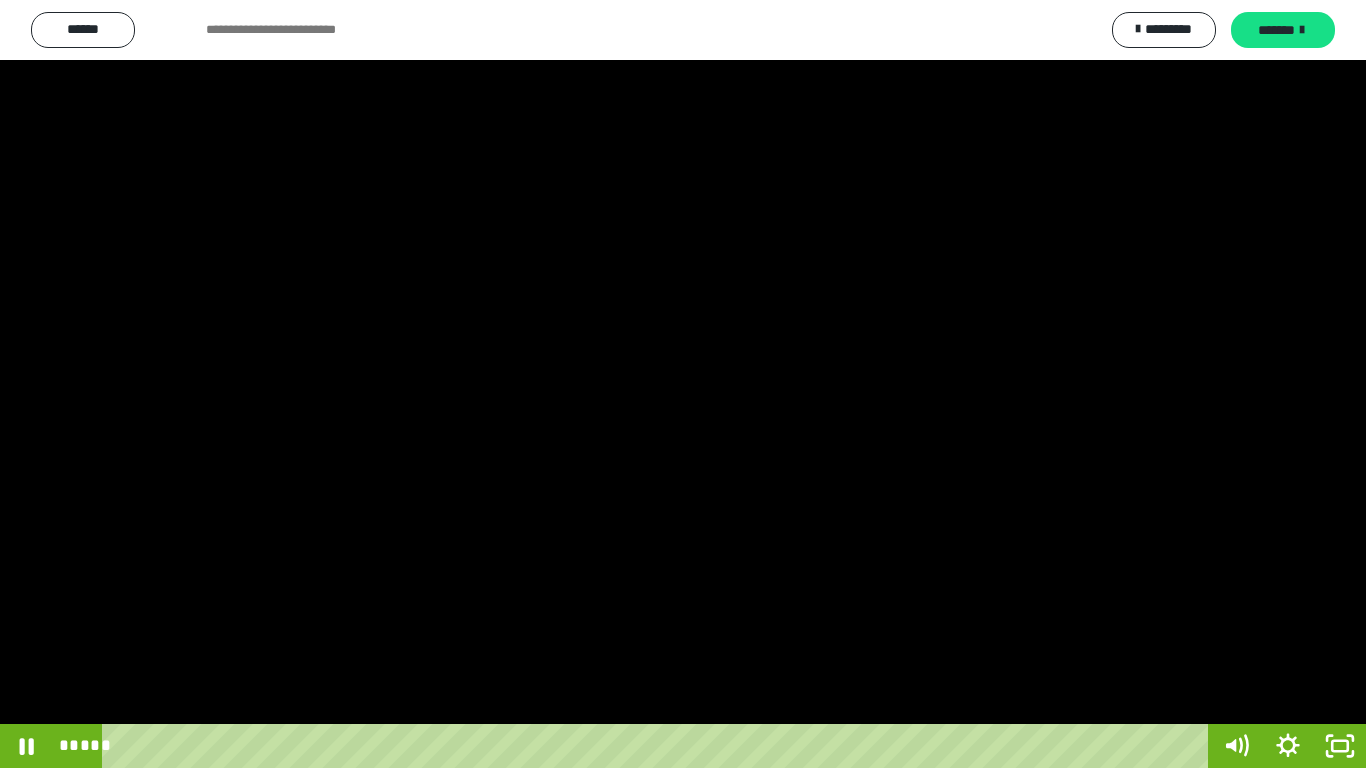 click at bounding box center [683, 384] 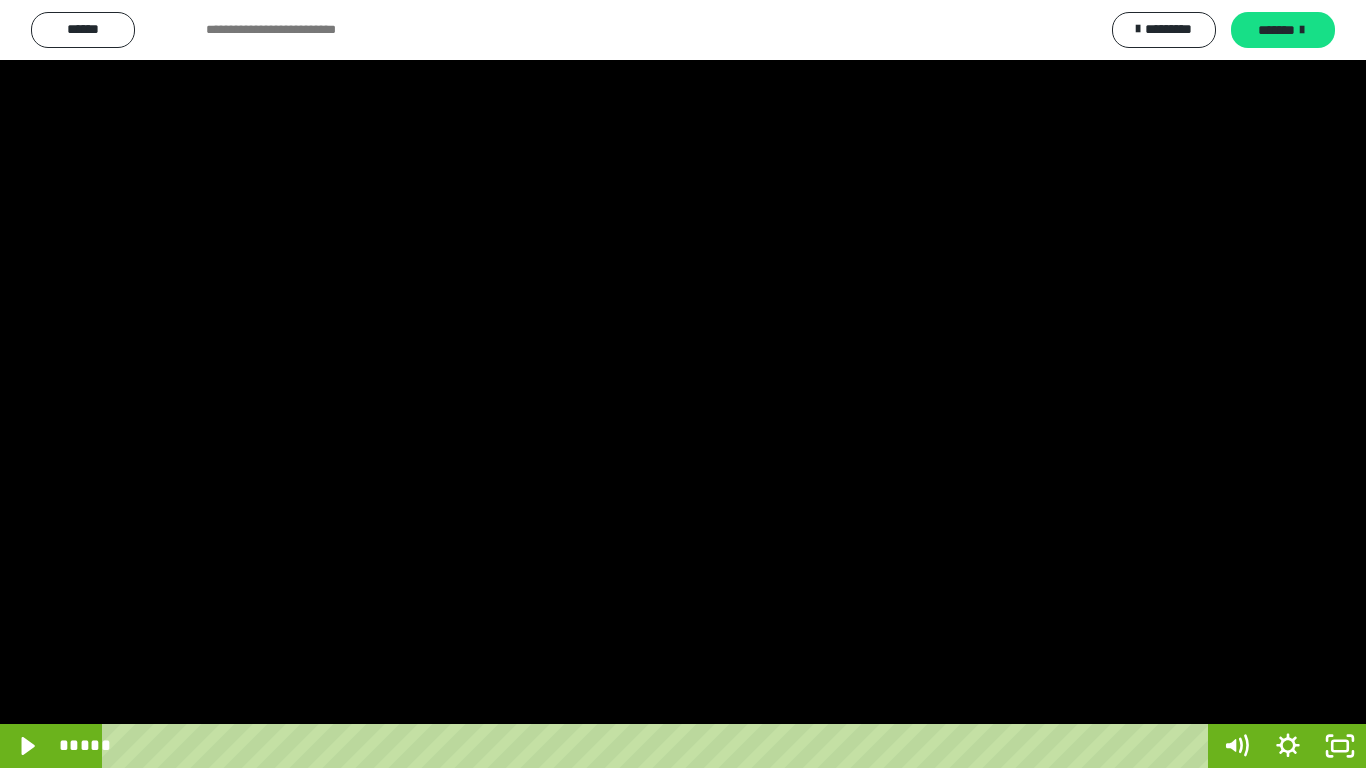 click at bounding box center (683, 384) 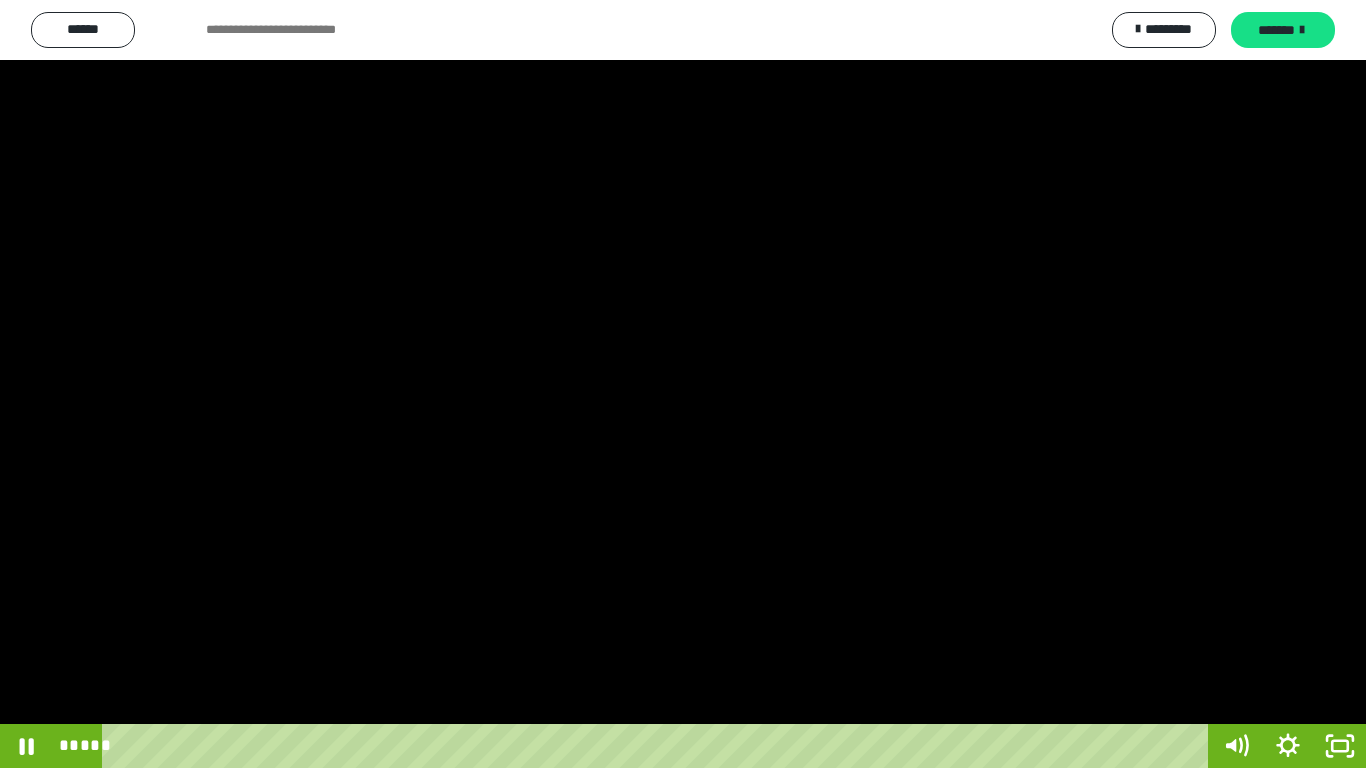 click at bounding box center [683, 384] 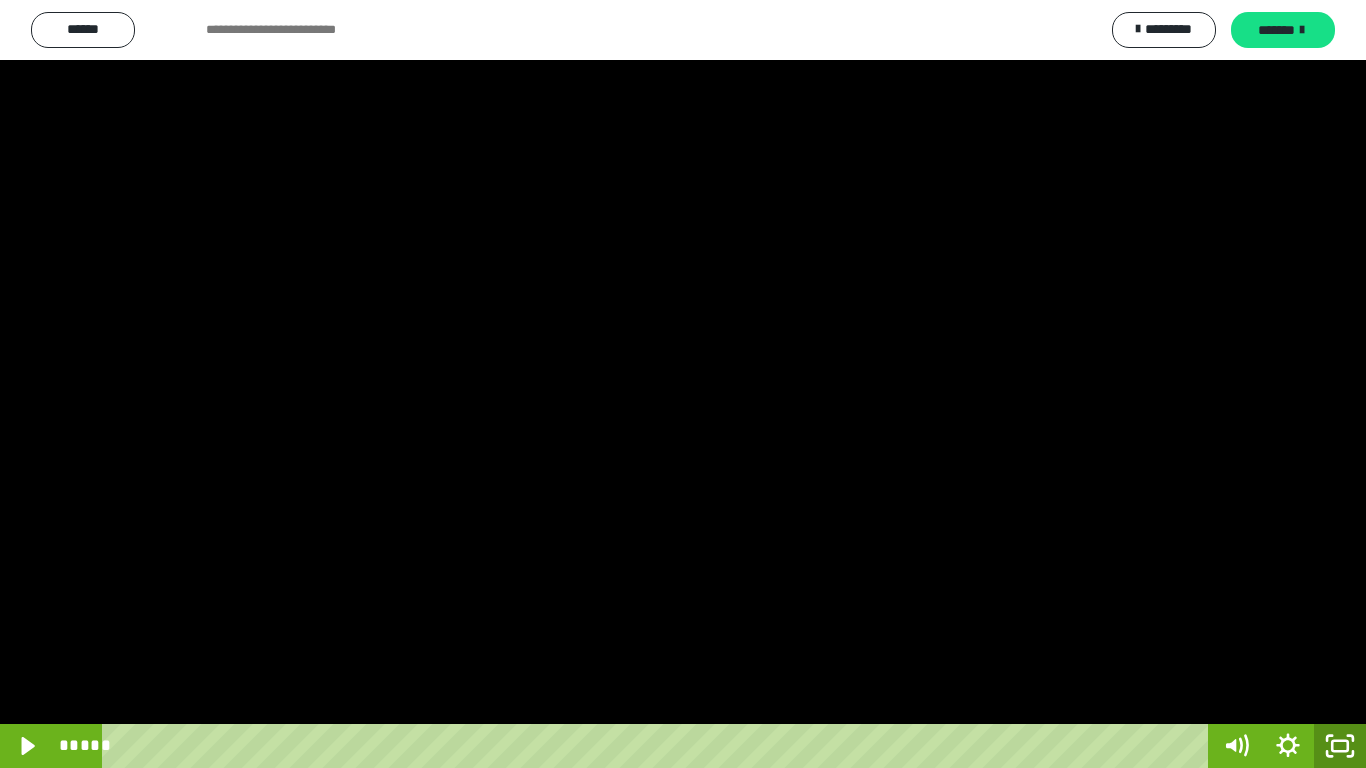click 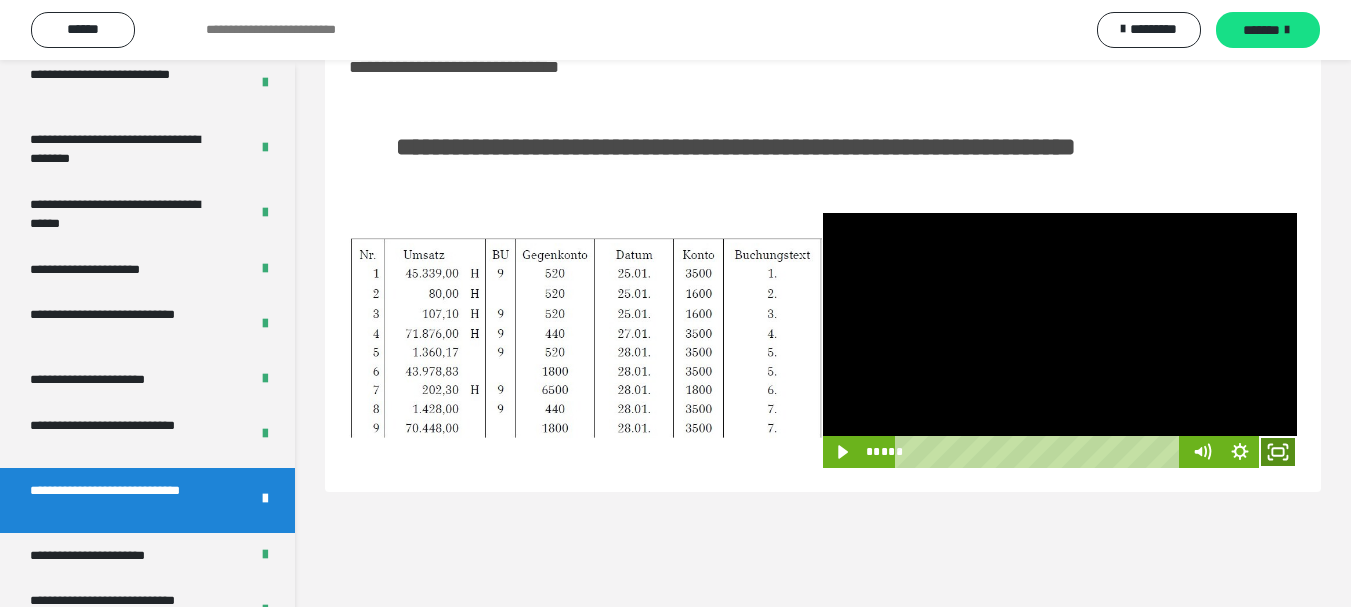click 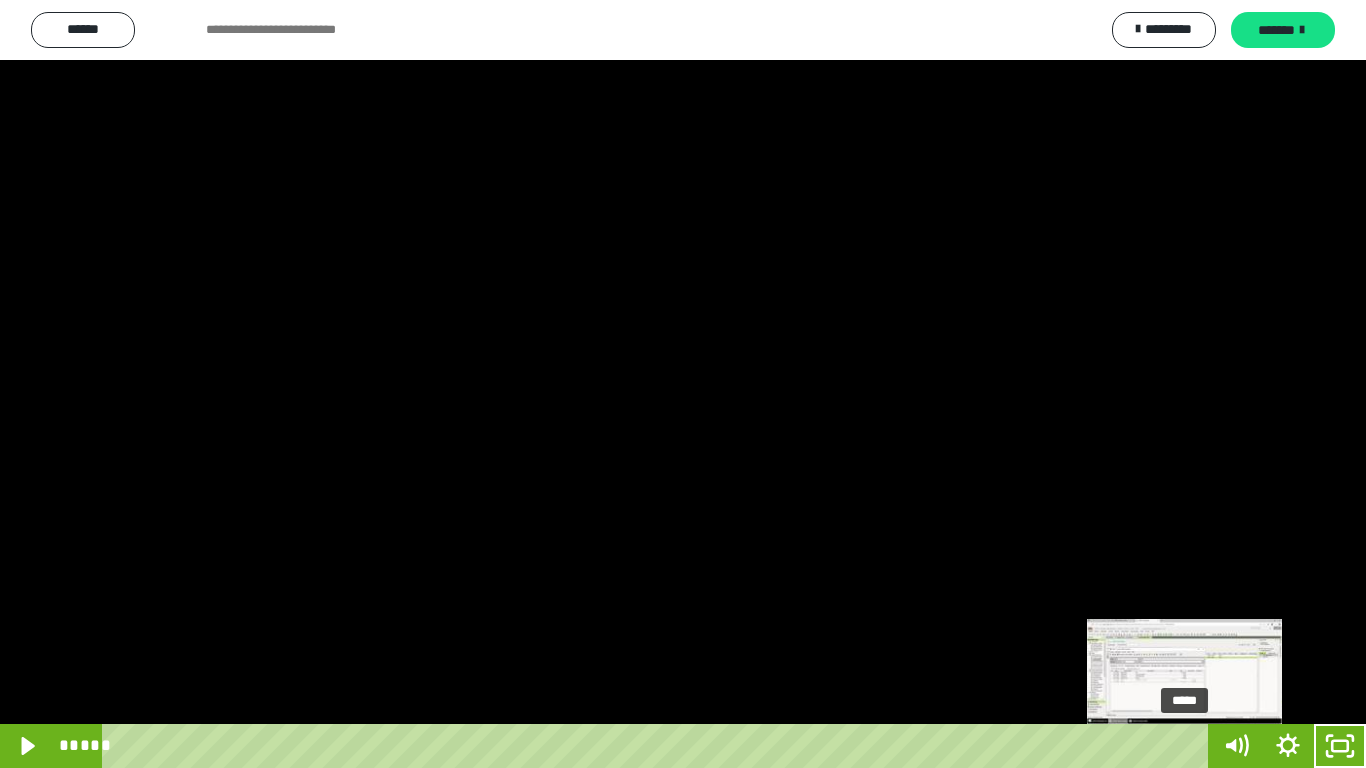 click on "*****" at bounding box center (659, 746) 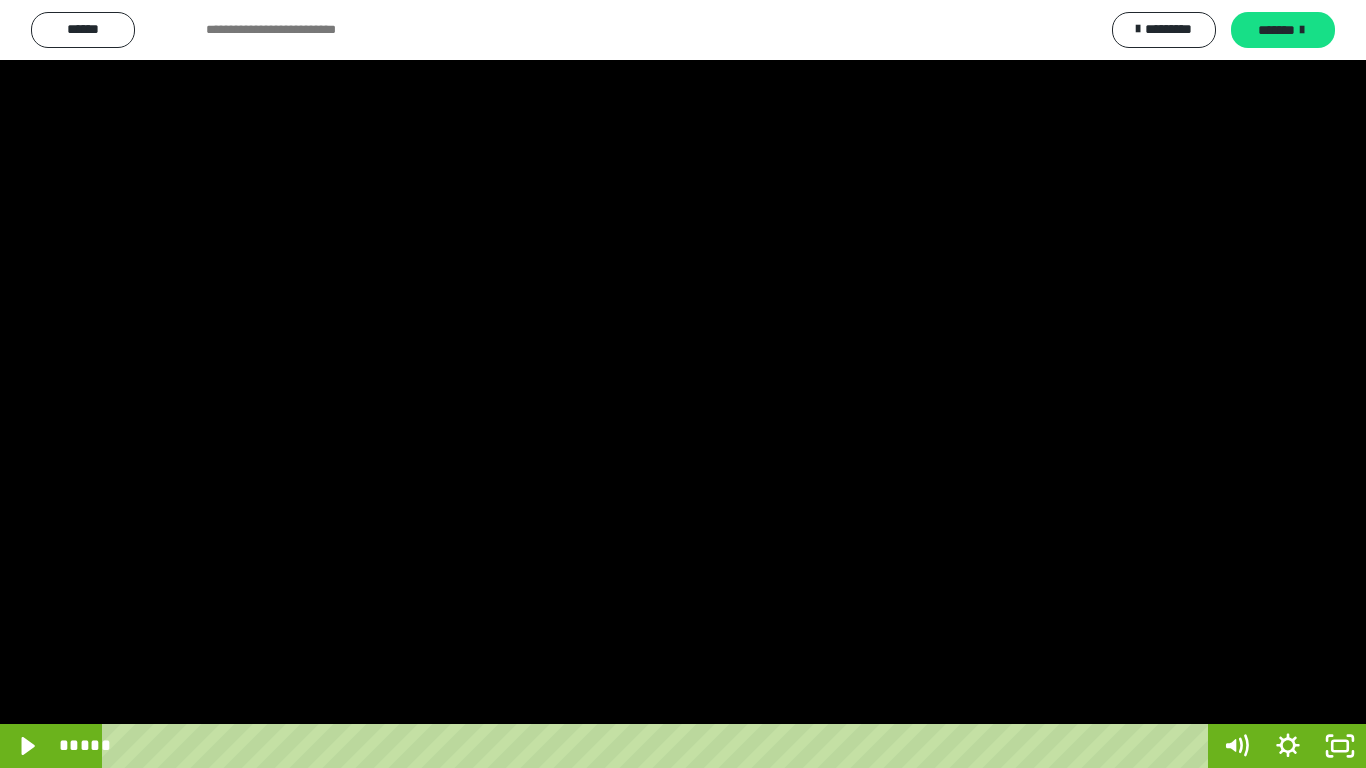 click at bounding box center [683, 384] 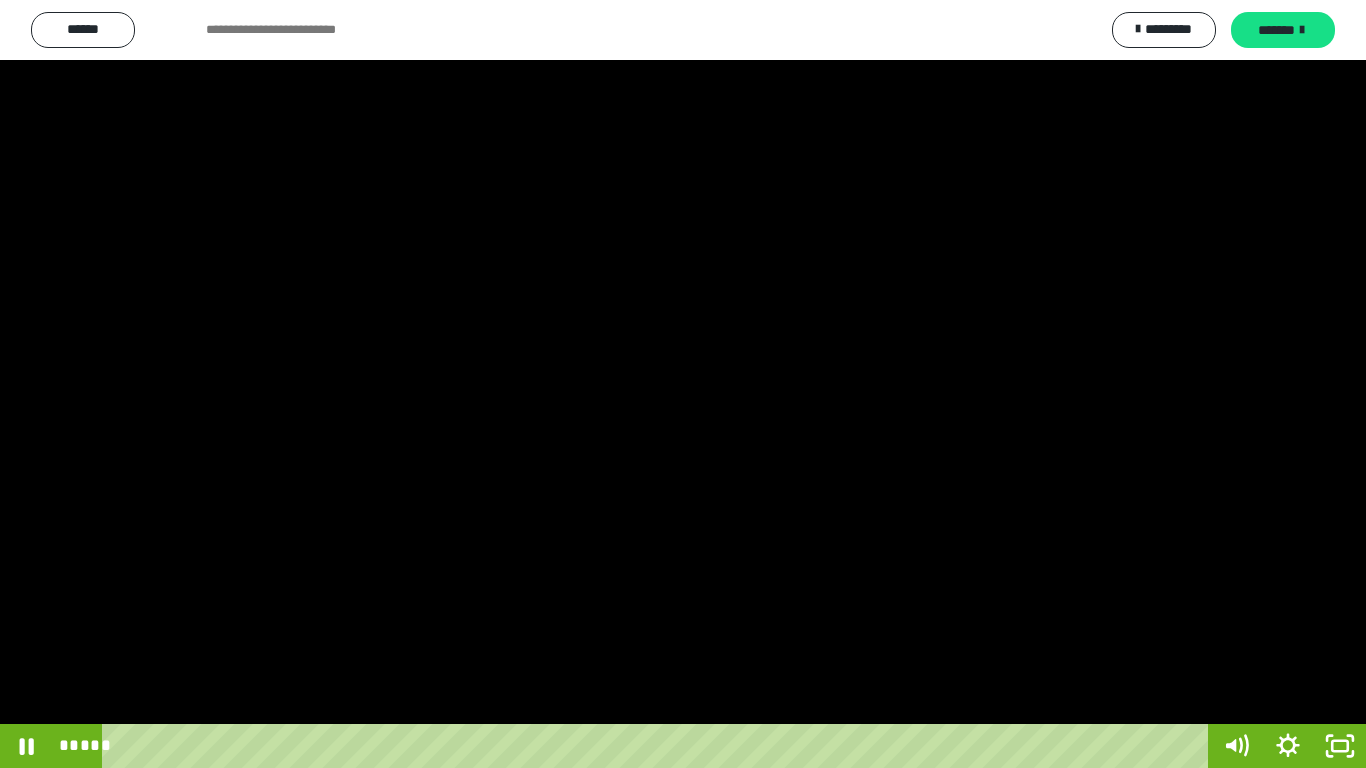 click at bounding box center [683, 384] 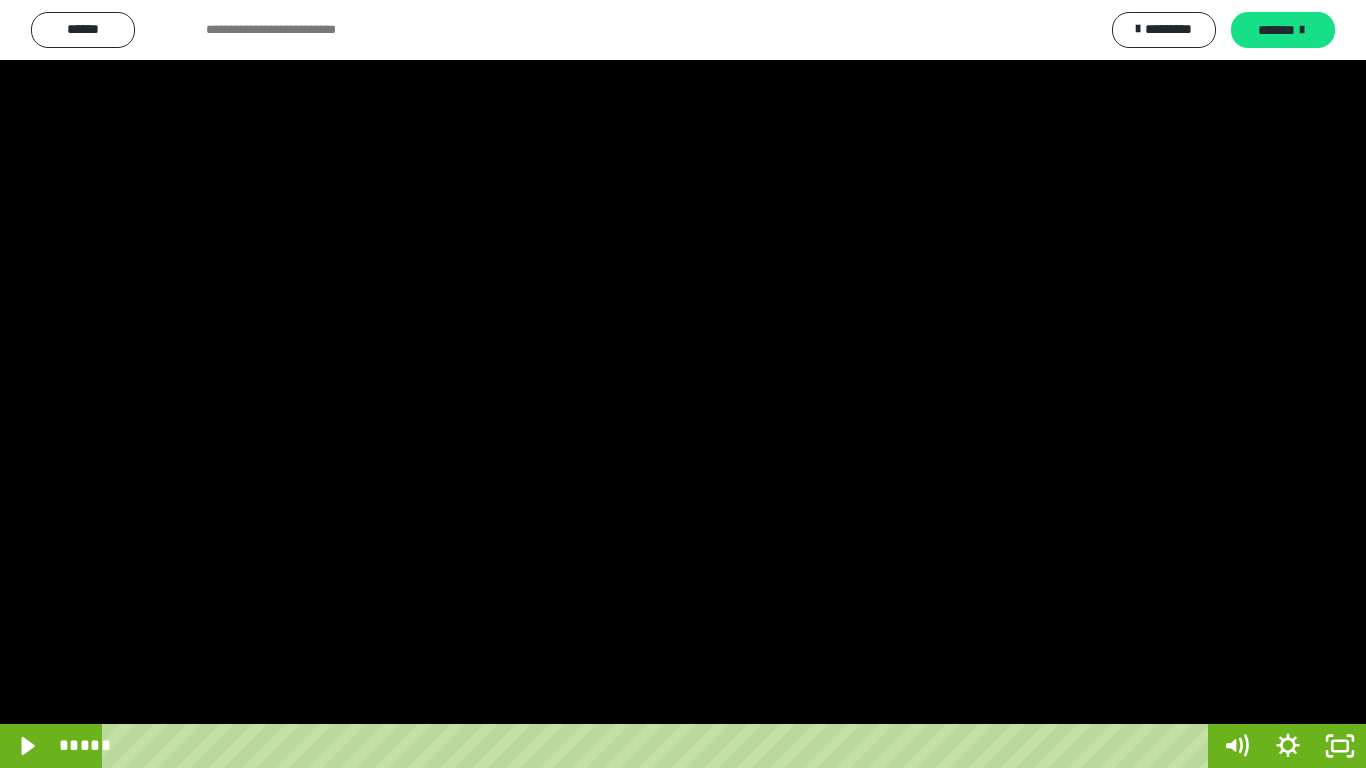 click at bounding box center (683, 384) 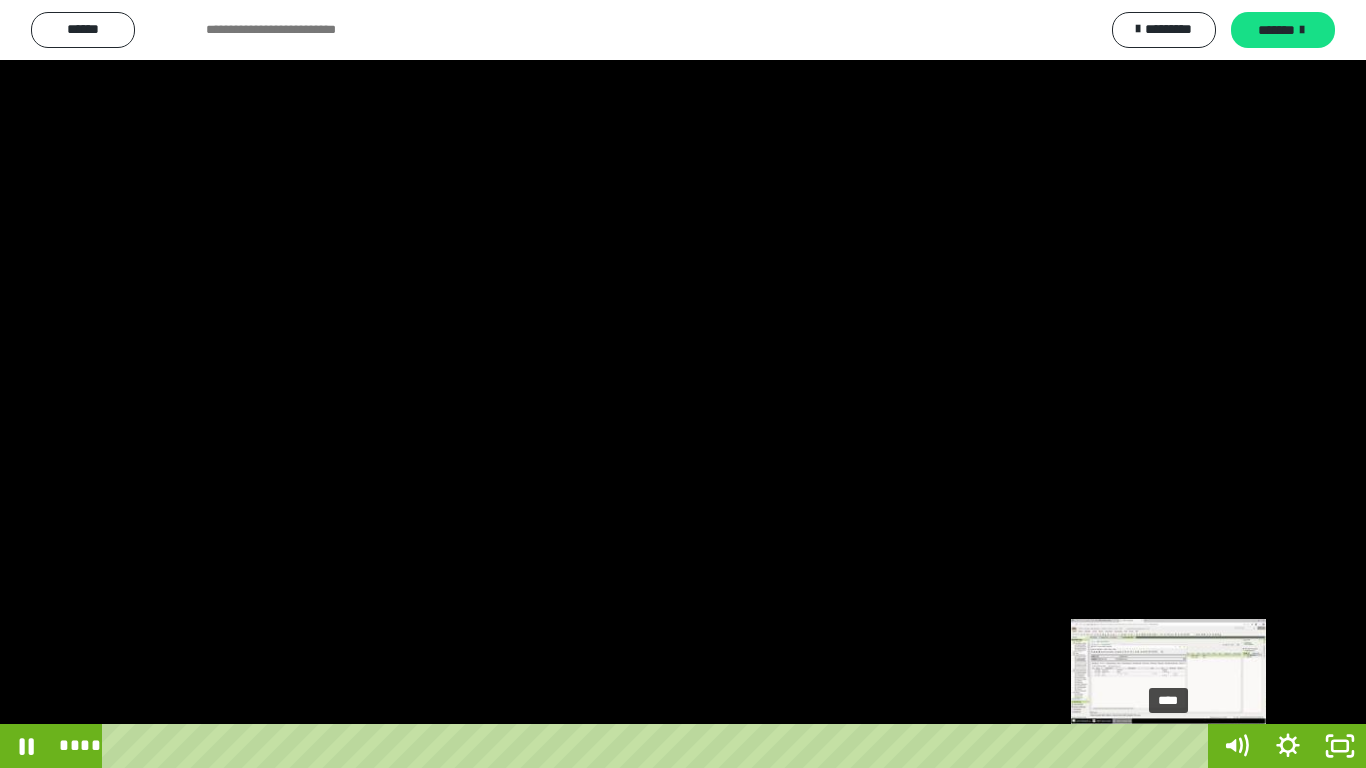 click on "****" at bounding box center (659, 746) 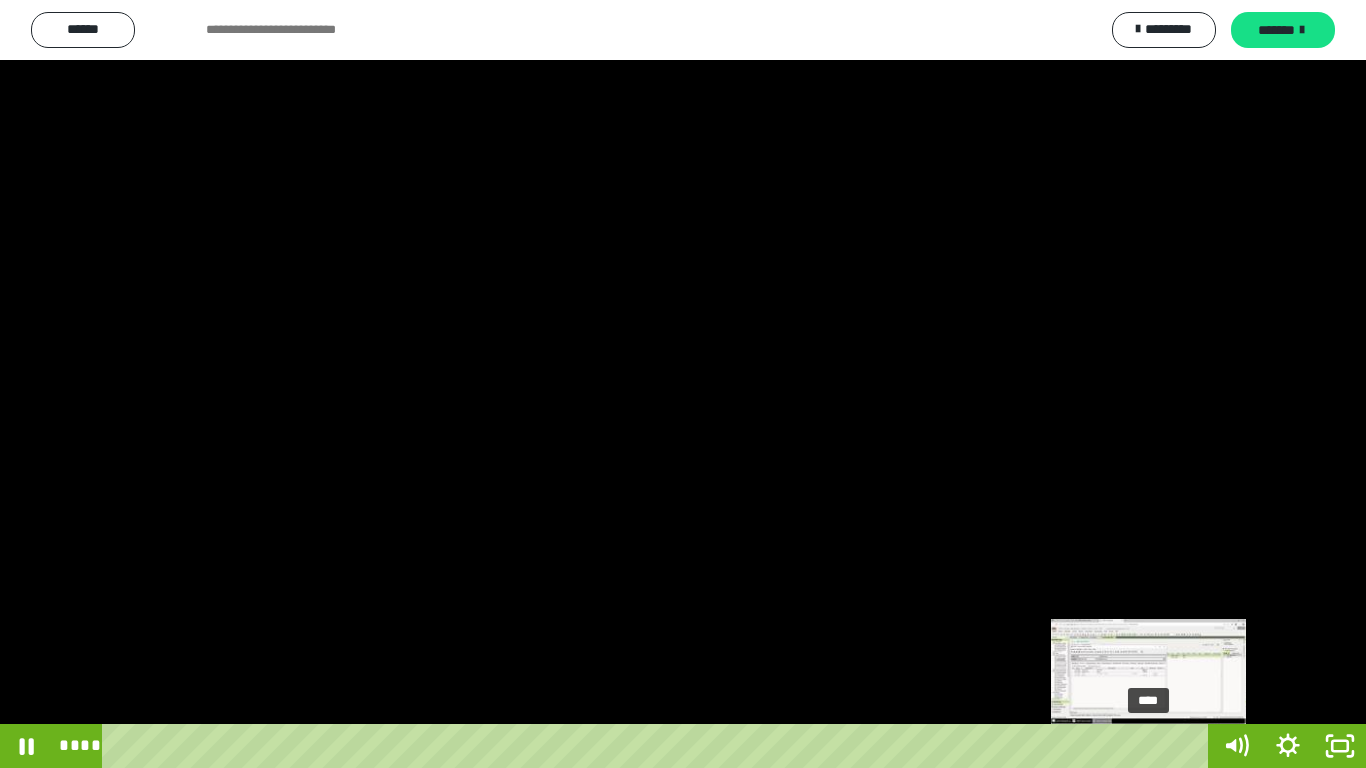 click on "****" at bounding box center [659, 746] 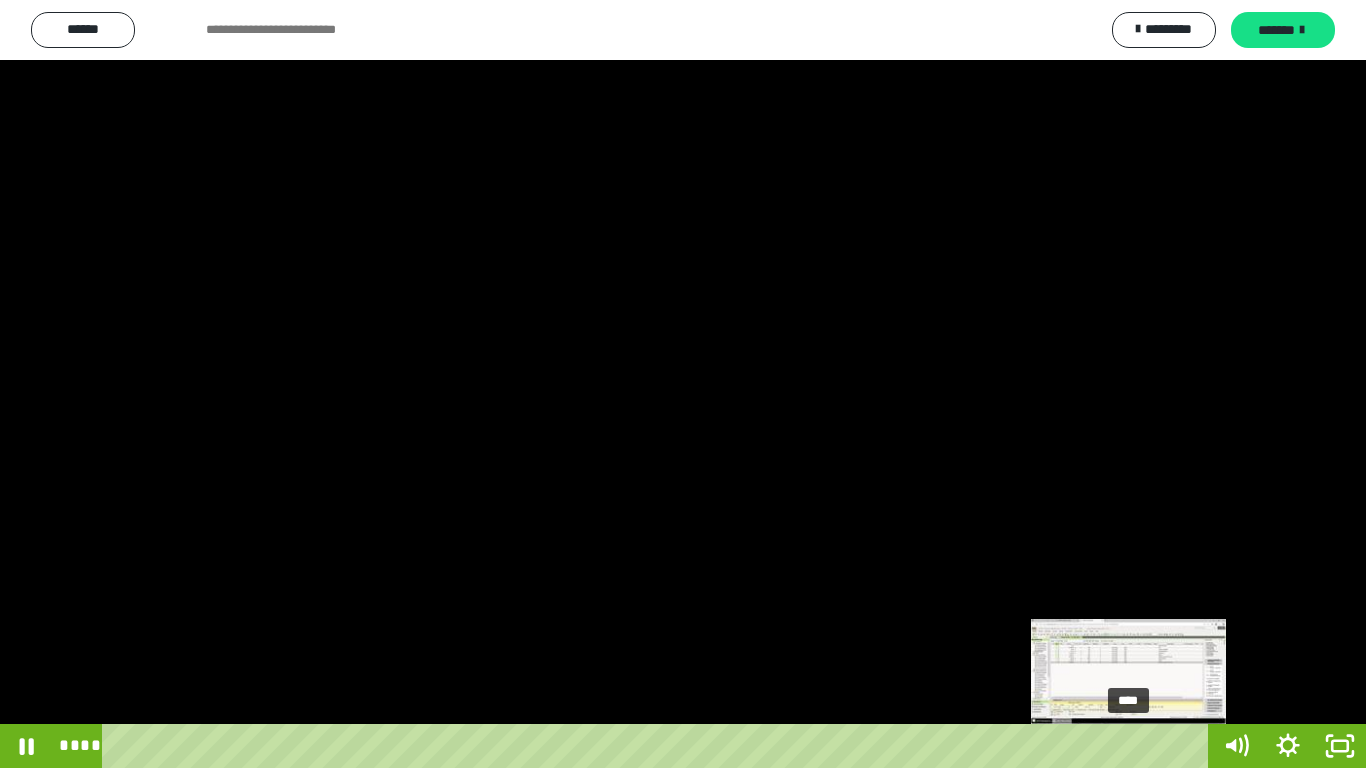 click on "****" at bounding box center [659, 746] 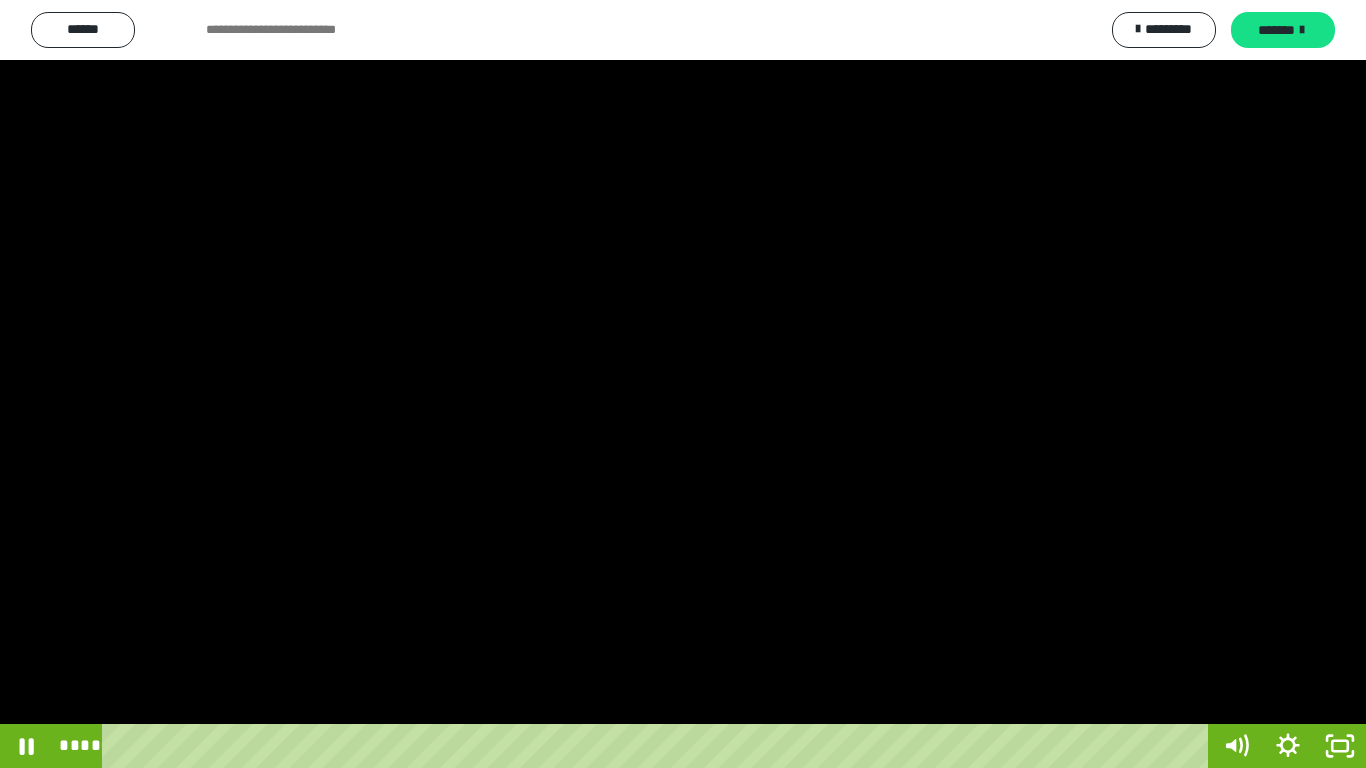 click at bounding box center (683, 384) 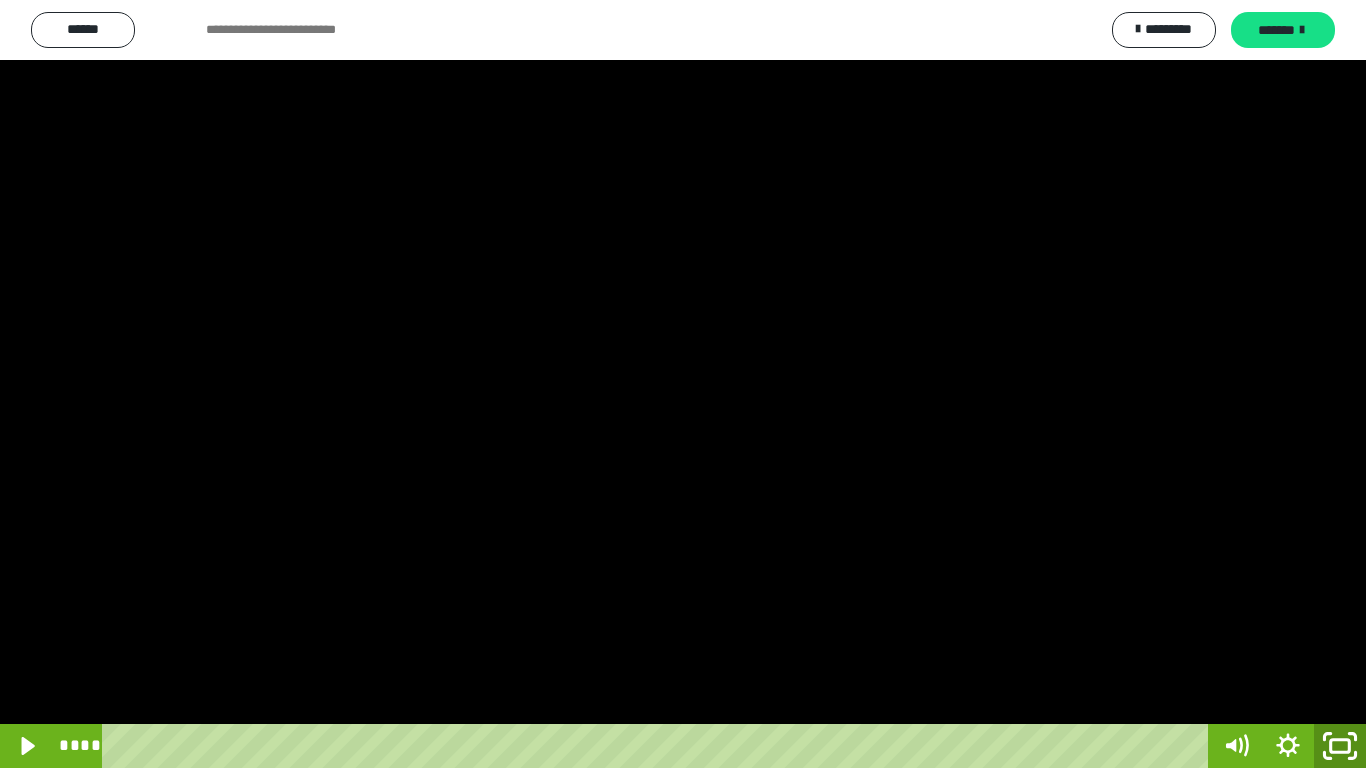 click 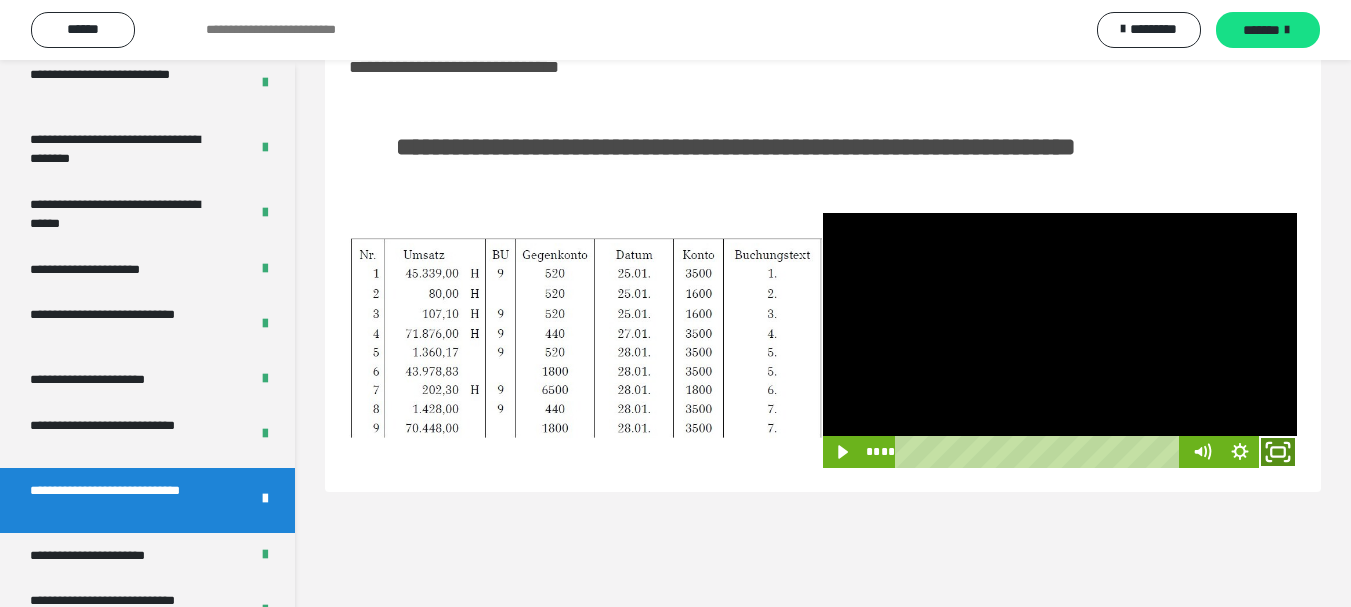 click 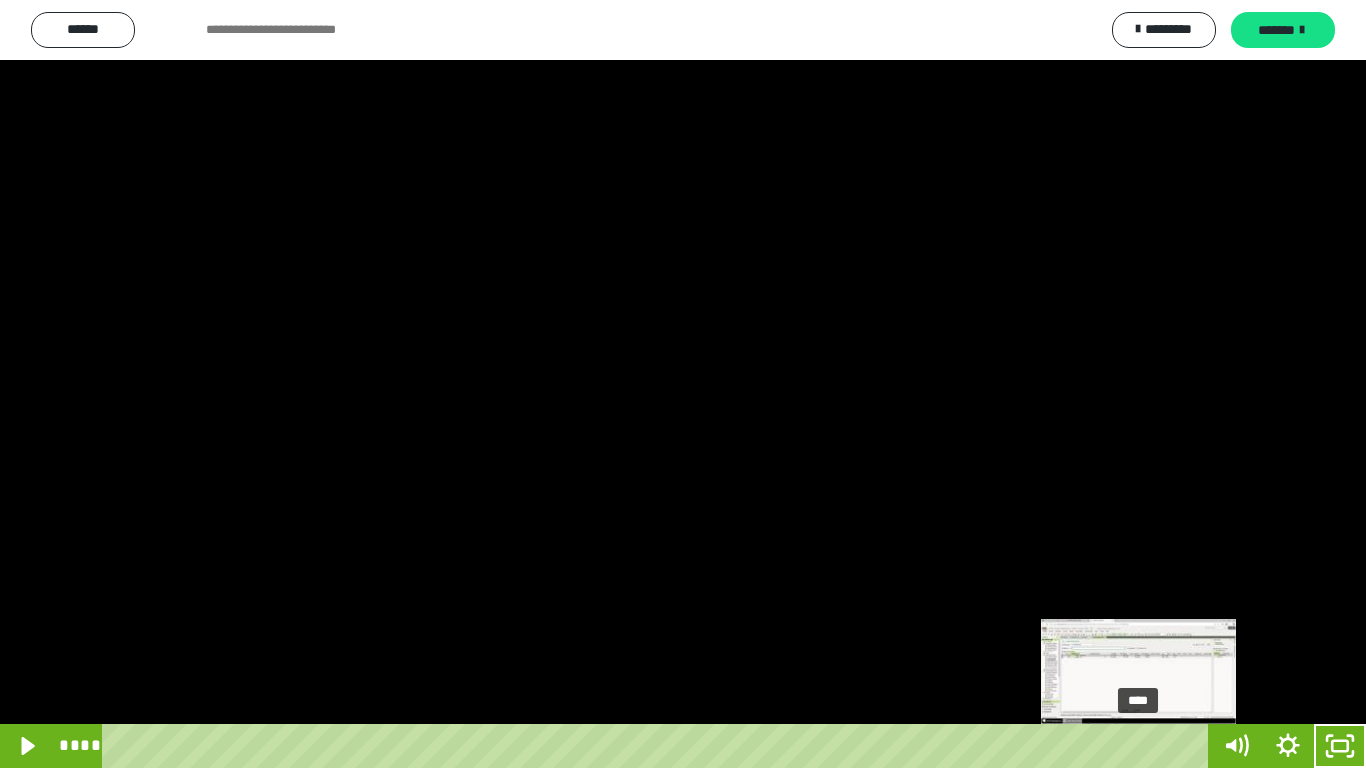 click on "****" at bounding box center [659, 746] 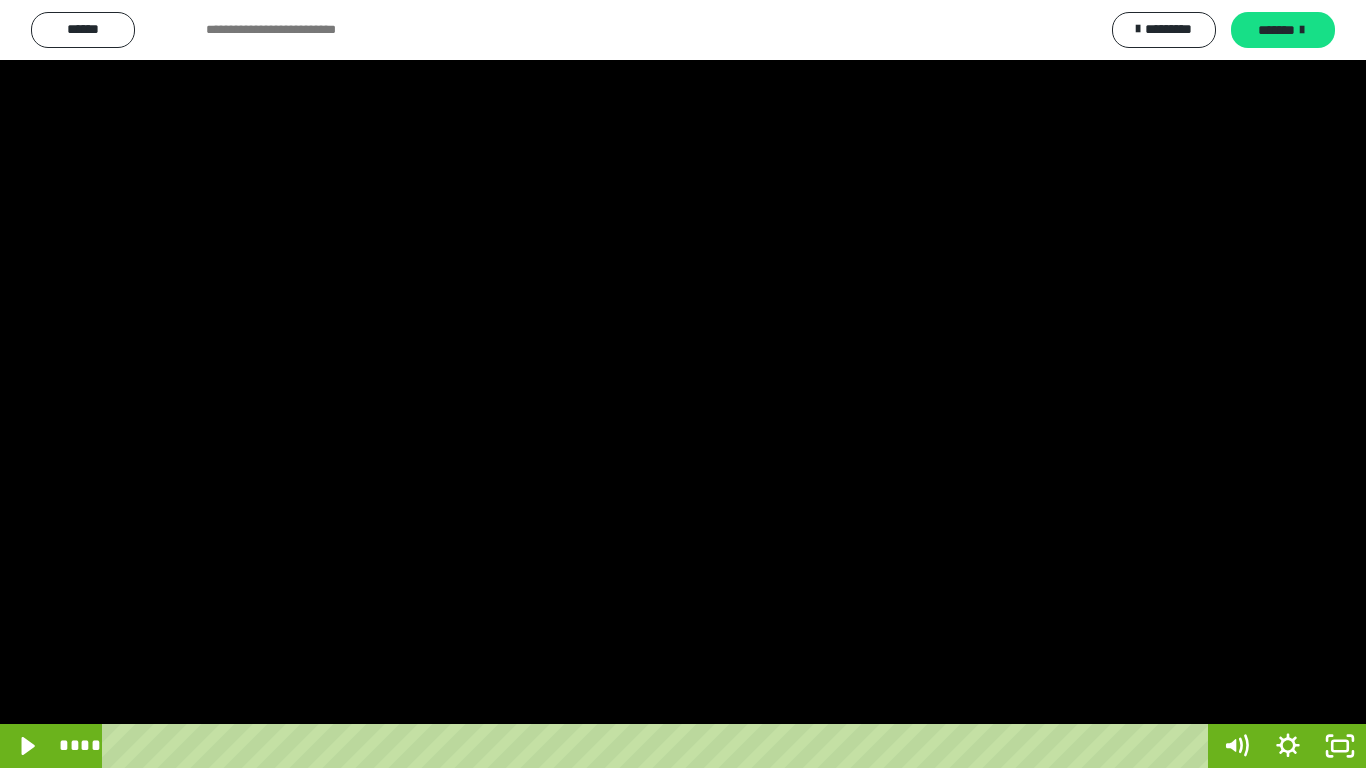 click at bounding box center [683, 384] 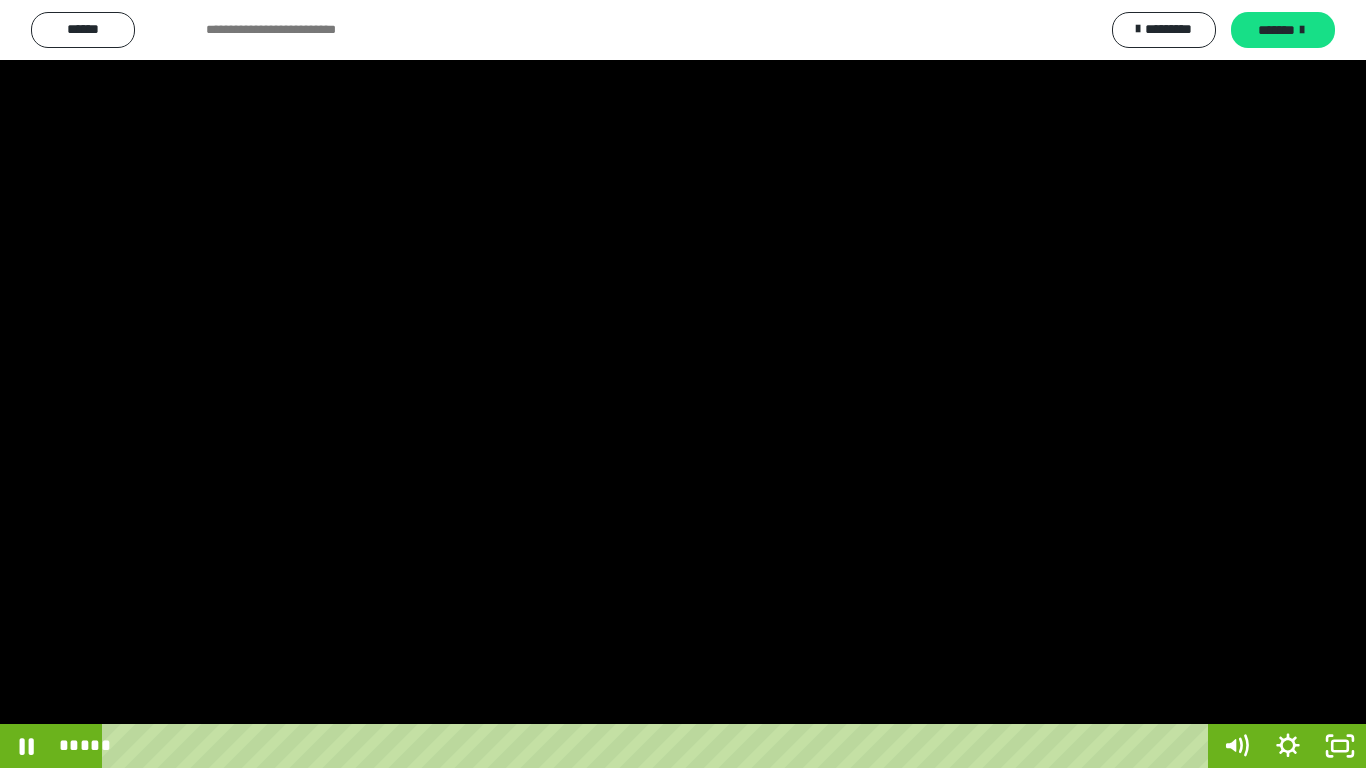 click at bounding box center [683, 384] 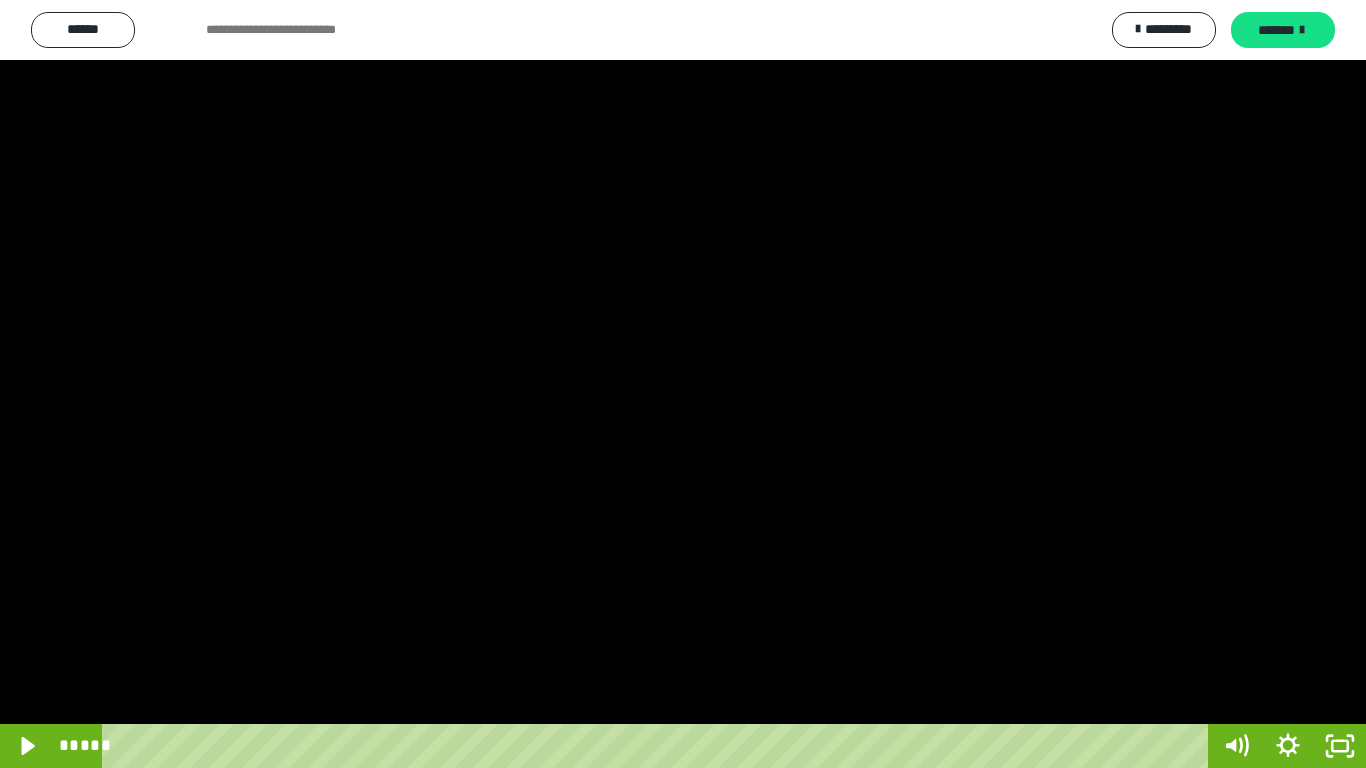 click at bounding box center [683, 384] 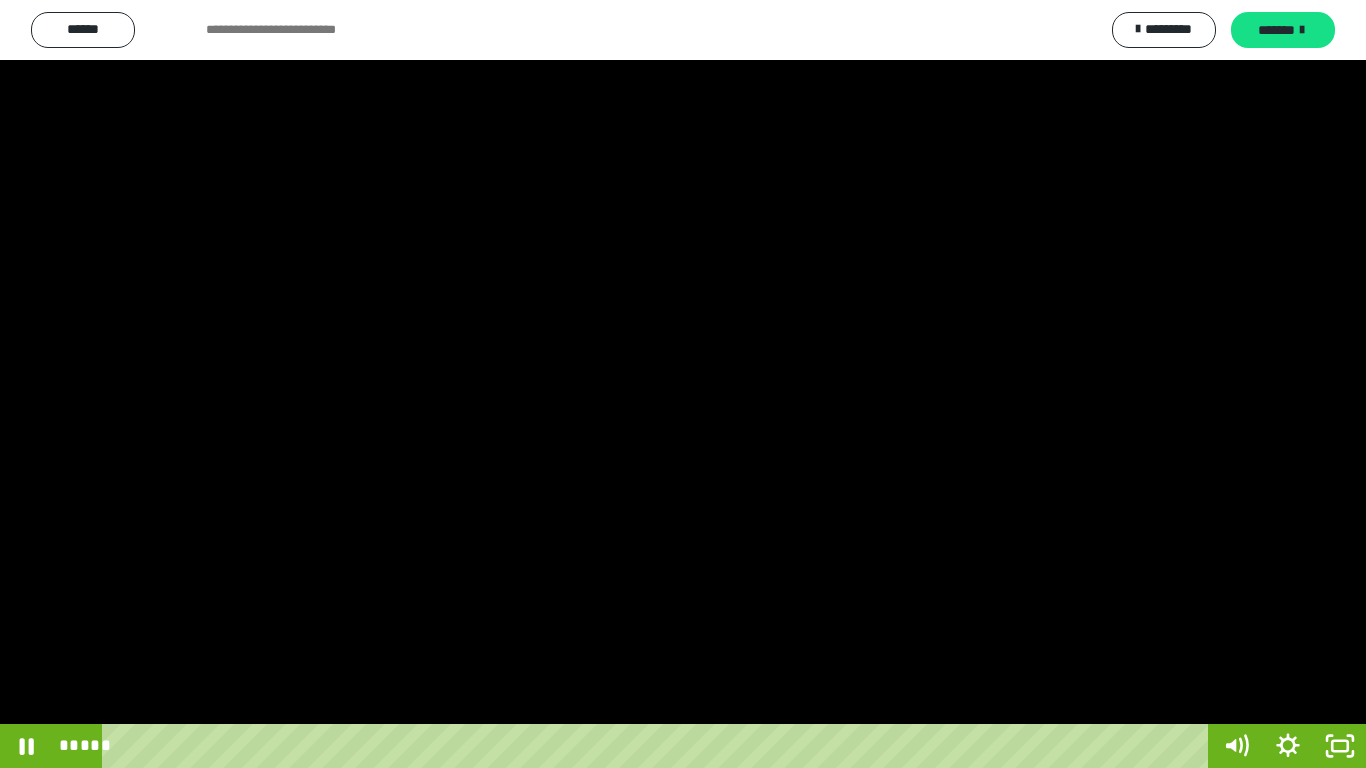 click at bounding box center (683, 384) 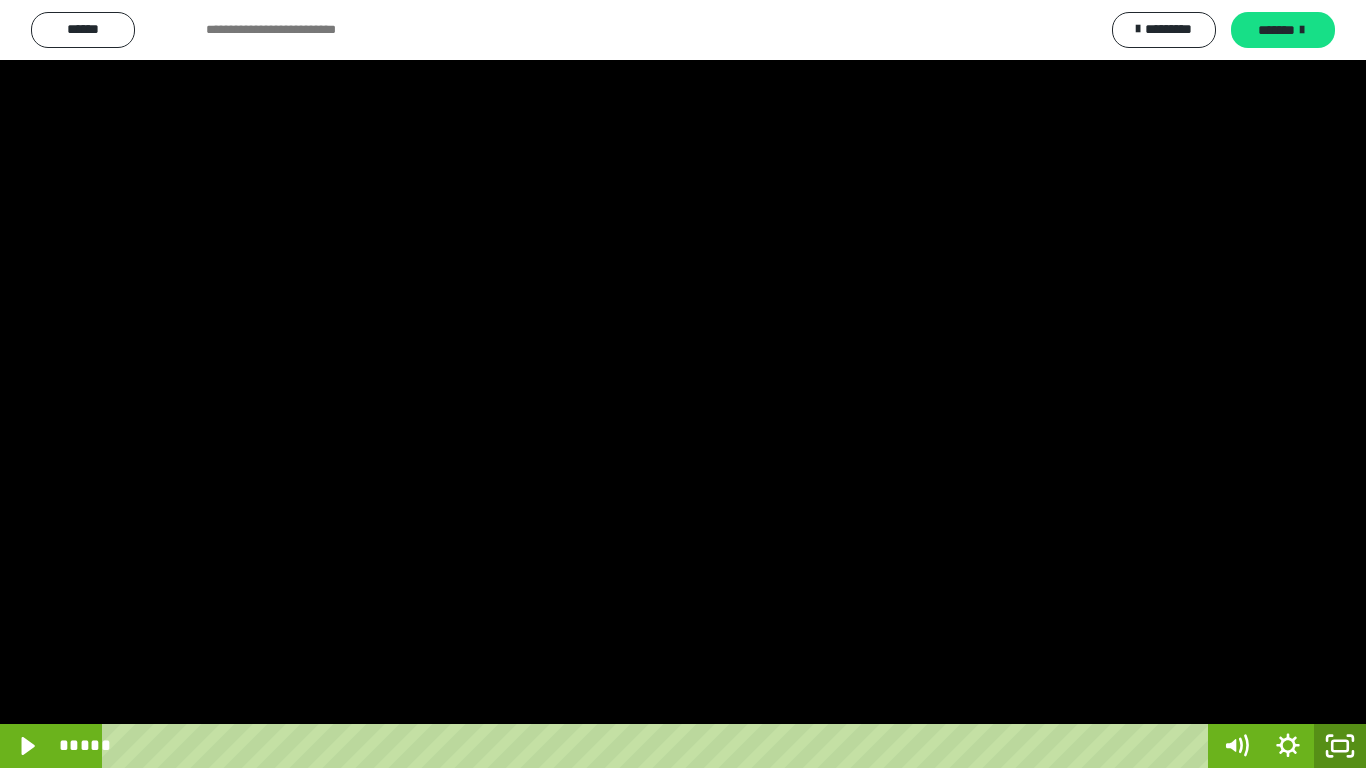 click 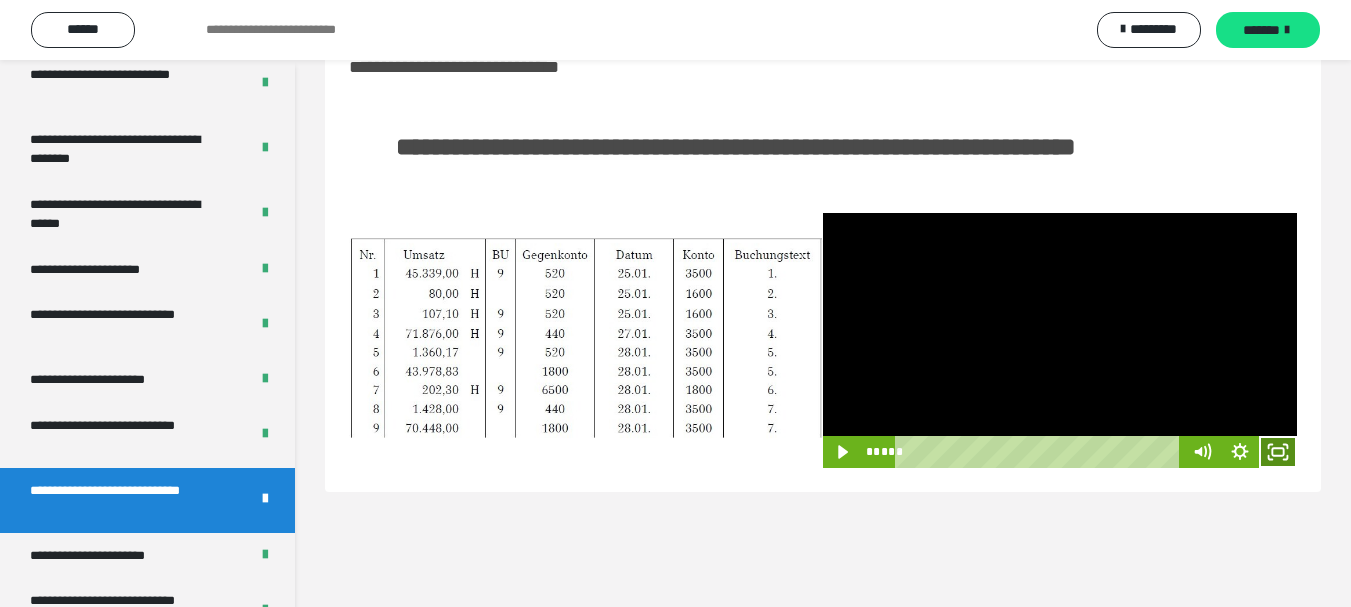click 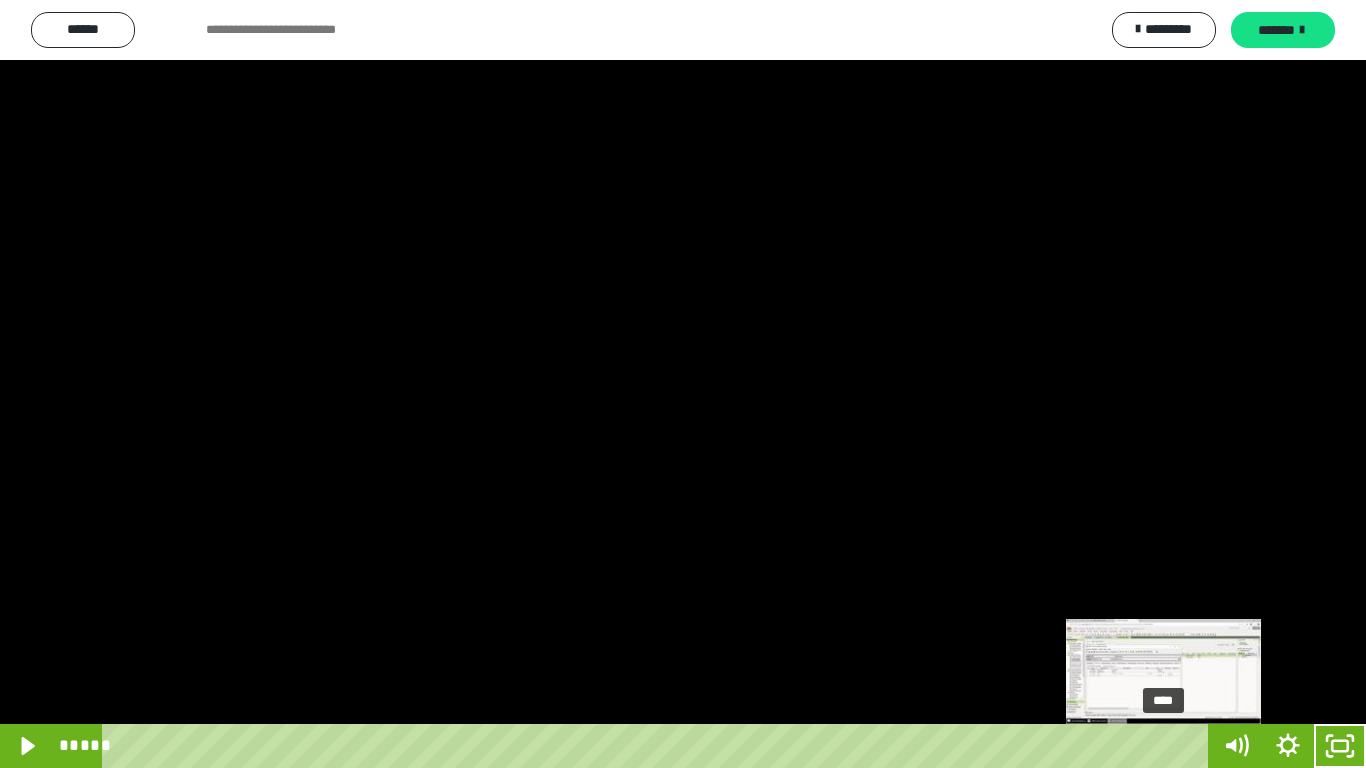 click on "****" at bounding box center [659, 746] 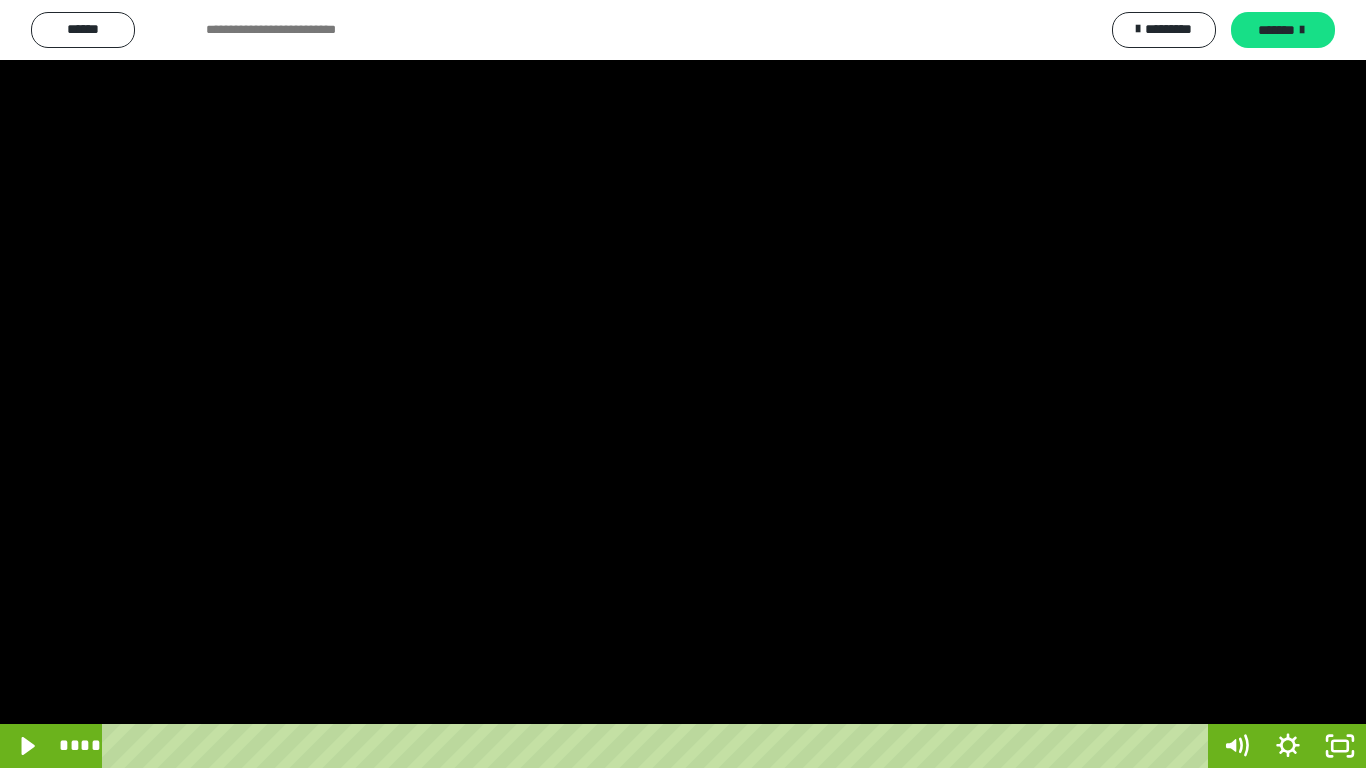 click at bounding box center [683, 384] 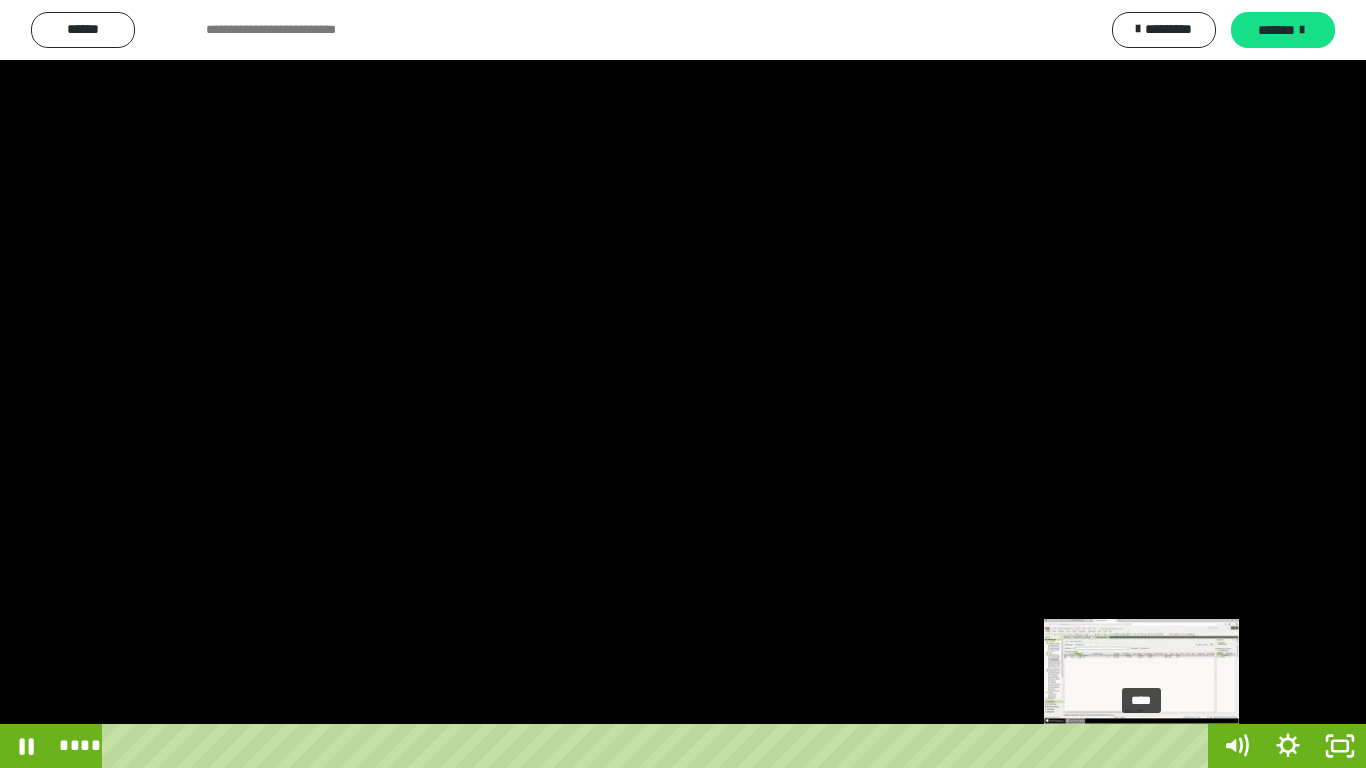 click on "****" at bounding box center [659, 746] 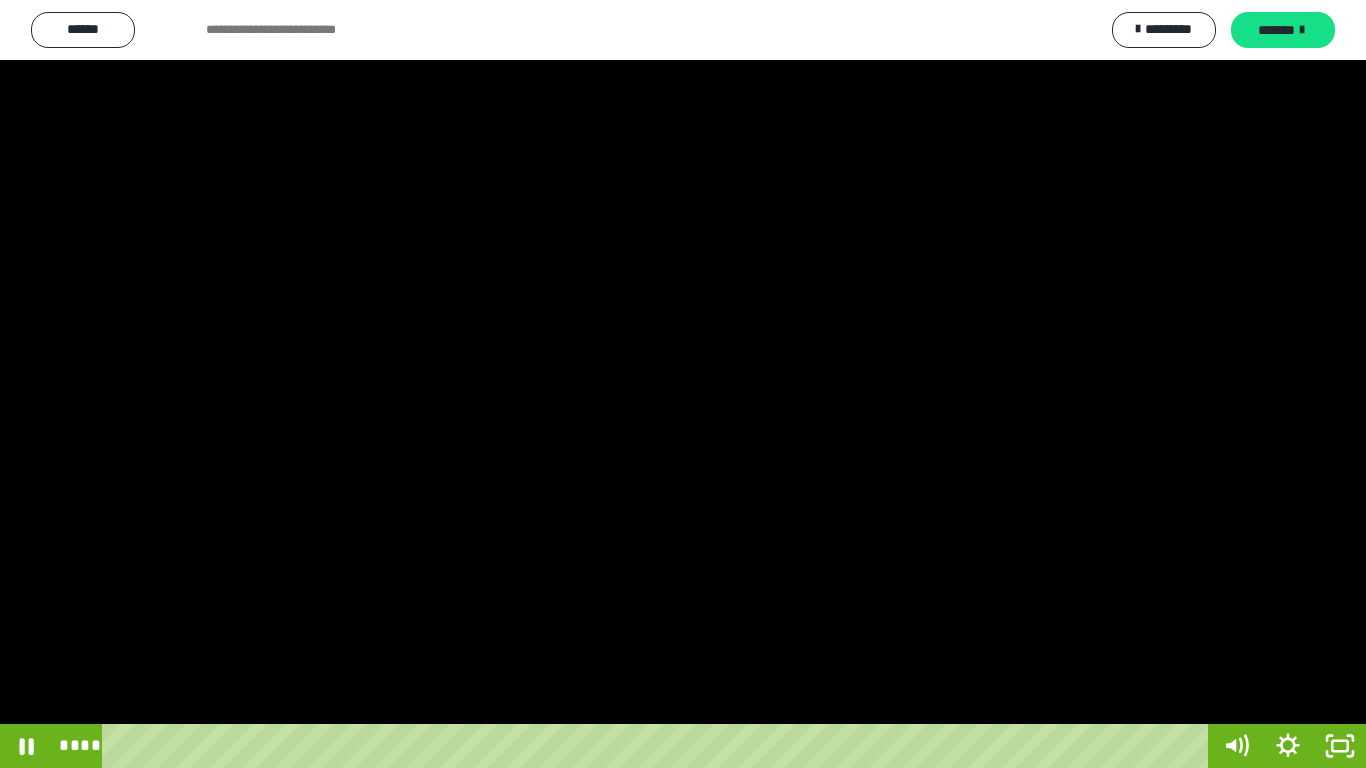 click at bounding box center [683, 384] 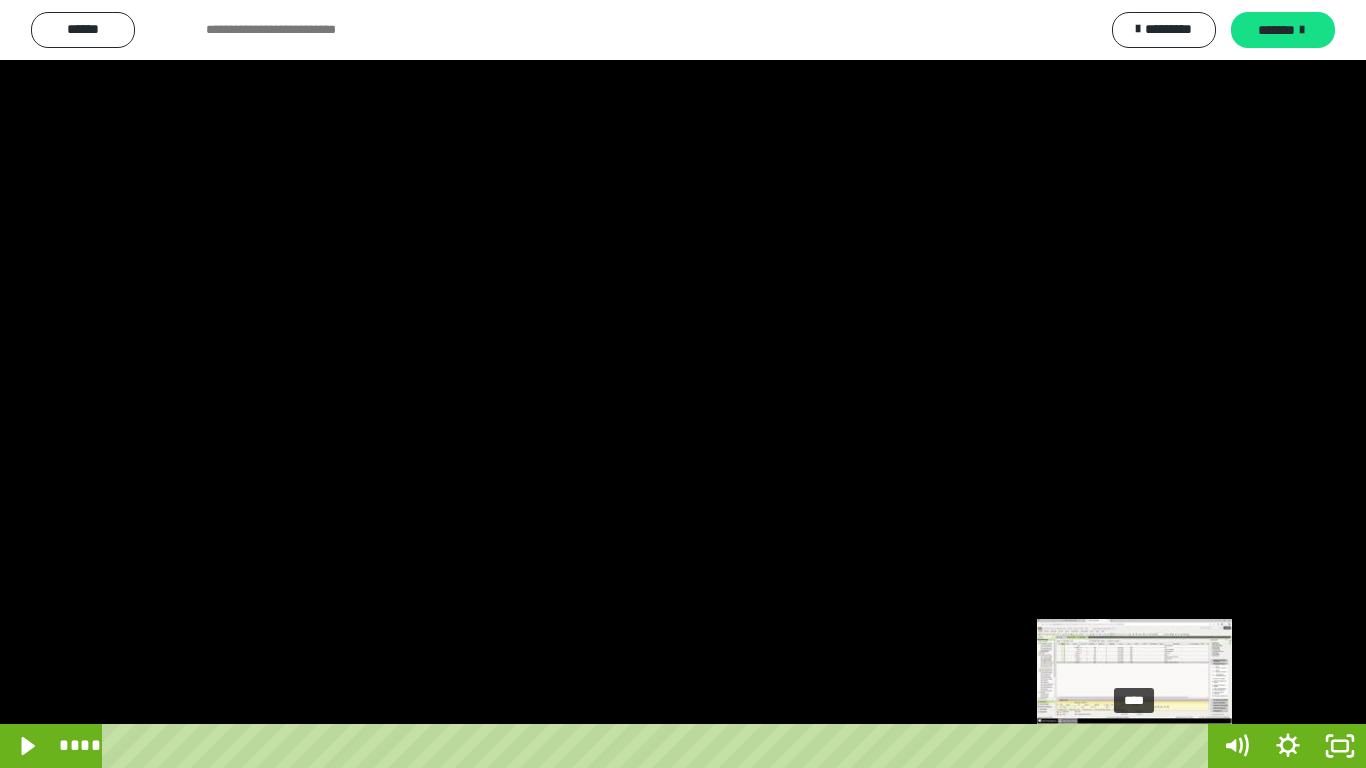 click on "****" at bounding box center (659, 746) 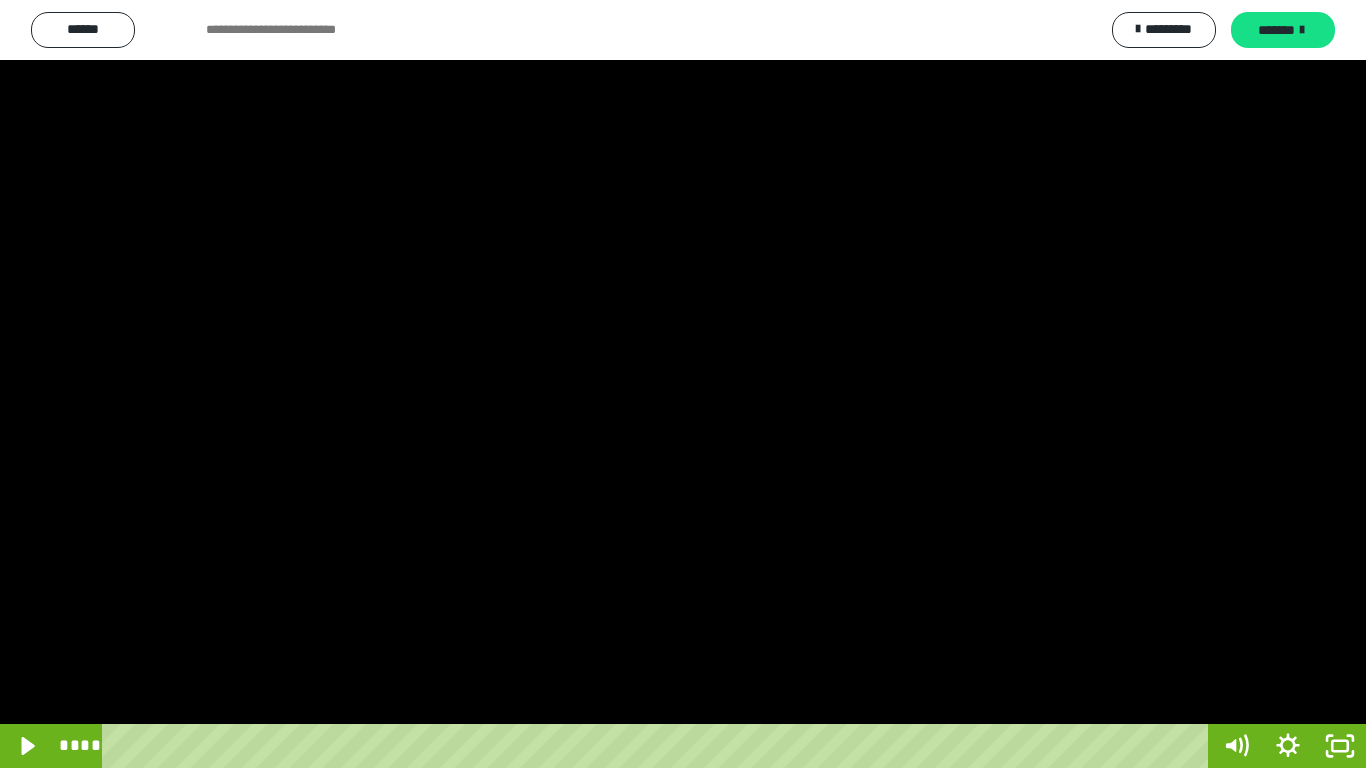 click at bounding box center [683, 384] 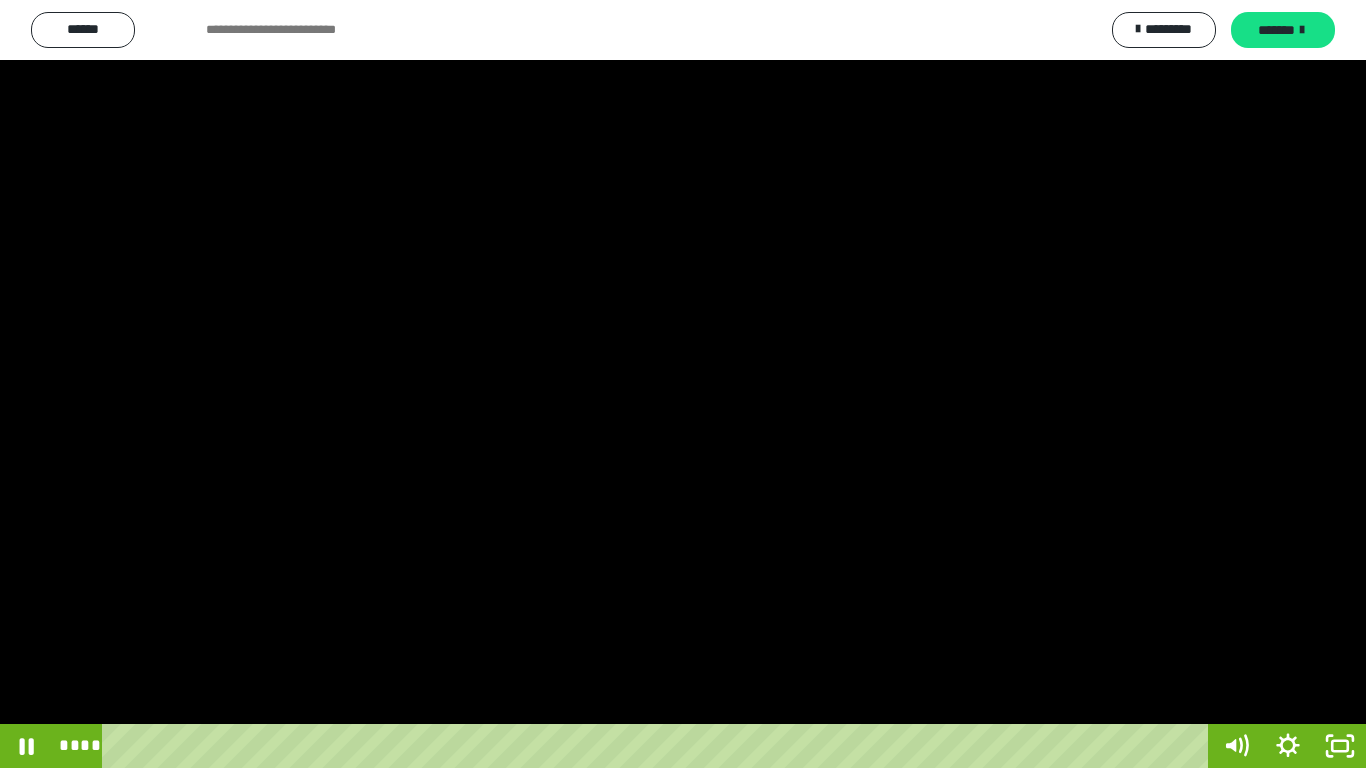 click at bounding box center [683, 384] 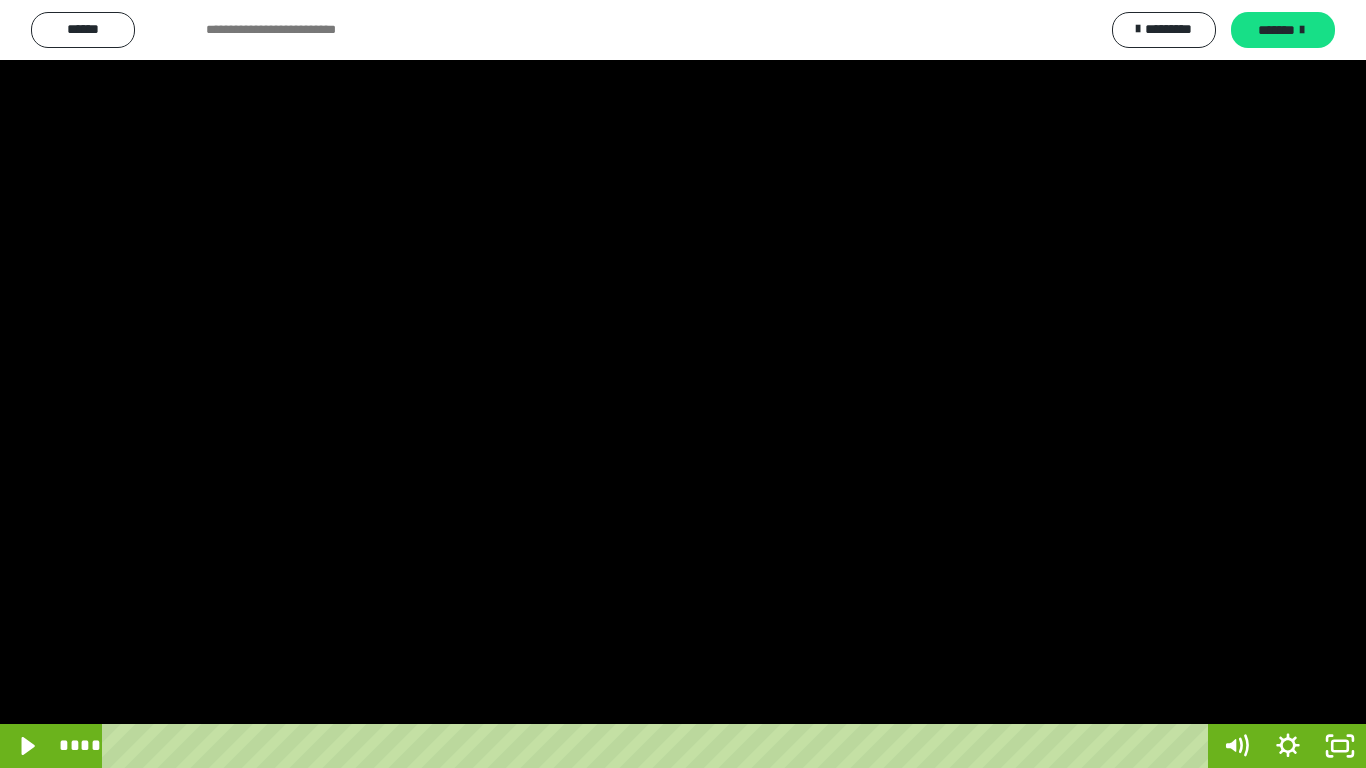 click at bounding box center (683, 384) 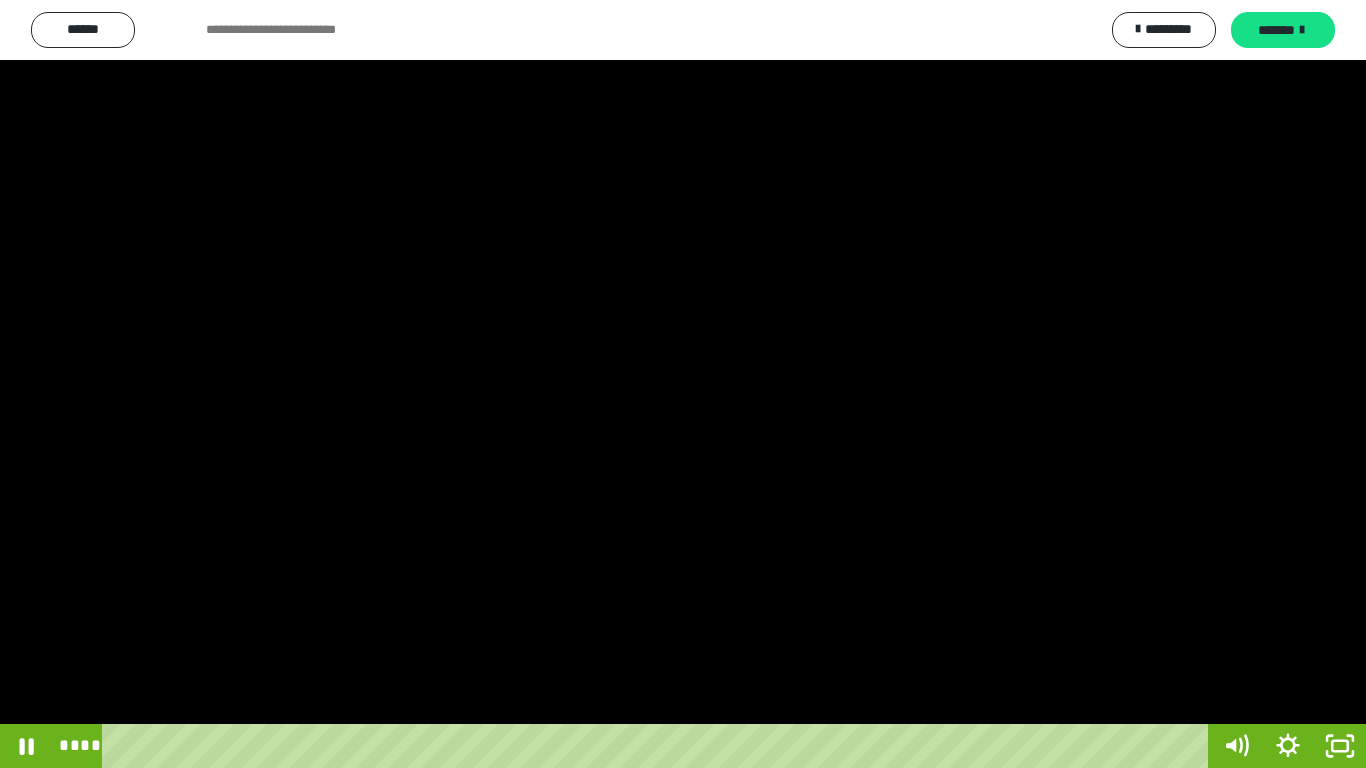 click at bounding box center [683, 384] 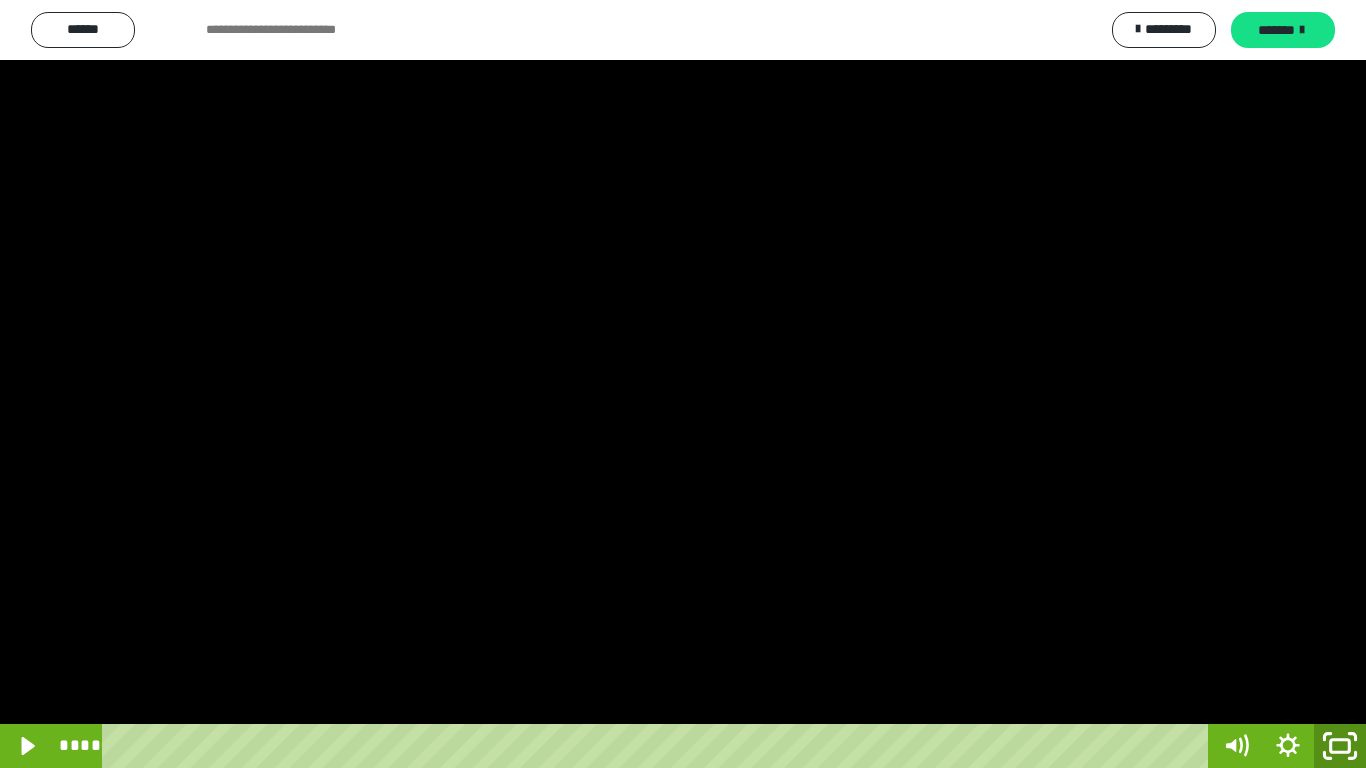 click 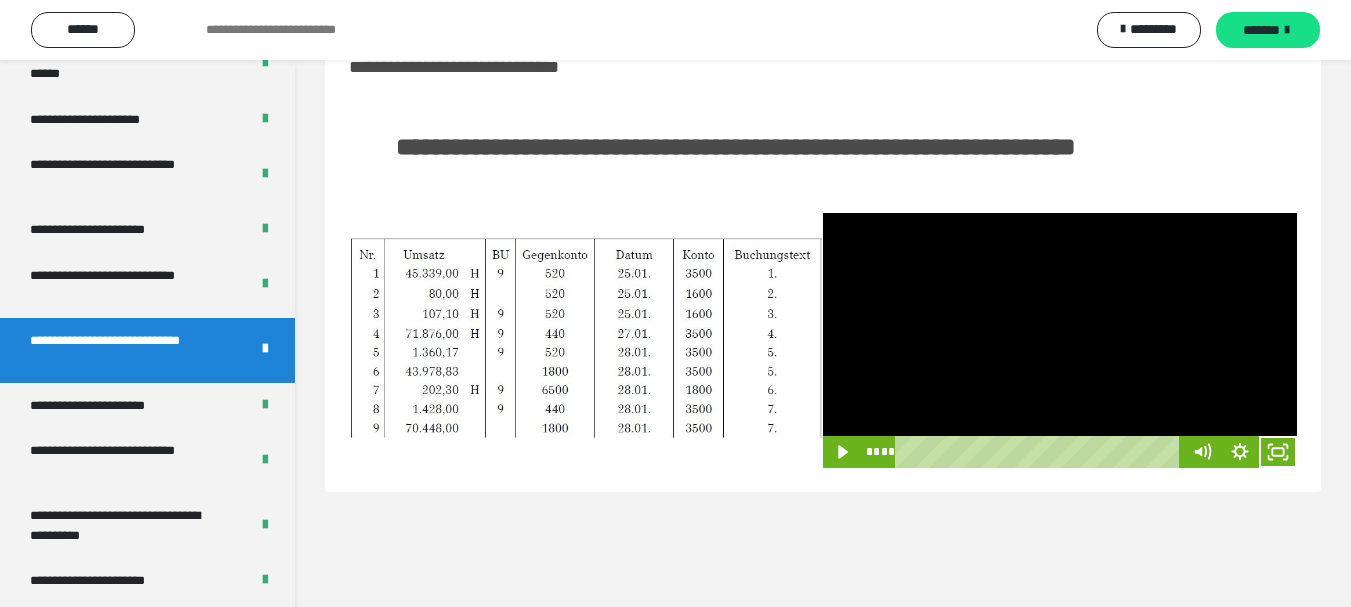 scroll, scrollTop: 3940, scrollLeft: 0, axis: vertical 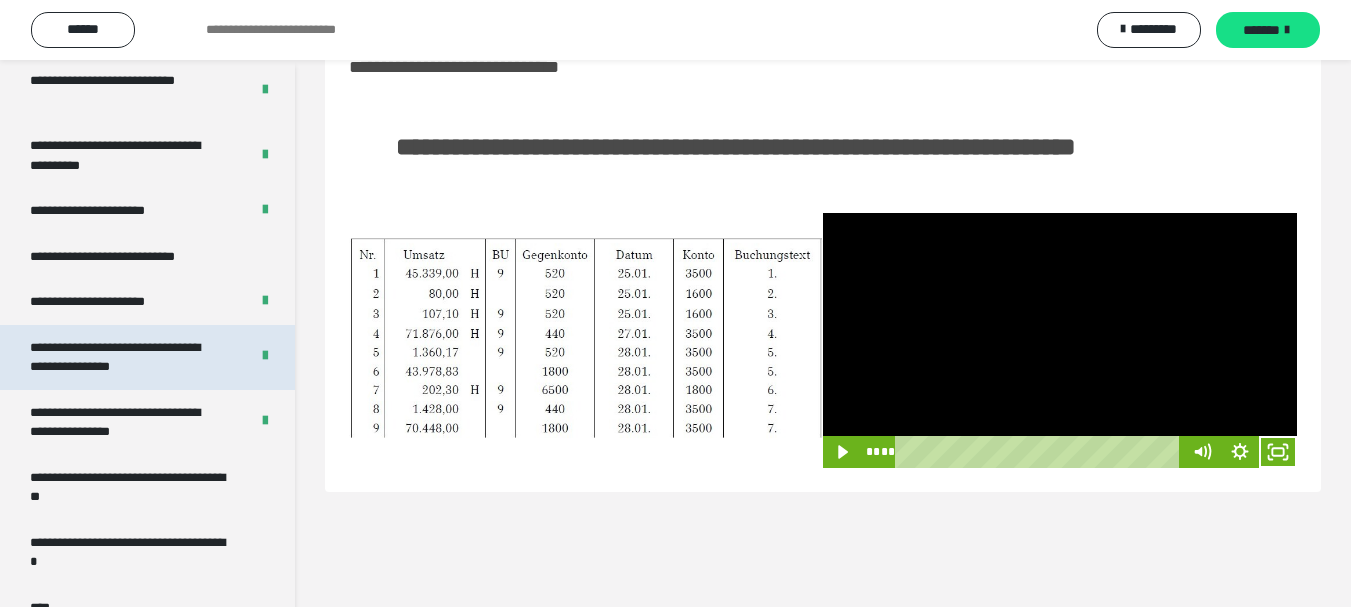 click on "**********" at bounding box center [124, 357] 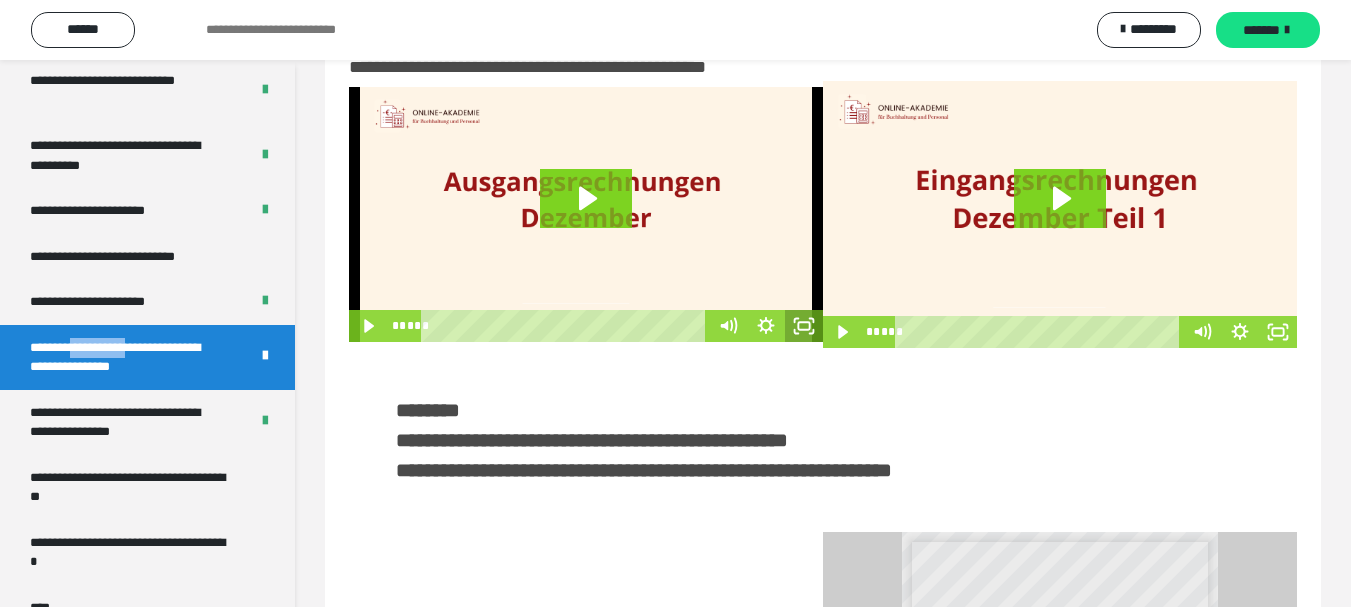 click 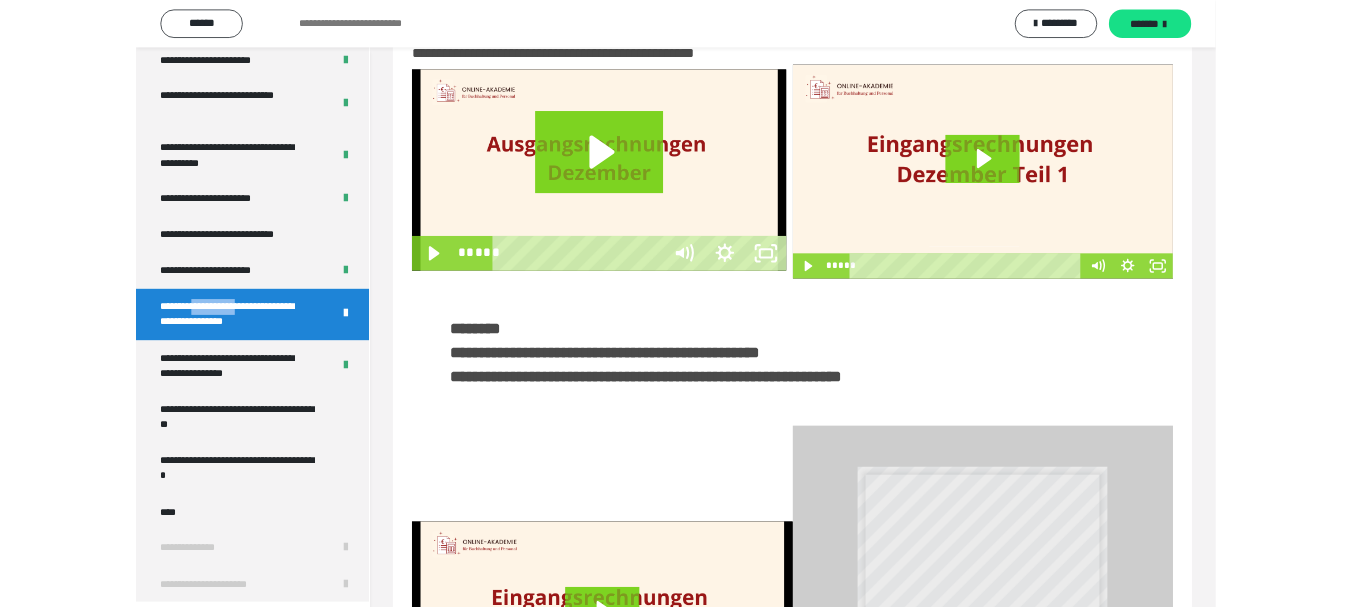 scroll, scrollTop: 4260, scrollLeft: 0, axis: vertical 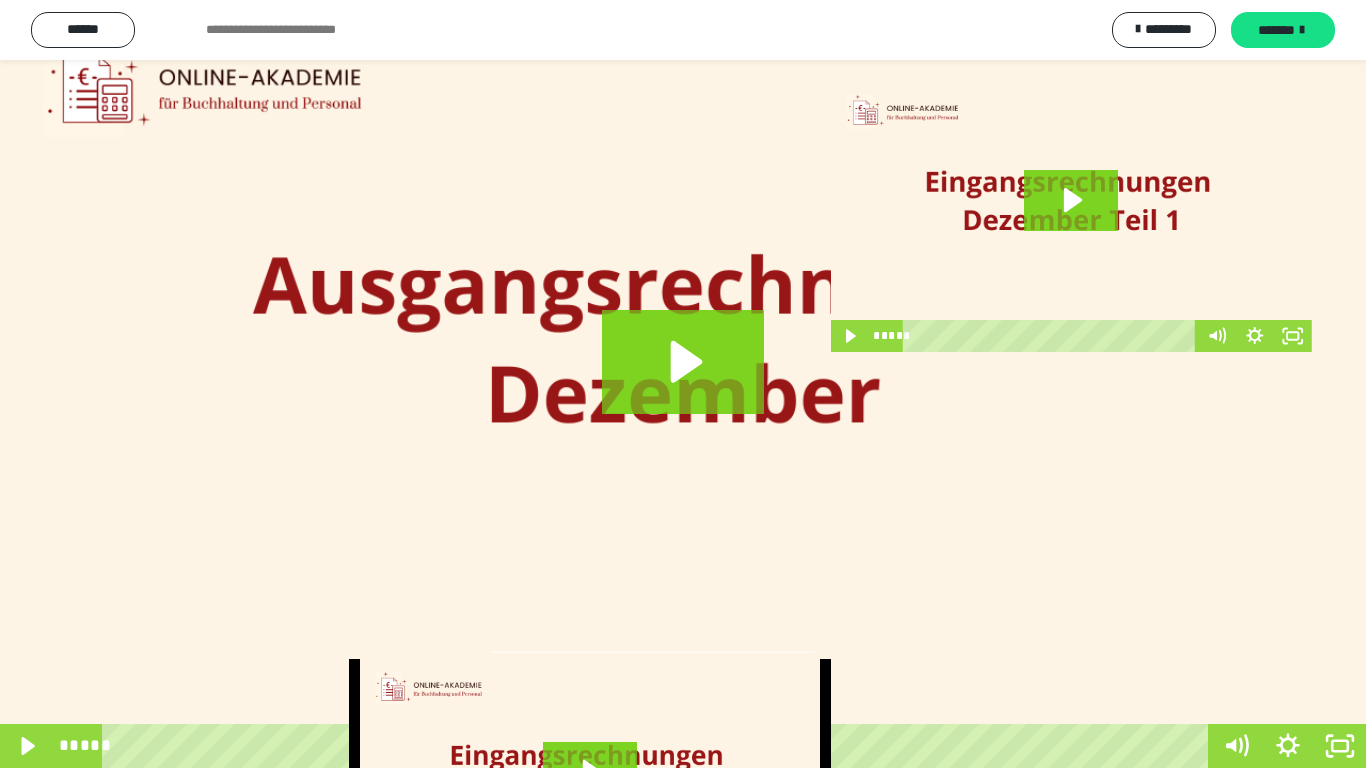 click at bounding box center (683, 384) 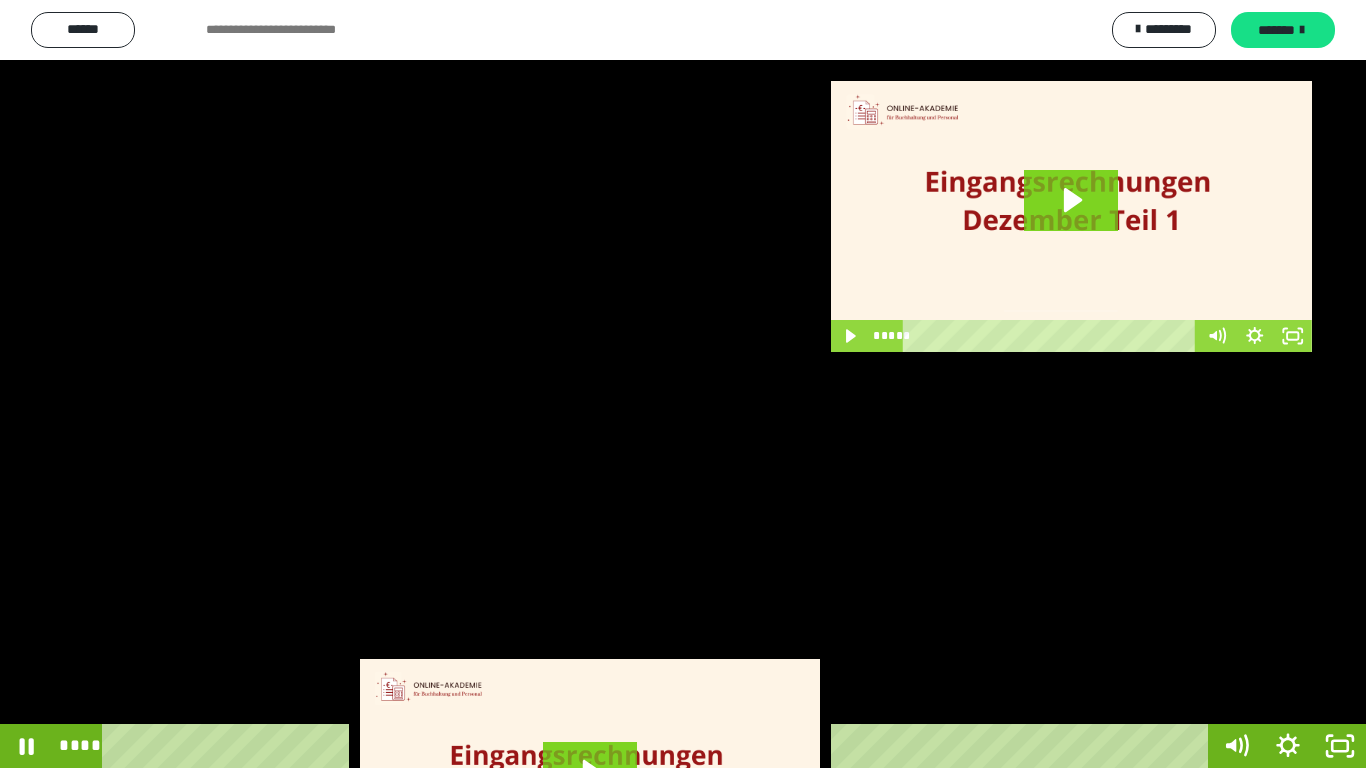 click at bounding box center (683, 384) 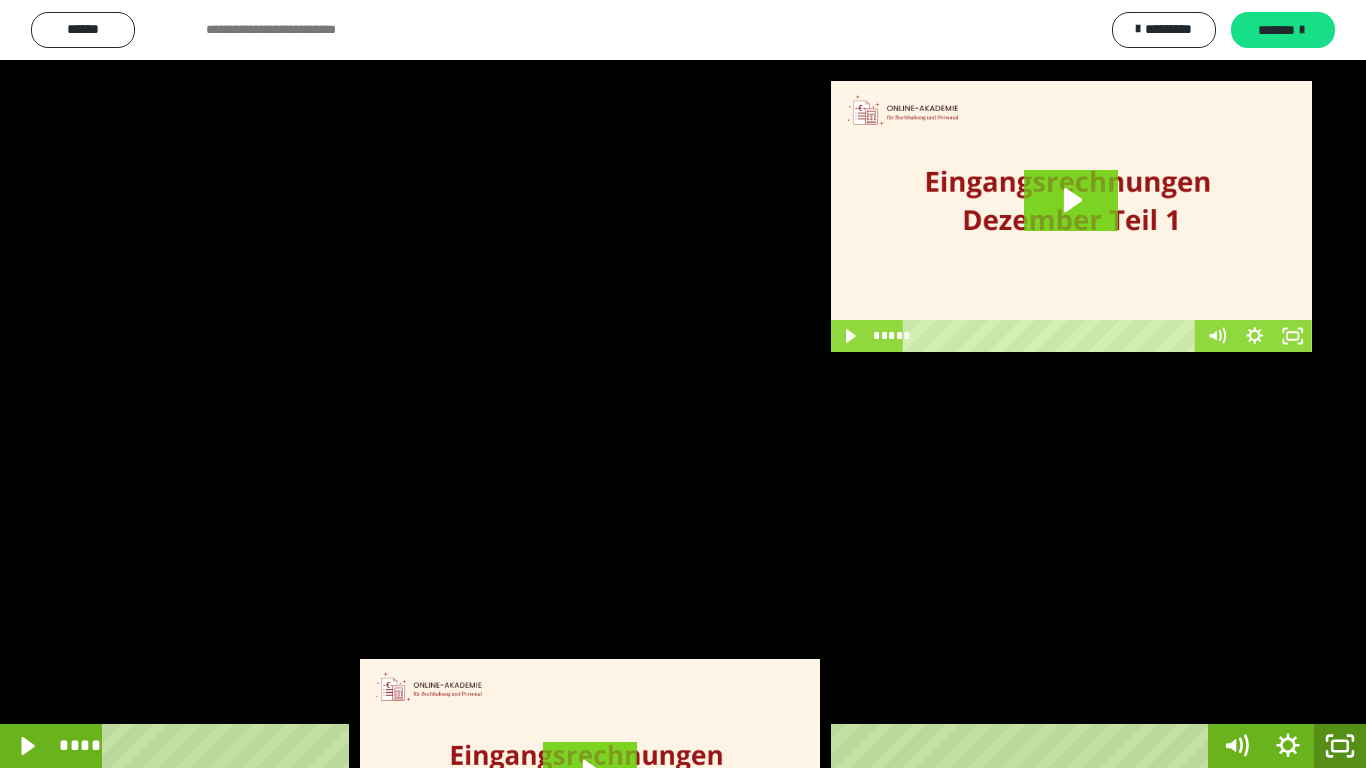 click 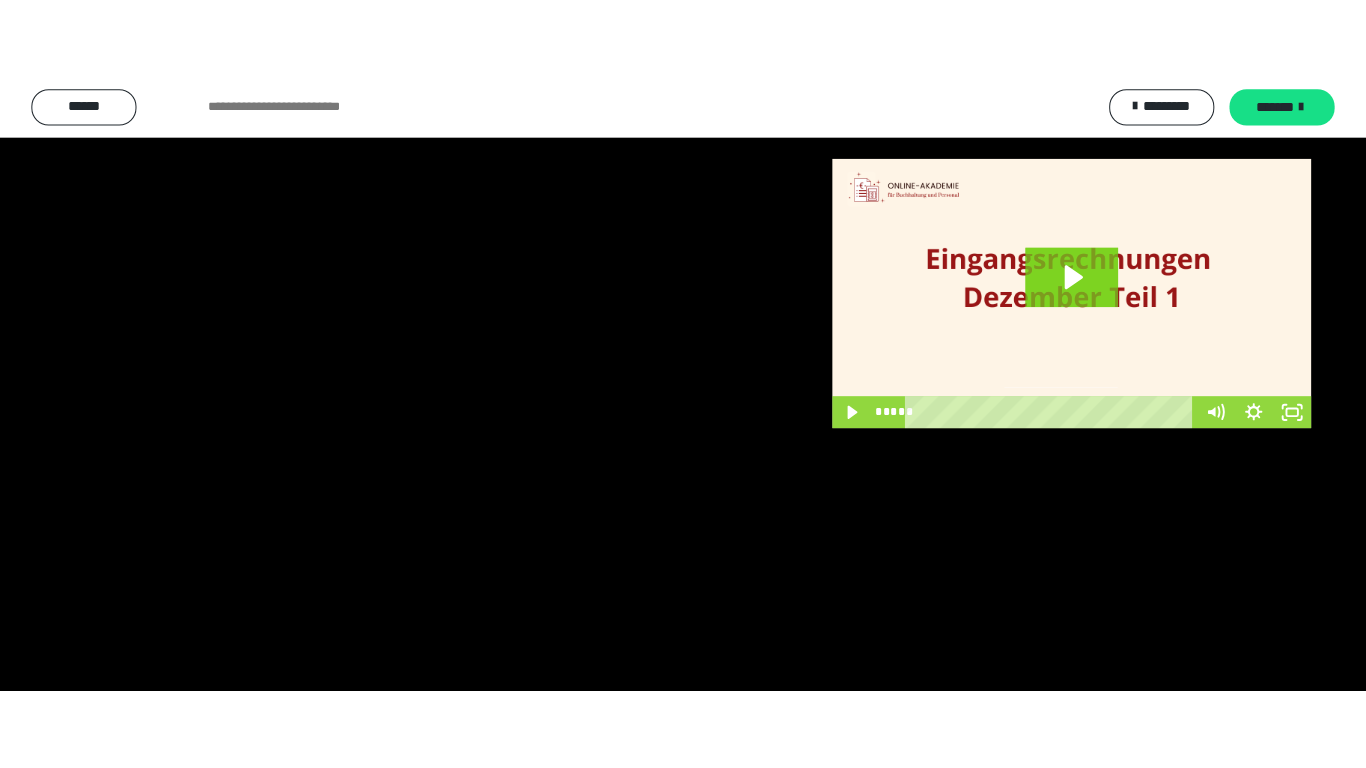 scroll, scrollTop: 4301, scrollLeft: 0, axis: vertical 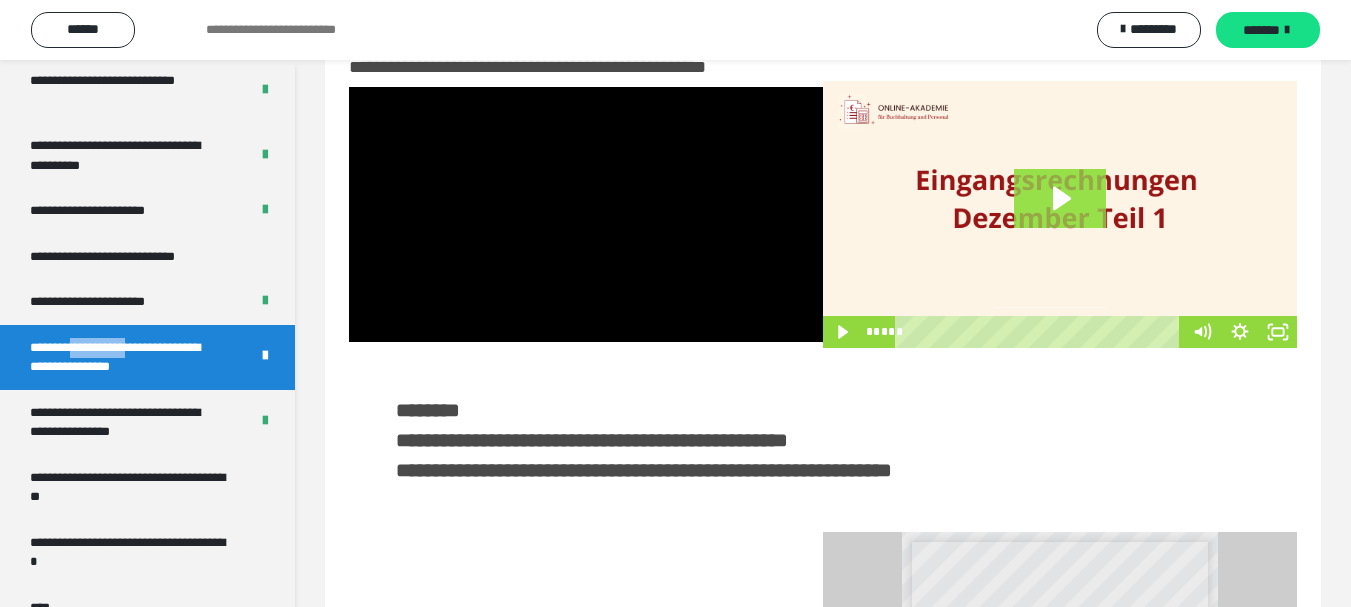 click 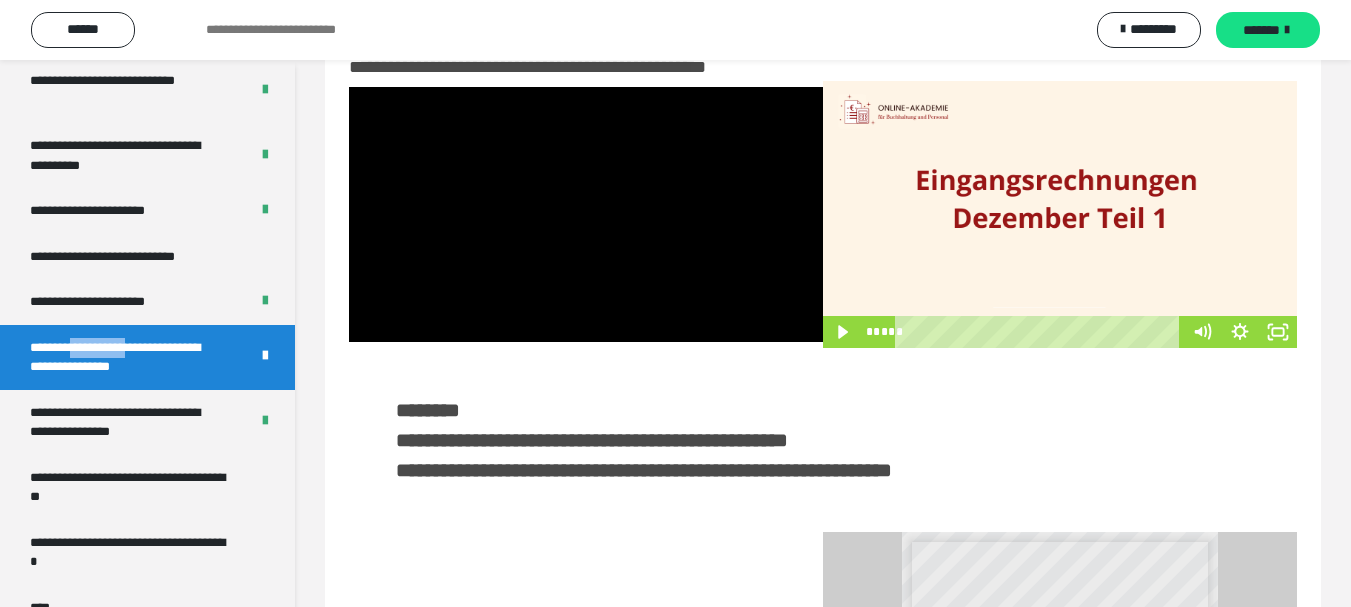 click at bounding box center (1060, 214) 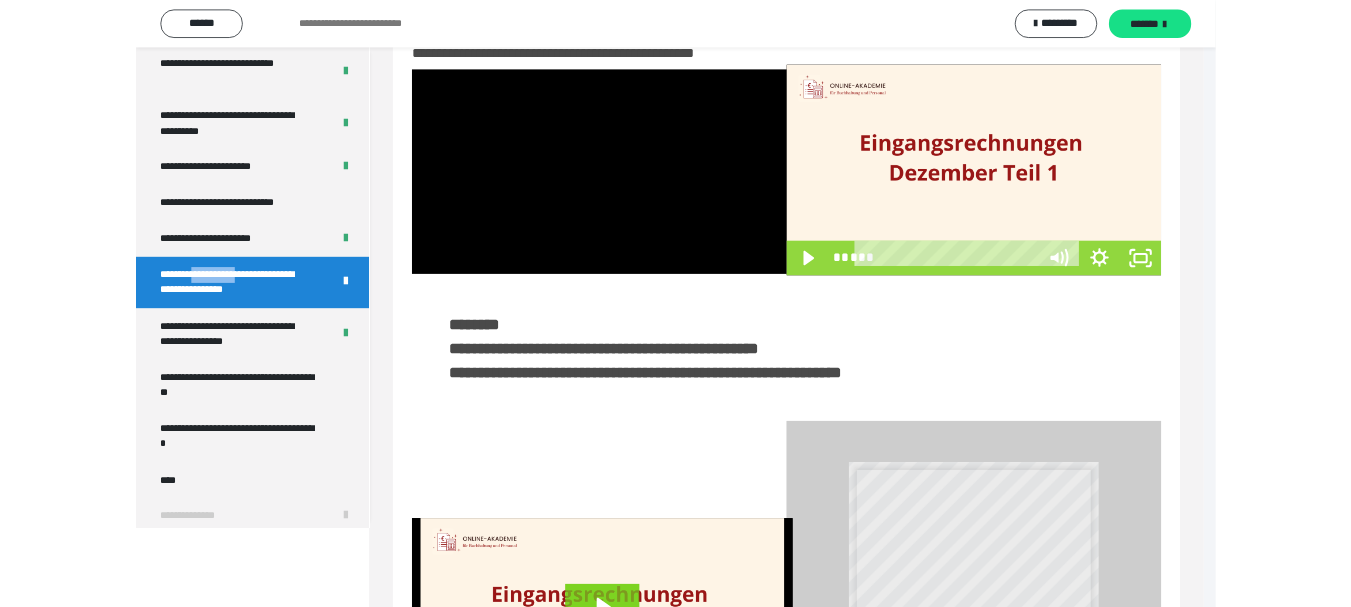 scroll, scrollTop: 4260, scrollLeft: 0, axis: vertical 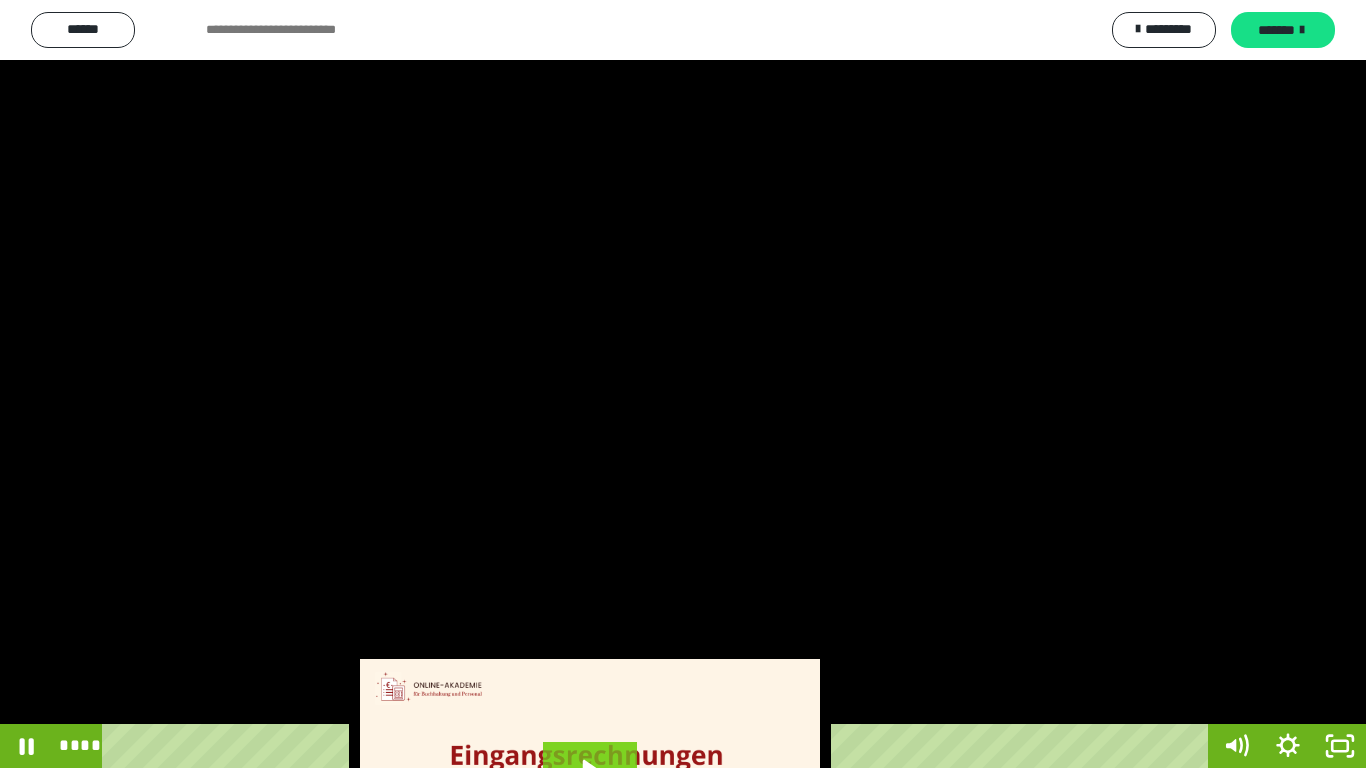 click at bounding box center (683, 384) 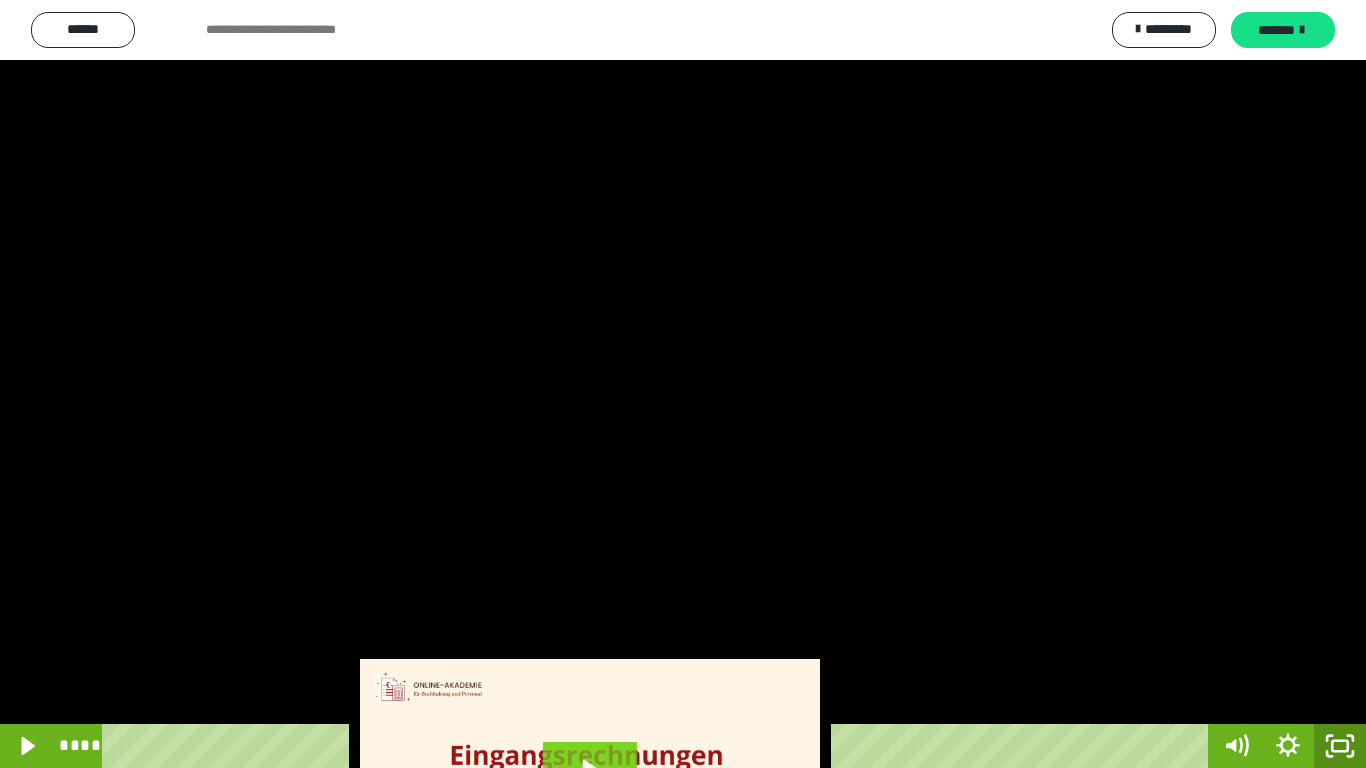 click 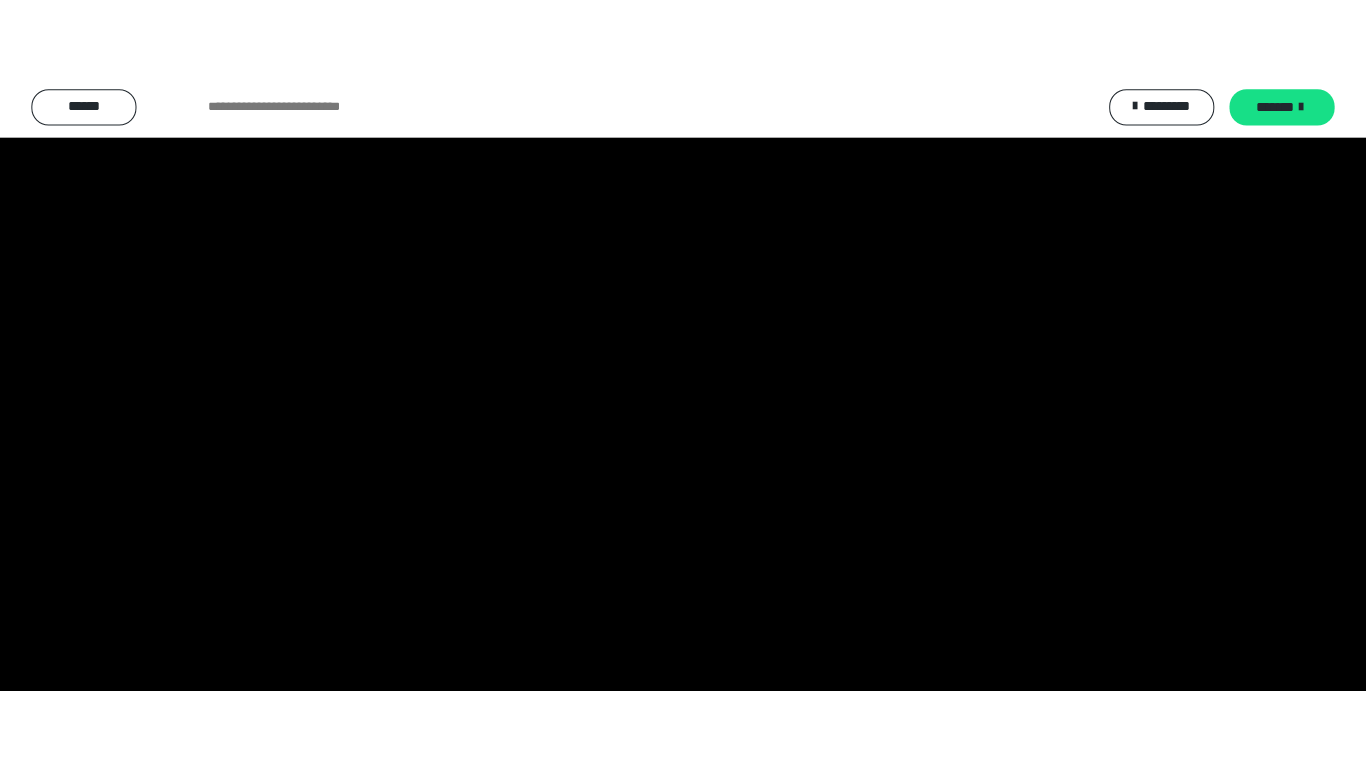 scroll, scrollTop: 4301, scrollLeft: 0, axis: vertical 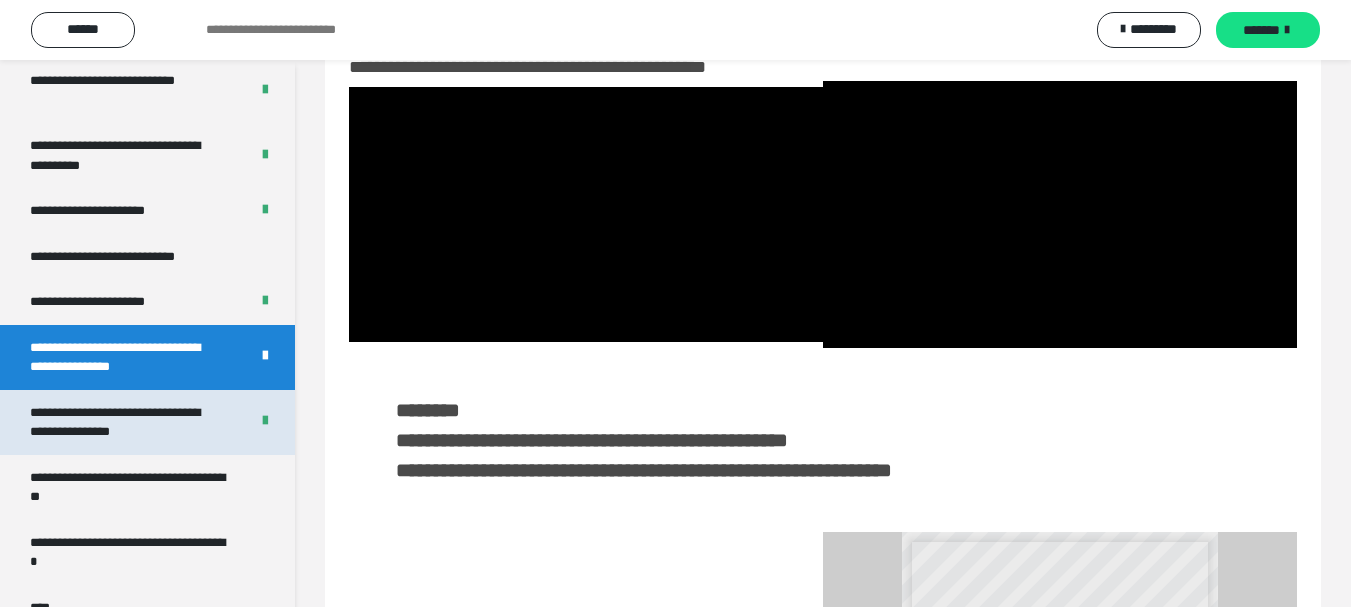 click on "**********" at bounding box center [124, 422] 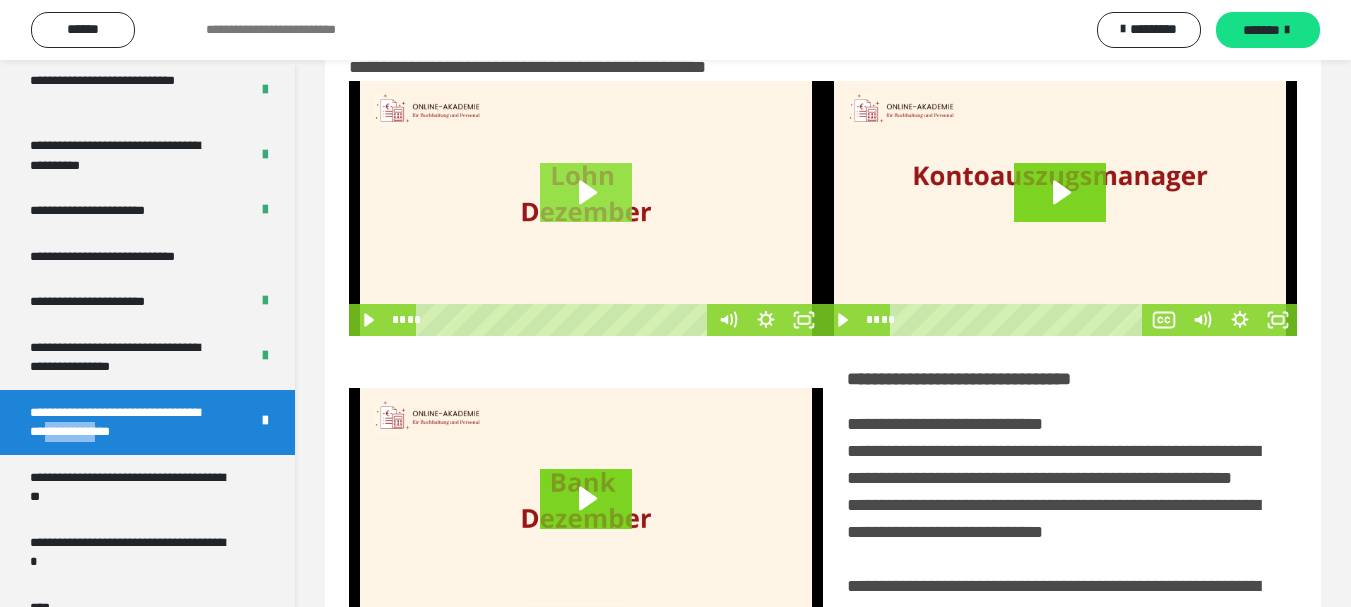 click 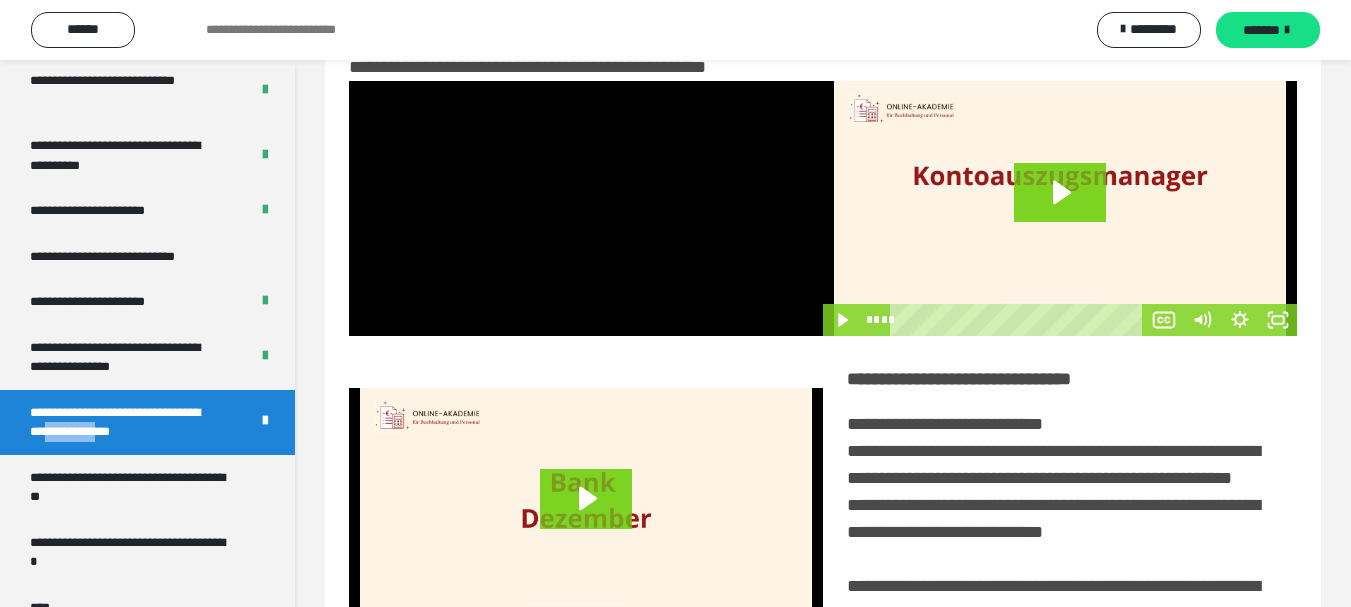 click at bounding box center [586, 208] 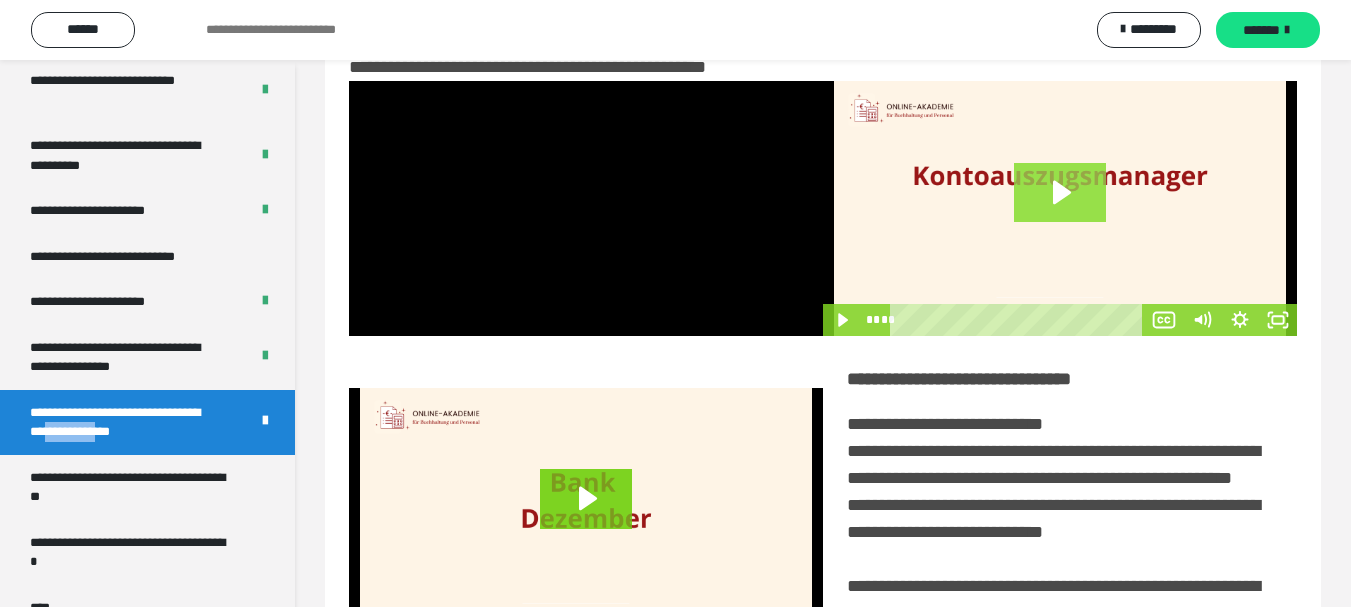 click 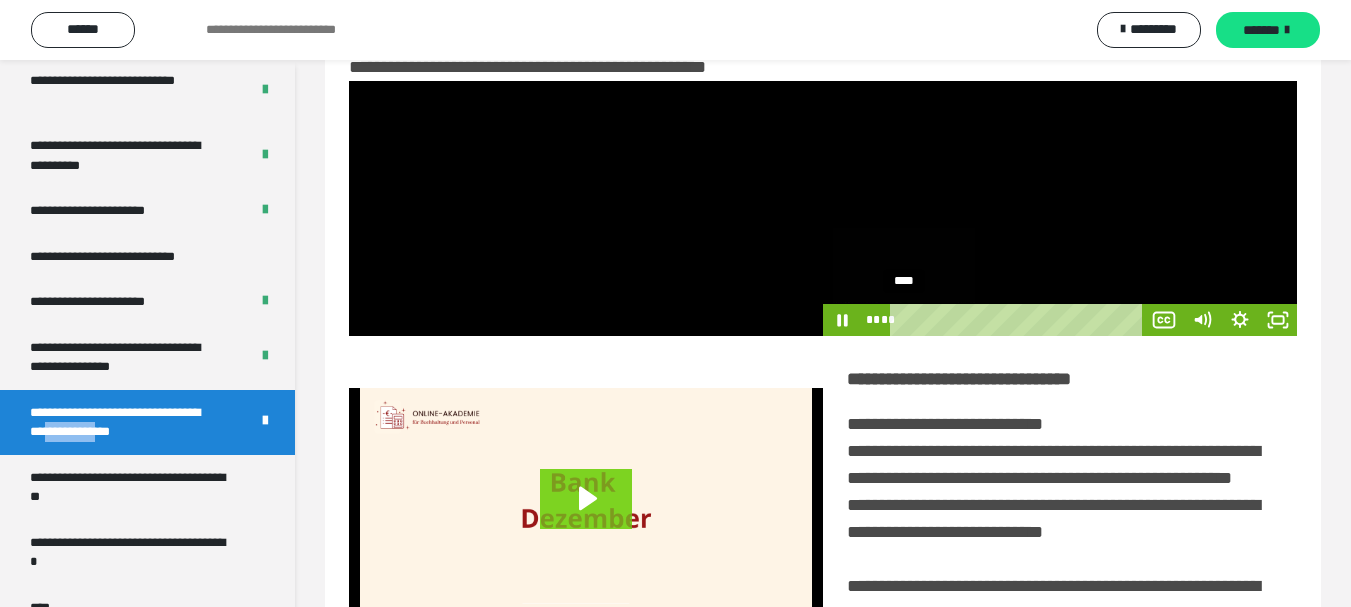click on "**** ****" at bounding box center [1003, 320] 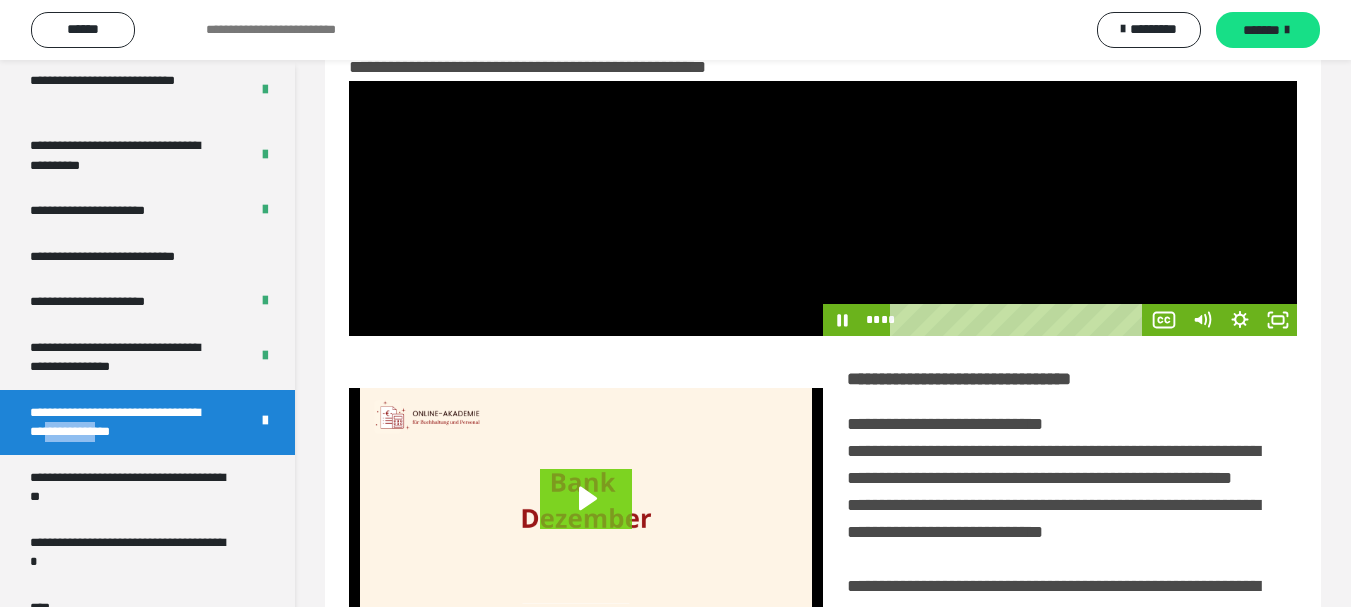 click at bounding box center [1060, 208] 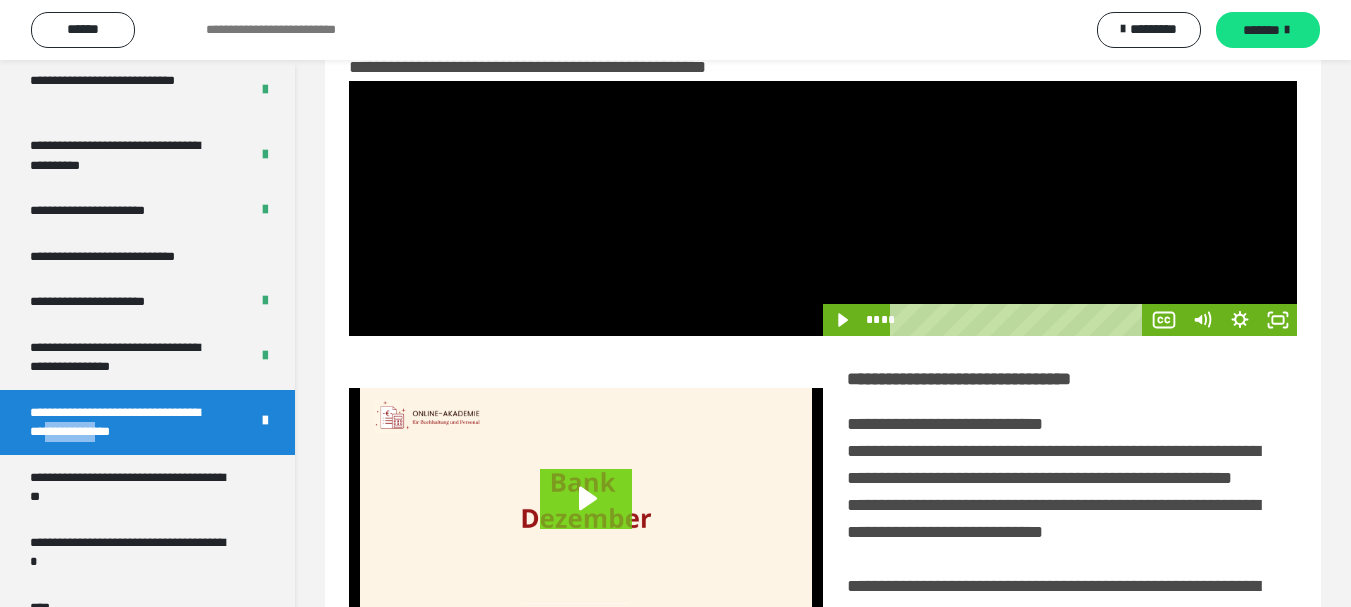 click at bounding box center [1060, 208] 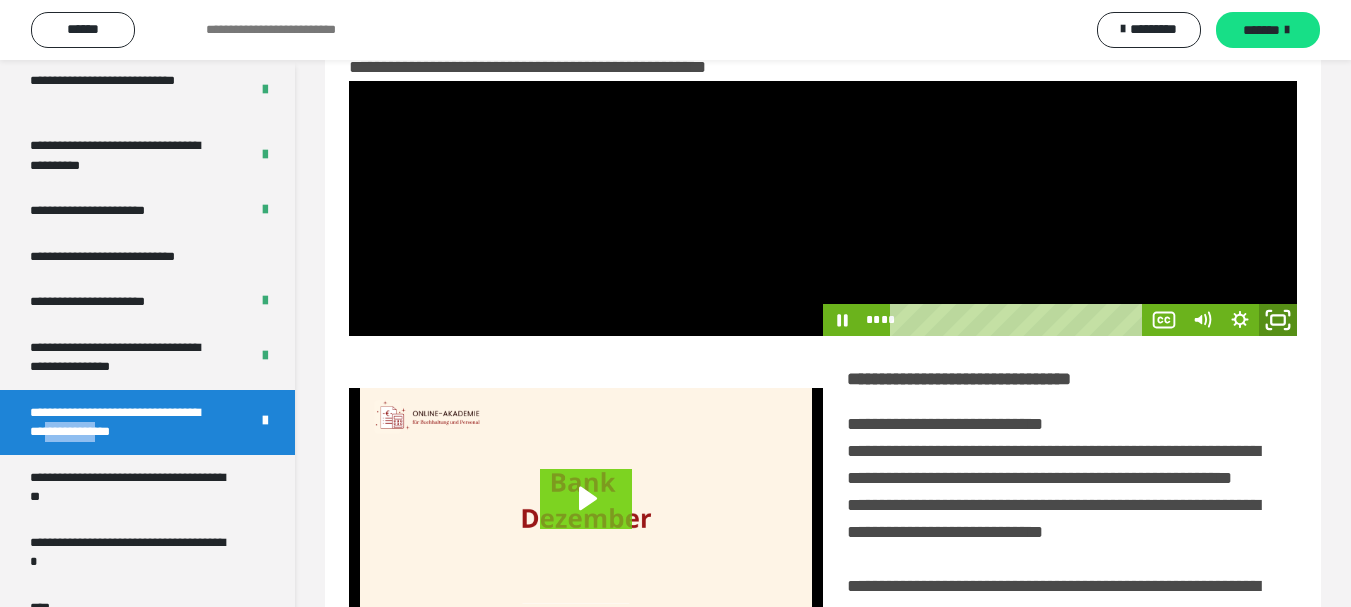 click 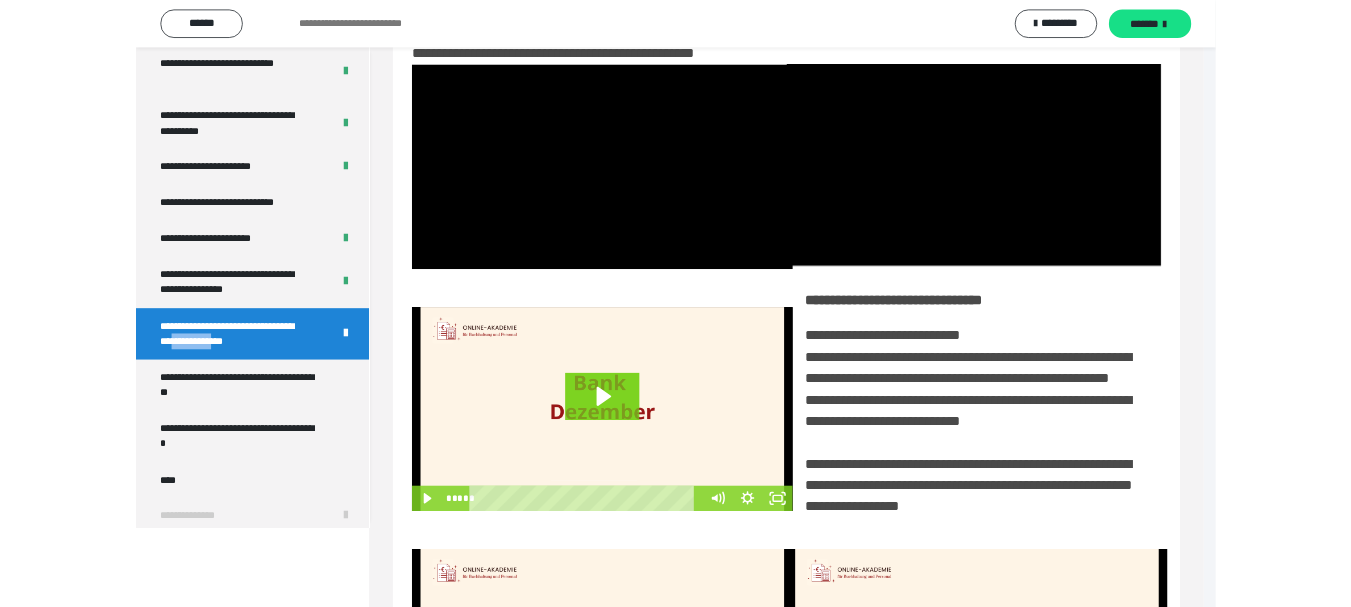 scroll, scrollTop: 4260, scrollLeft: 0, axis: vertical 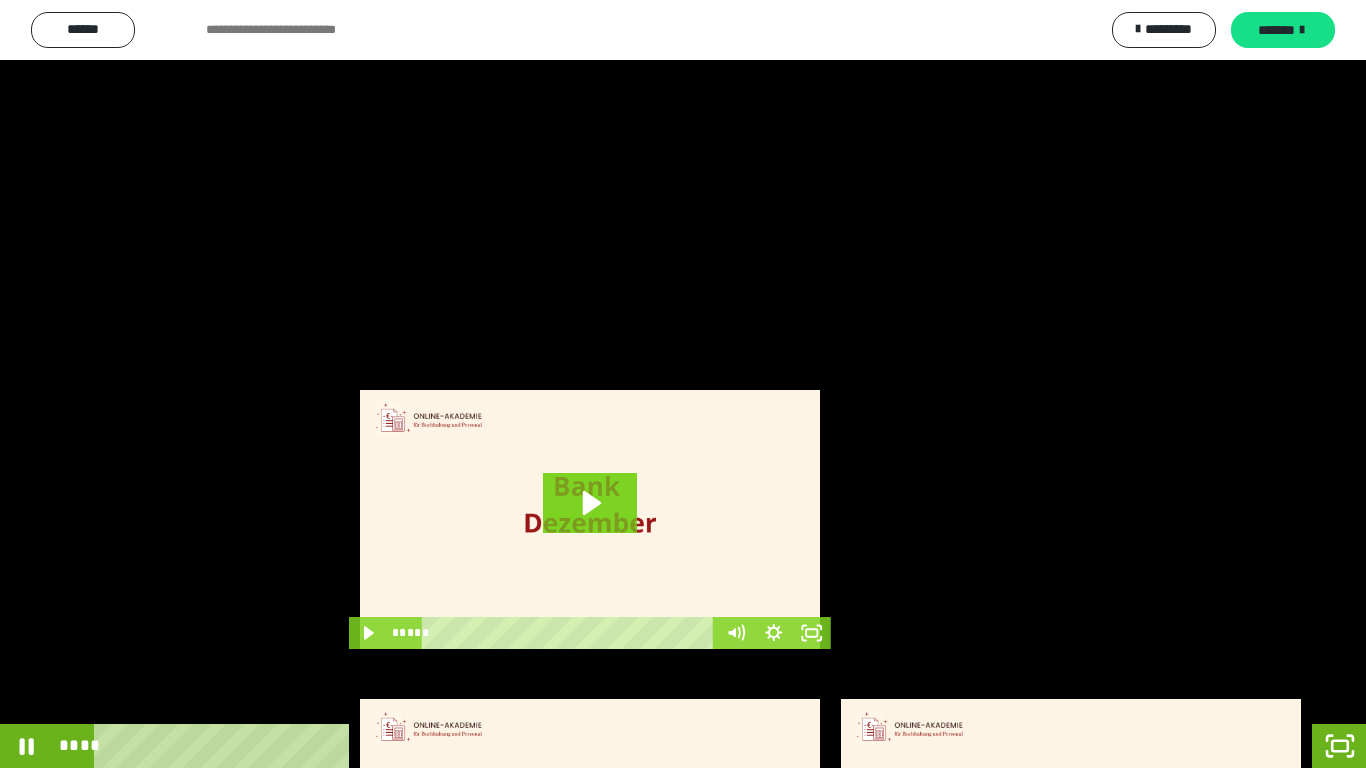 click at bounding box center (683, 384) 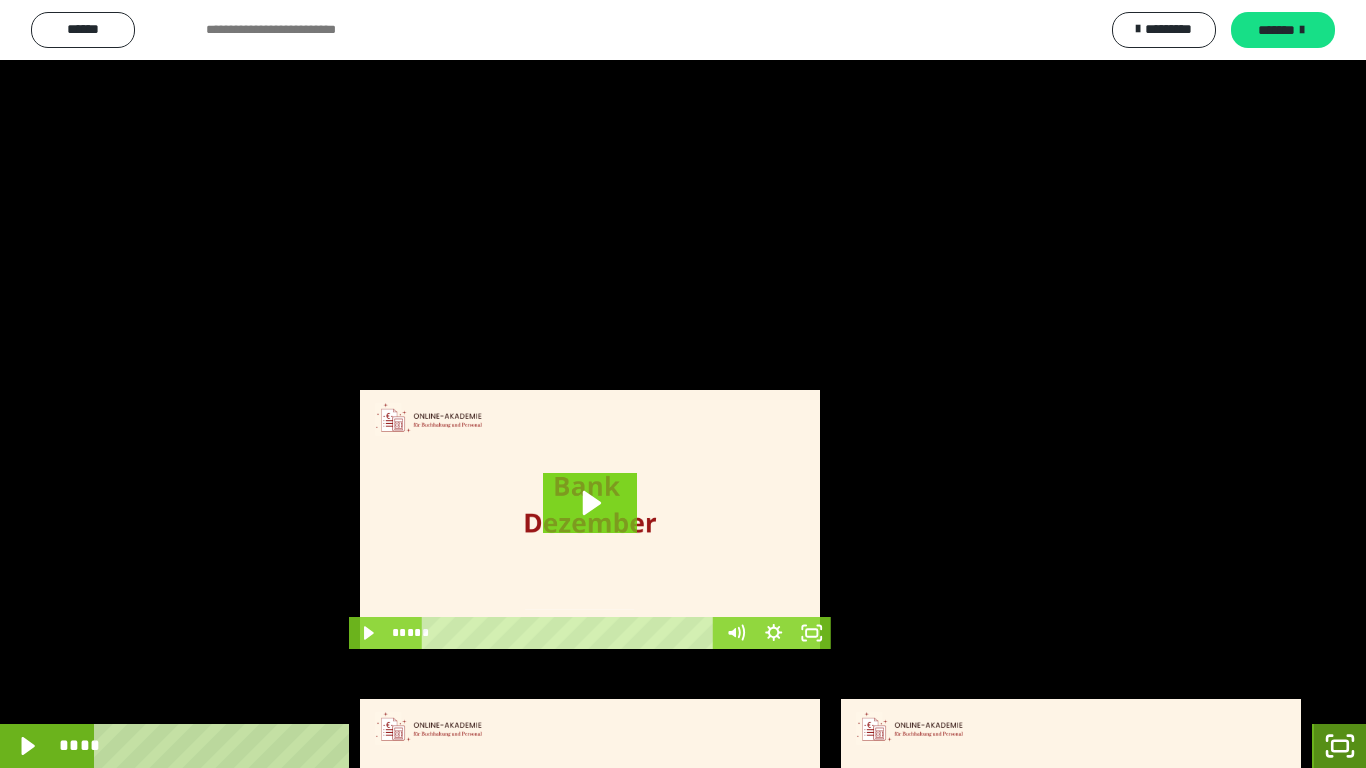click 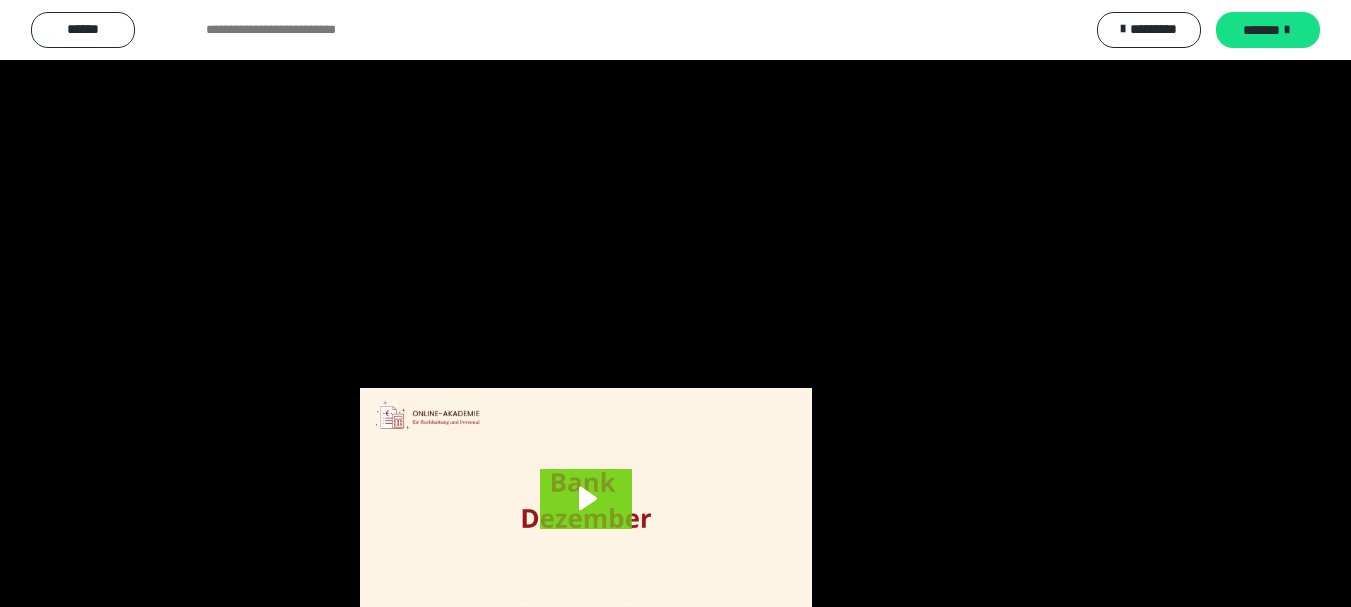 scroll, scrollTop: 4301, scrollLeft: 0, axis: vertical 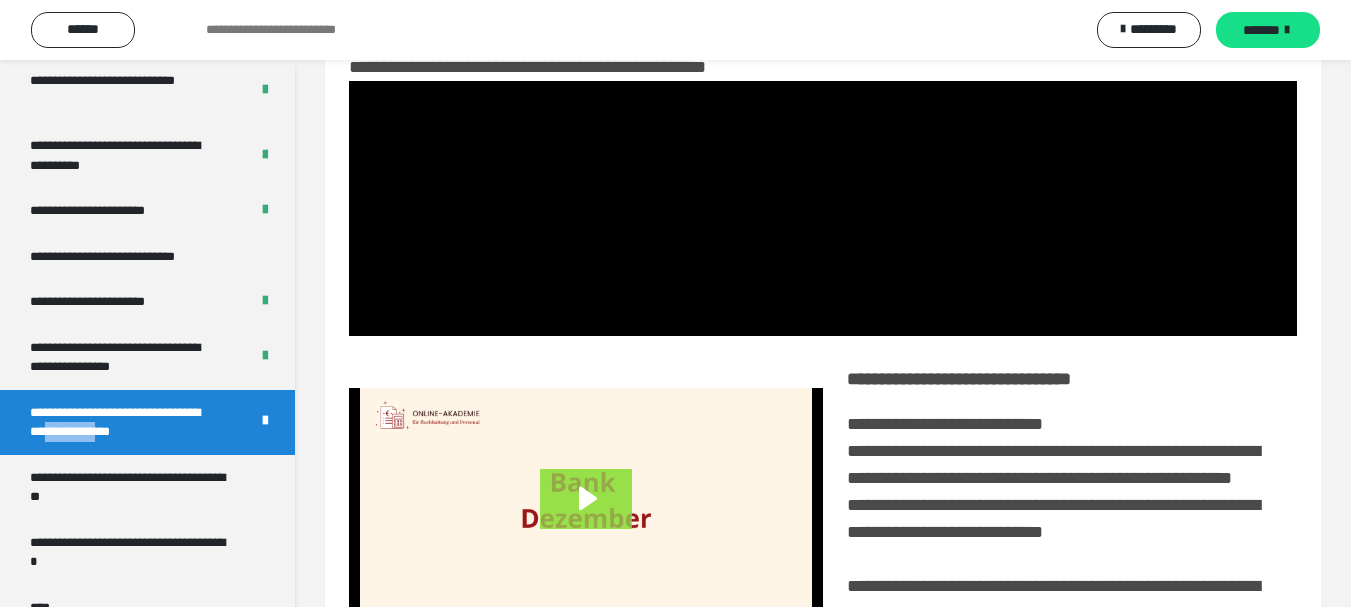 click 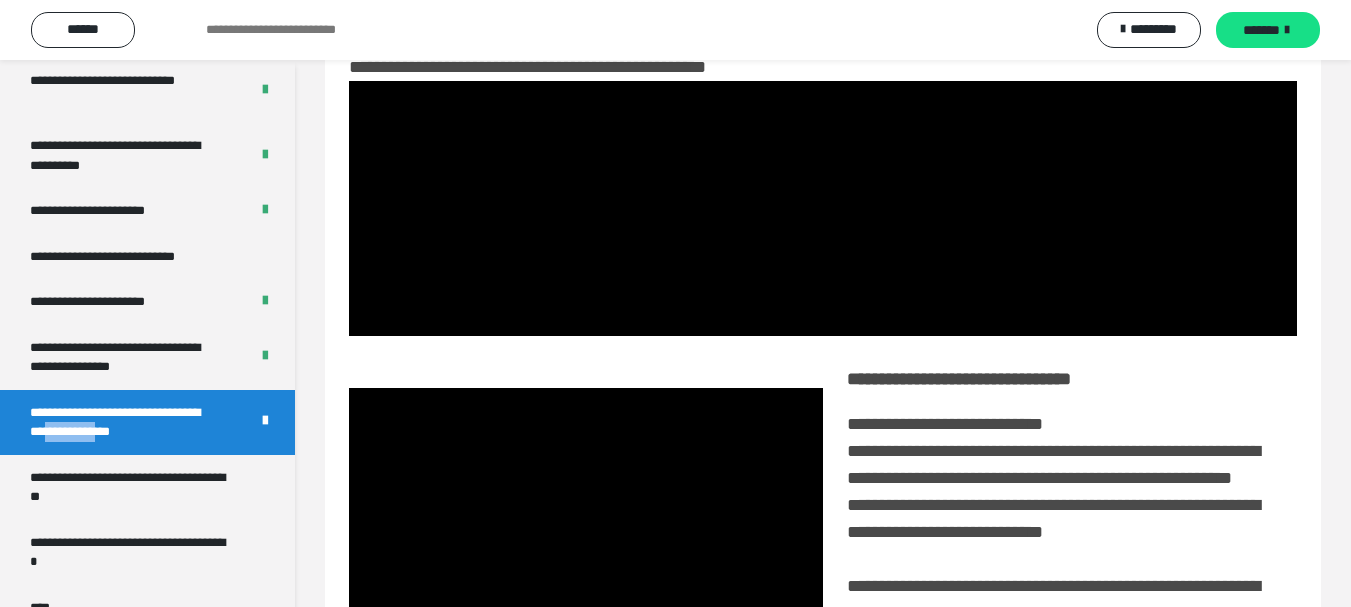 click at bounding box center (586, 515) 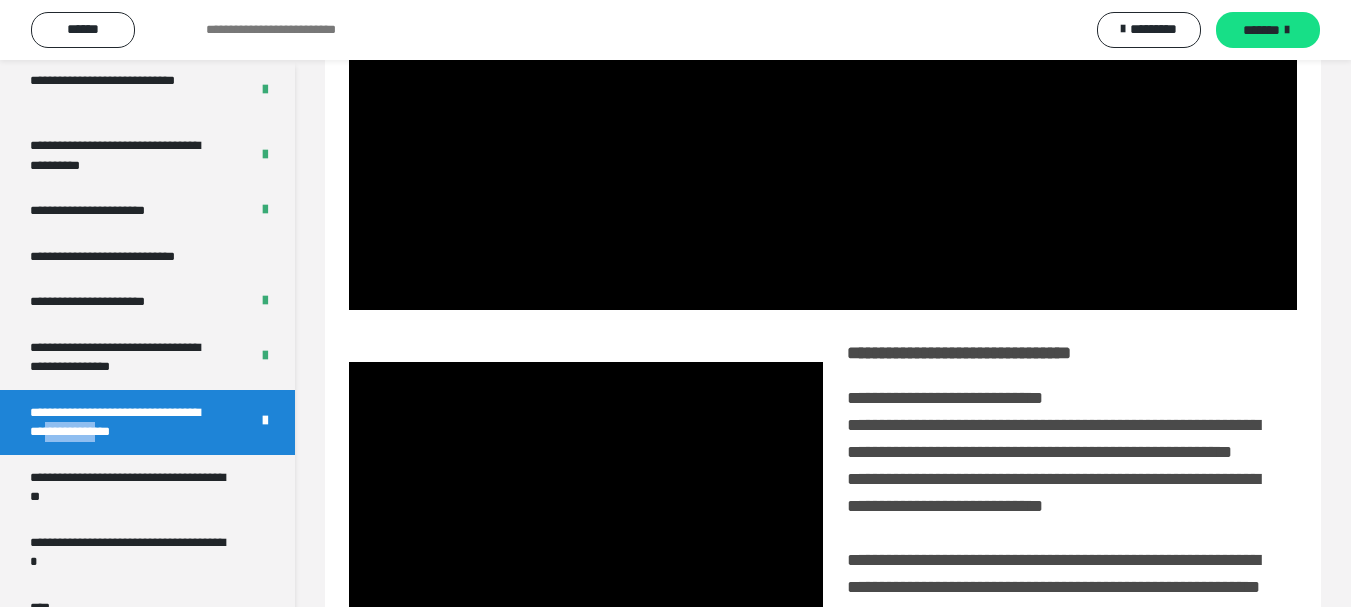 scroll, scrollTop: 88, scrollLeft: 0, axis: vertical 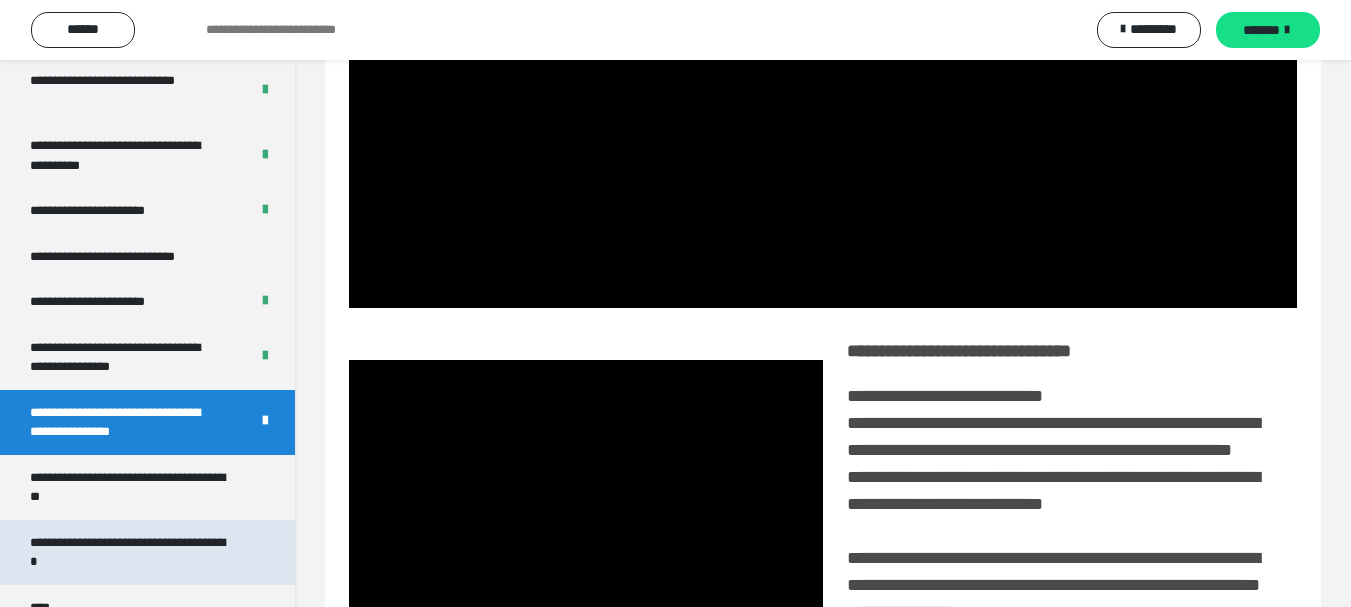 click on "**********" at bounding box center (132, 552) 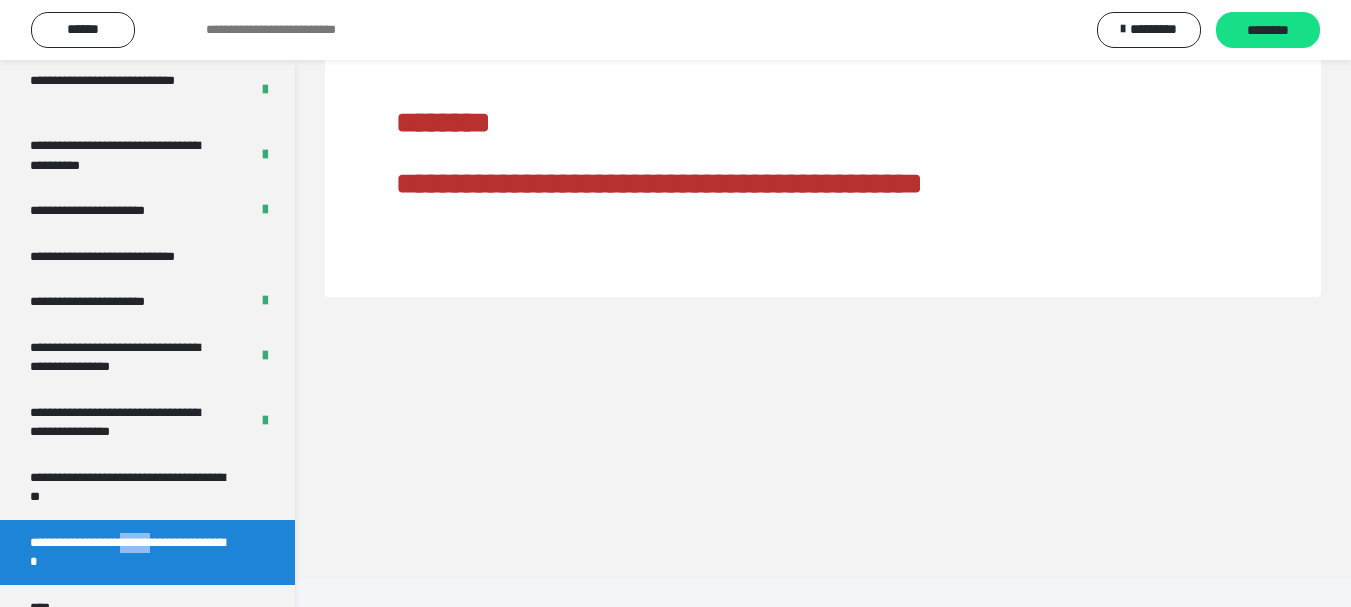 scroll, scrollTop: 60, scrollLeft: 0, axis: vertical 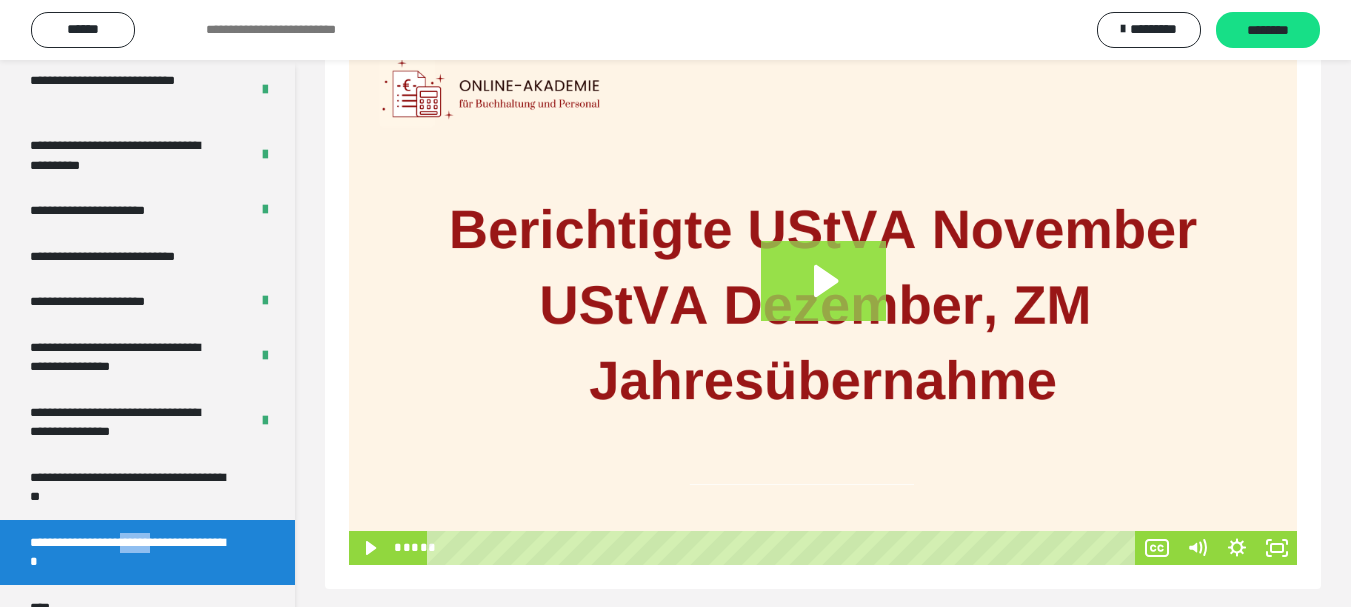 click 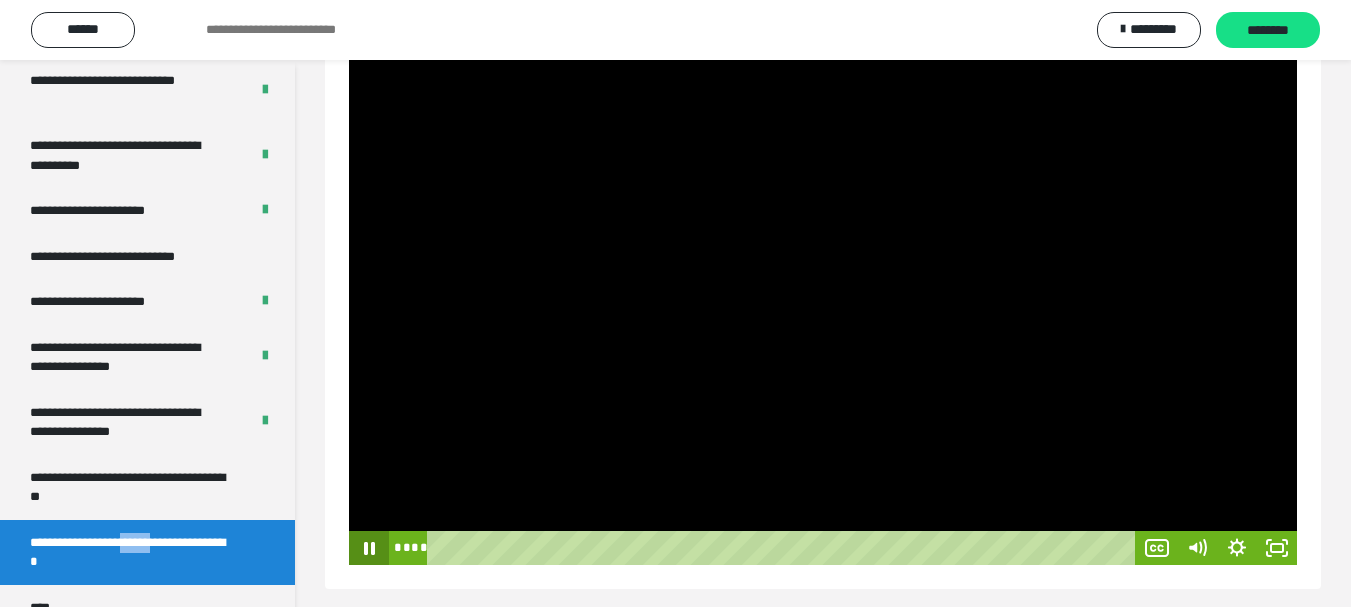 click on "**** ****" at bounding box center (823, 548) 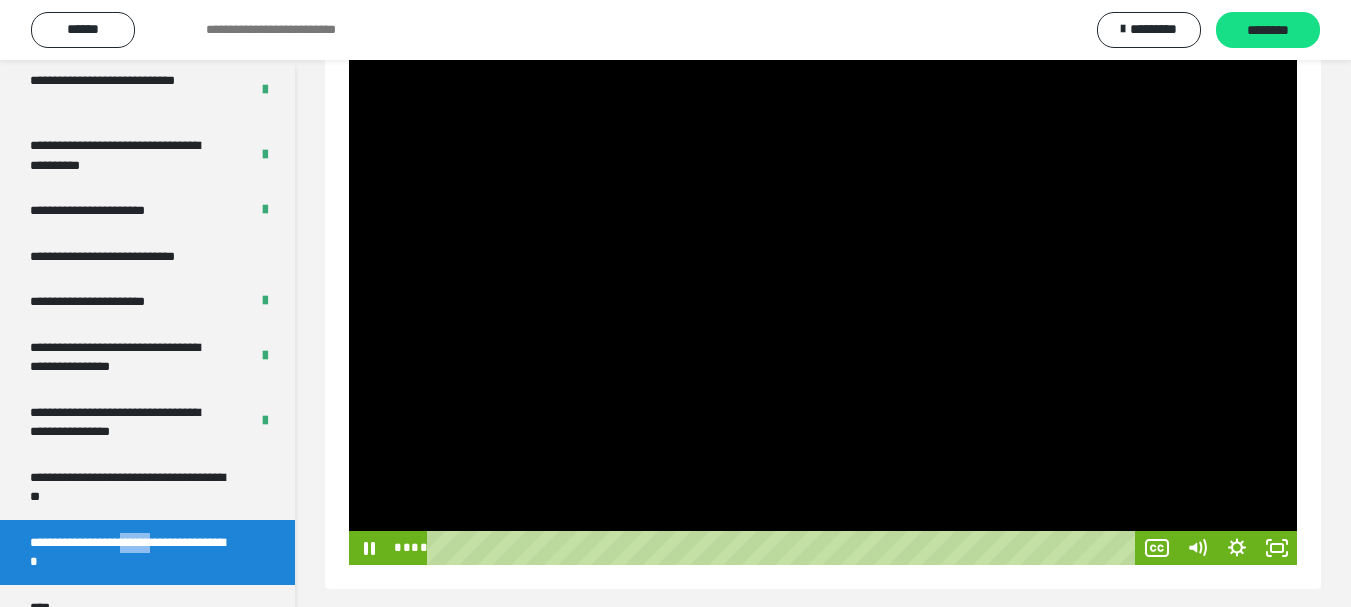 click on "**** ****" at bounding box center (763, 548) 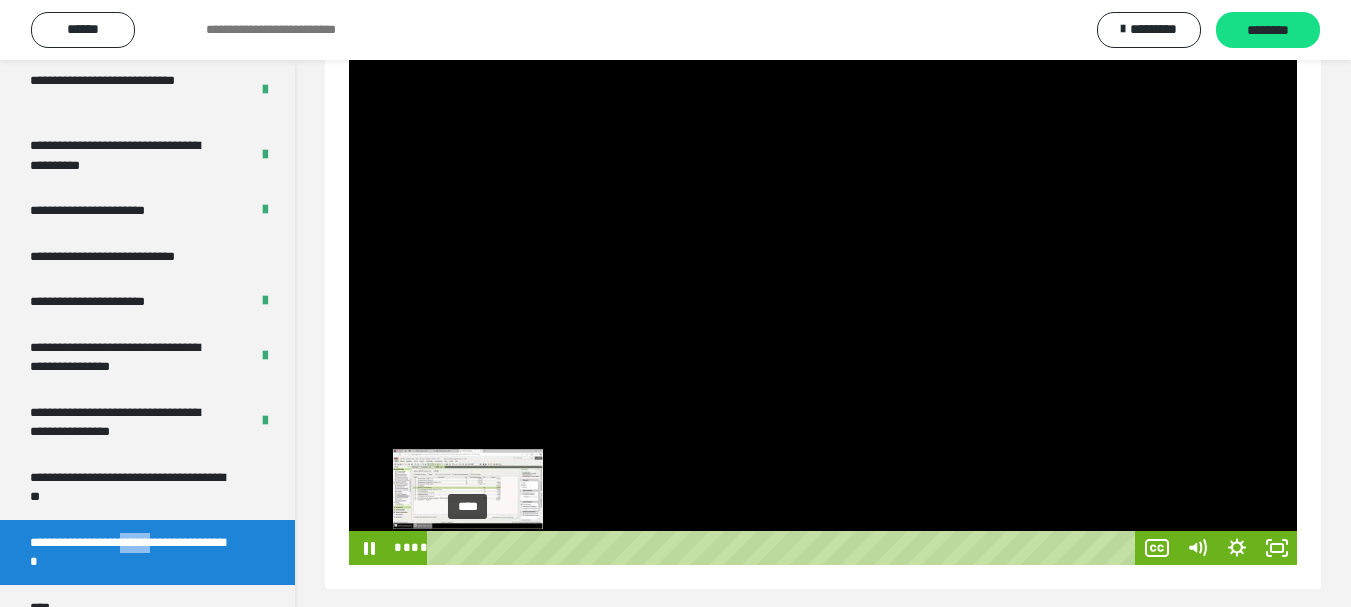 click on "****" at bounding box center [784, 548] 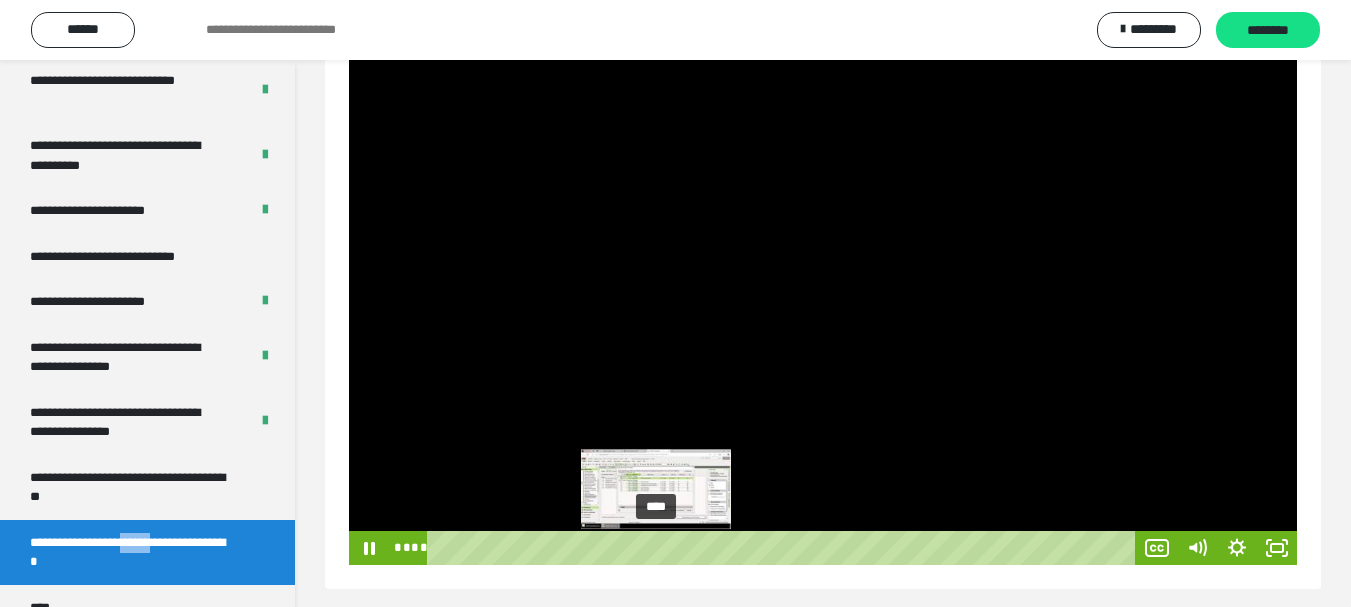 click on "****" at bounding box center (784, 548) 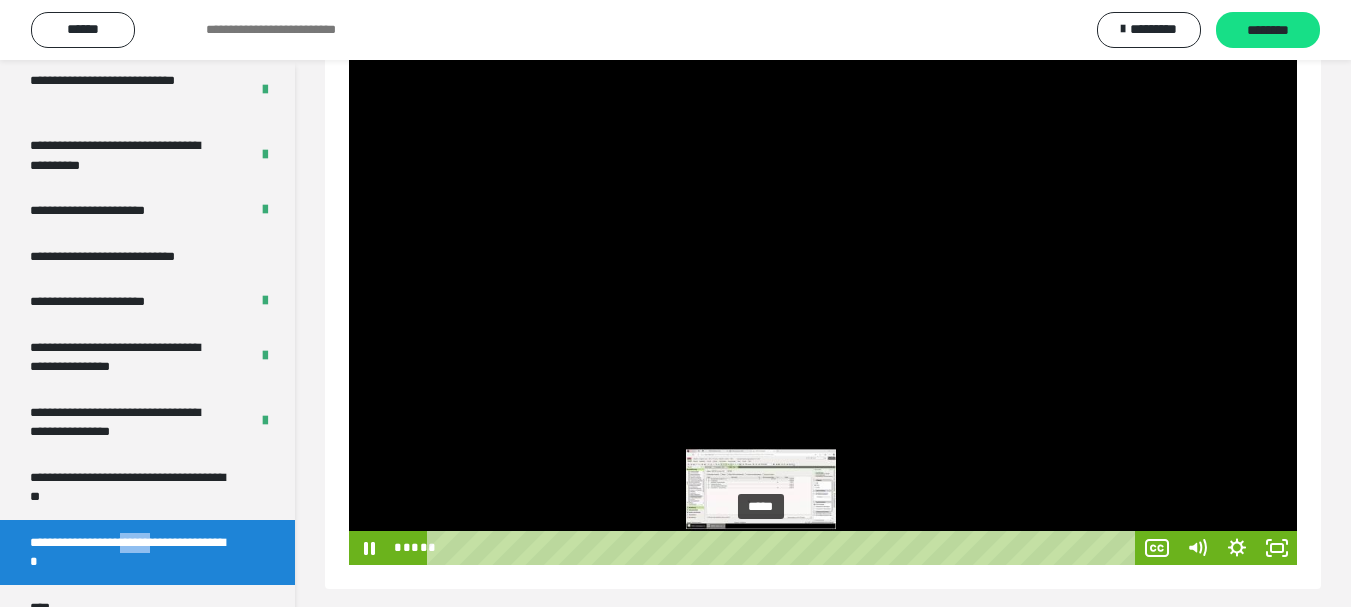 click on "*****" at bounding box center (784, 548) 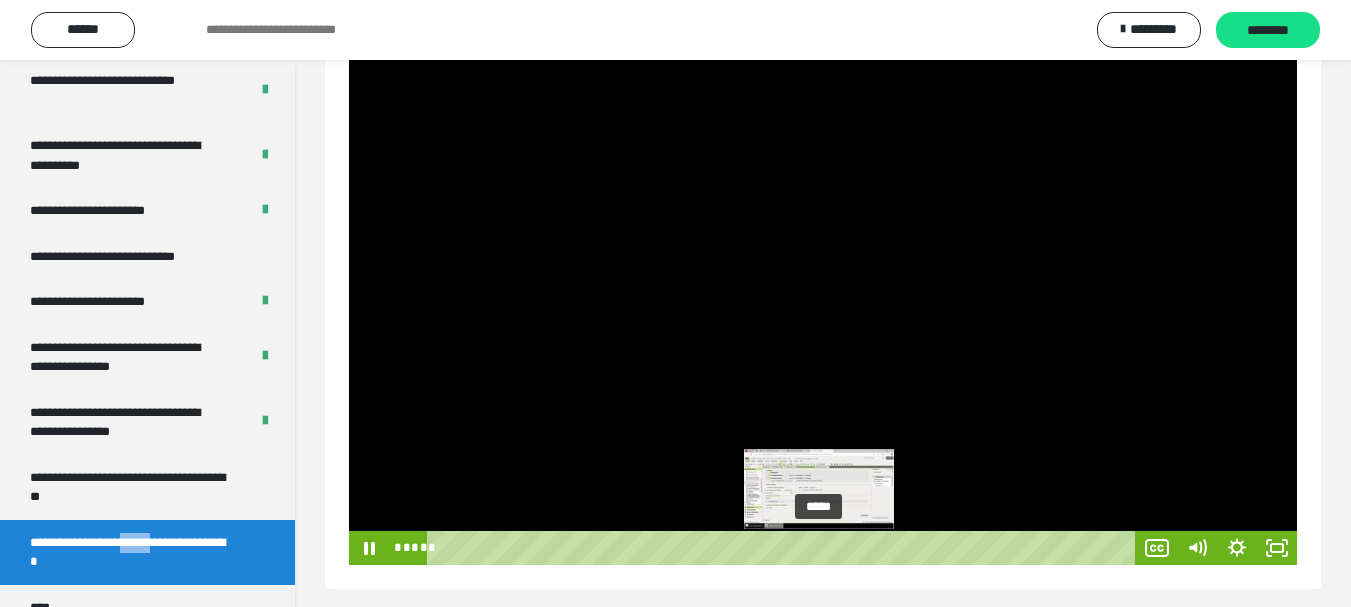 click on "*****" at bounding box center [784, 548] 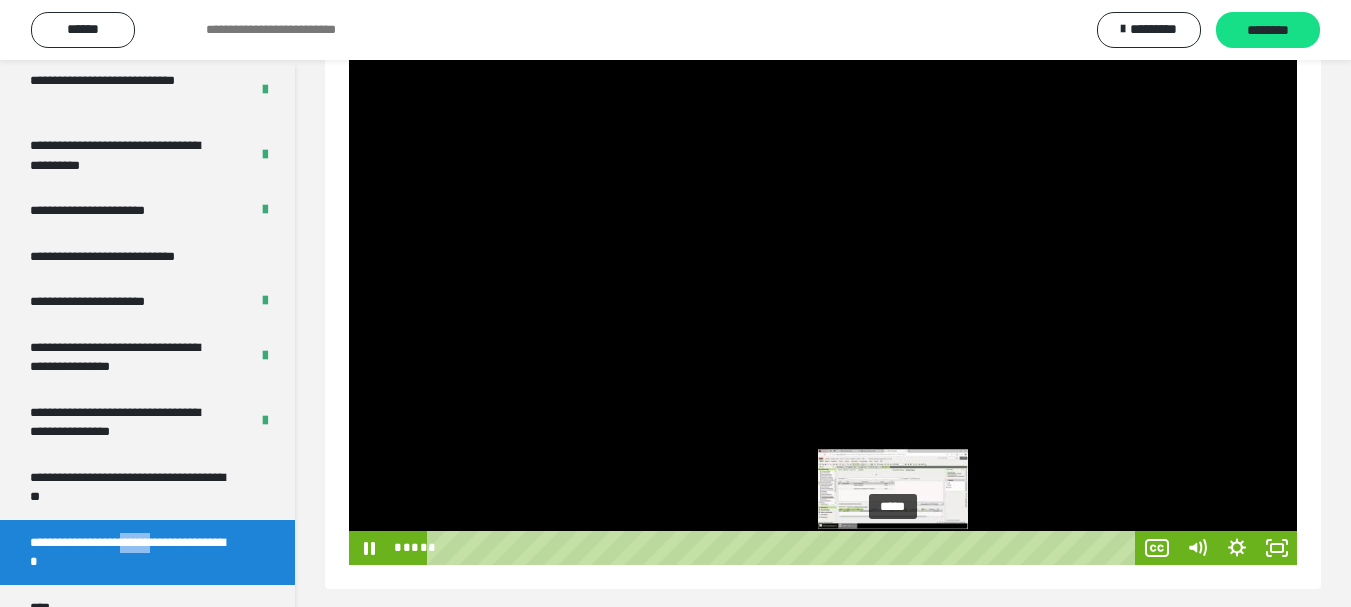 click on "*****" at bounding box center (784, 548) 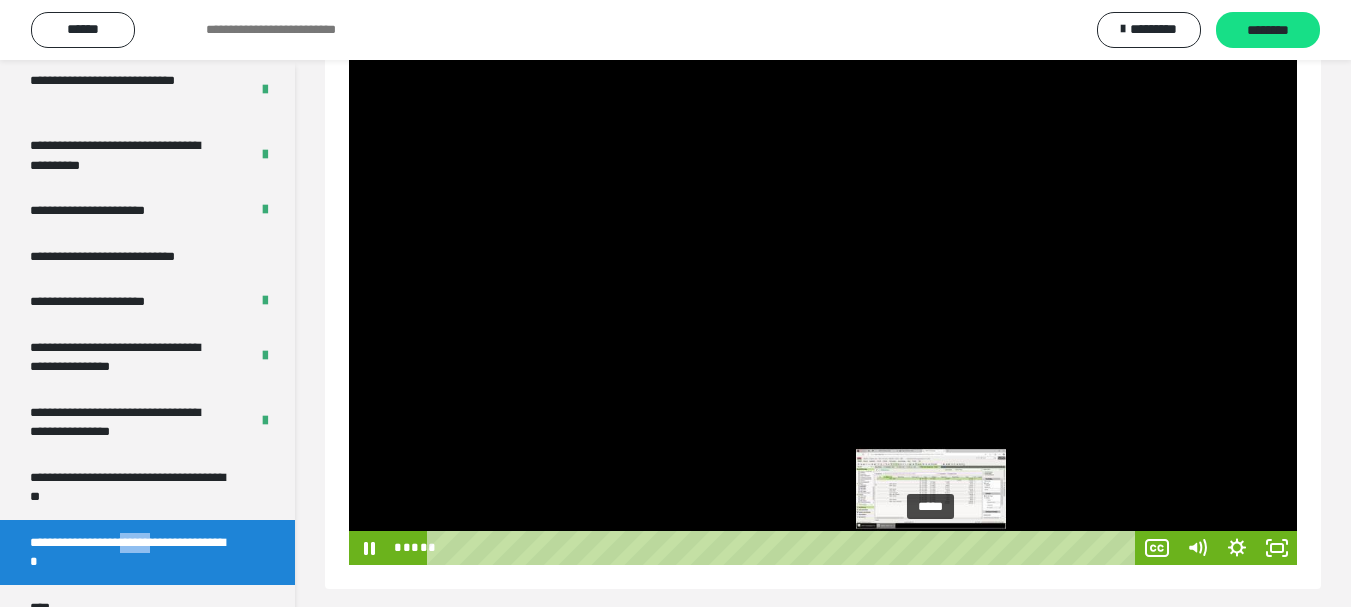 click on "*****" at bounding box center (784, 548) 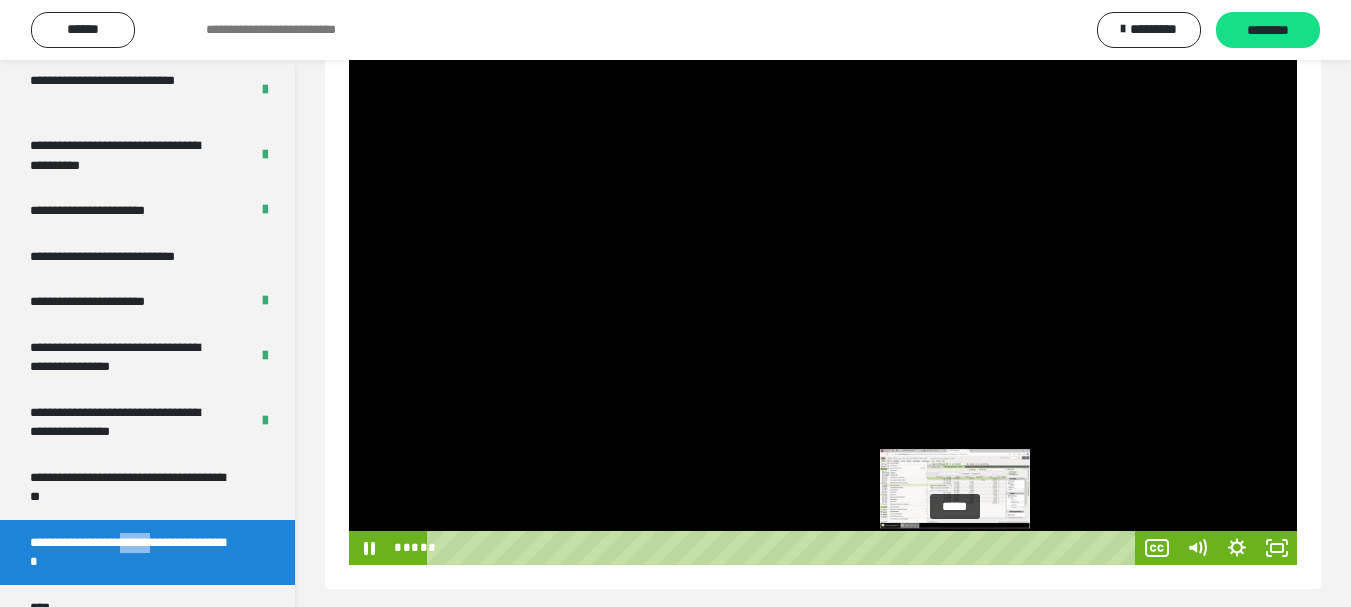 click on "*****" at bounding box center (784, 548) 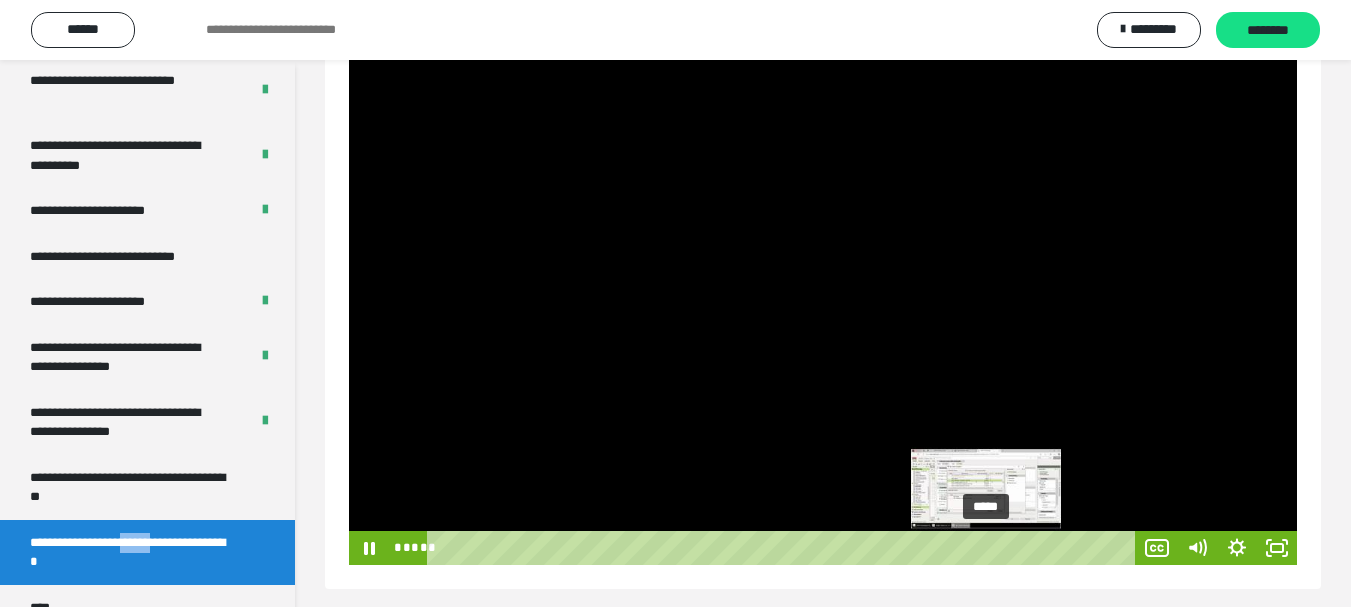 click on "*****" at bounding box center [784, 548] 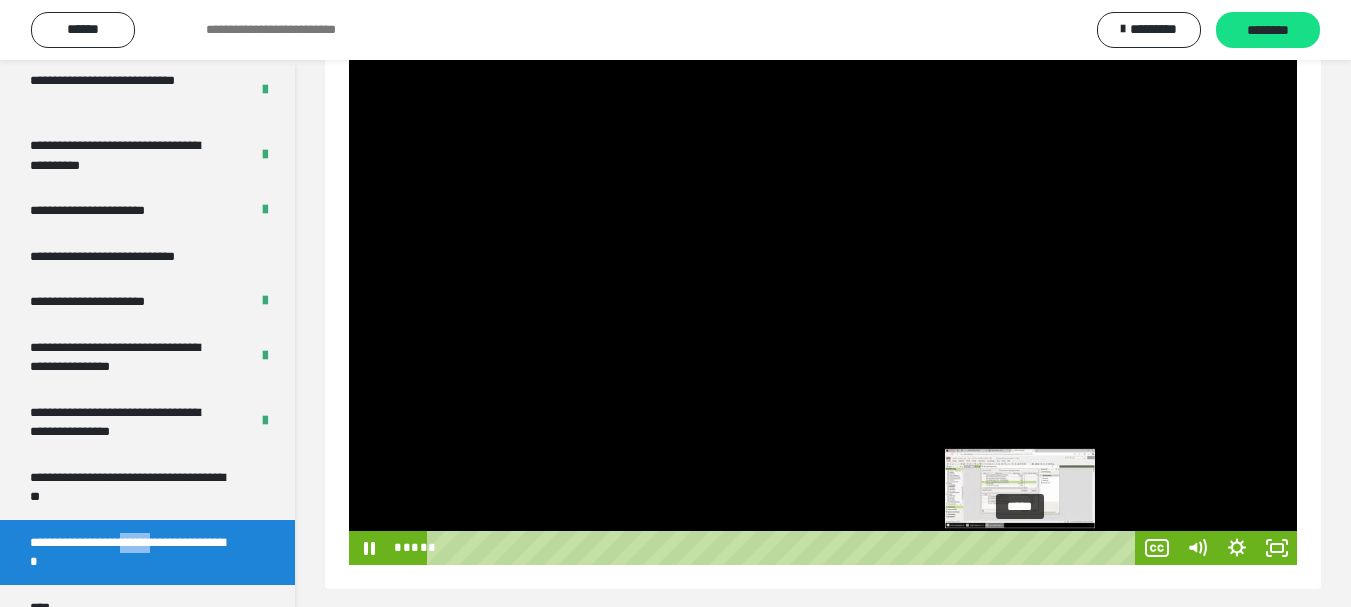 click on "*****" at bounding box center [784, 548] 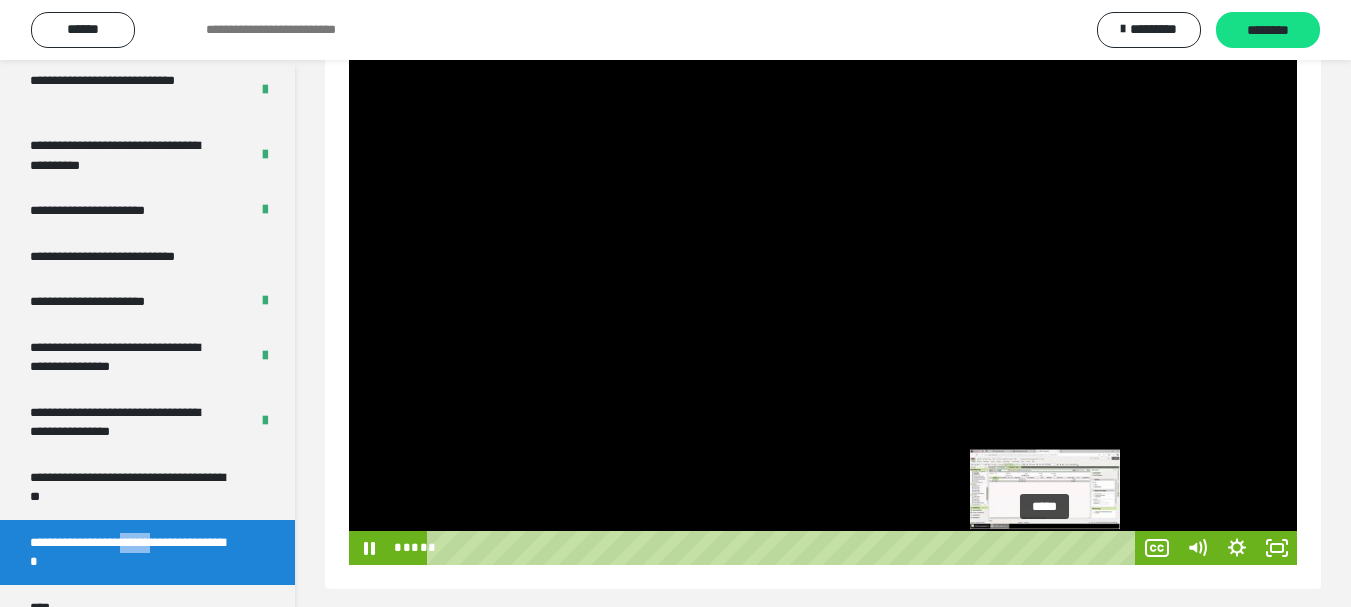 click on "*****" at bounding box center (784, 548) 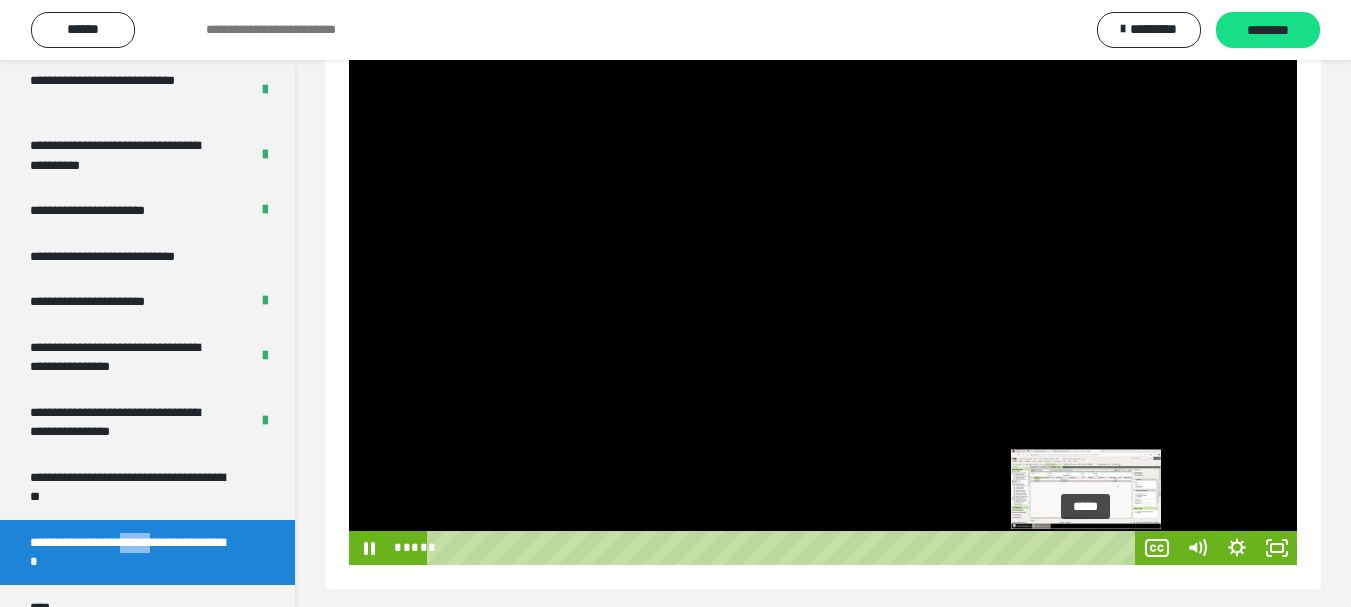 click on "*****" at bounding box center (784, 548) 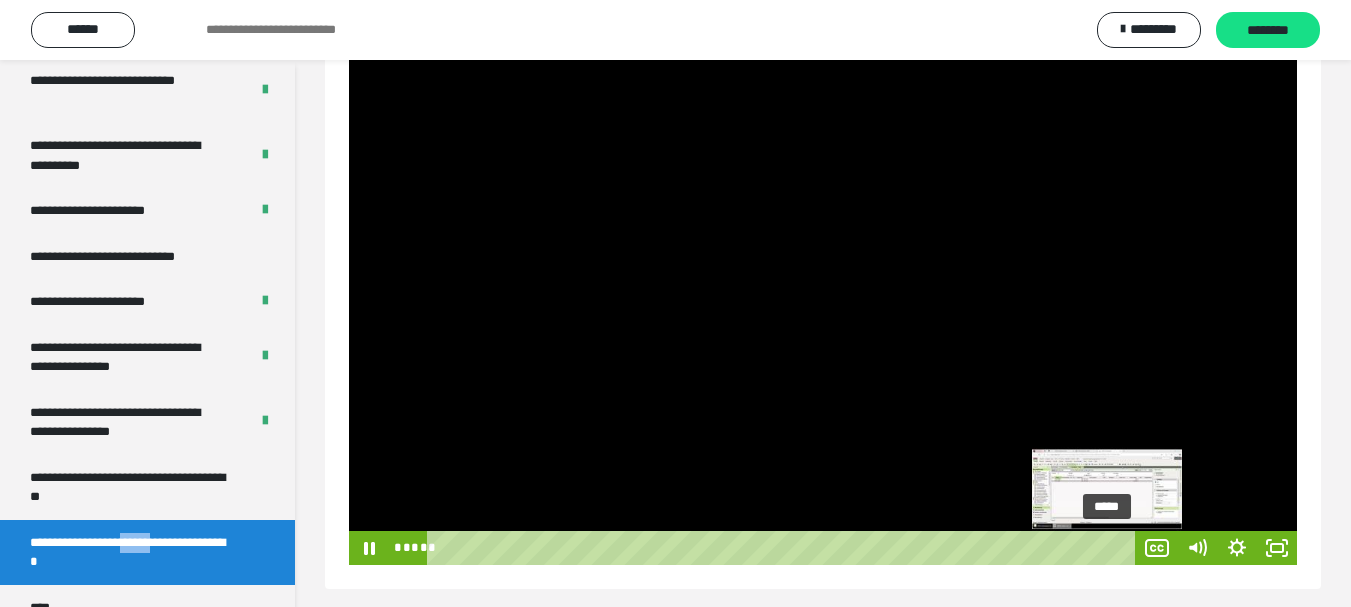 click on "*****" at bounding box center [784, 548] 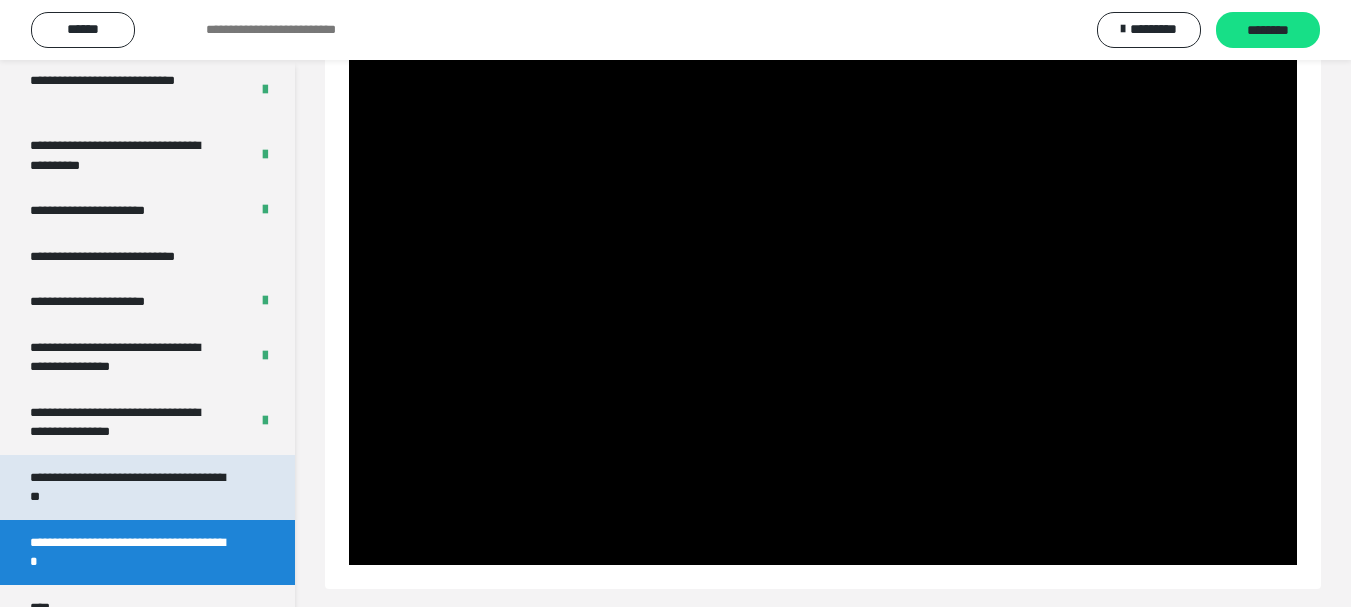 click on "**********" at bounding box center (132, 487) 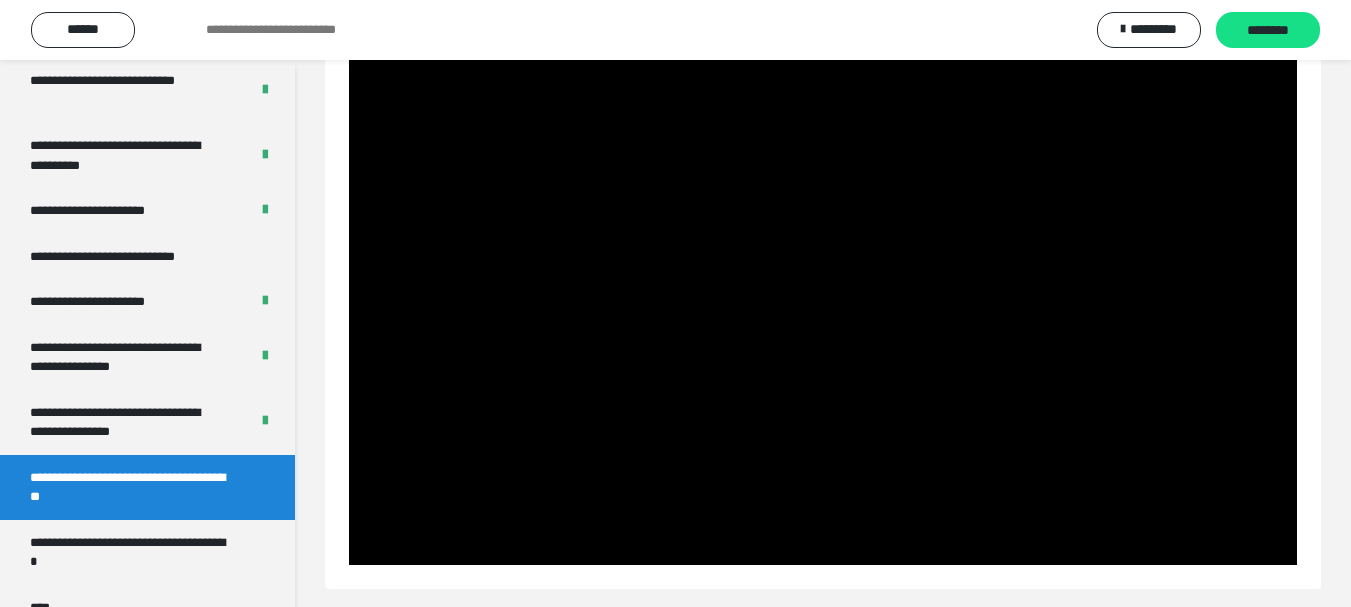 click at bounding box center [823, 298] 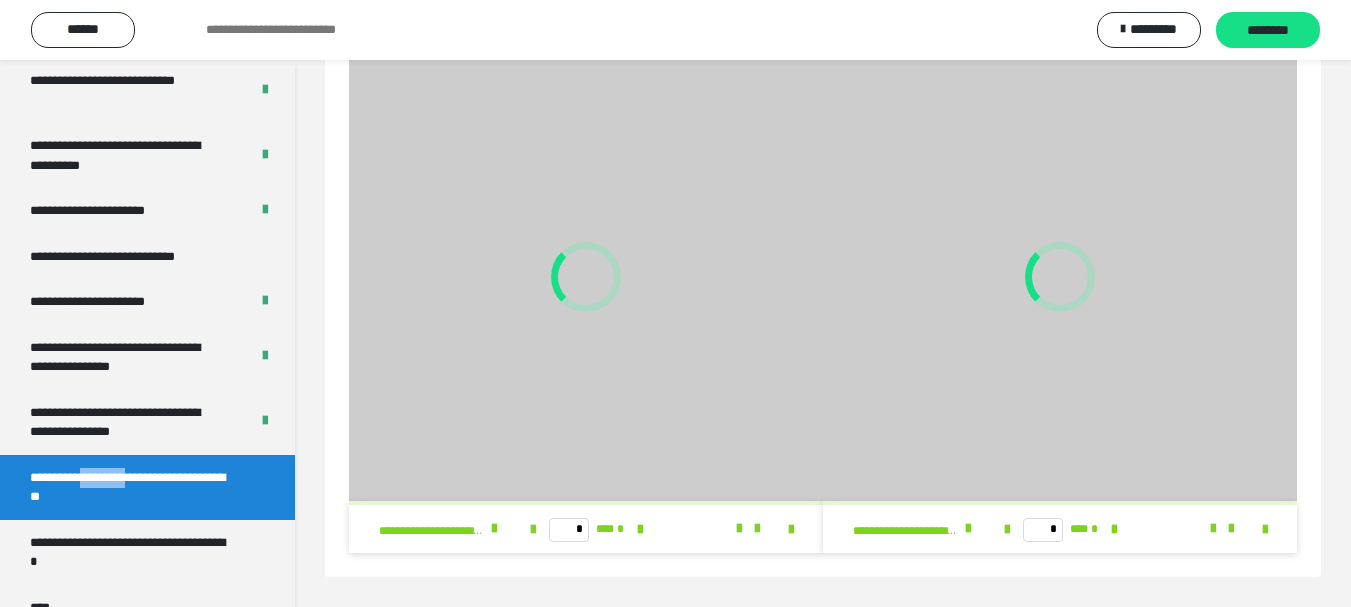 click at bounding box center (586, 277) 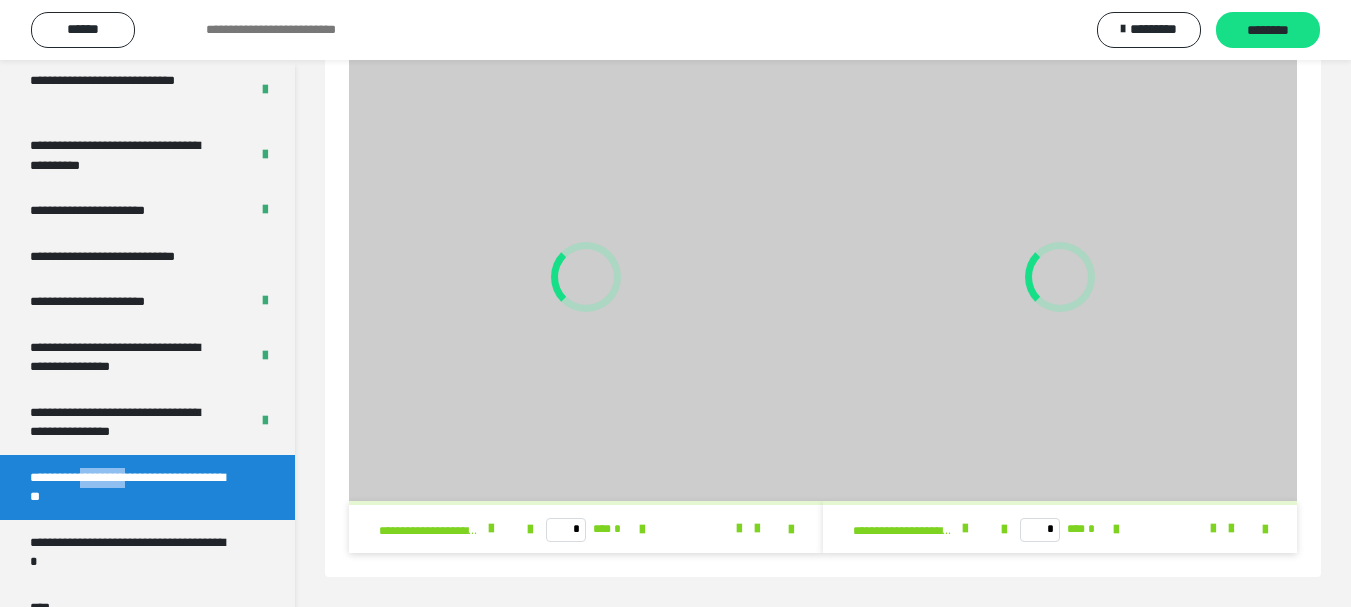 scroll, scrollTop: 88, scrollLeft: 0, axis: vertical 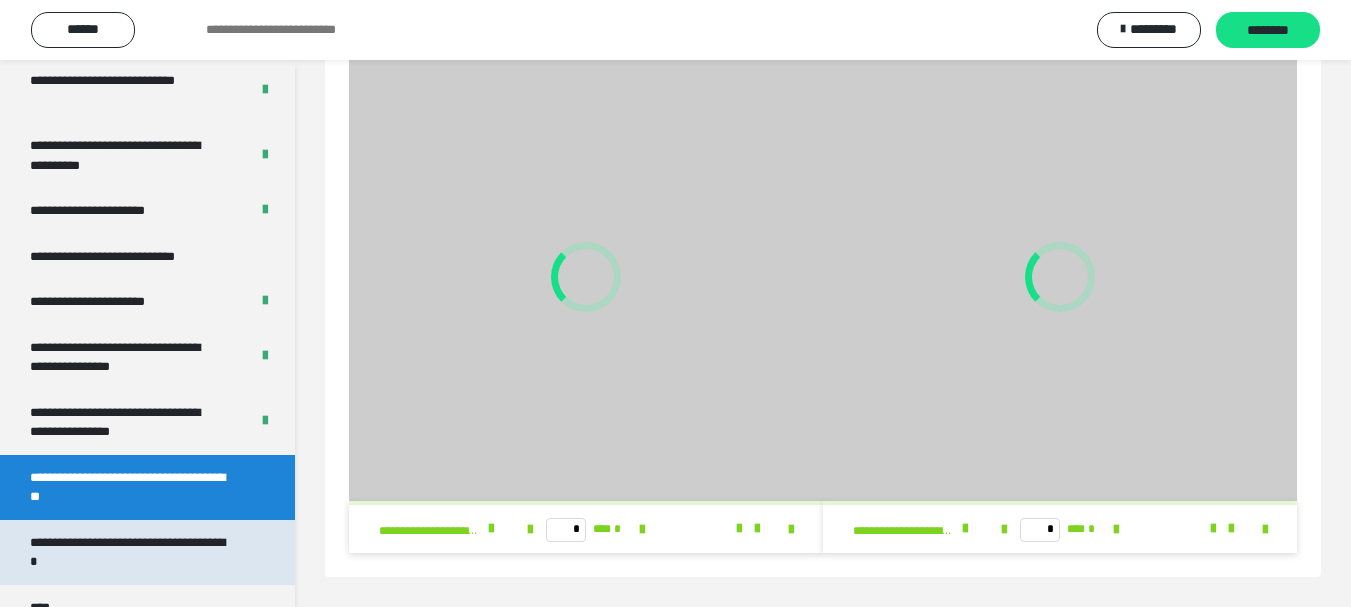 click on "**********" at bounding box center (132, 552) 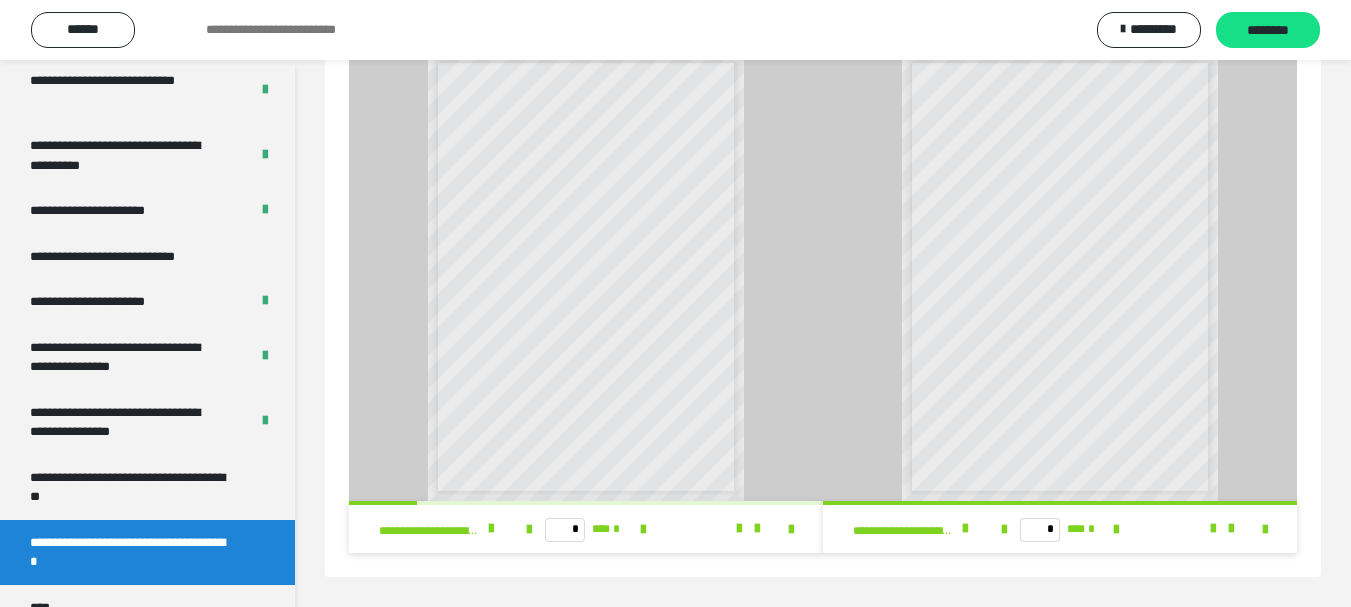 scroll, scrollTop: 60, scrollLeft: 0, axis: vertical 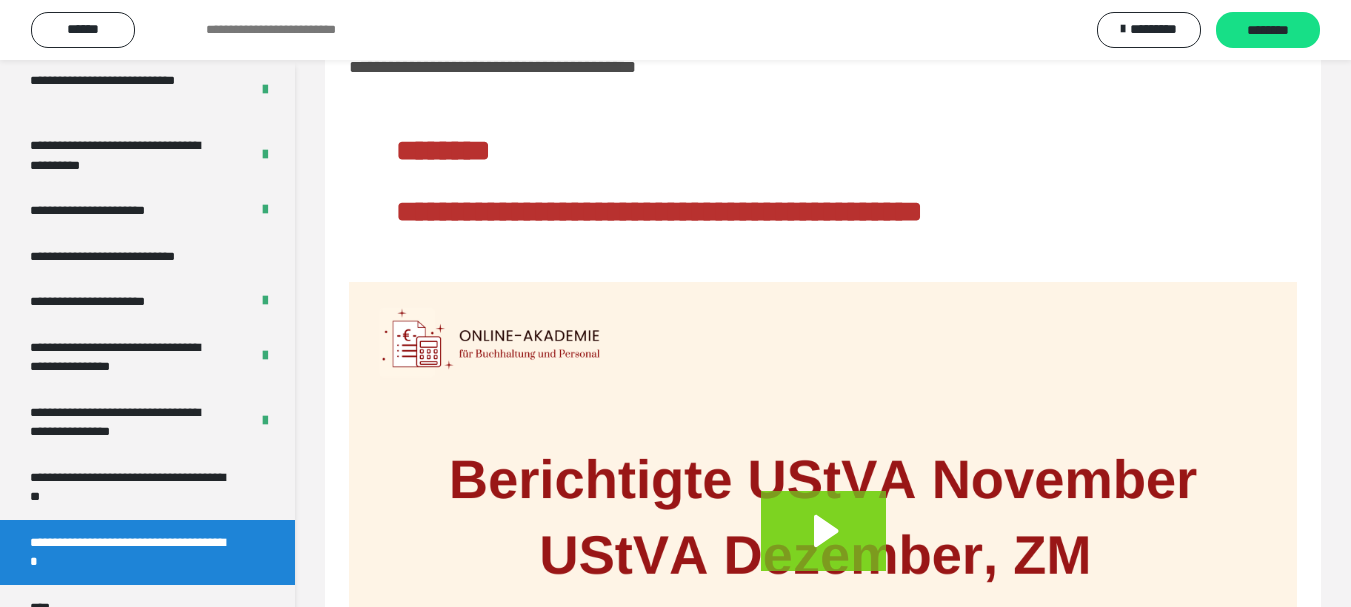 click on "**********" at bounding box center (823, 434) 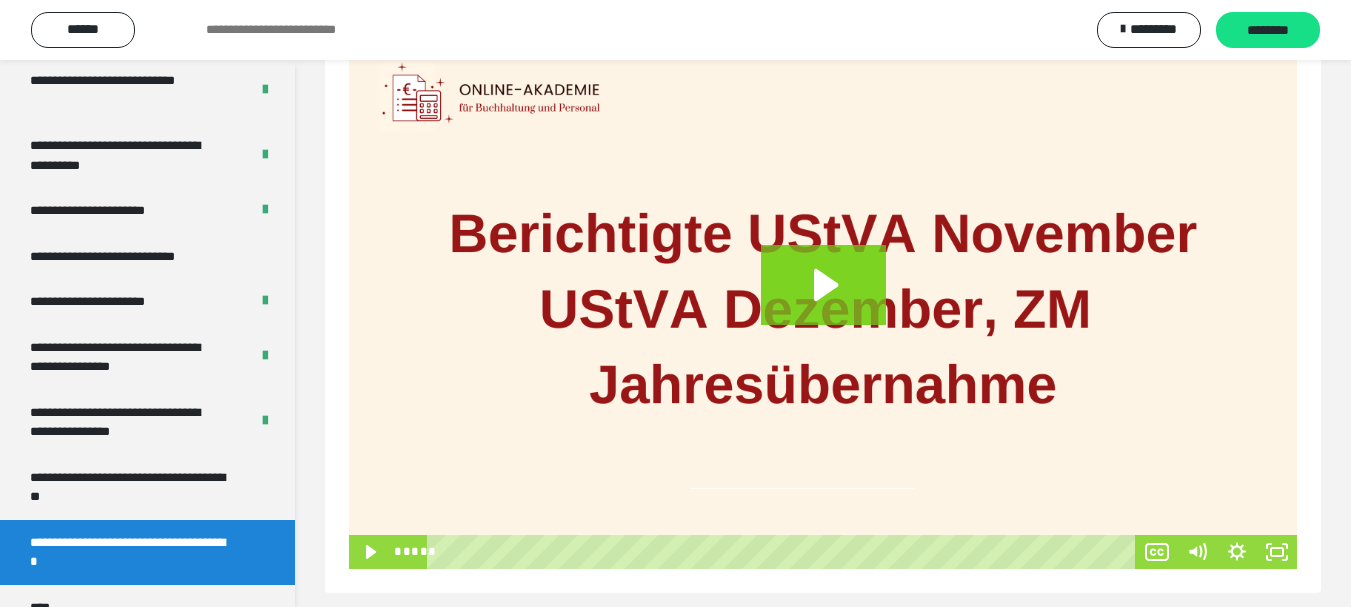 scroll, scrollTop: 319, scrollLeft: 0, axis: vertical 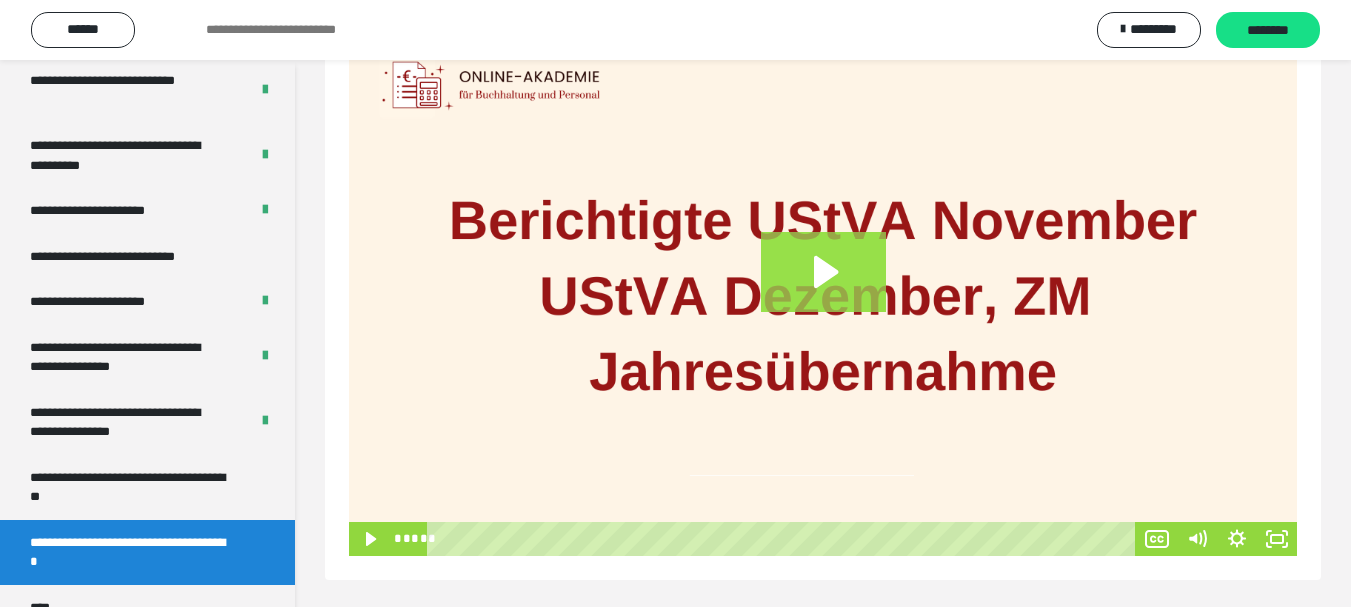 click 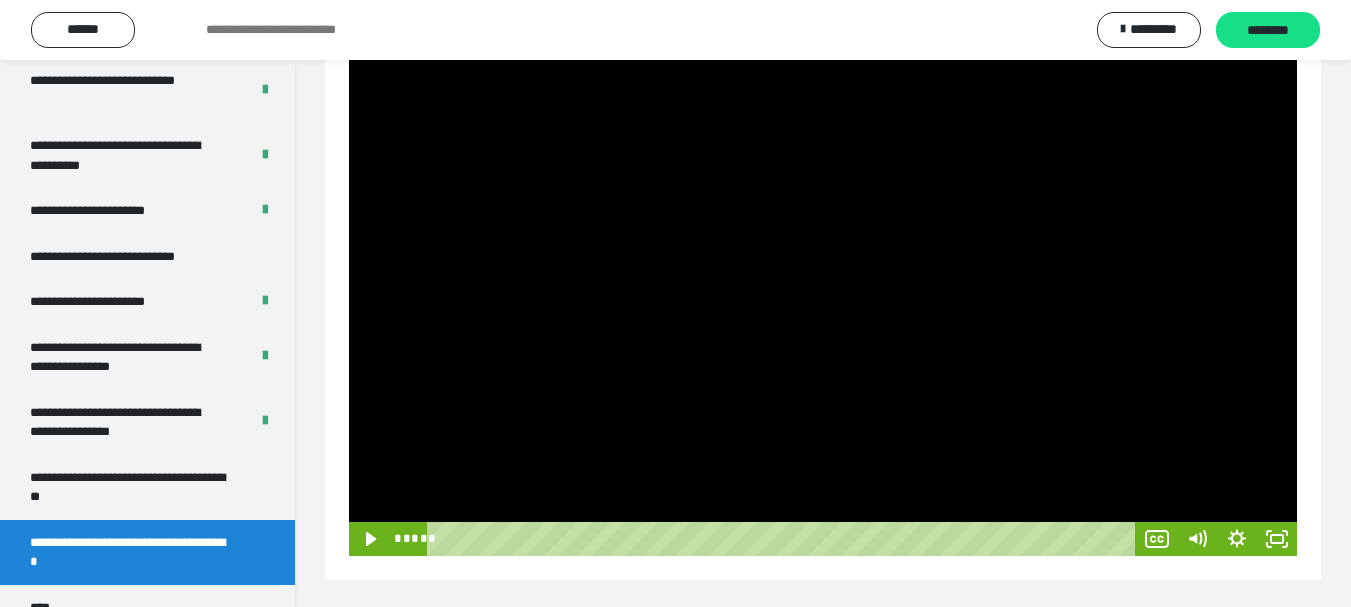 click at bounding box center (823, 289) 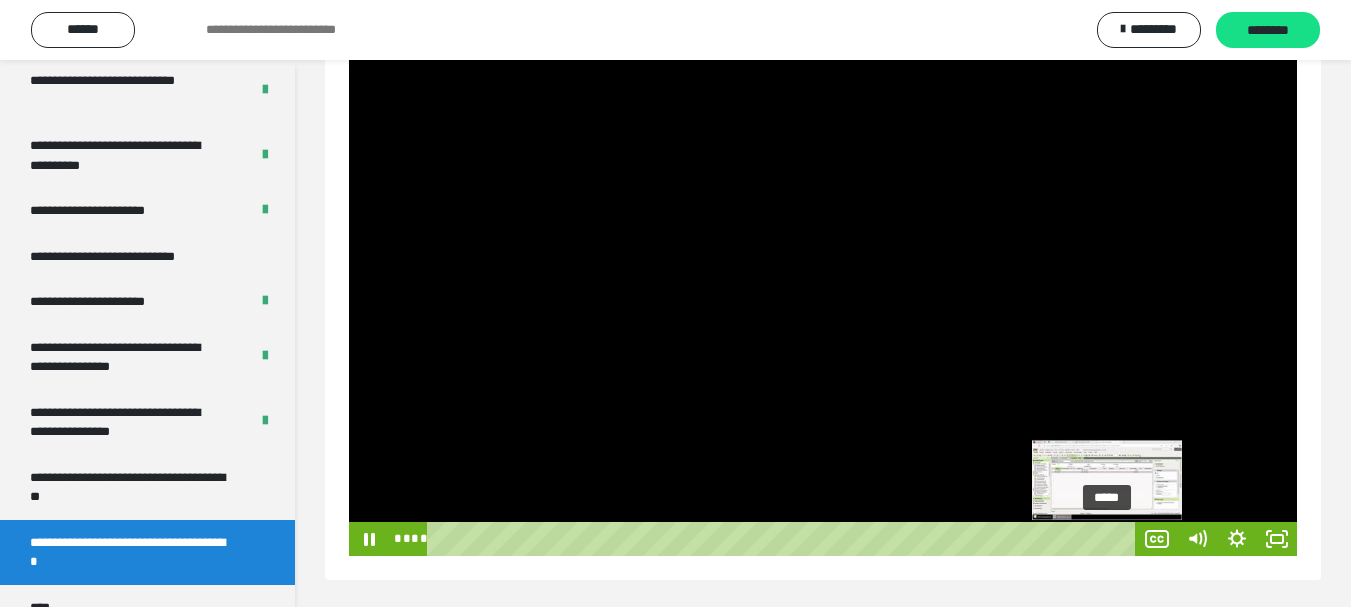 click on "*****" at bounding box center (784, 539) 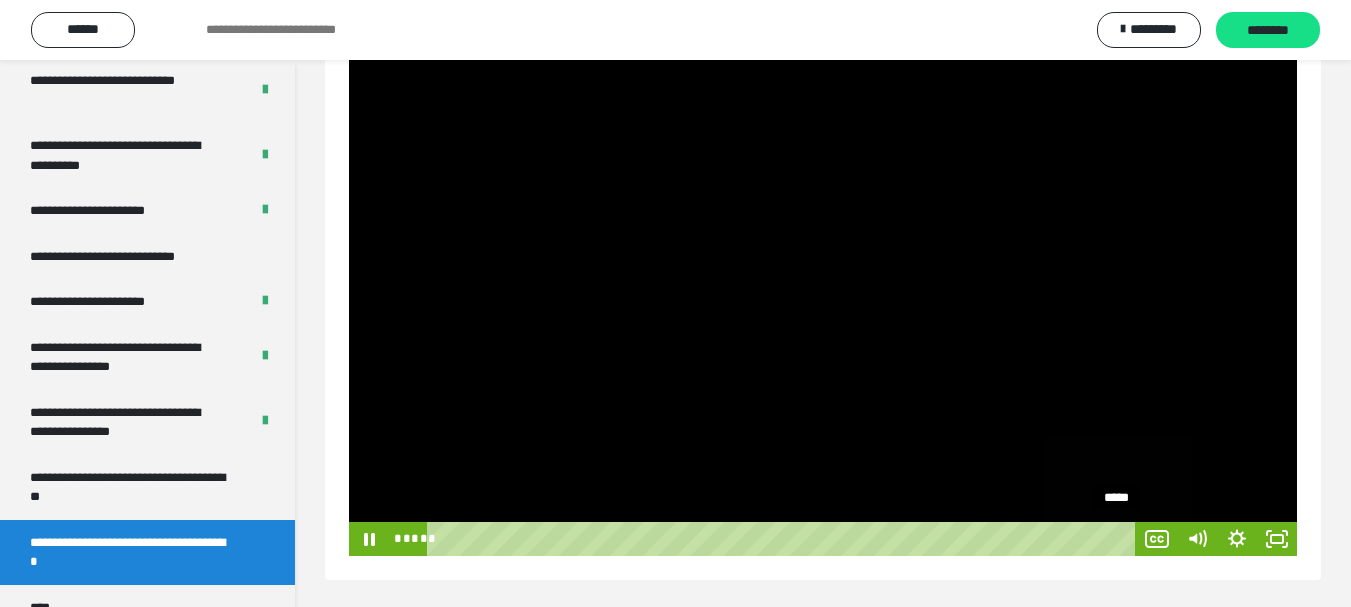 click on "*****" at bounding box center (784, 539) 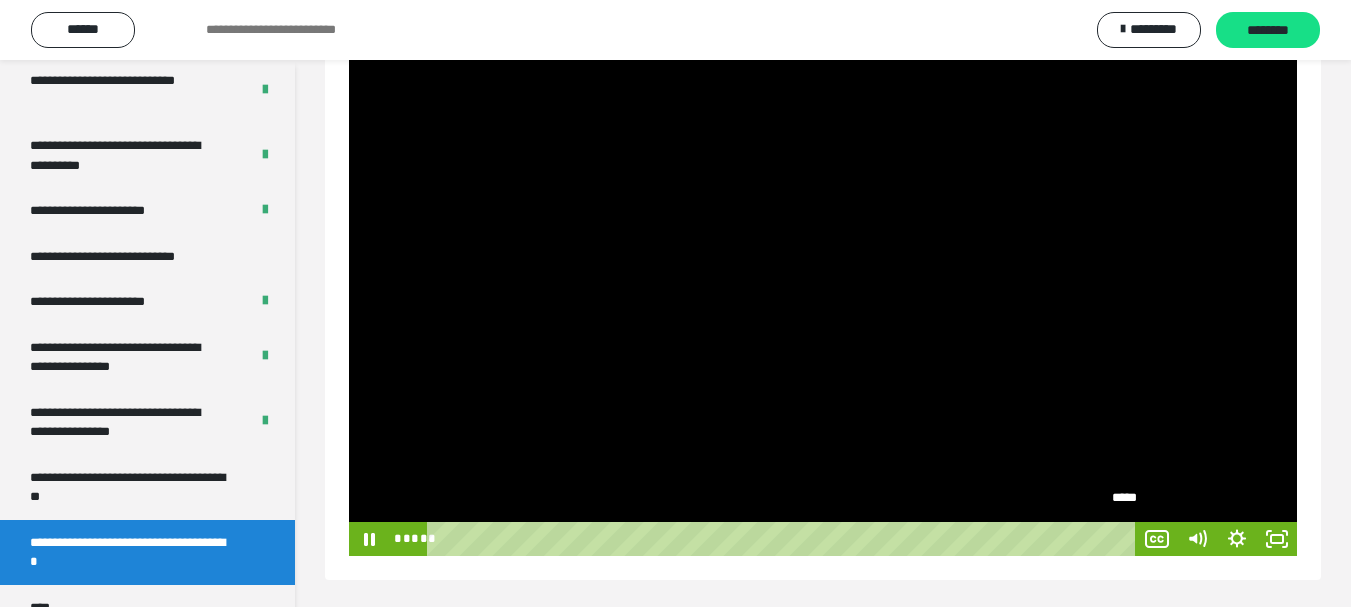 click on "*****" at bounding box center (784, 539) 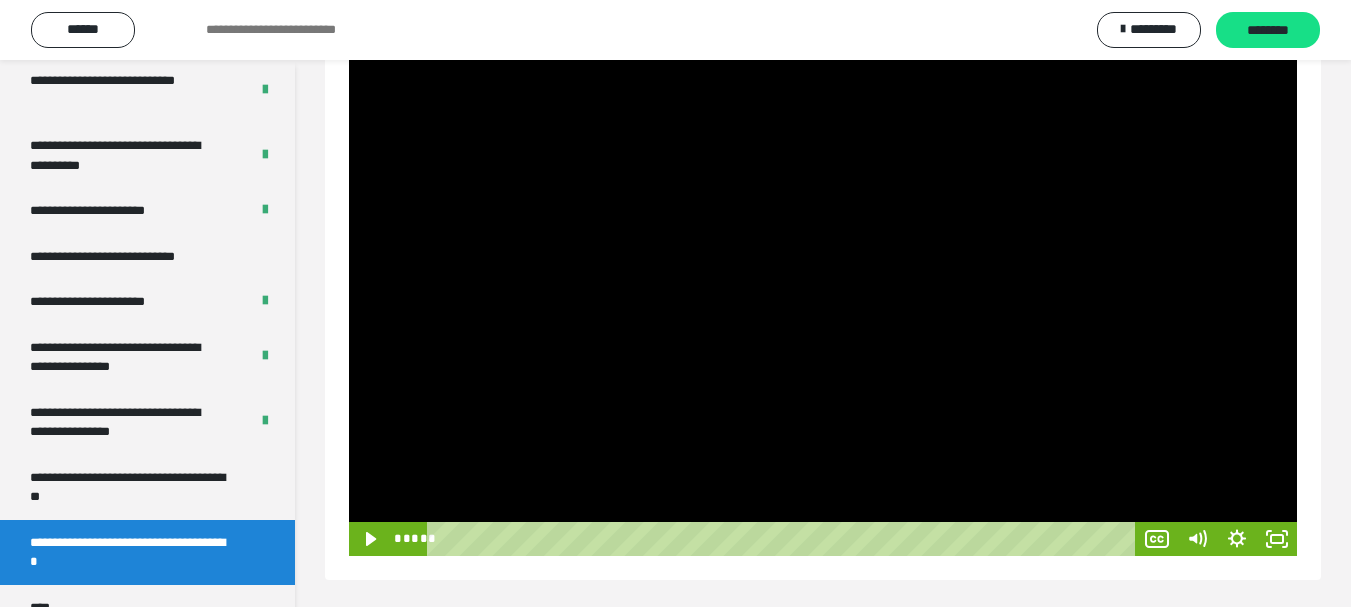 click at bounding box center (823, 289) 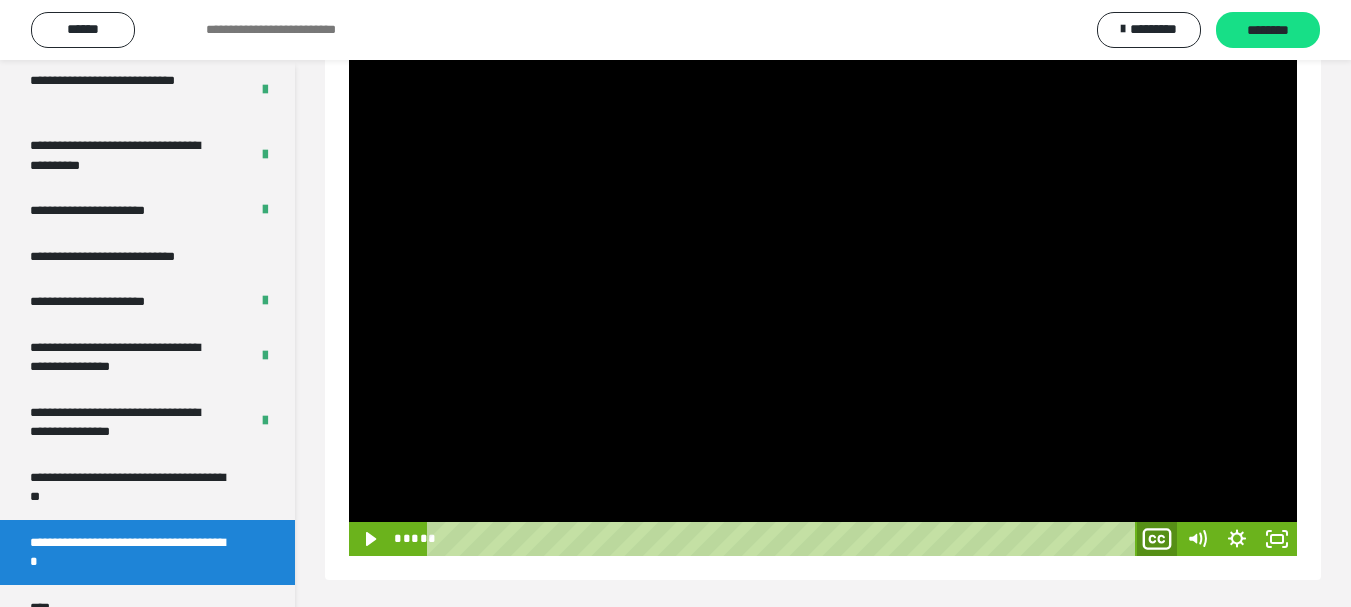 click 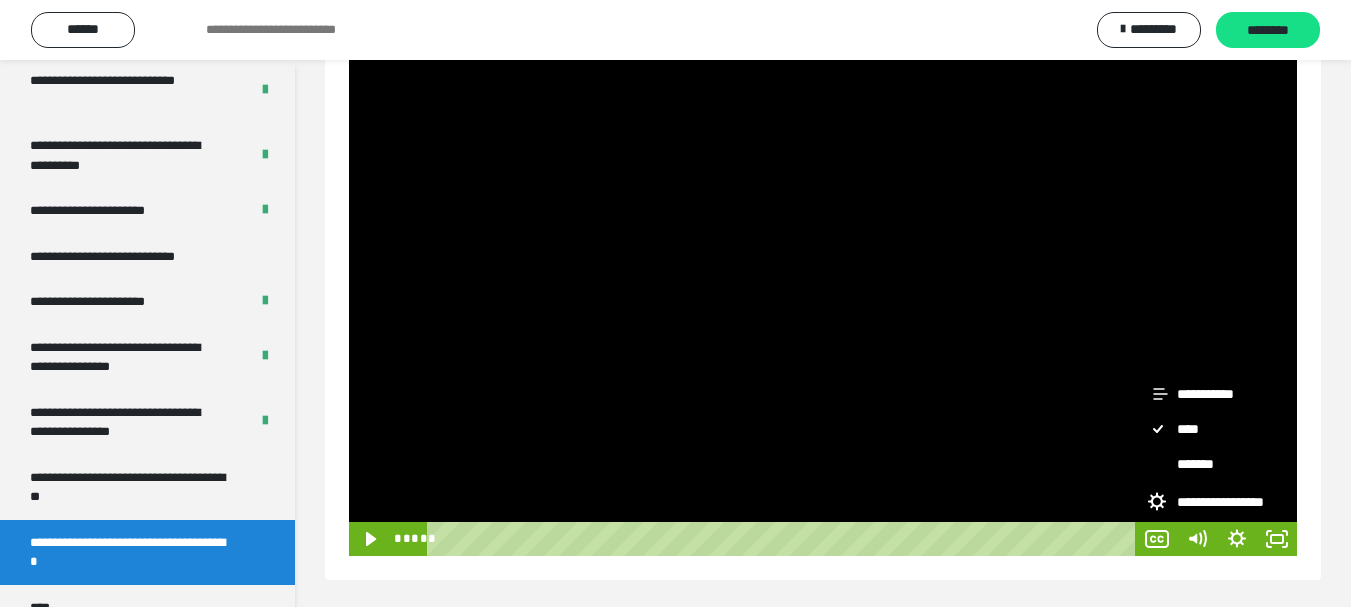 click at bounding box center [823, 289] 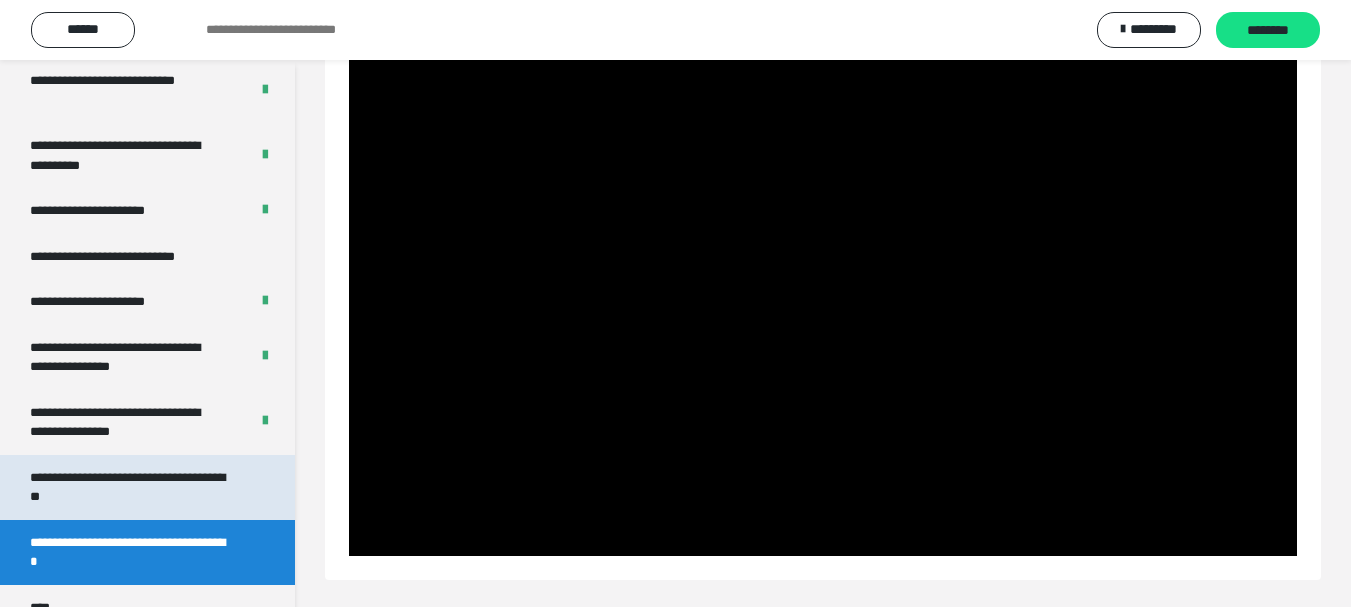 click on "**********" at bounding box center [132, 487] 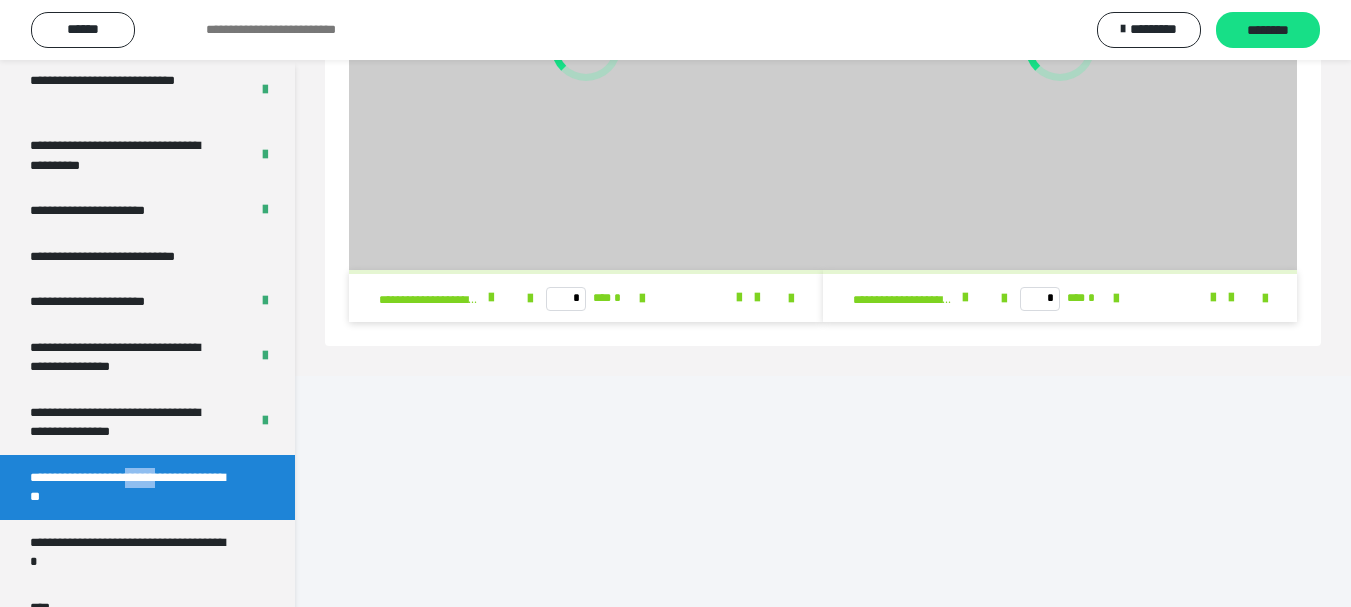 scroll, scrollTop: 88, scrollLeft: 0, axis: vertical 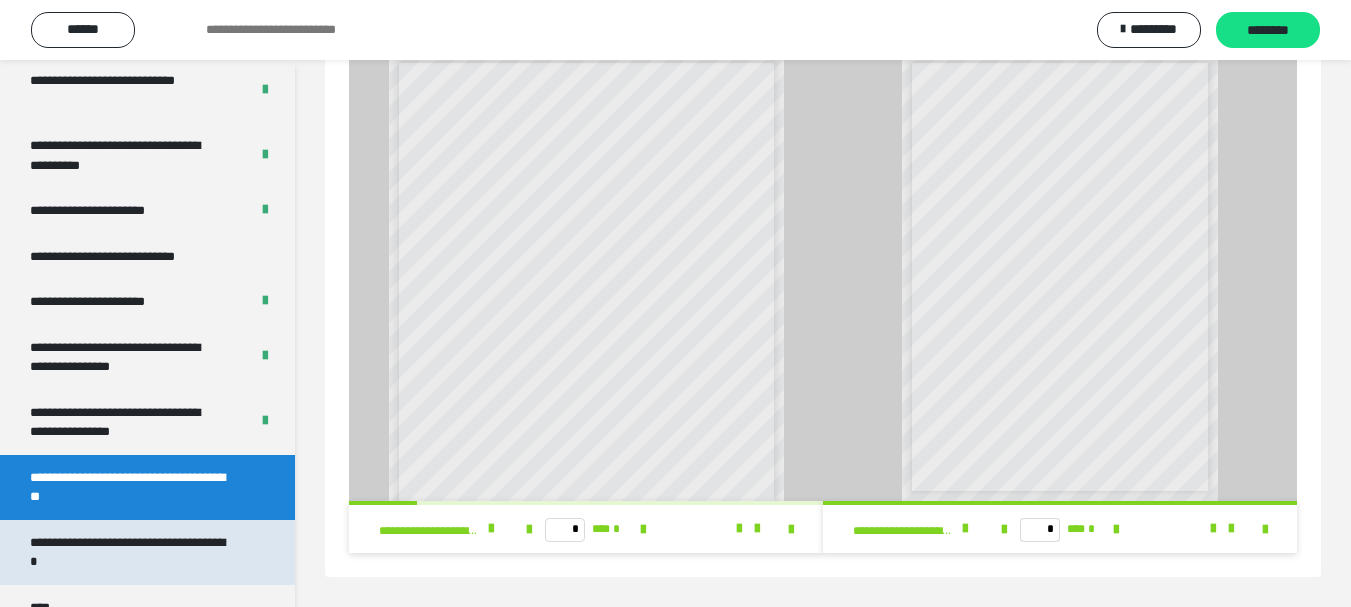 click on "**********" at bounding box center [132, 552] 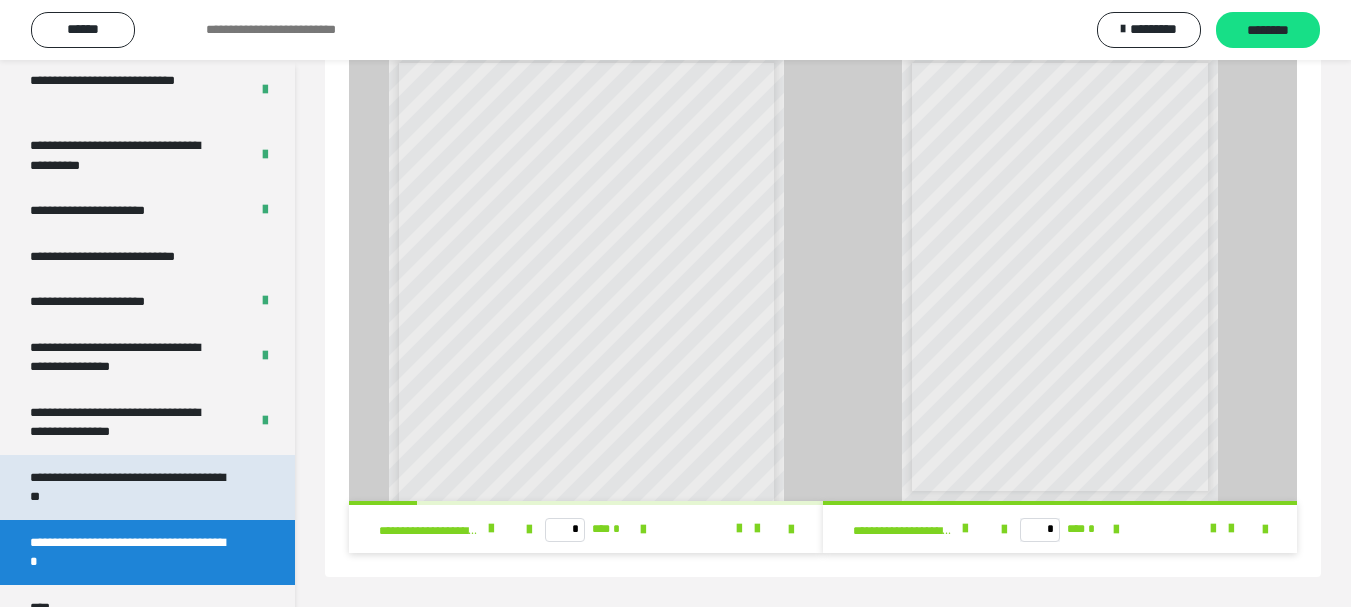 scroll, scrollTop: 60, scrollLeft: 0, axis: vertical 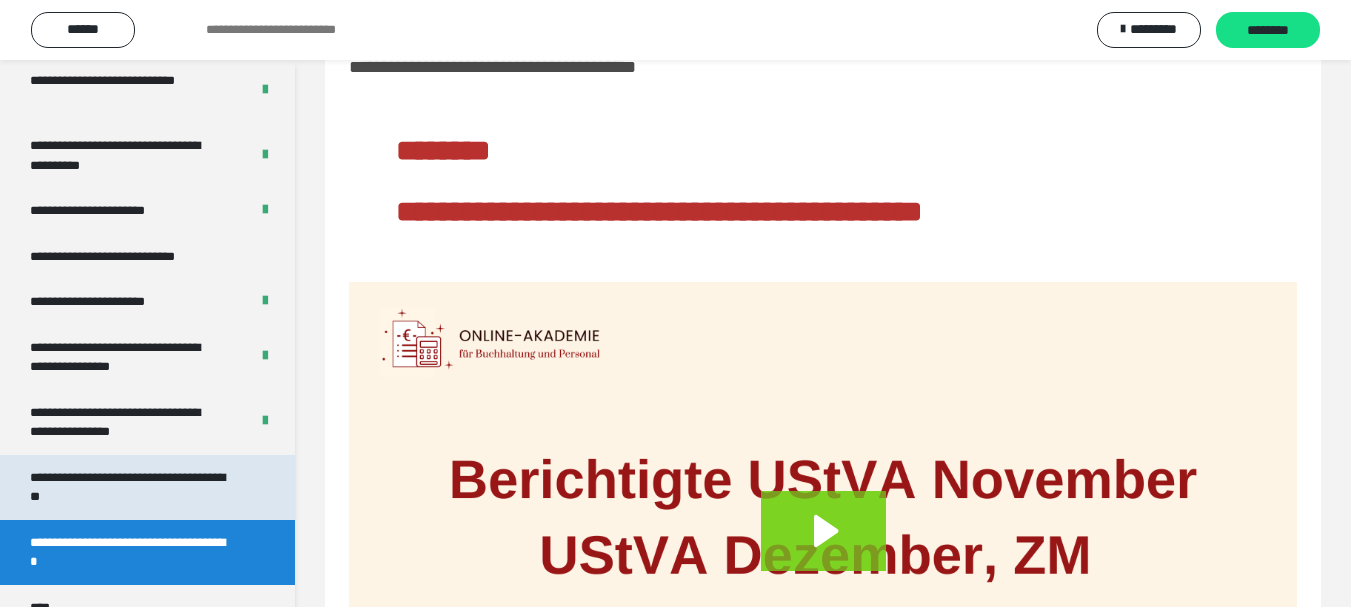 click on "**********" at bounding box center [132, 487] 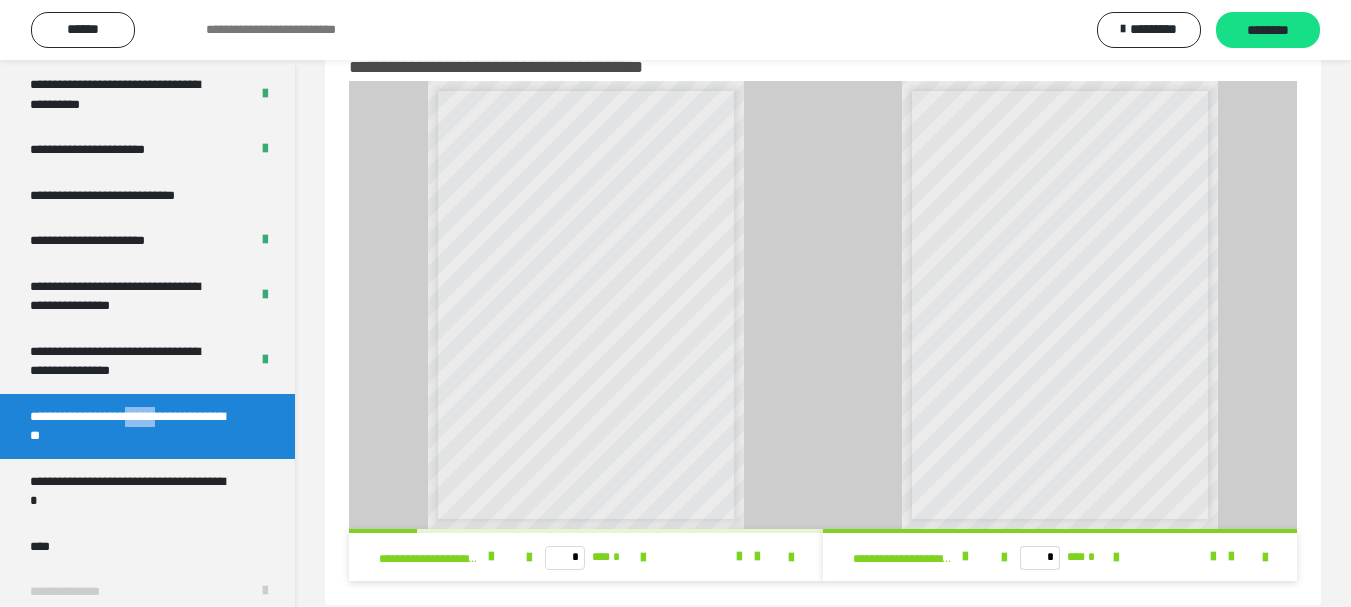 scroll, scrollTop: 4421, scrollLeft: 0, axis: vertical 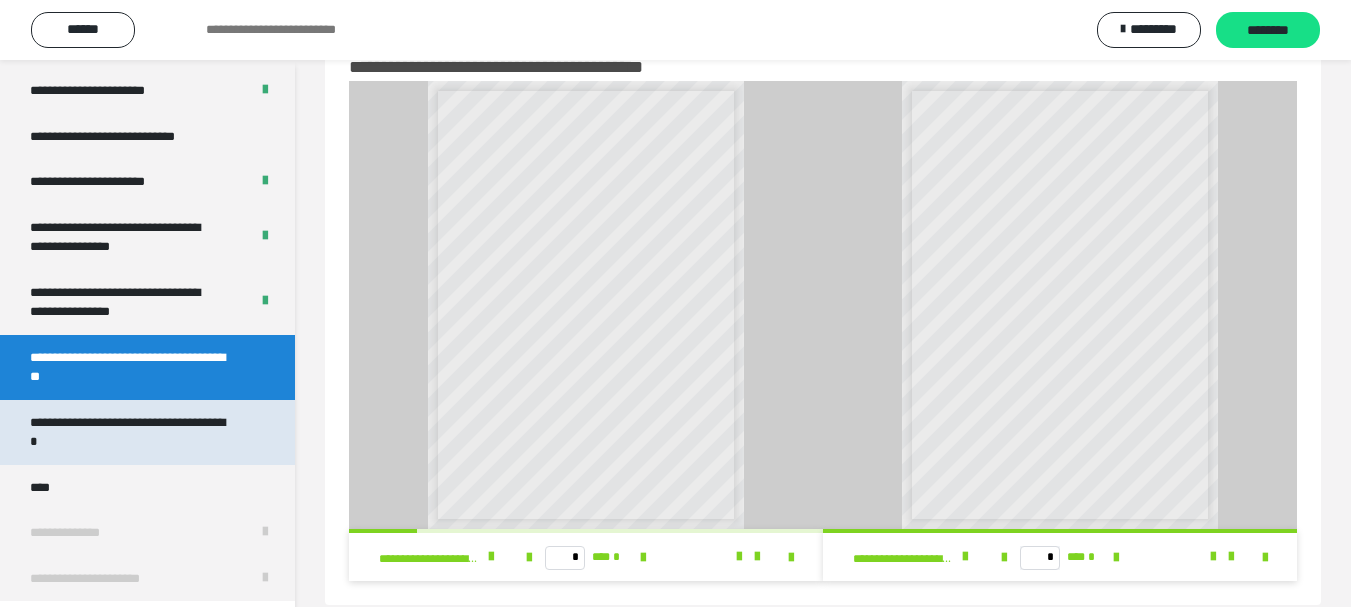 click on "**********" at bounding box center (132, 432) 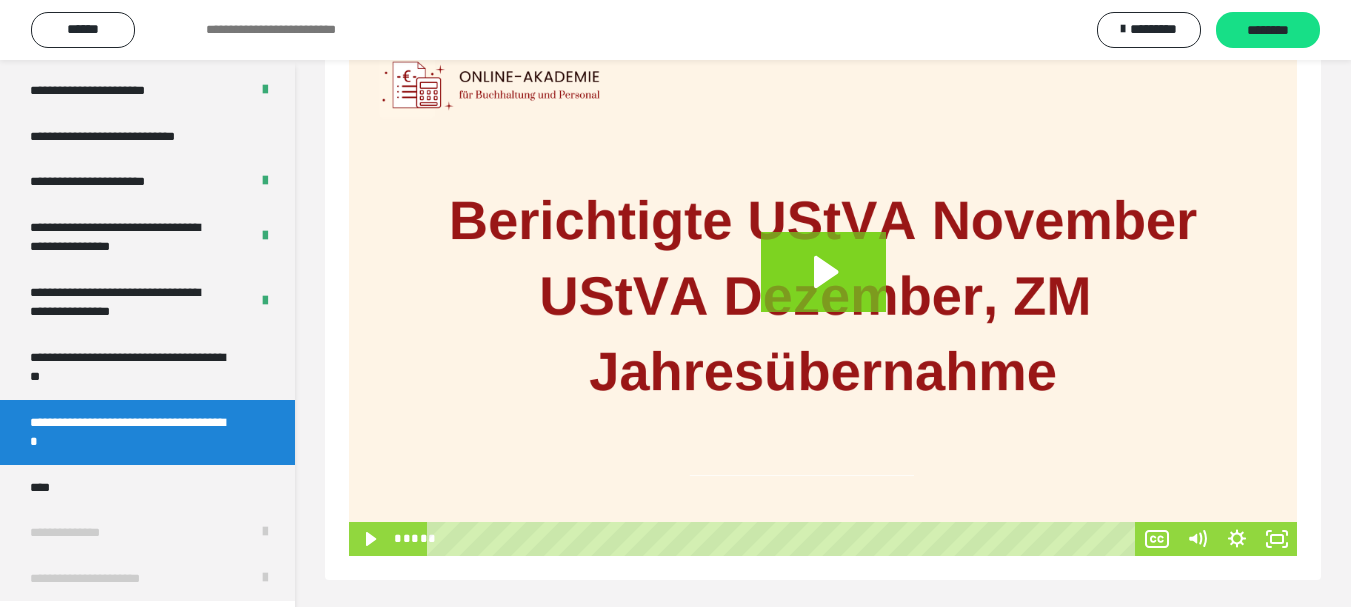 scroll, scrollTop: 322, scrollLeft: 0, axis: vertical 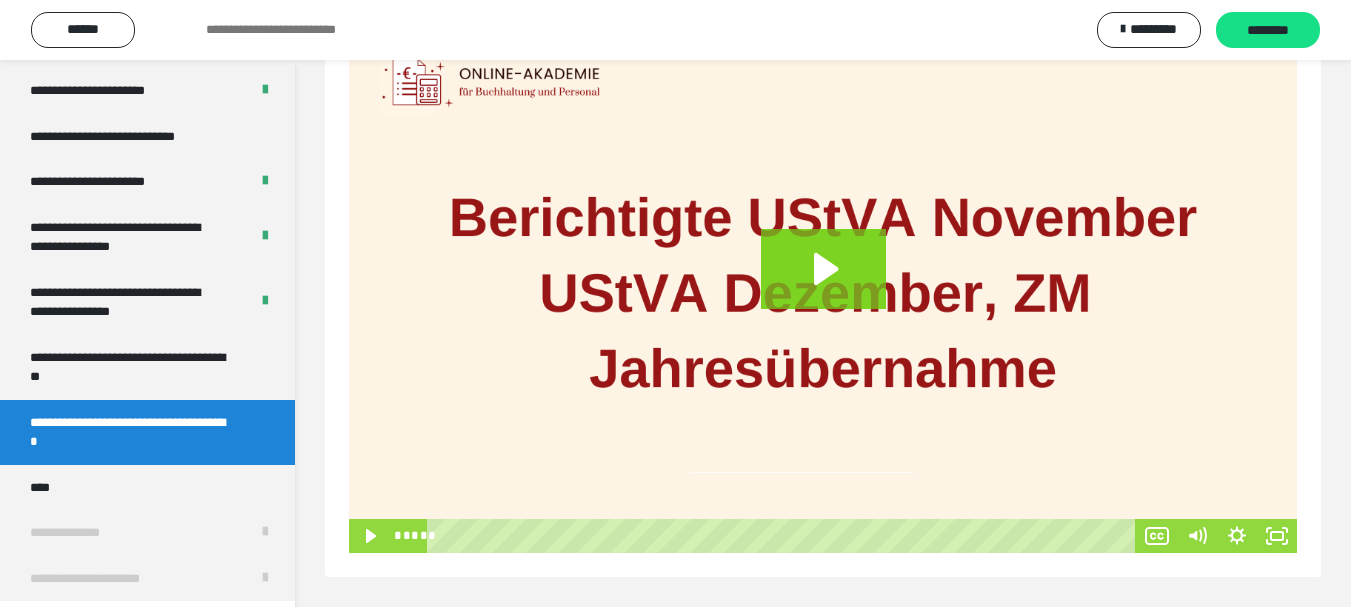 click at bounding box center (823, 286) 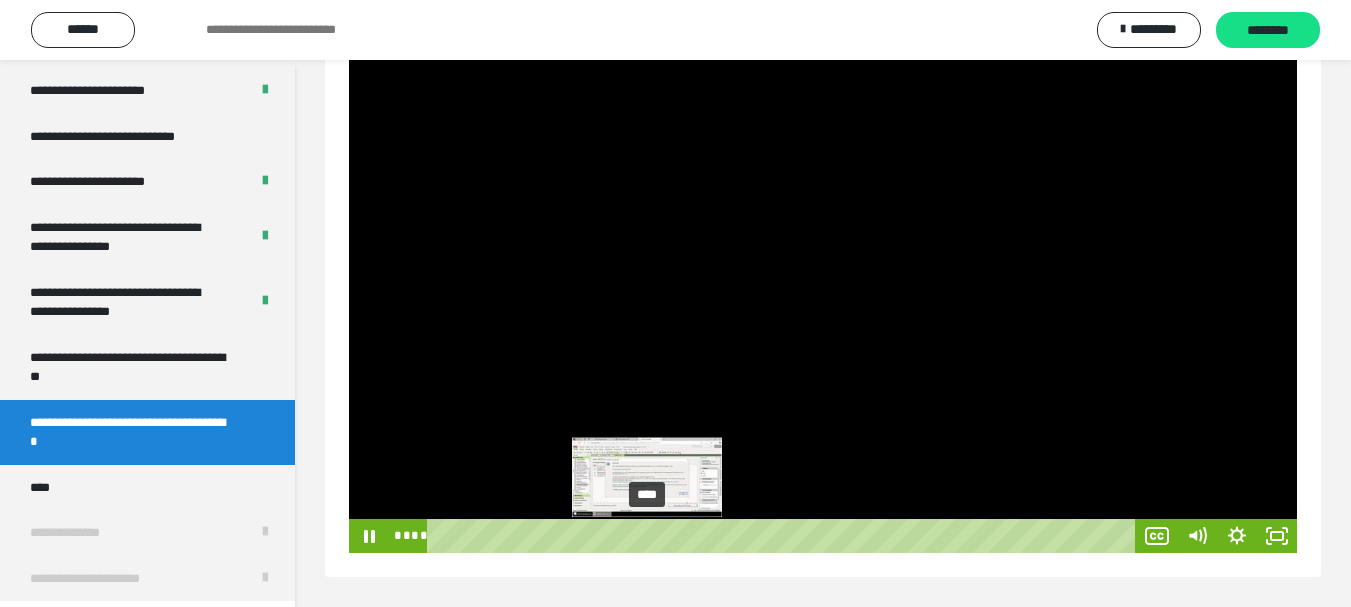 click on "****" at bounding box center (784, 536) 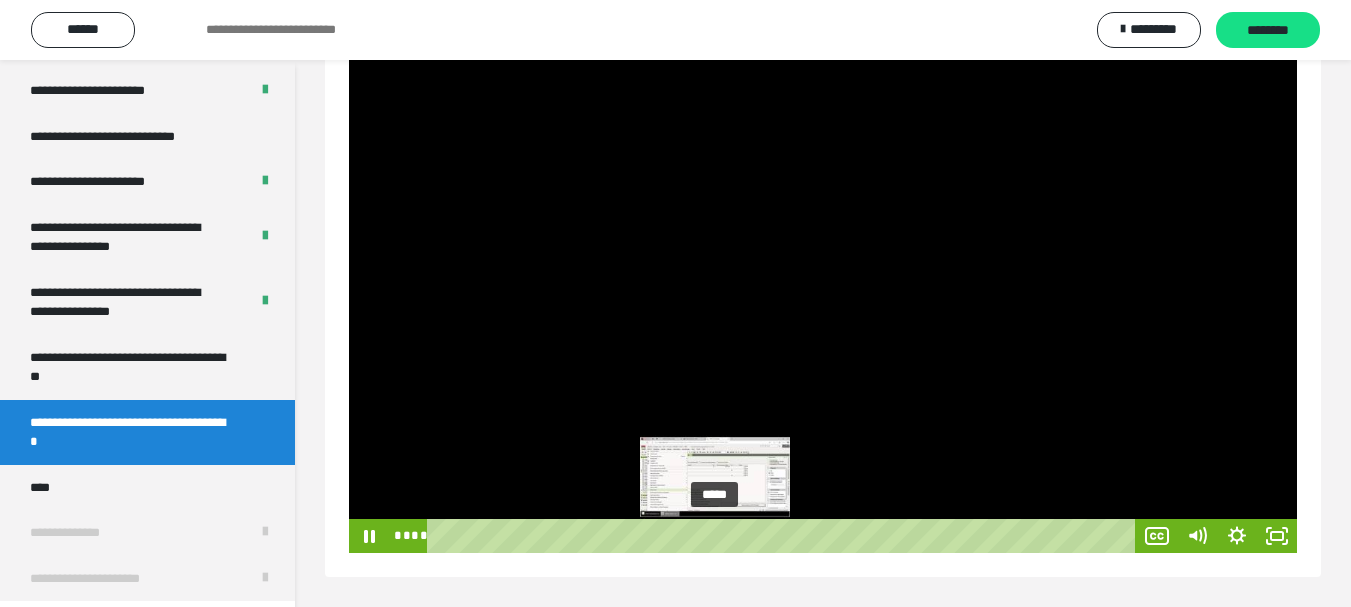 click on "*****" at bounding box center (784, 536) 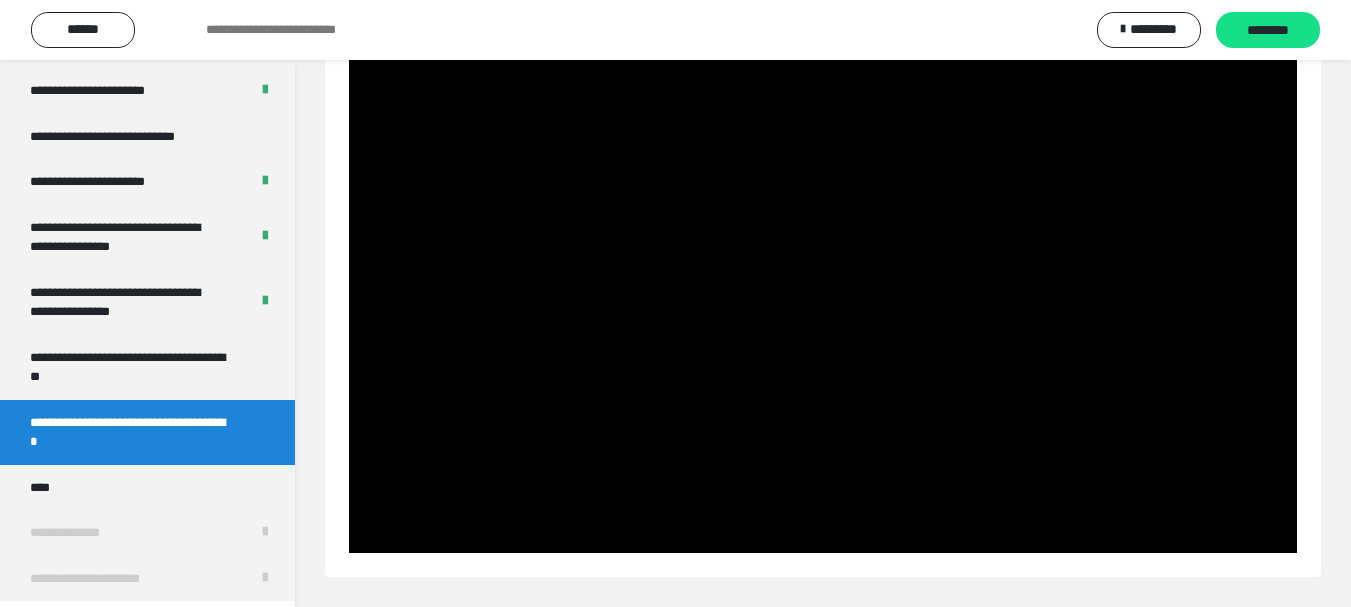 click on "*****" at bounding box center (784, 536) 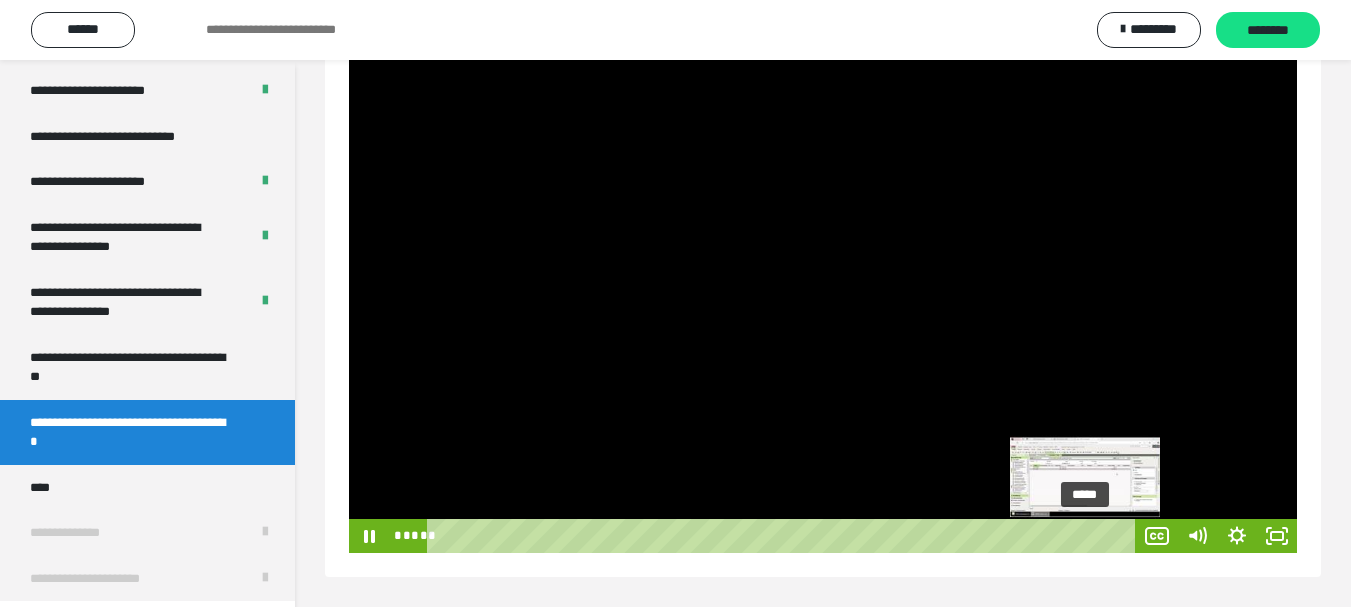 click on "*****" at bounding box center [784, 536] 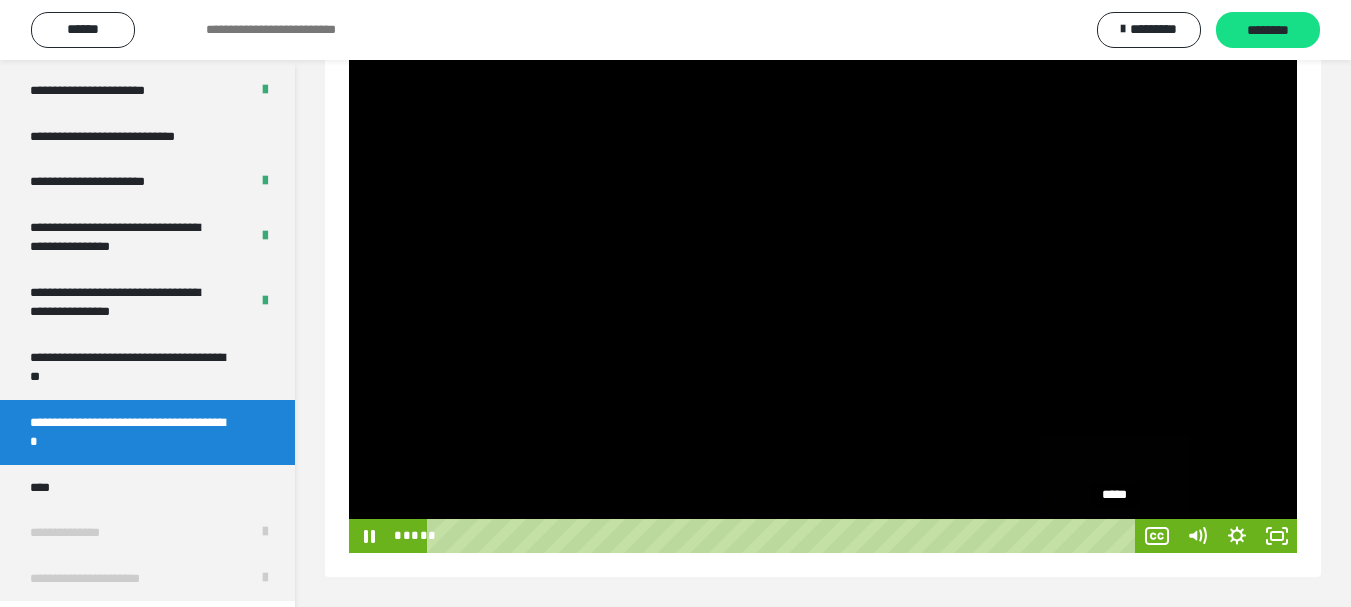 click on "*****" at bounding box center (784, 536) 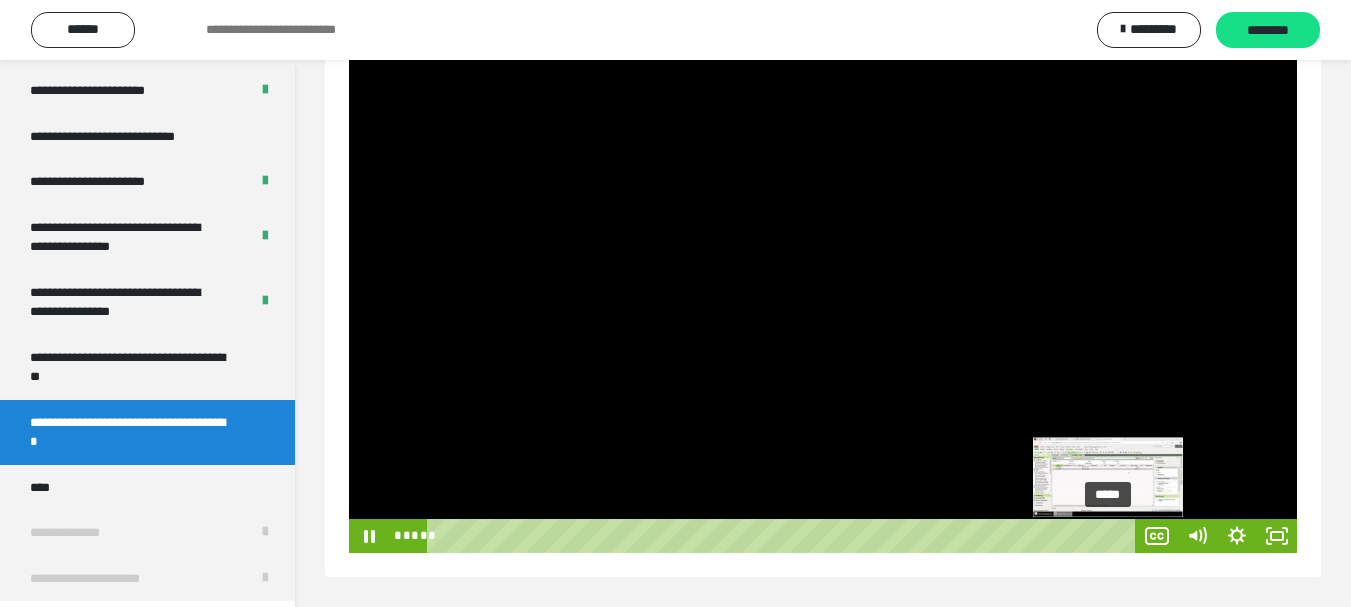 click at bounding box center (1115, 535) 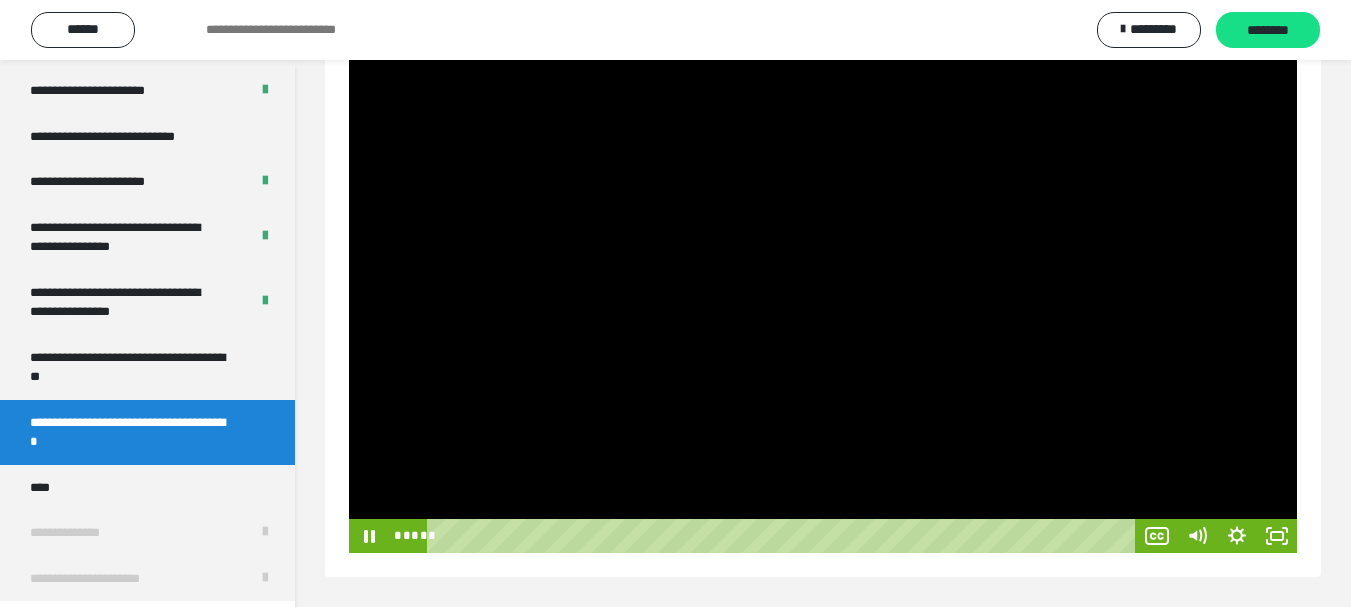 click at bounding box center (823, 286) 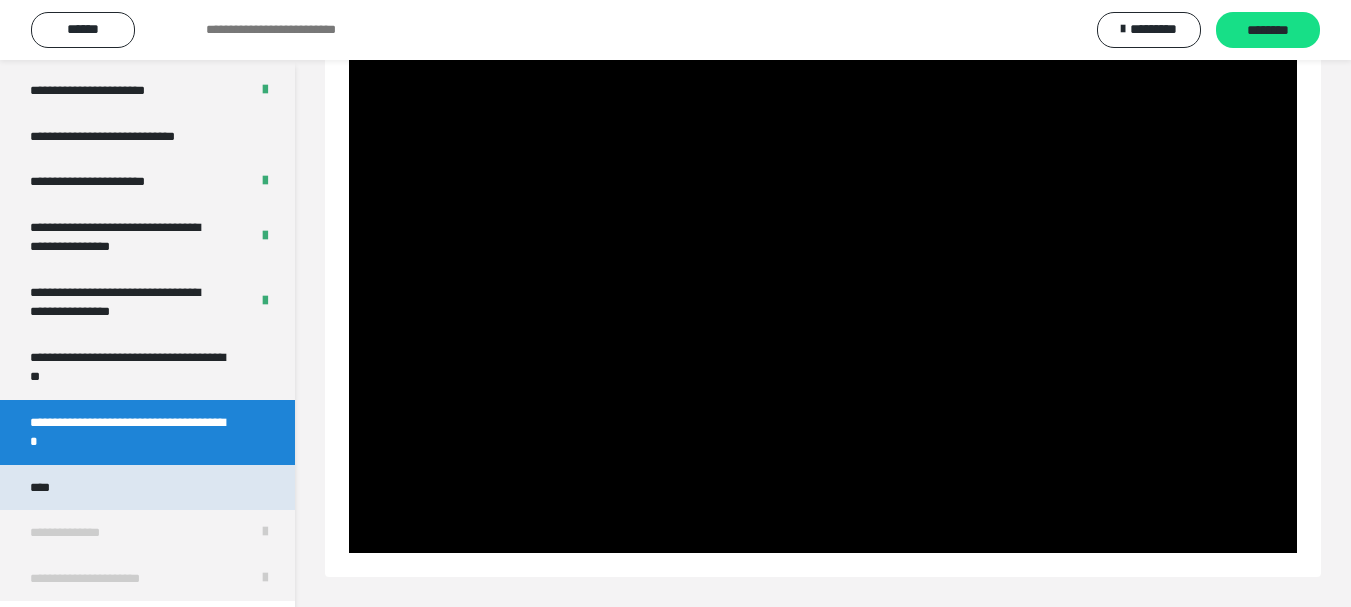 click on "****" at bounding box center (45, 488) 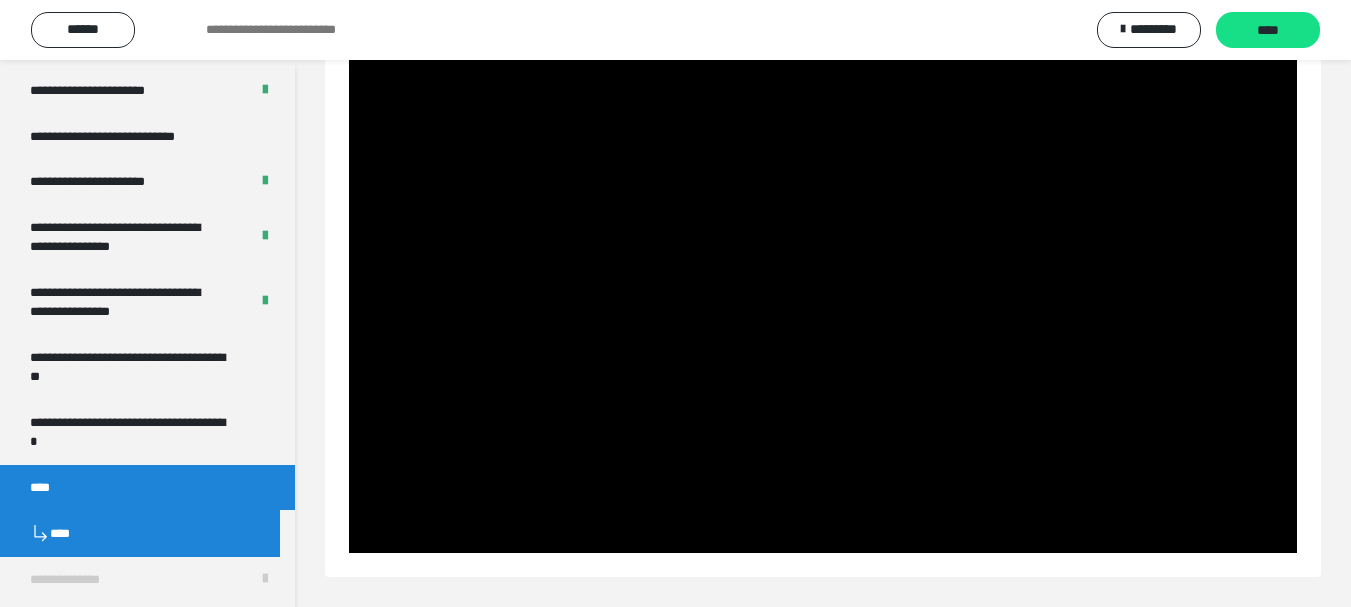 scroll, scrollTop: 60, scrollLeft: 0, axis: vertical 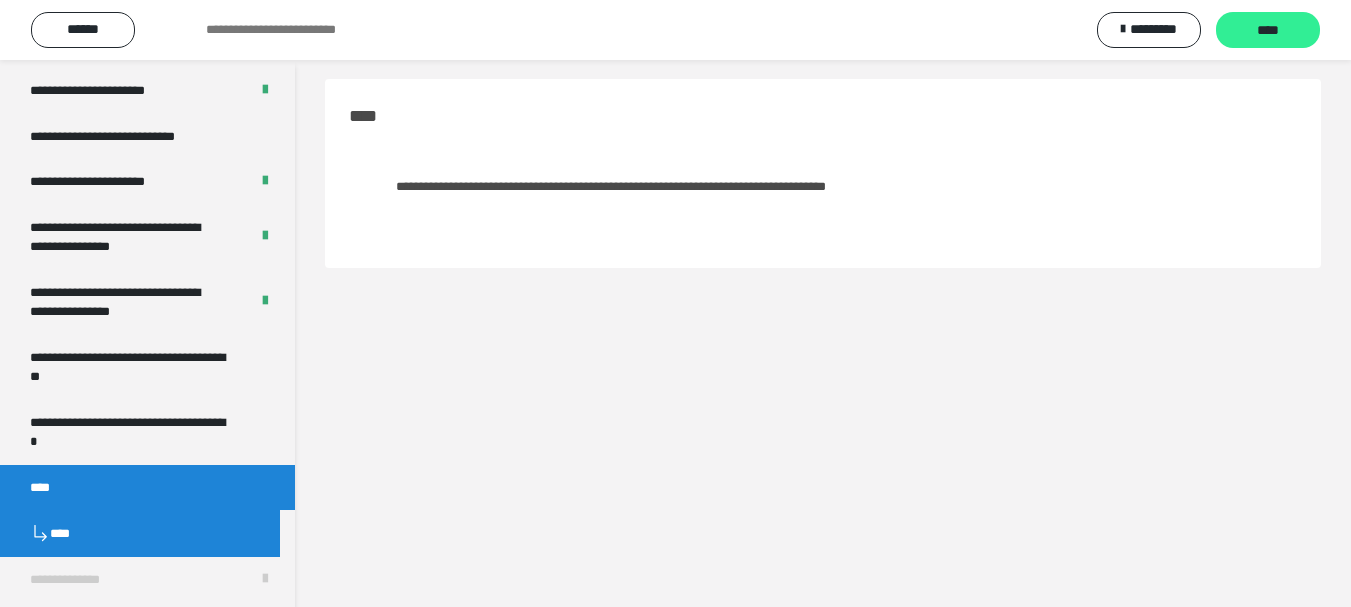 click on "****" at bounding box center [1268, 31] 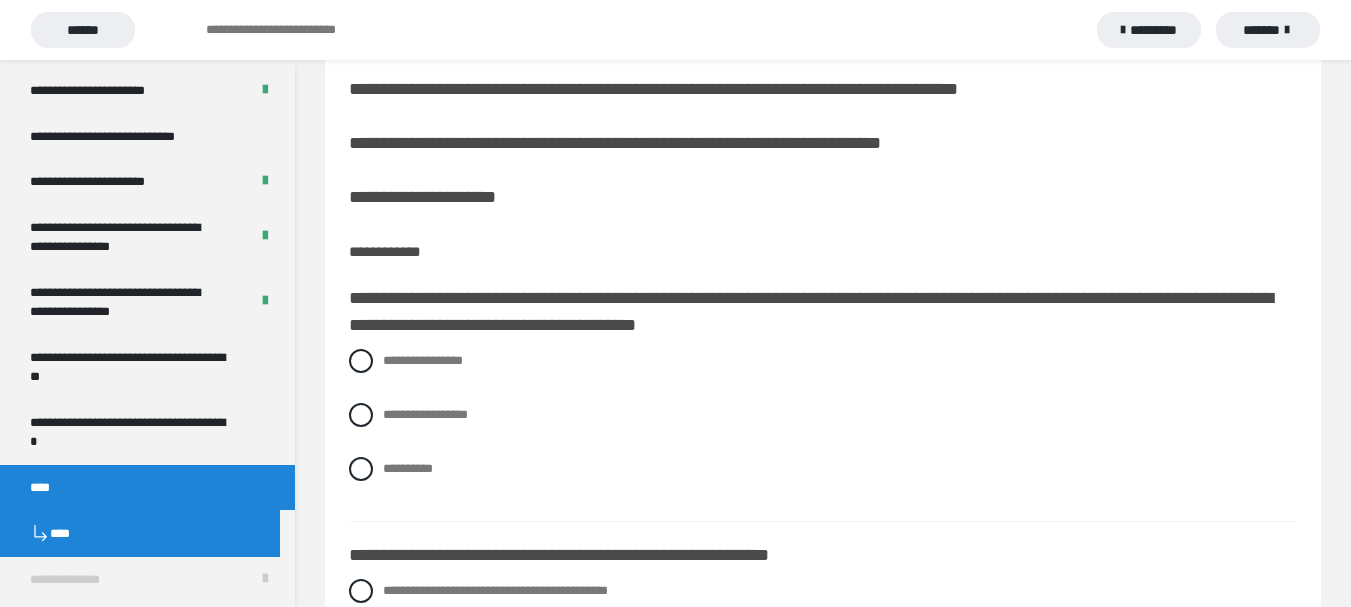 scroll, scrollTop: 145, scrollLeft: 0, axis: vertical 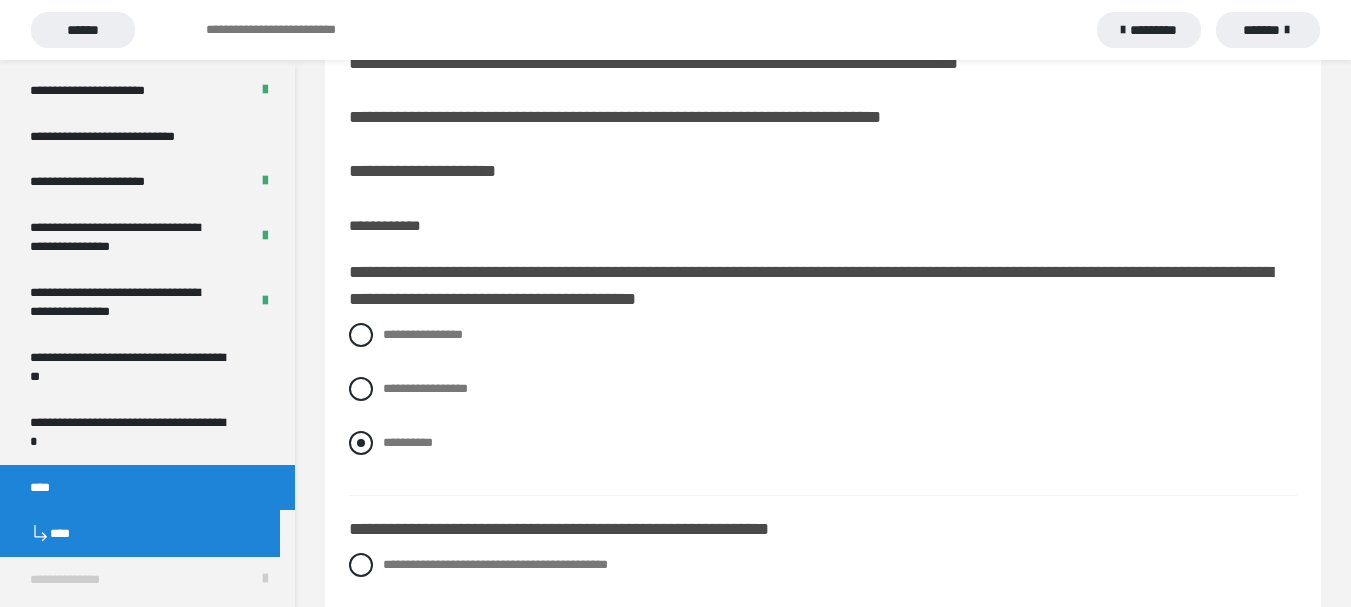 click at bounding box center (361, 443) 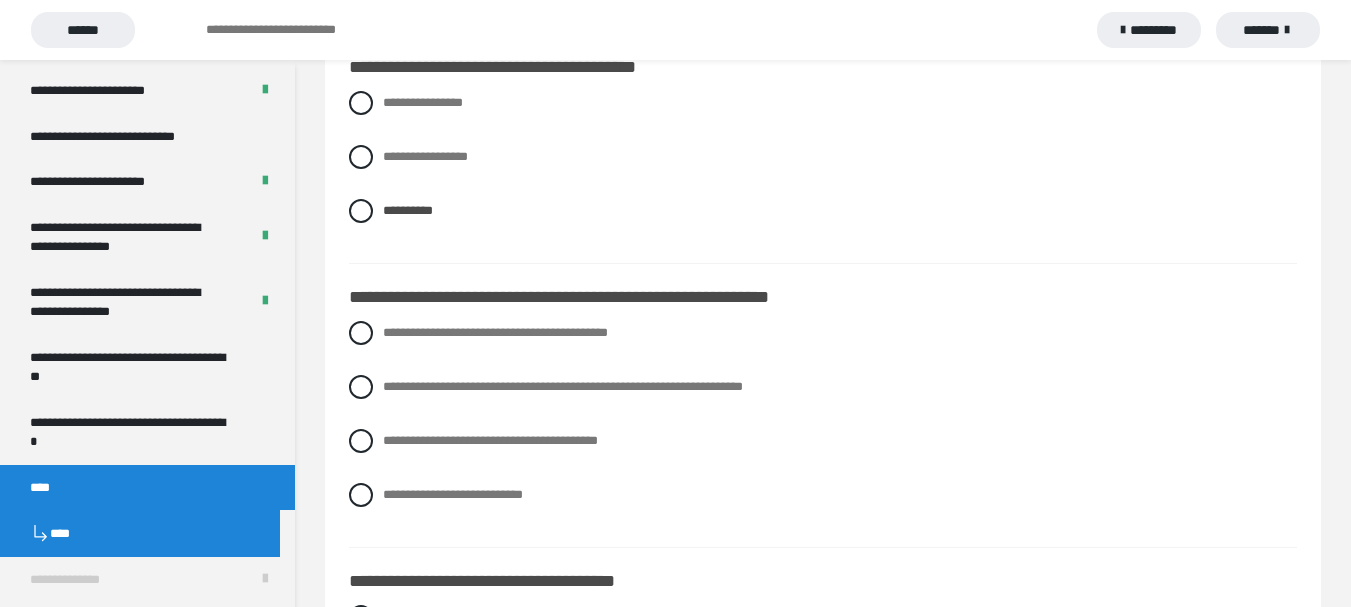 scroll, scrollTop: 385, scrollLeft: 0, axis: vertical 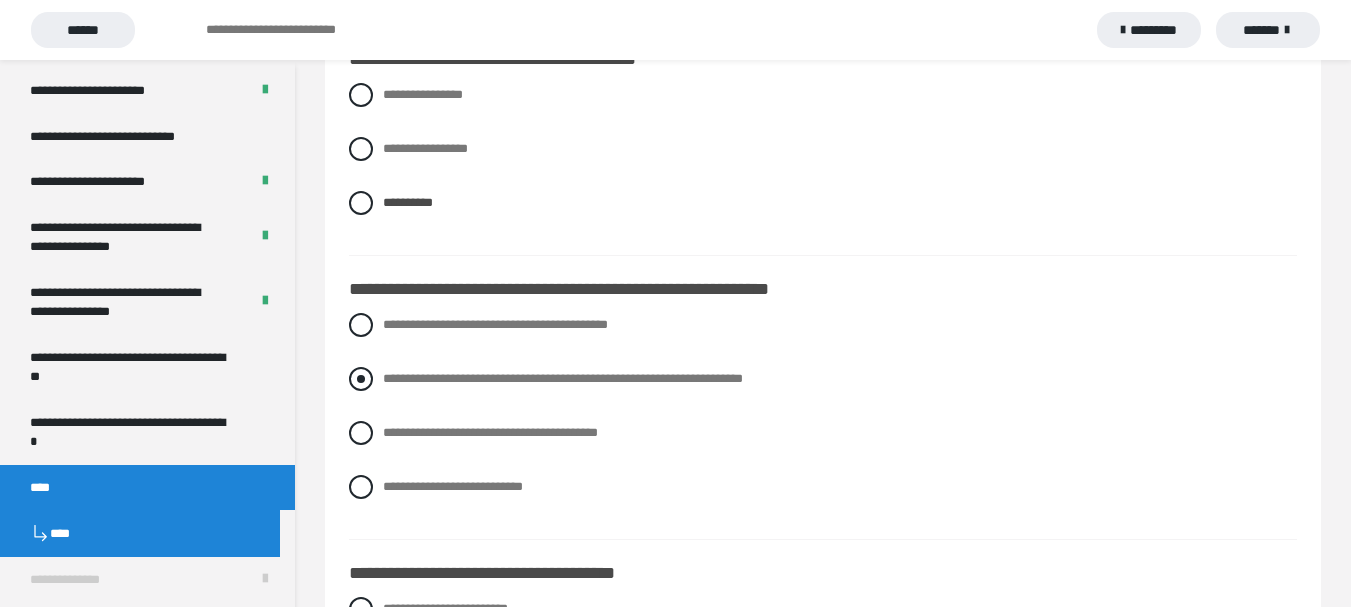 click at bounding box center [361, 379] 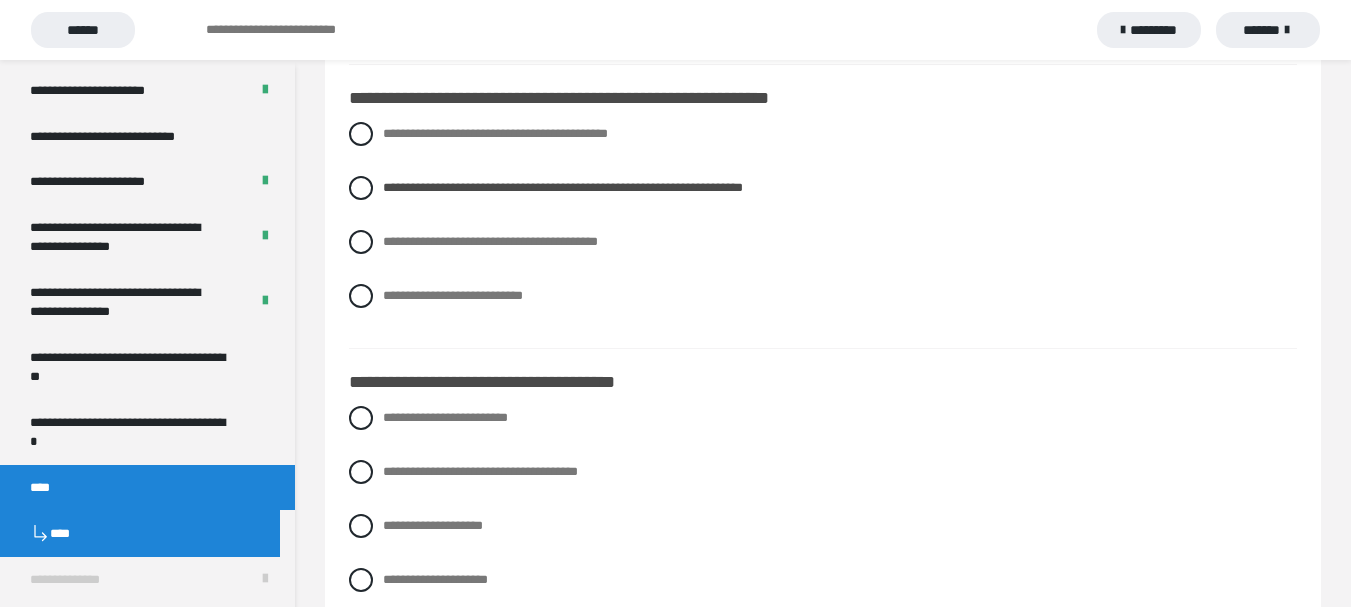 scroll, scrollTop: 585, scrollLeft: 0, axis: vertical 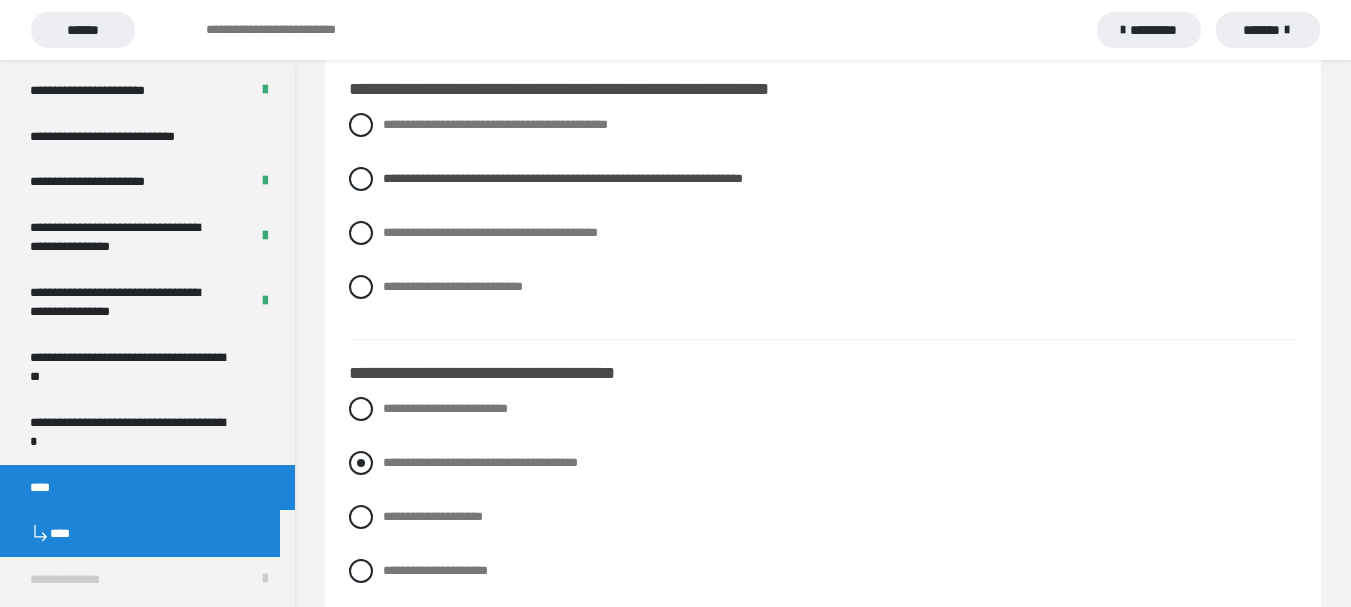 click at bounding box center [361, 463] 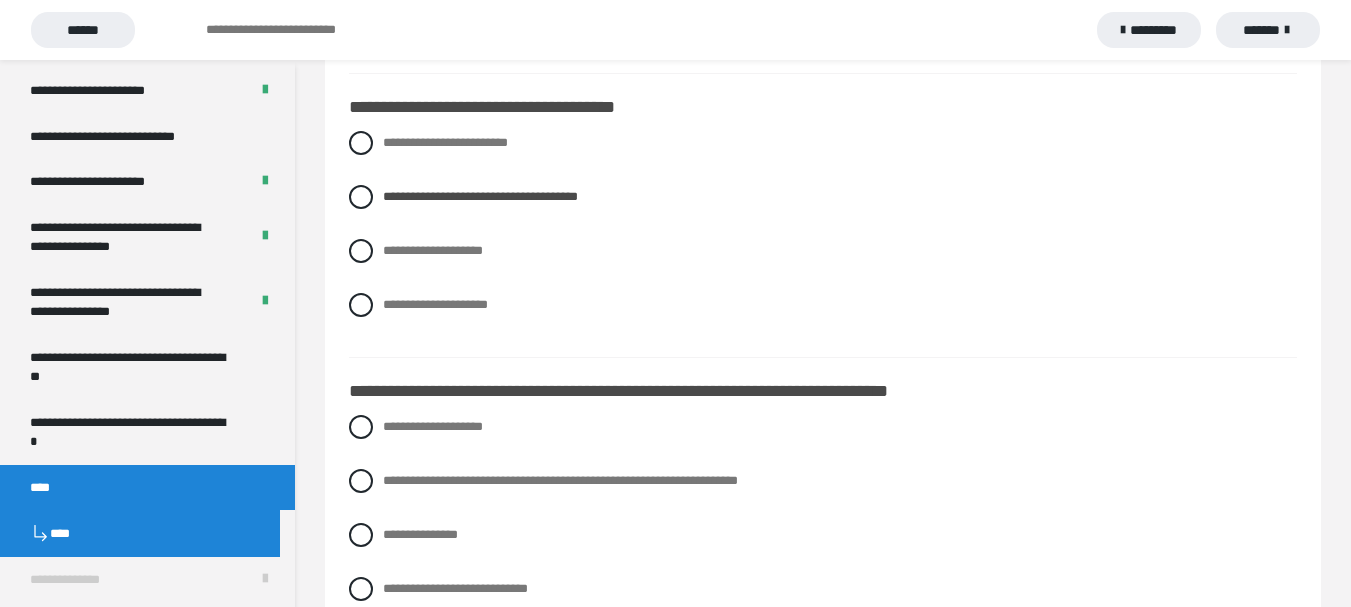 scroll, scrollTop: 865, scrollLeft: 0, axis: vertical 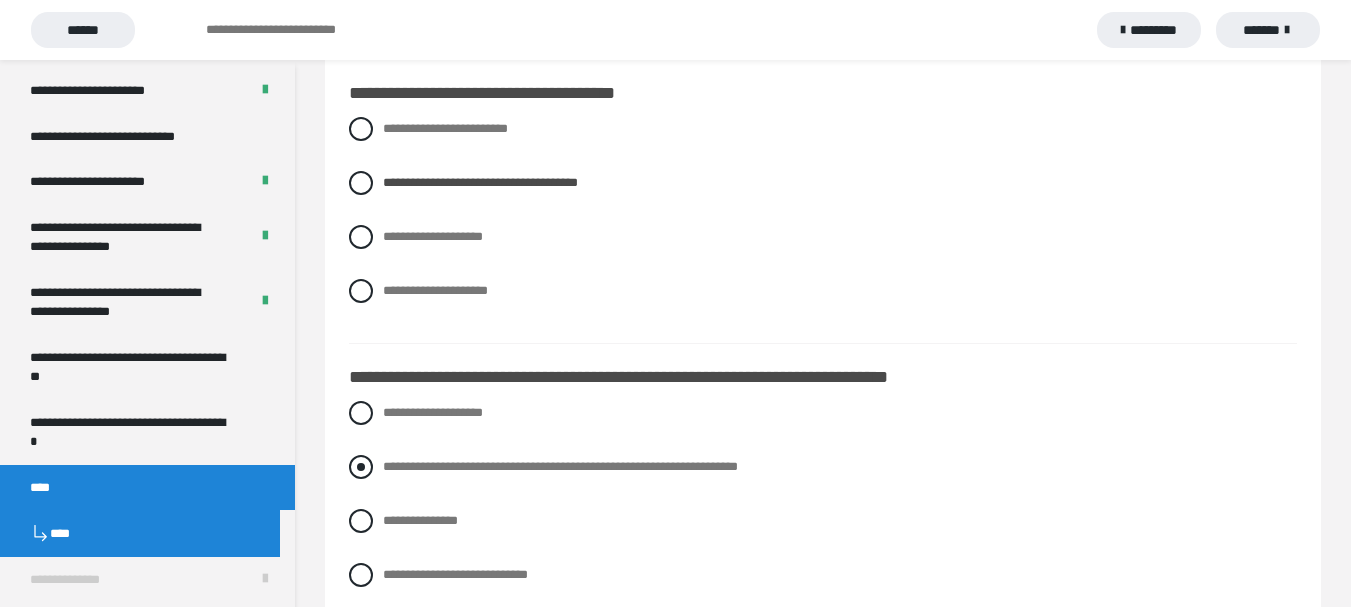 click on "**********" at bounding box center (560, 466) 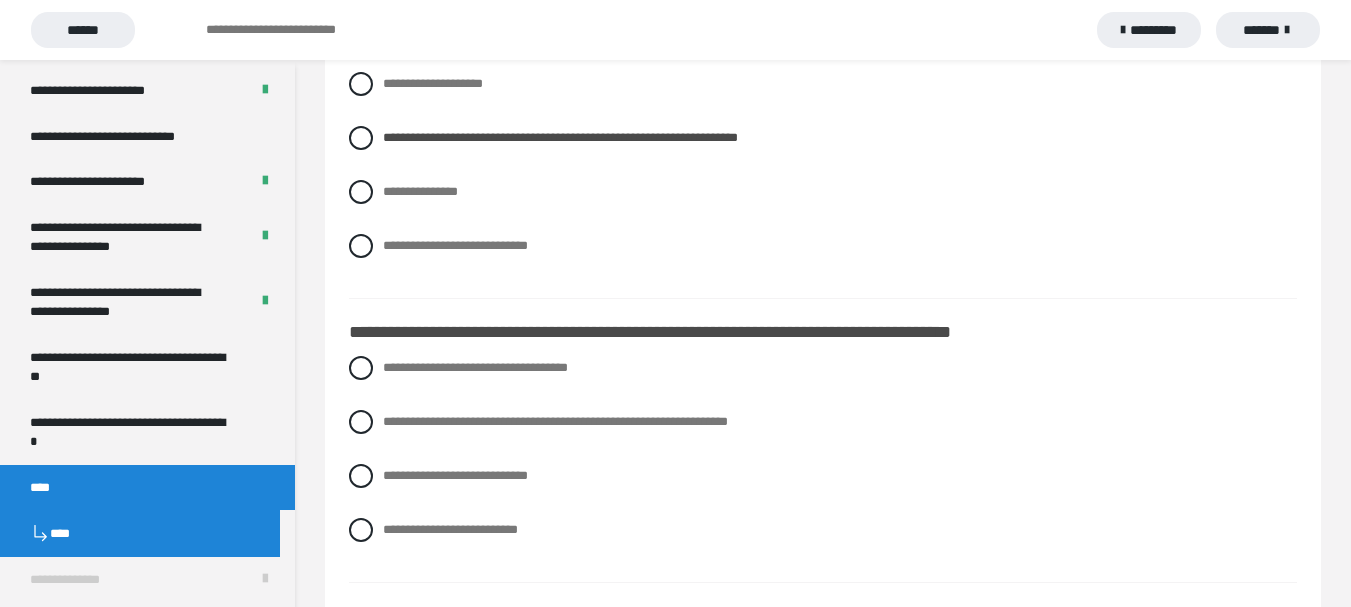 scroll, scrollTop: 1212, scrollLeft: 0, axis: vertical 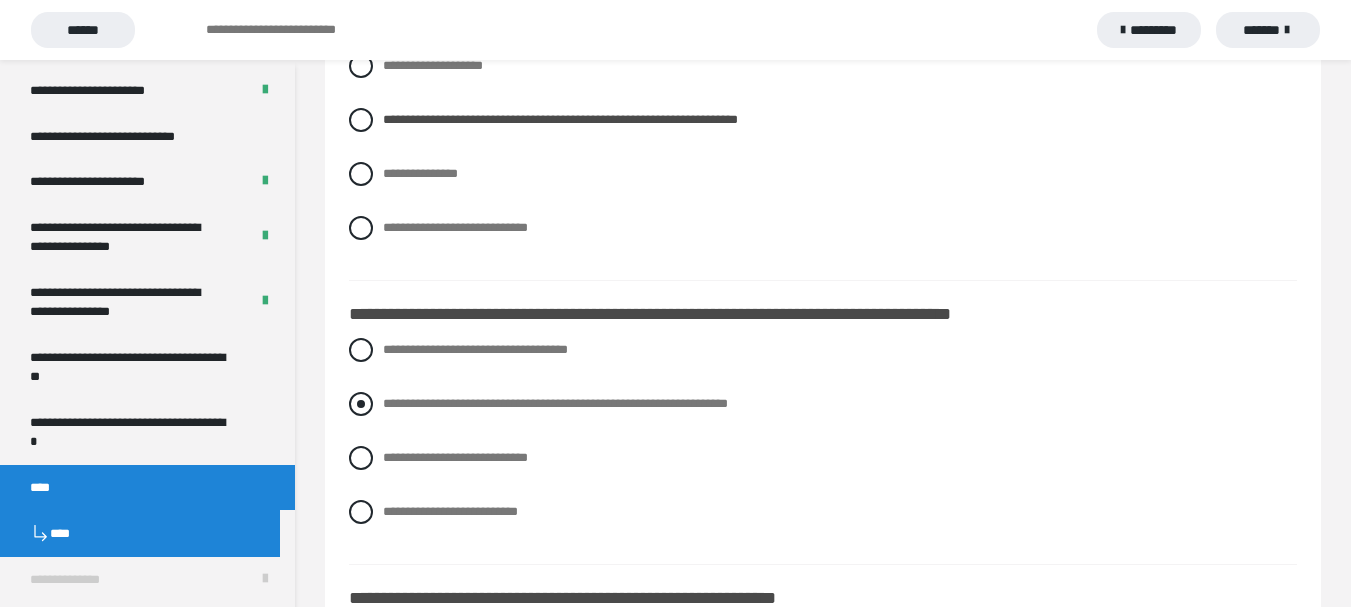click on "**********" at bounding box center [555, 403] 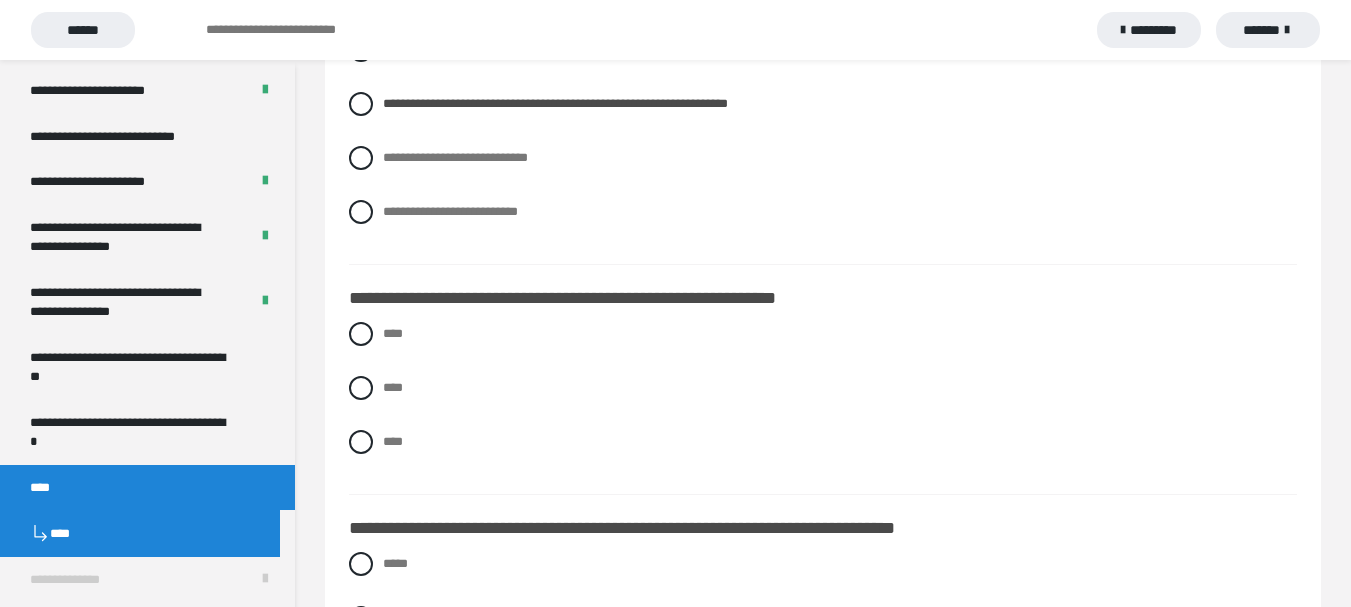 scroll, scrollTop: 1520, scrollLeft: 0, axis: vertical 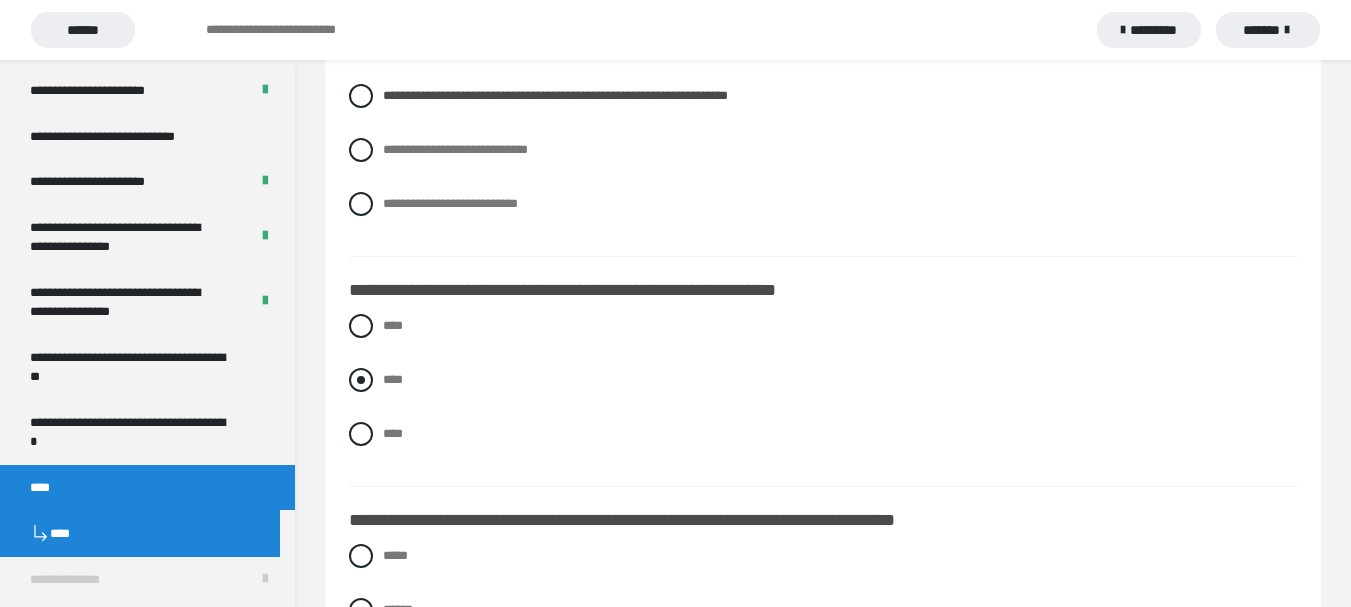 click on "****" at bounding box center (393, 379) 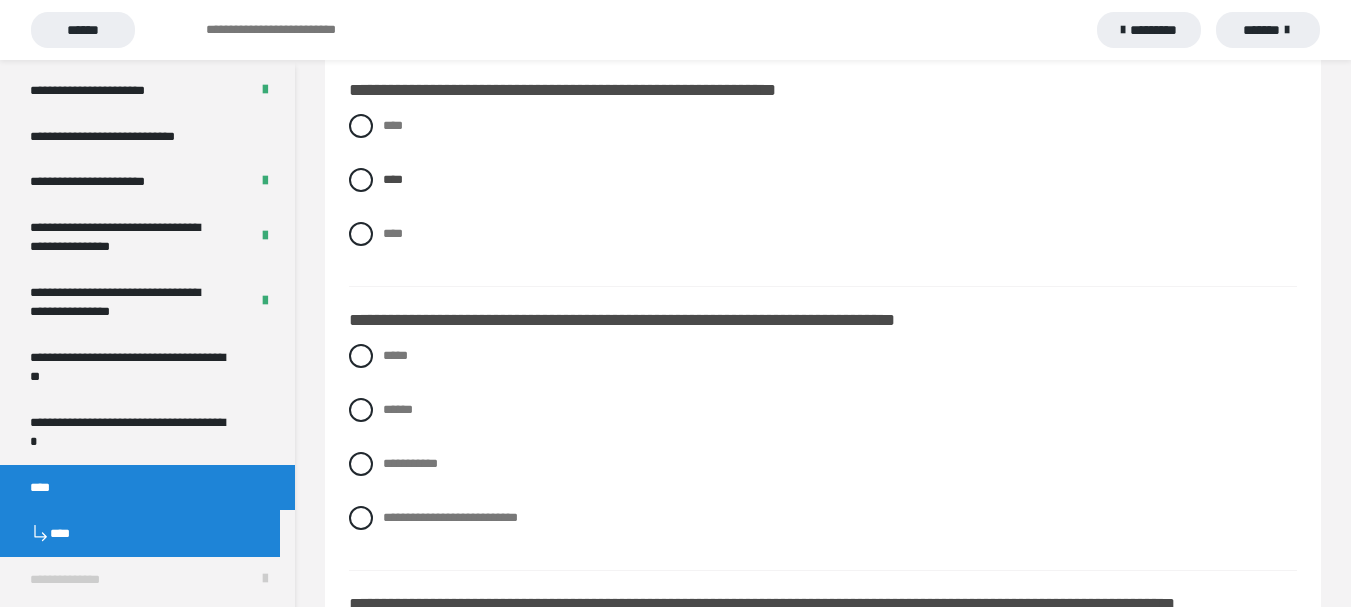 scroll, scrollTop: 1760, scrollLeft: 0, axis: vertical 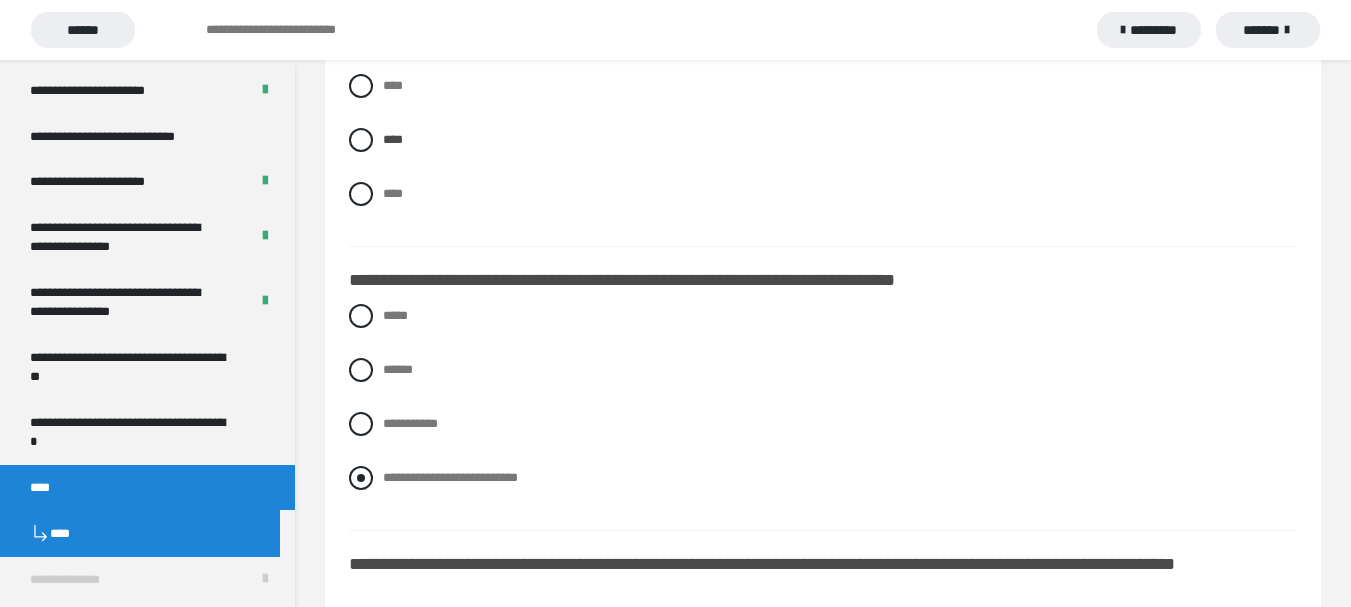 click on "**********" at bounding box center [450, 477] 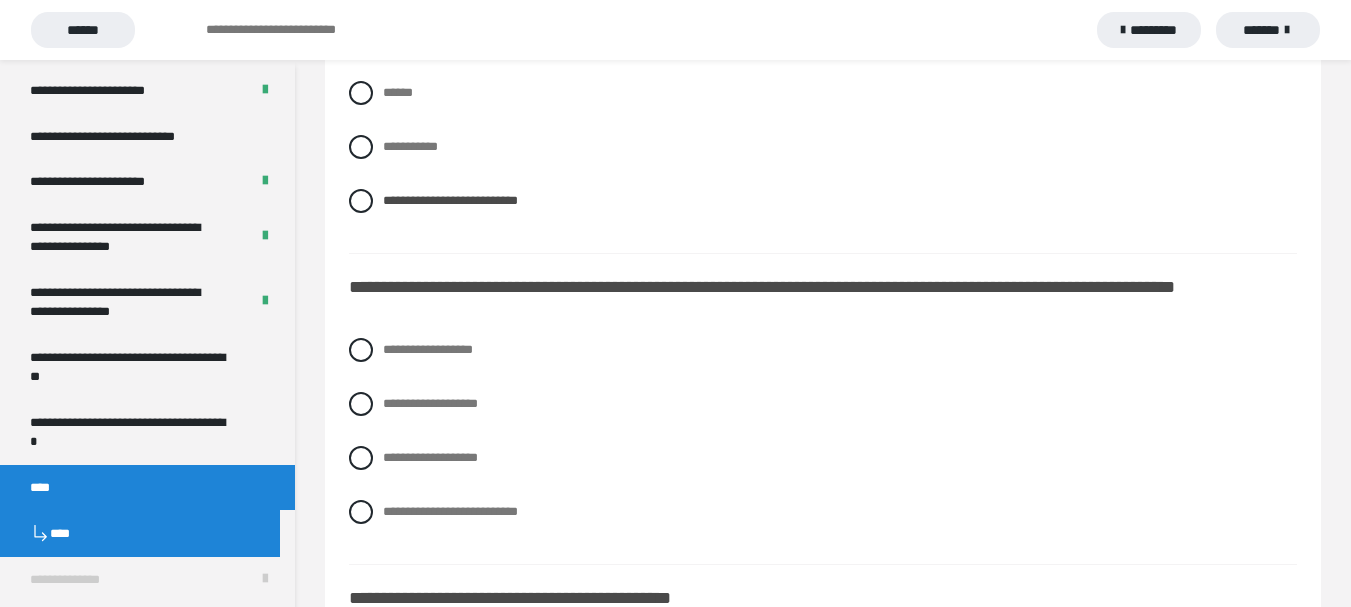scroll, scrollTop: 2040, scrollLeft: 0, axis: vertical 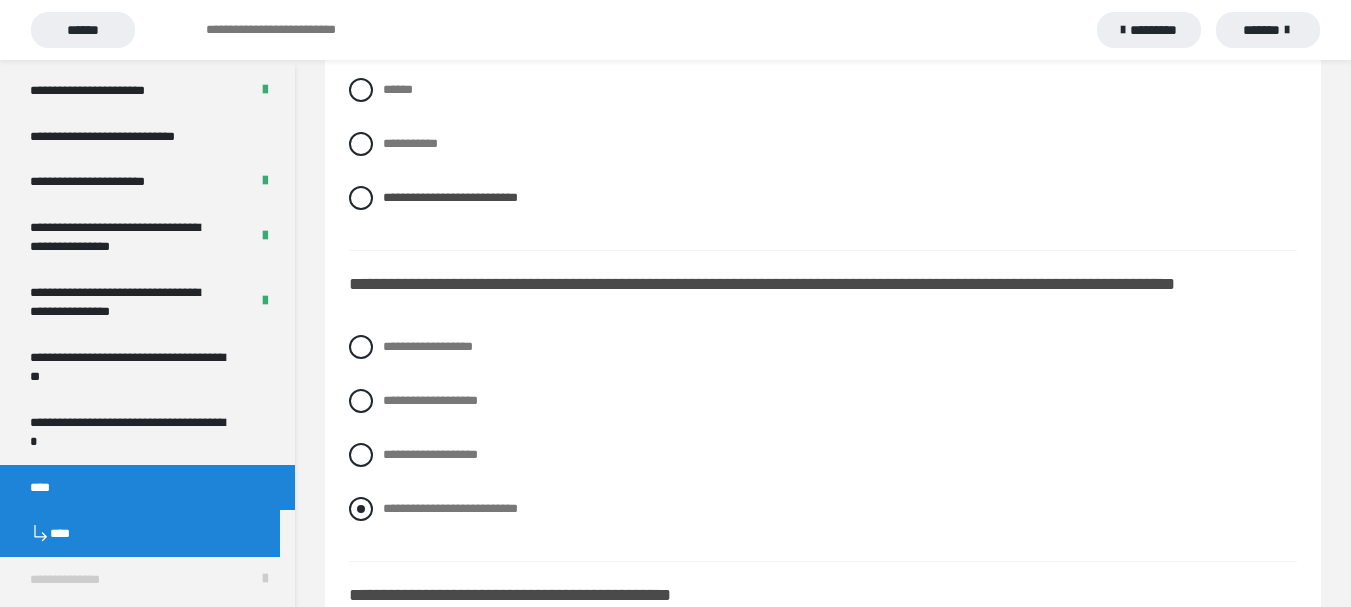 click at bounding box center (361, 509) 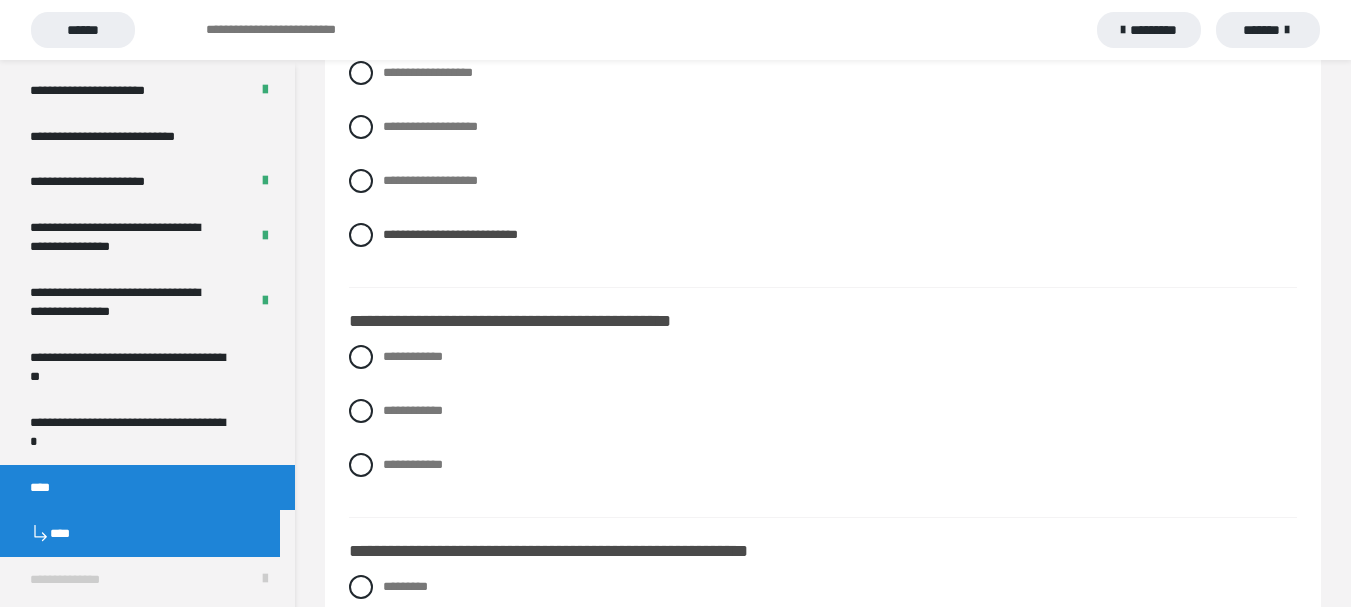scroll, scrollTop: 2320, scrollLeft: 0, axis: vertical 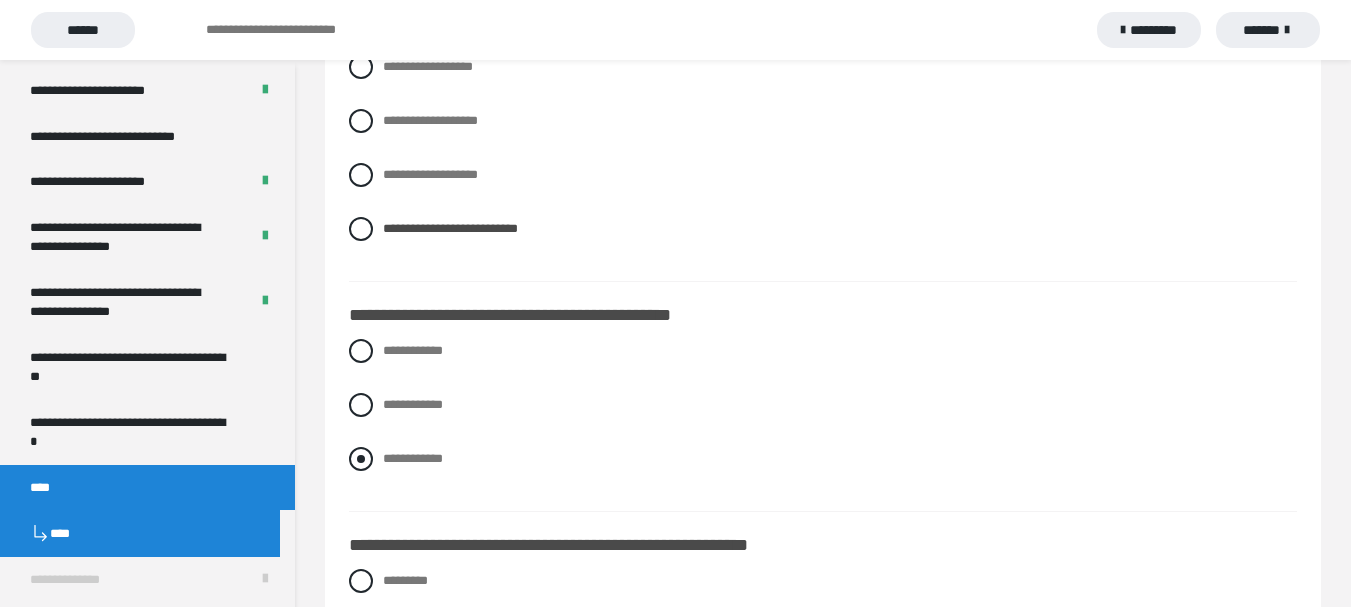 click on "**********" at bounding box center (413, 458) 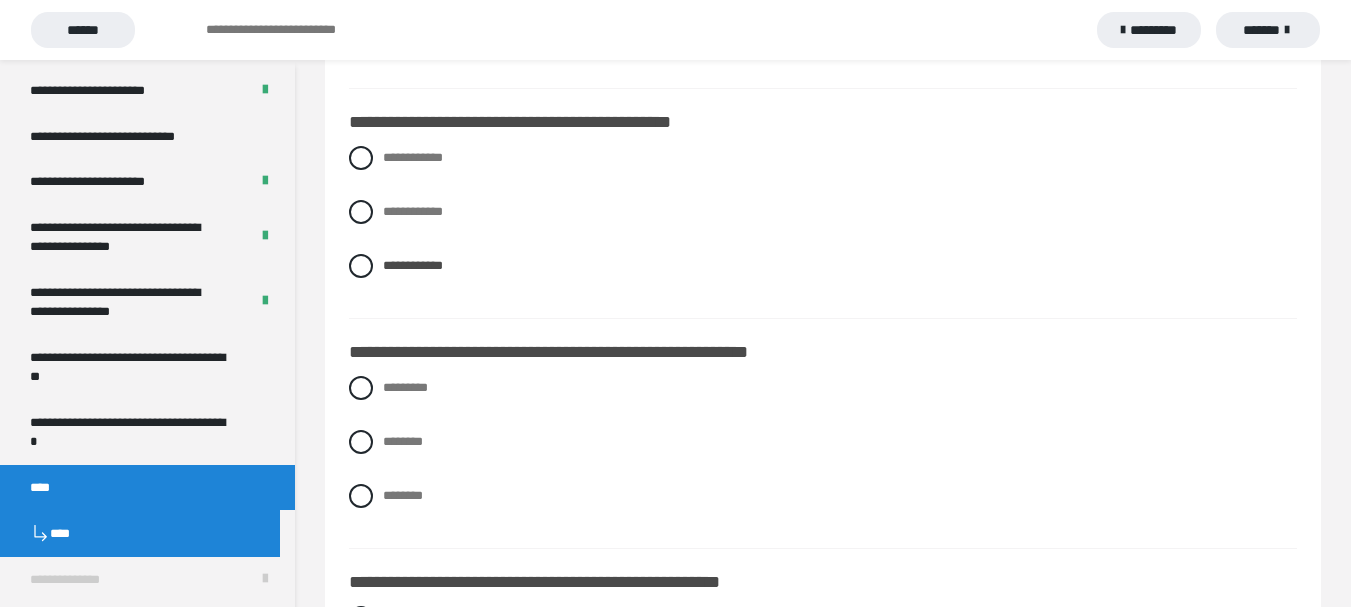 scroll, scrollTop: 2520, scrollLeft: 0, axis: vertical 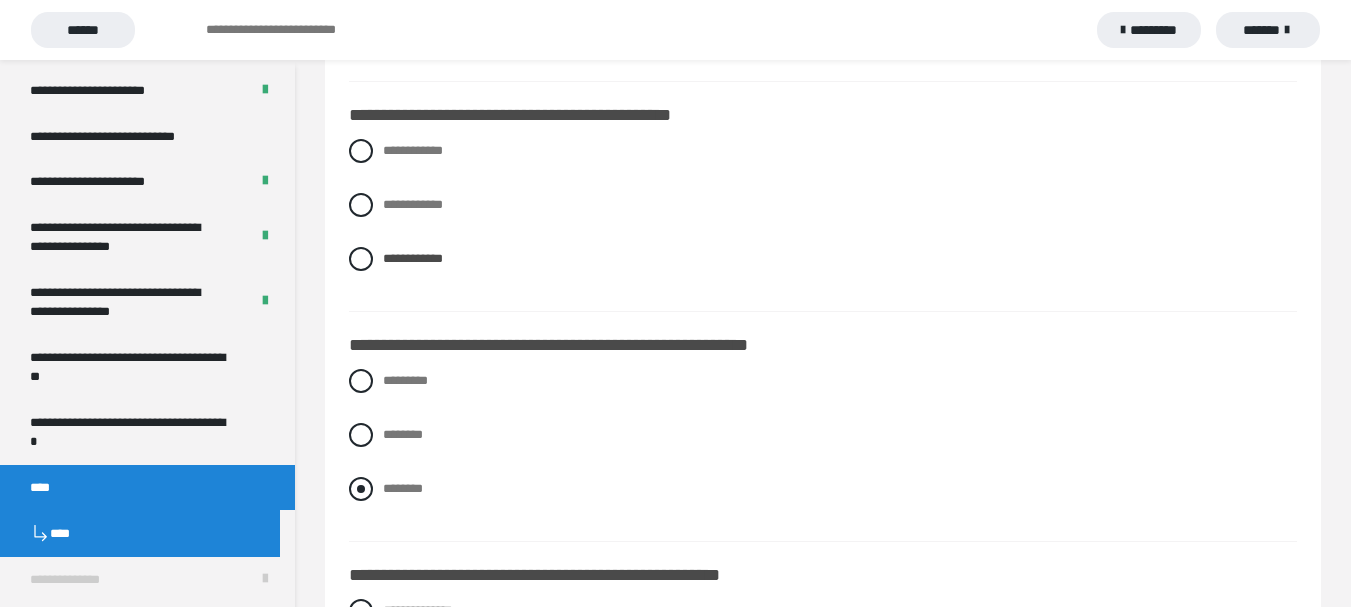 click on "********" at bounding box center (403, 488) 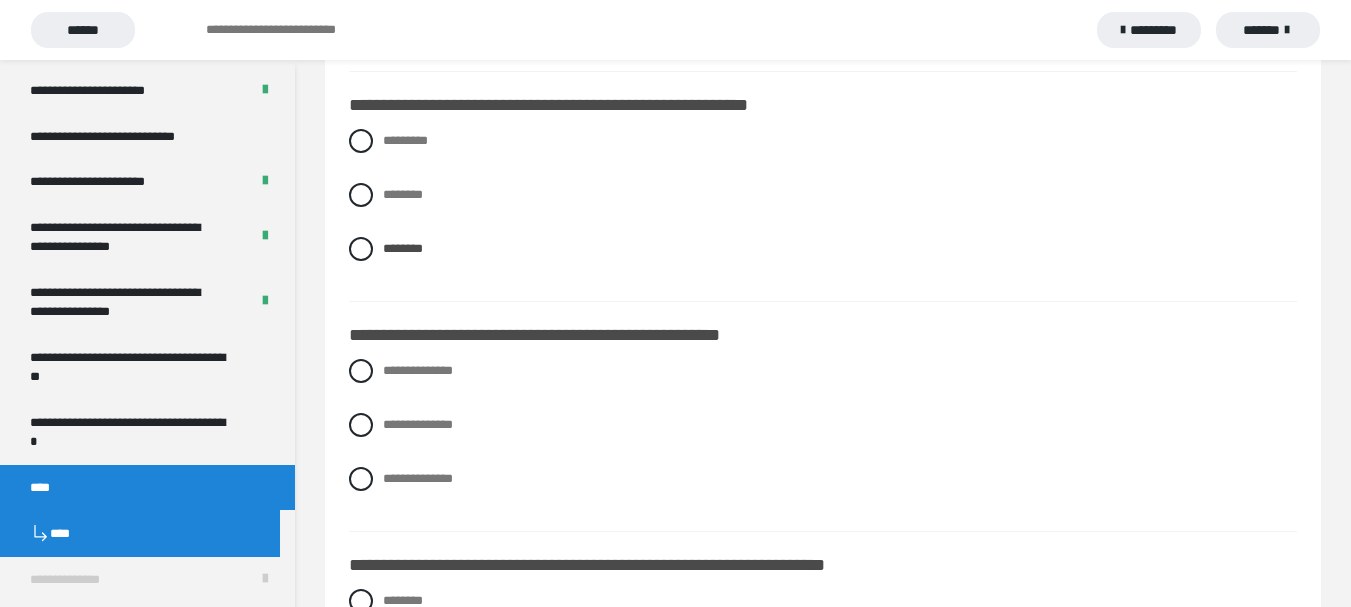 scroll, scrollTop: 2800, scrollLeft: 0, axis: vertical 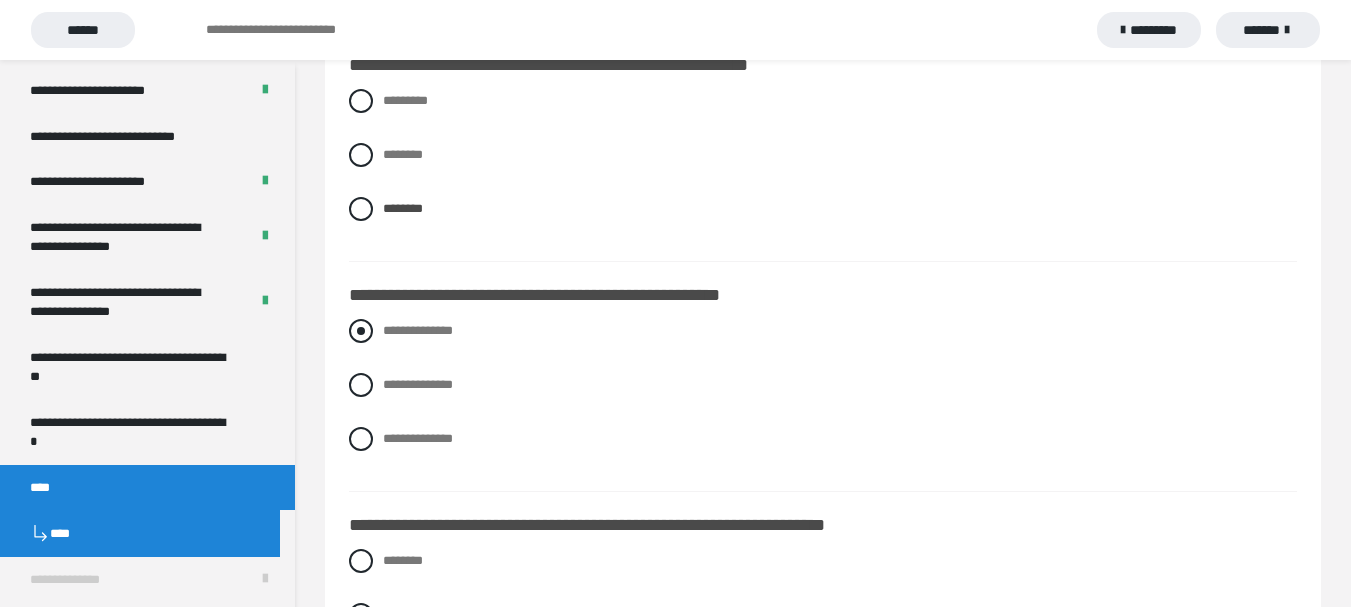 click on "**********" at bounding box center (418, 330) 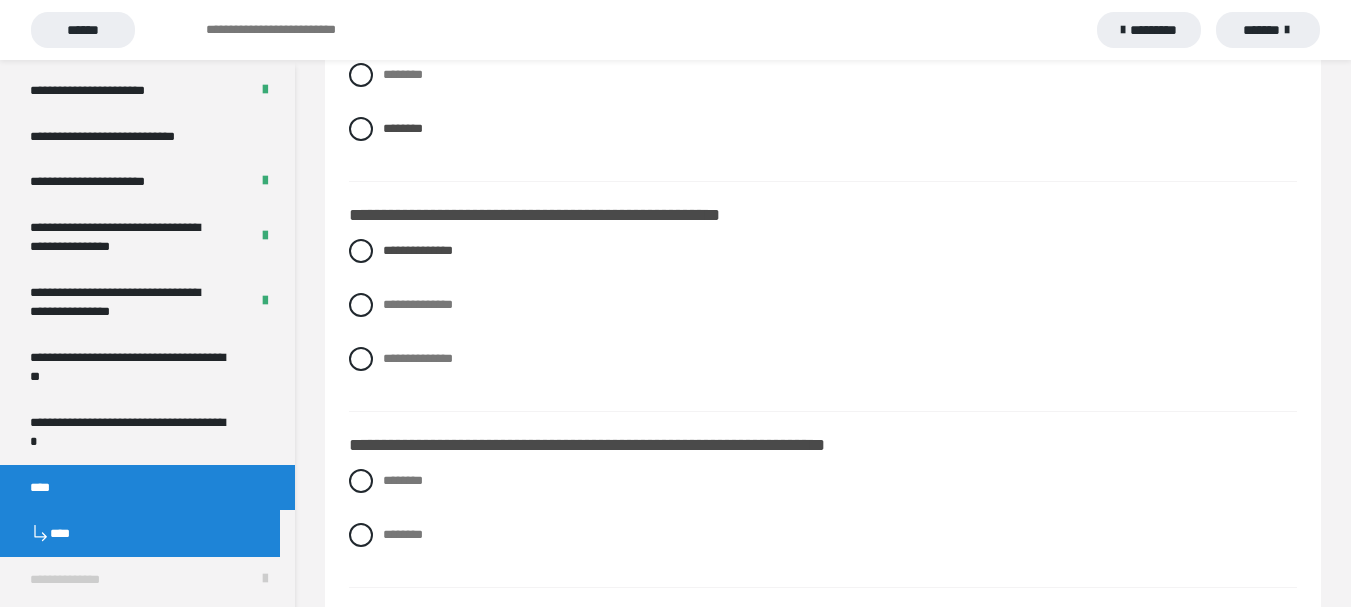 scroll, scrollTop: 2920, scrollLeft: 0, axis: vertical 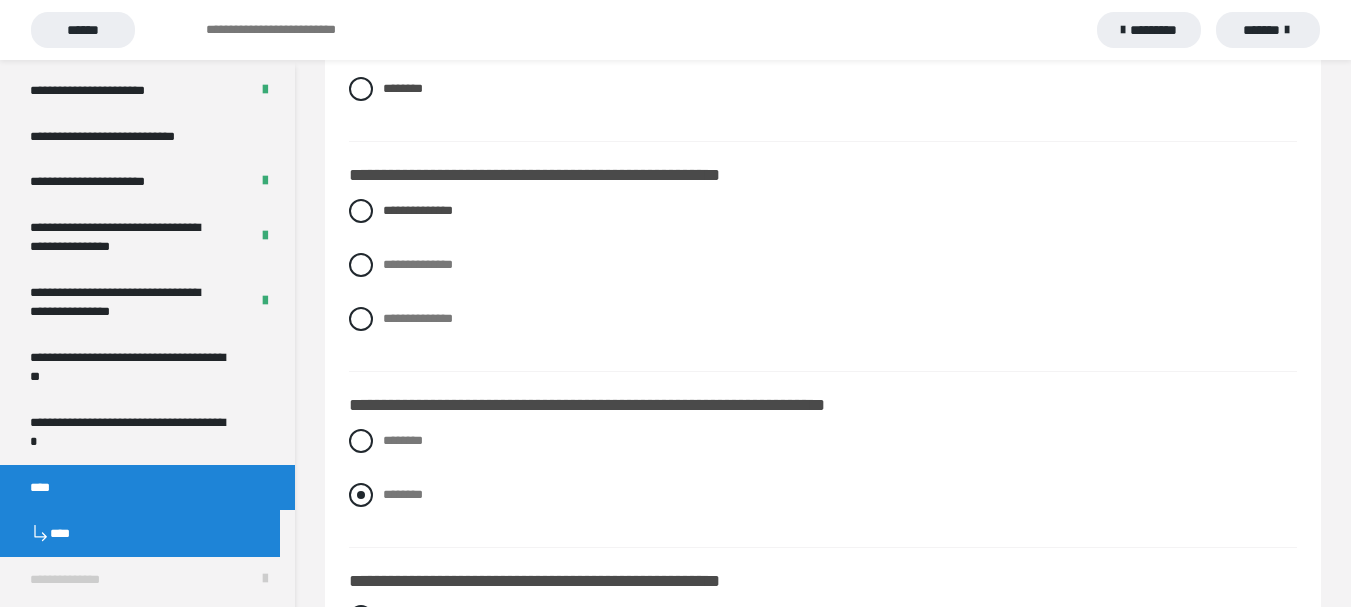 click on "********" at bounding box center [403, 494] 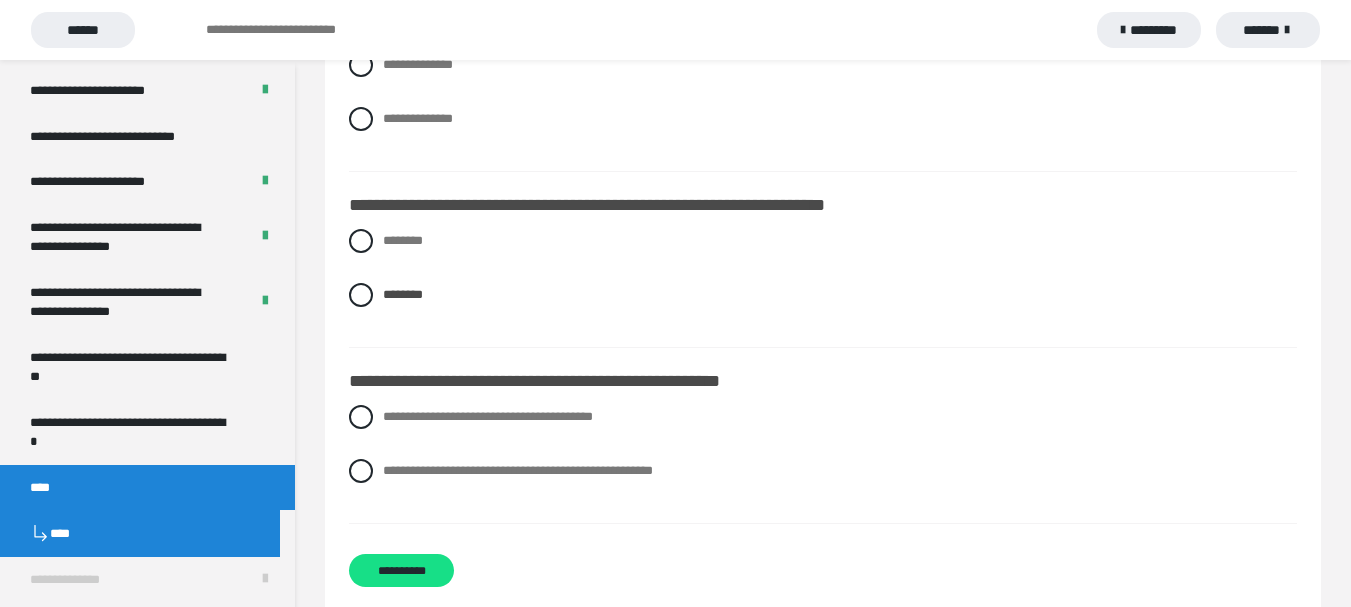 scroll, scrollTop: 3154, scrollLeft: 0, axis: vertical 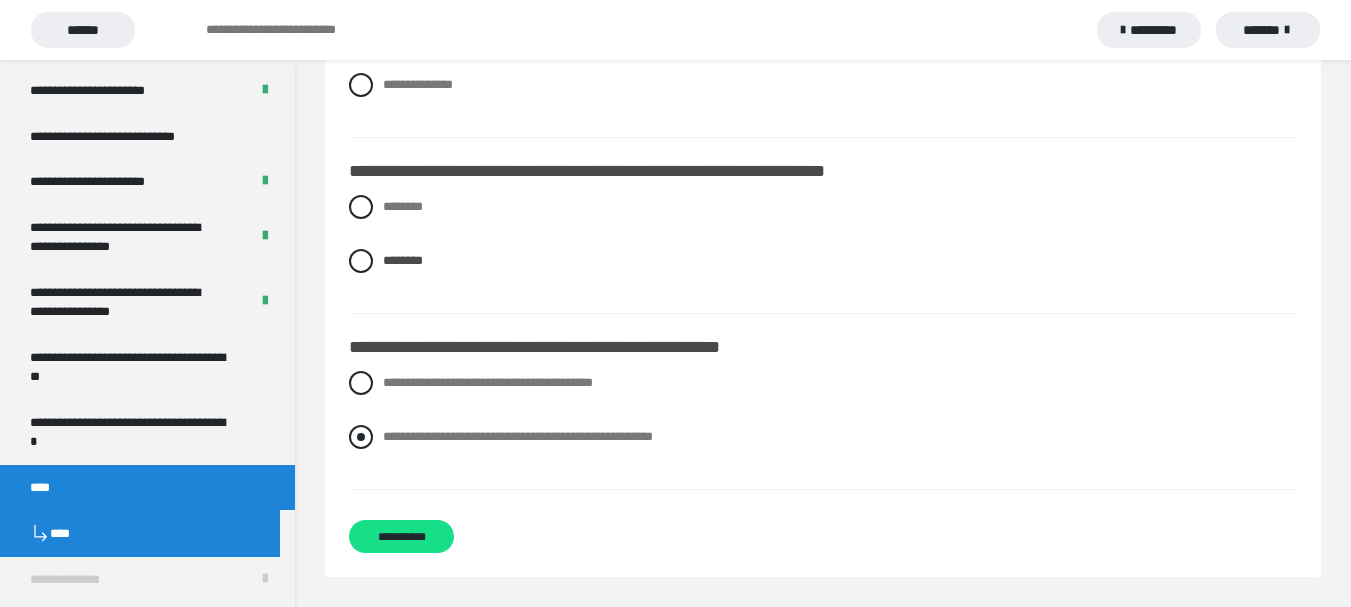 click on "**********" at bounding box center (518, 436) 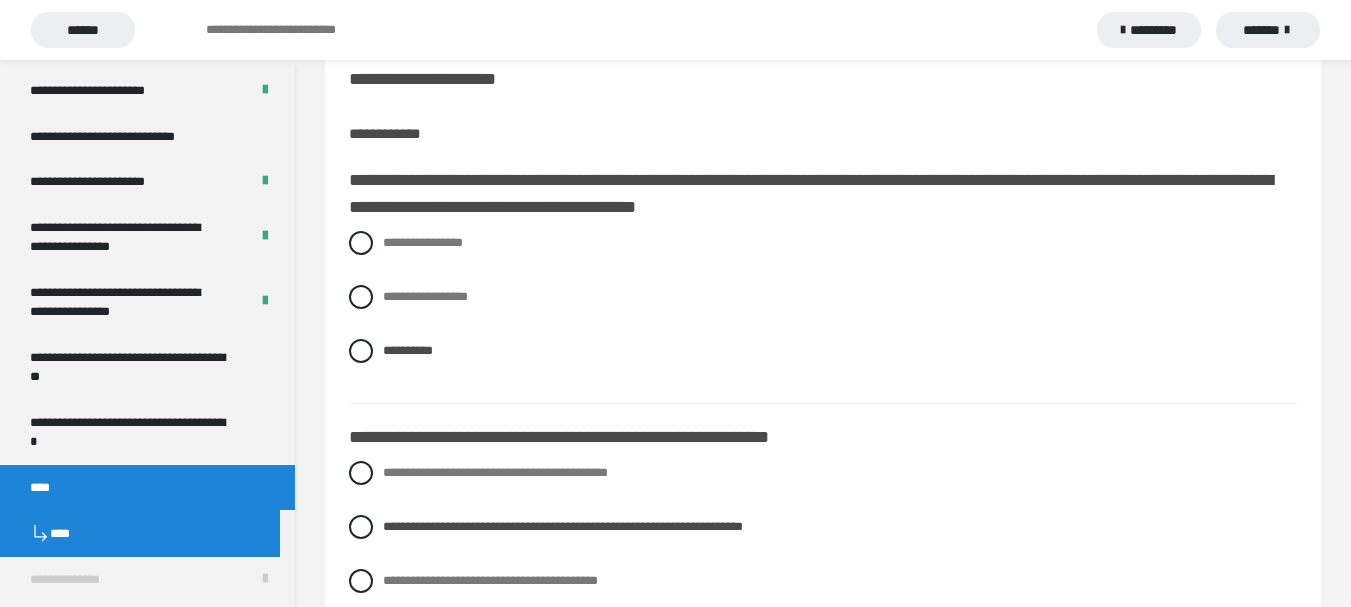 scroll, scrollTop: 244, scrollLeft: 0, axis: vertical 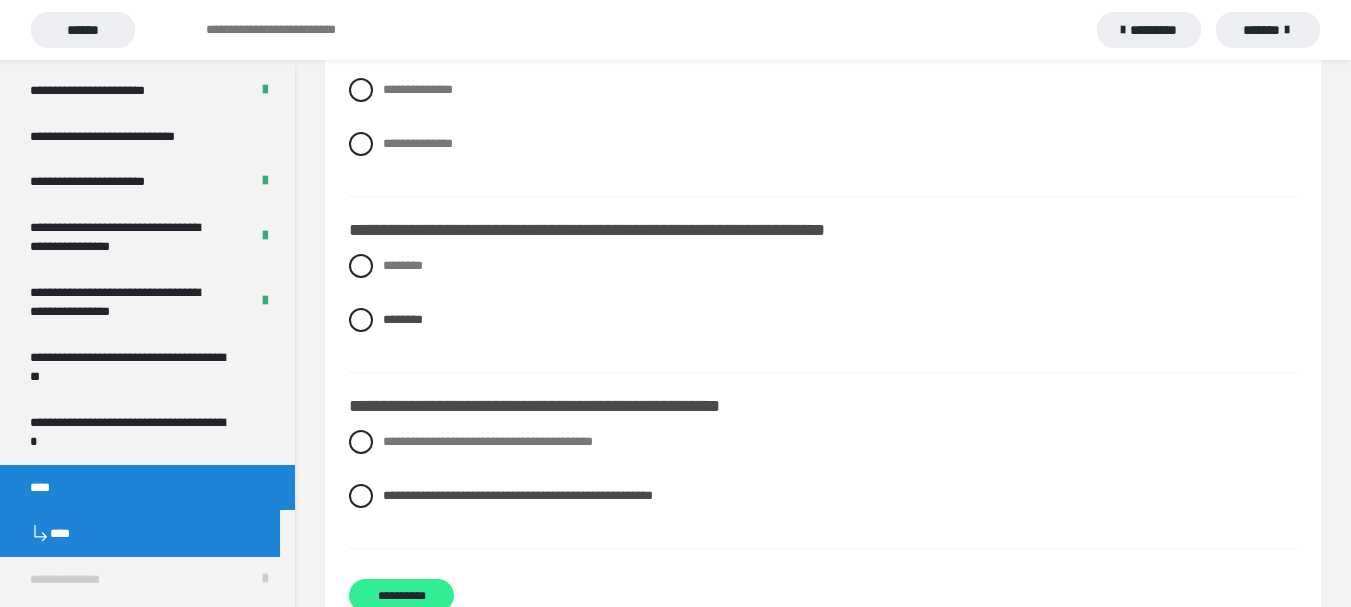 click on "**********" at bounding box center [401, 595] 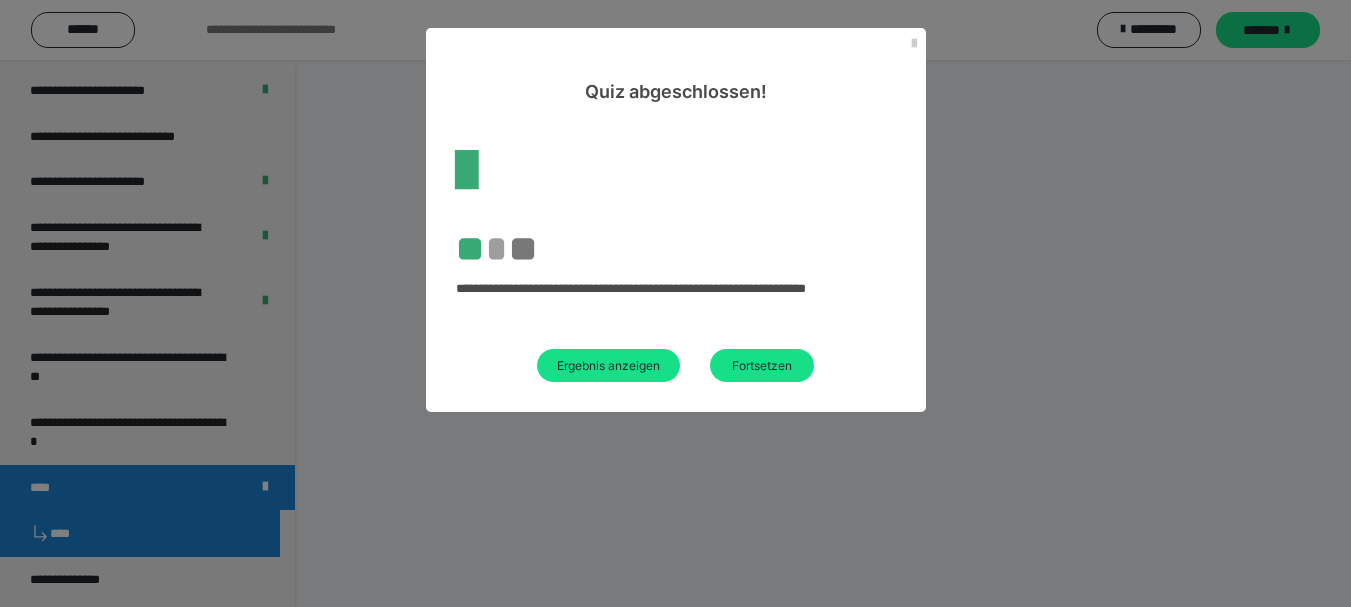 scroll, scrollTop: 60, scrollLeft: 0, axis: vertical 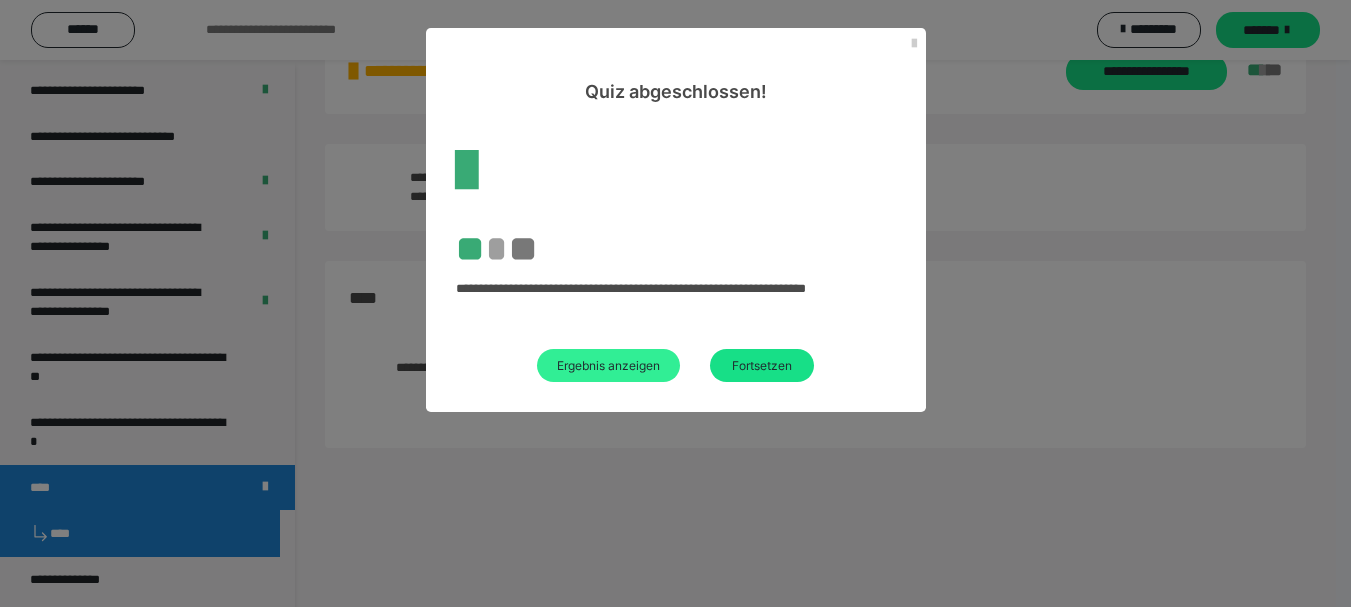 click on "Ergebnis anzeigen" at bounding box center (608, 365) 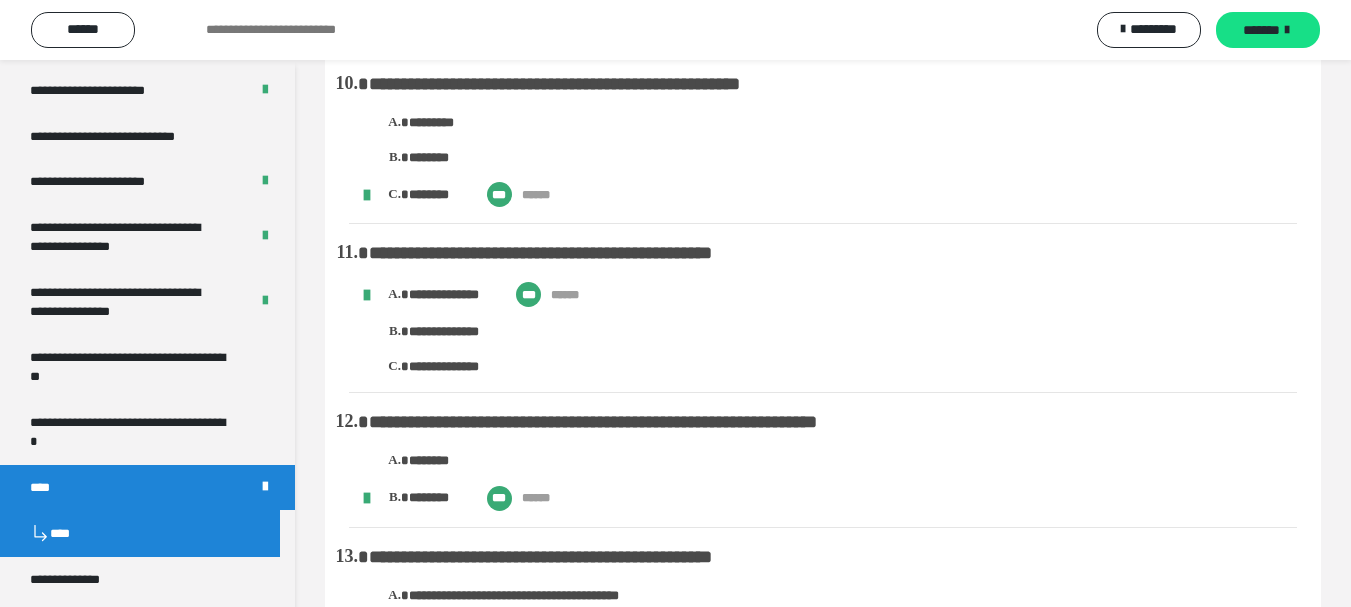 scroll, scrollTop: 2240, scrollLeft: 0, axis: vertical 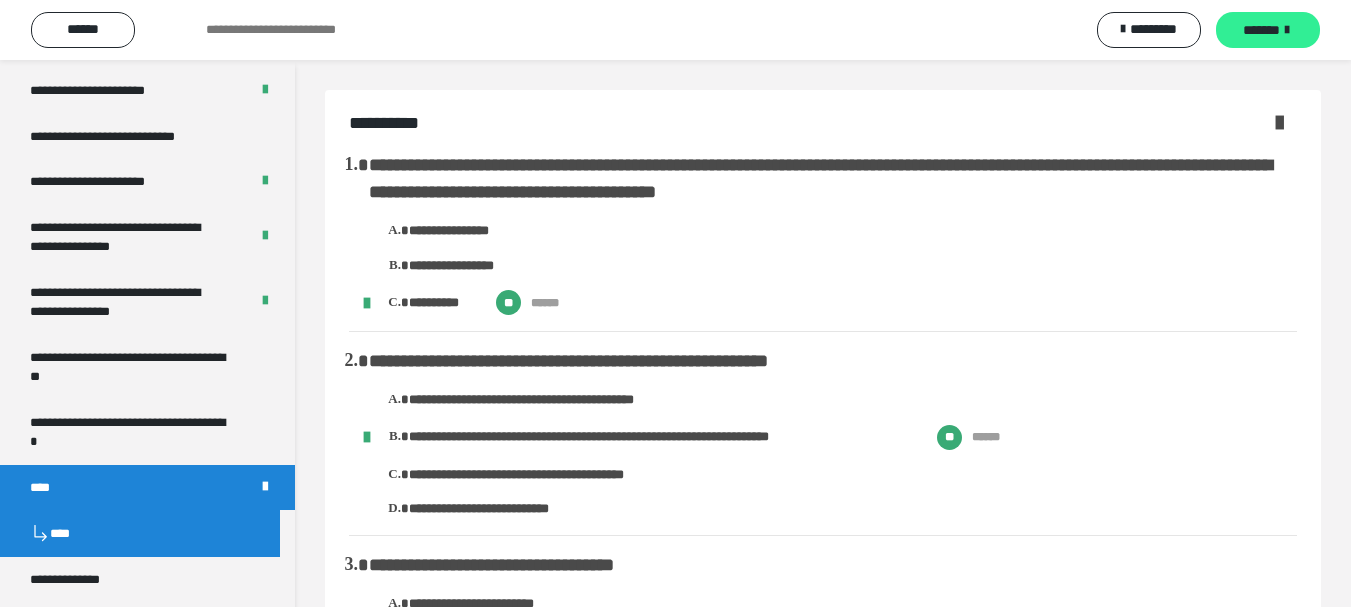 click on "*******" at bounding box center (1261, 30) 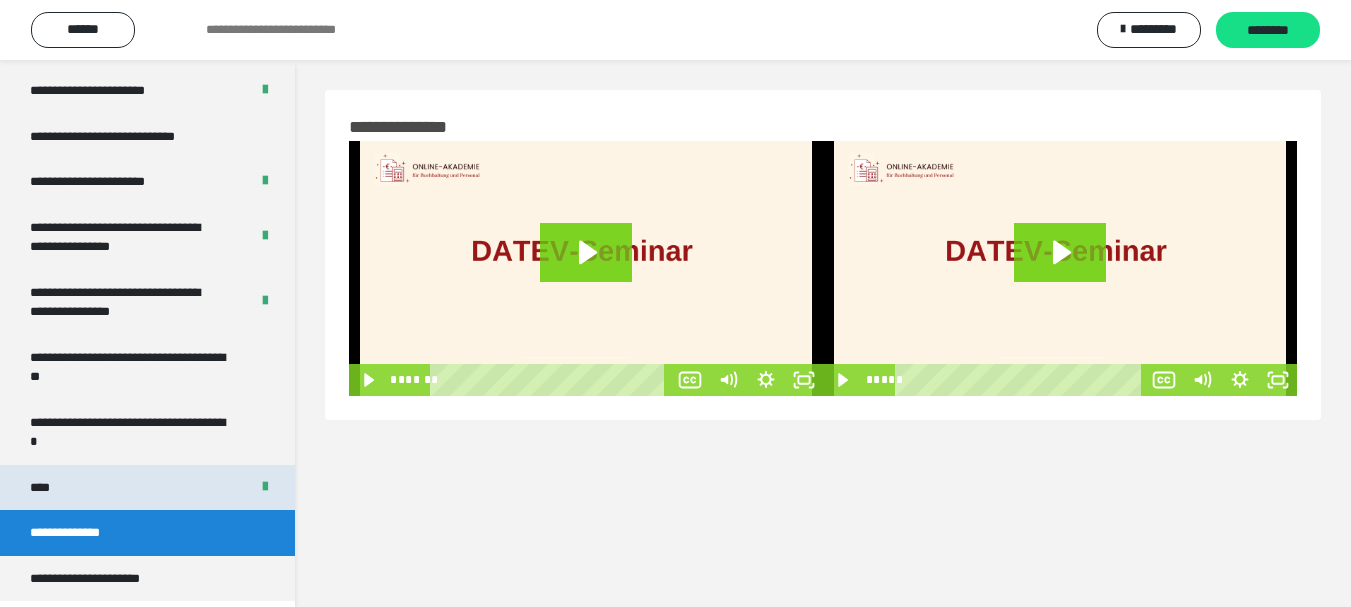 click on "****" at bounding box center (147, 488) 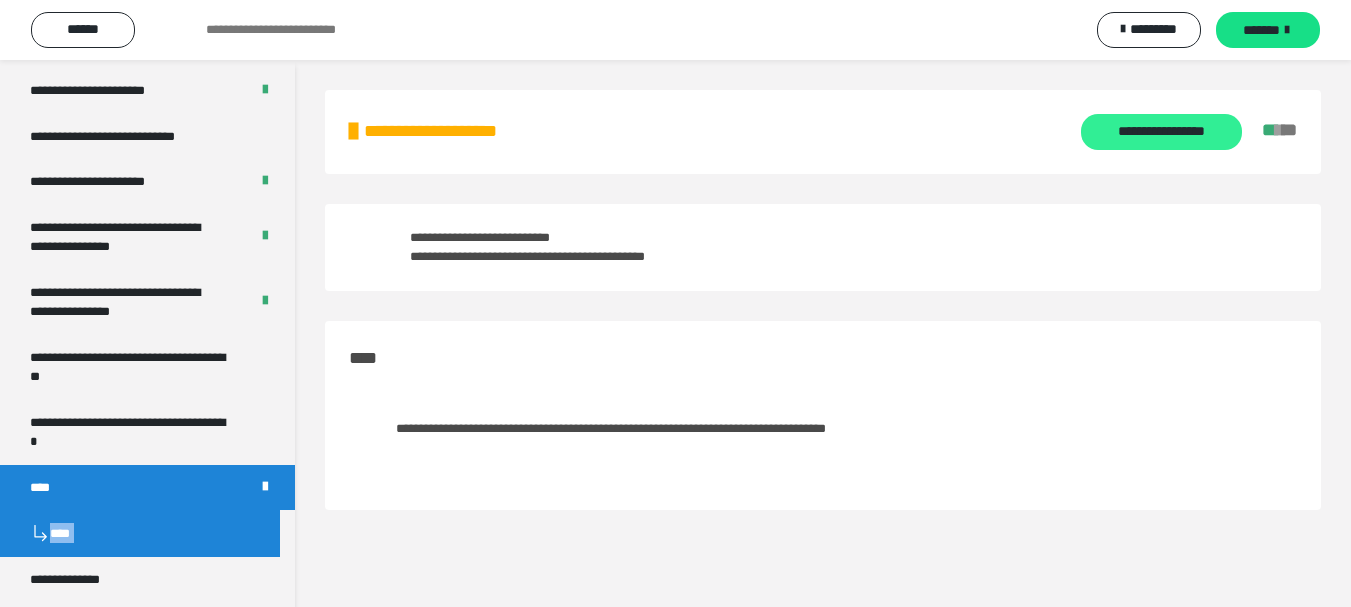 click on "**********" at bounding box center (1161, 132) 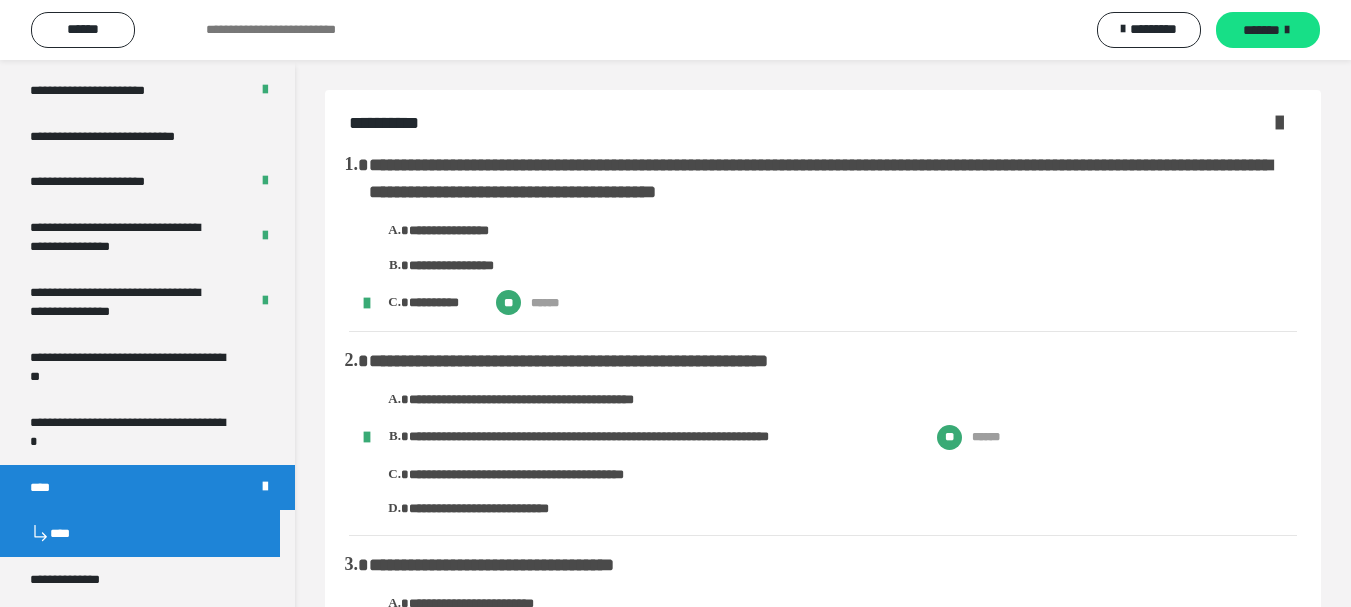click at bounding box center [1279, 122] 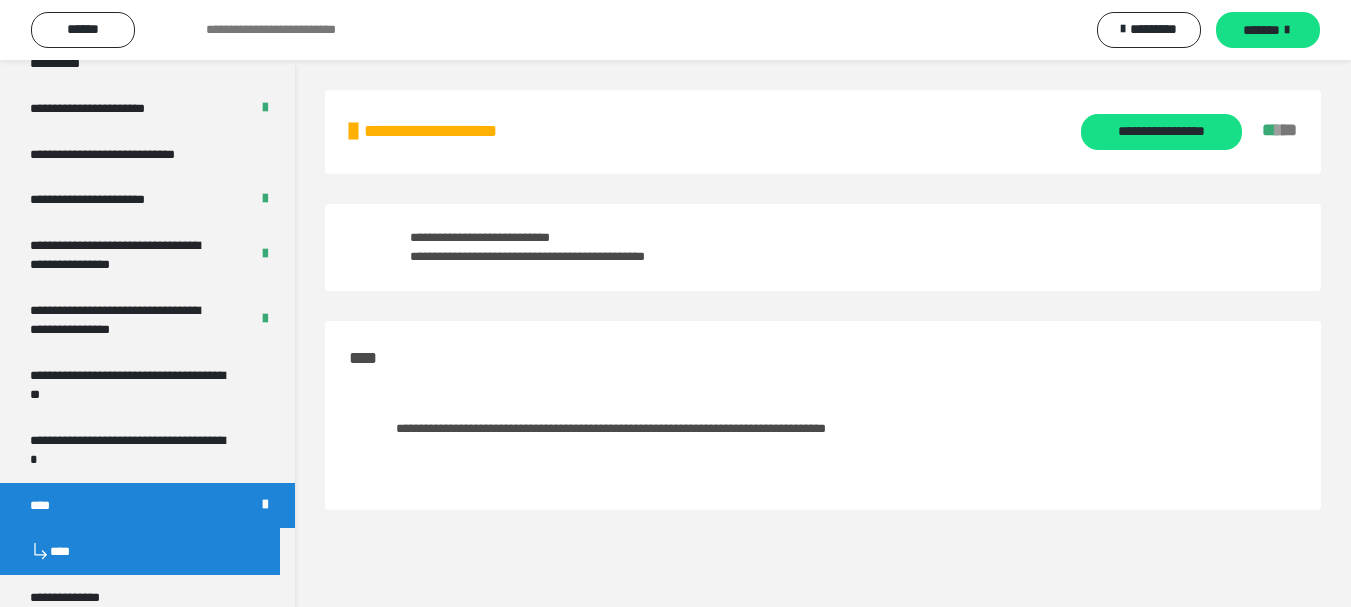 scroll, scrollTop: 4412, scrollLeft: 0, axis: vertical 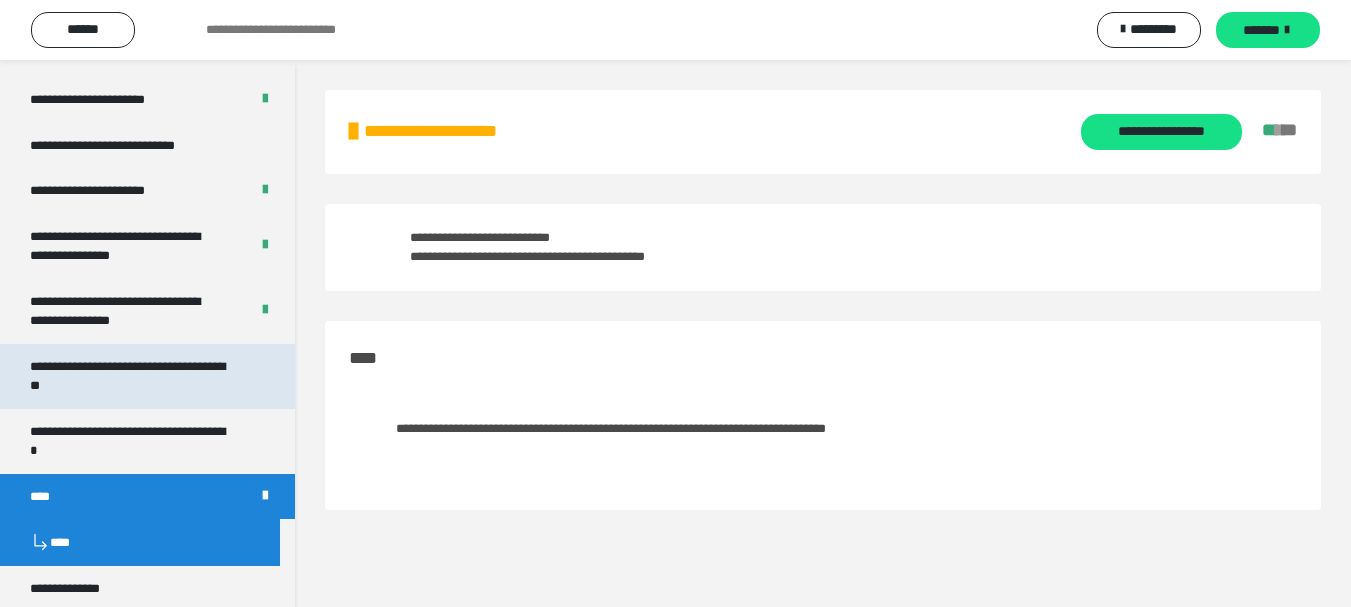 click on "**********" at bounding box center [132, 376] 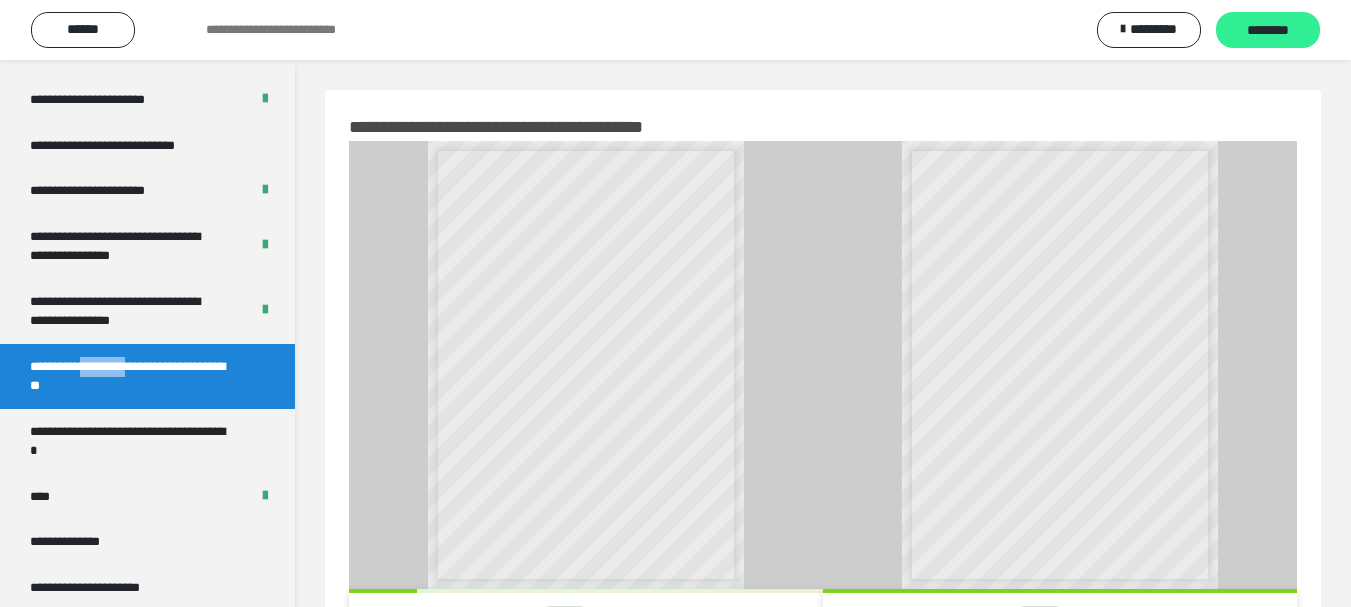 click on "********" at bounding box center [1268, 31] 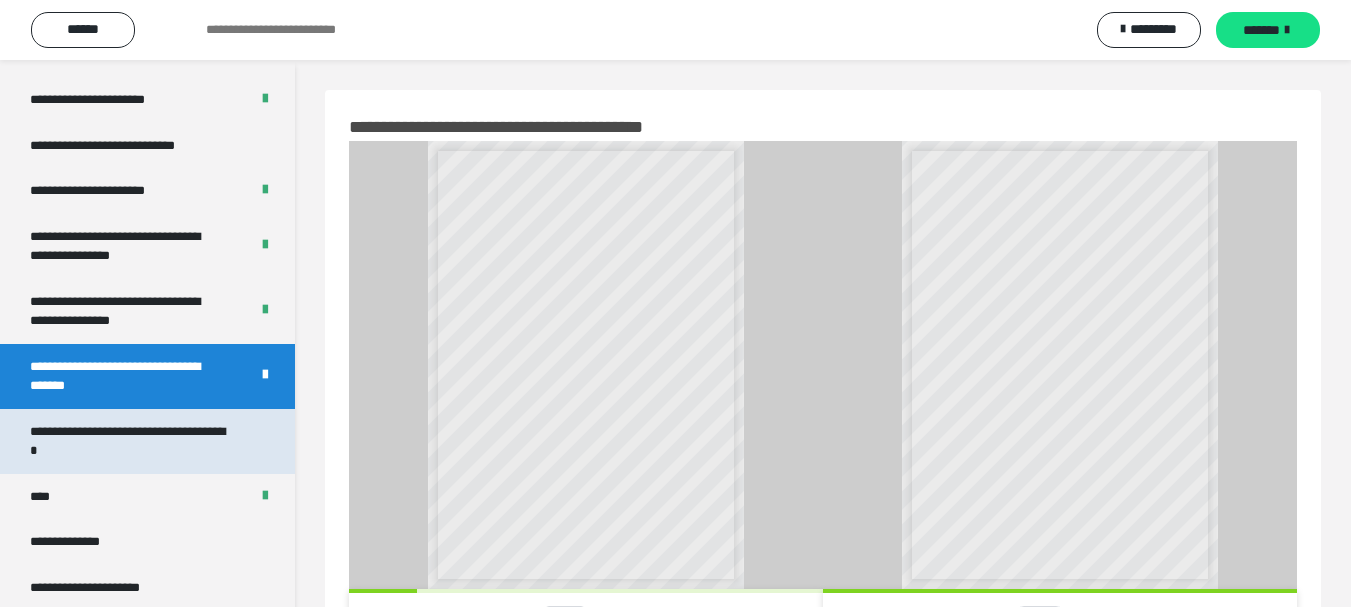 click on "**********" at bounding box center [132, 441] 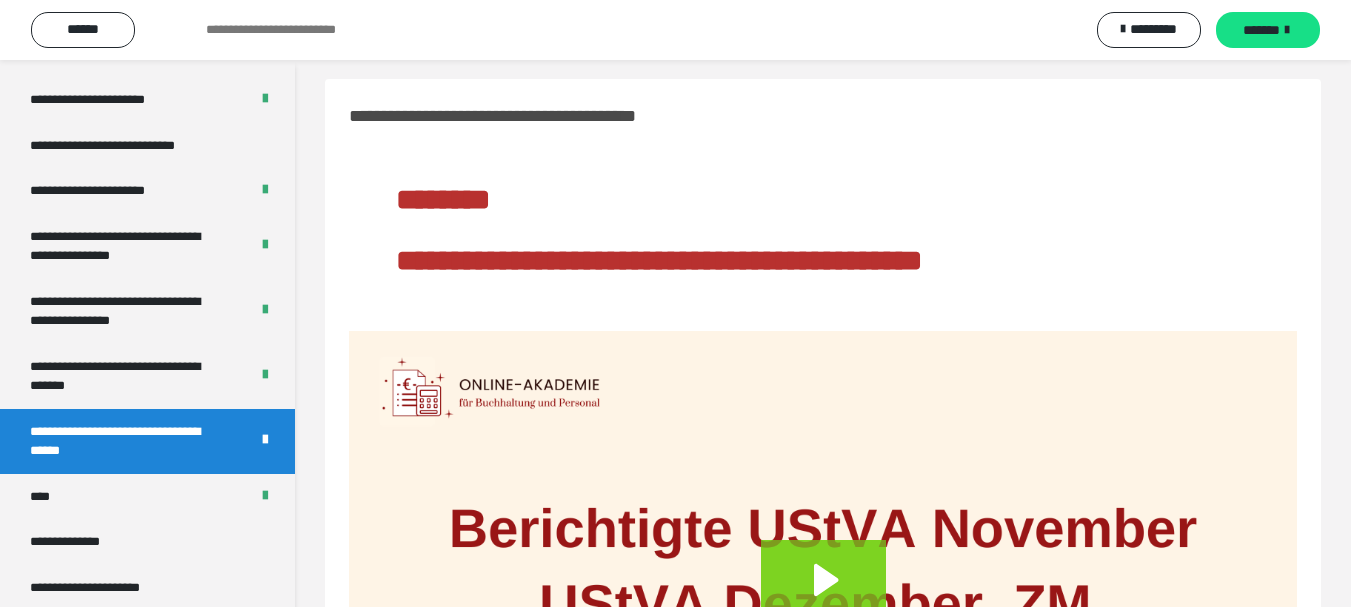 scroll, scrollTop: 2, scrollLeft: 0, axis: vertical 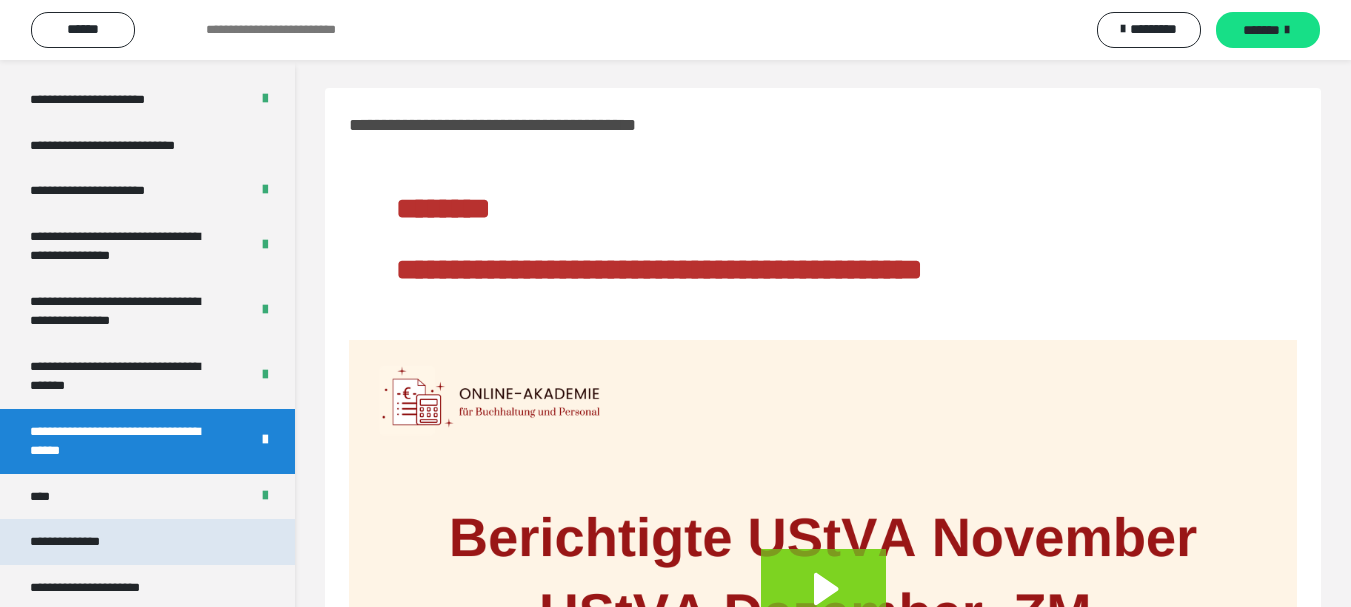 click on "**********" at bounding box center (147, 542) 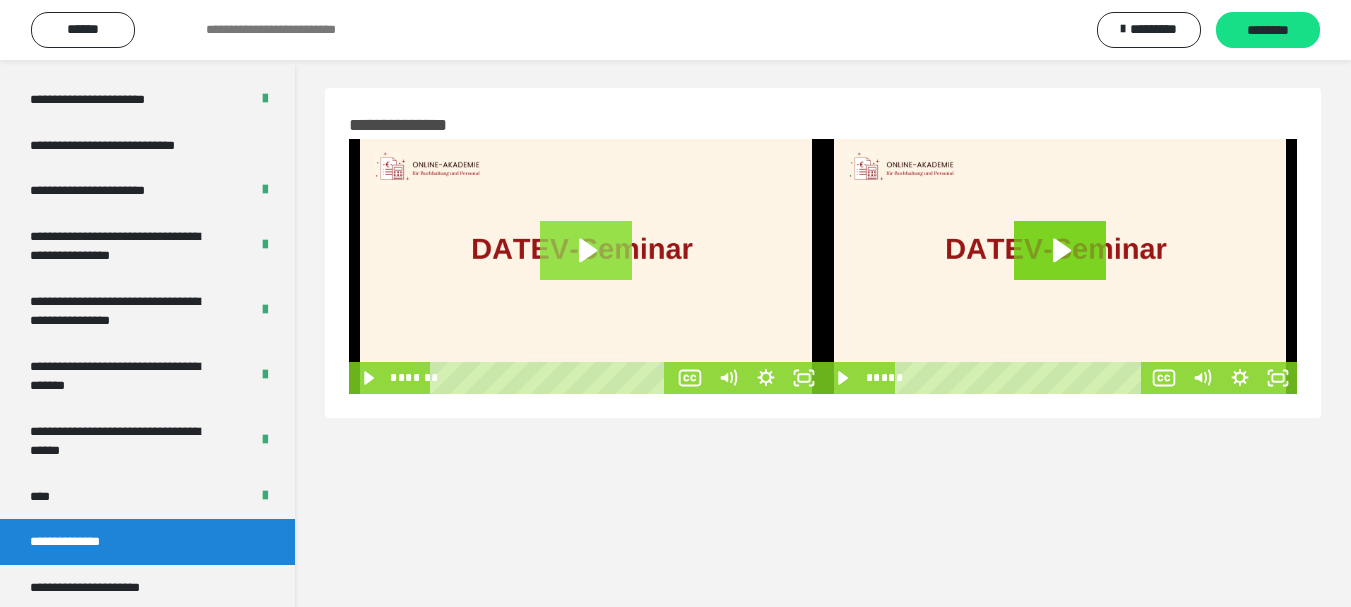 click 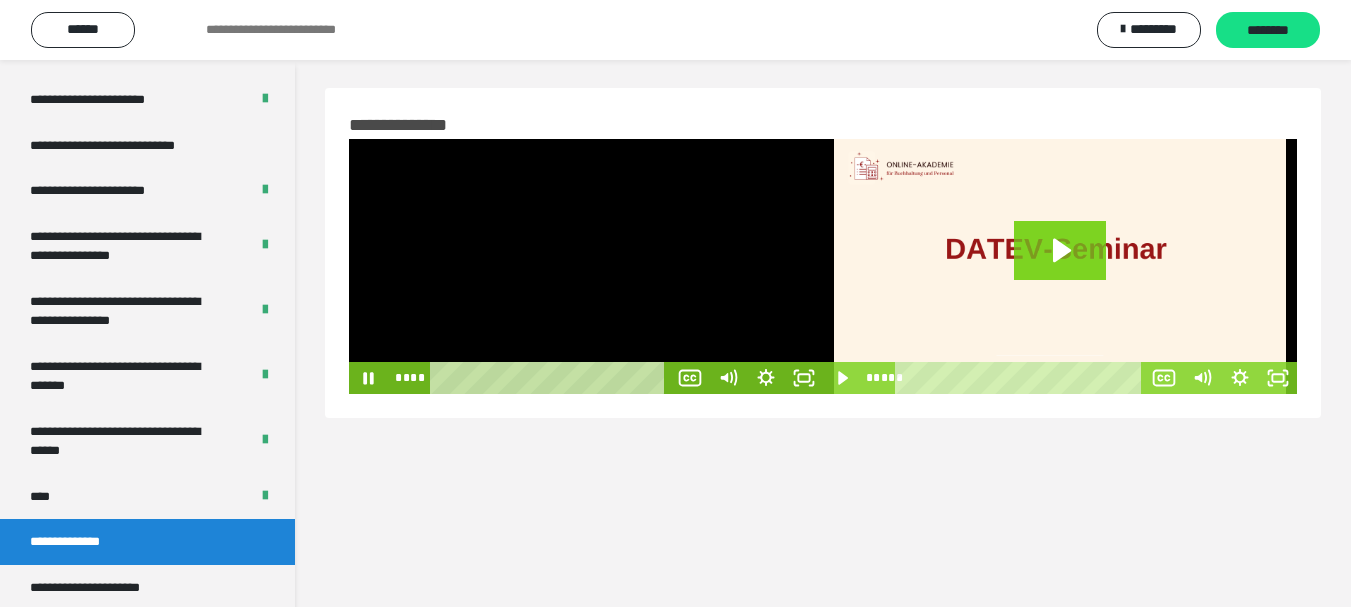 click at bounding box center (586, 266) 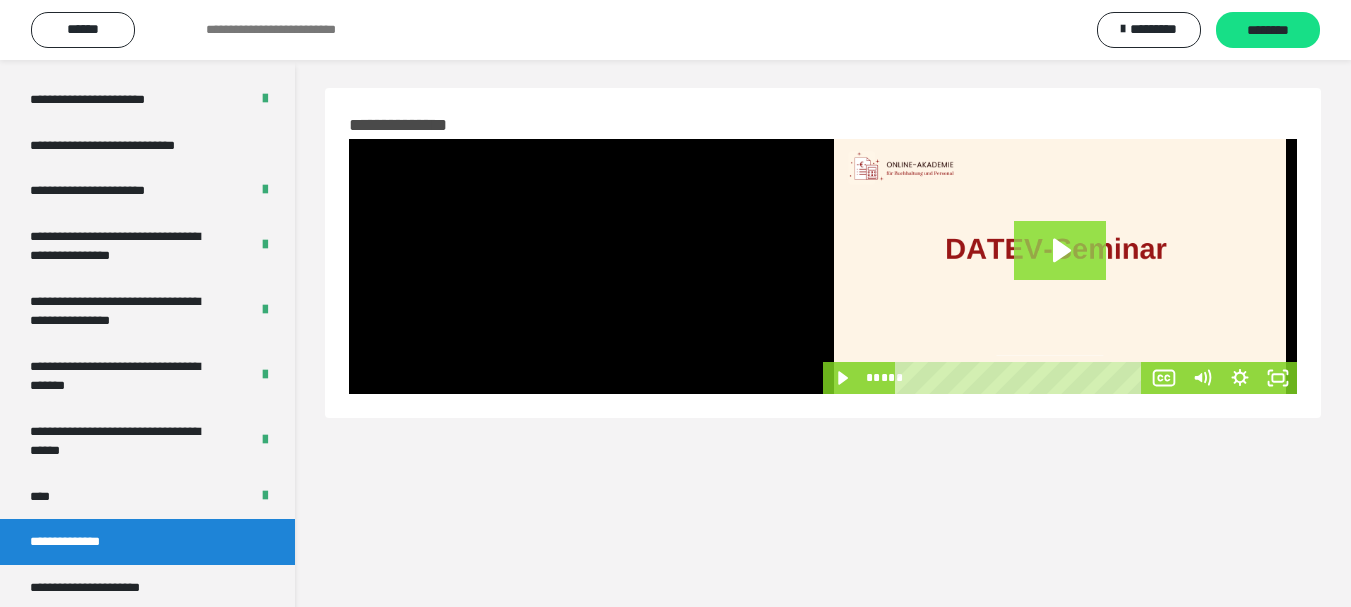 click 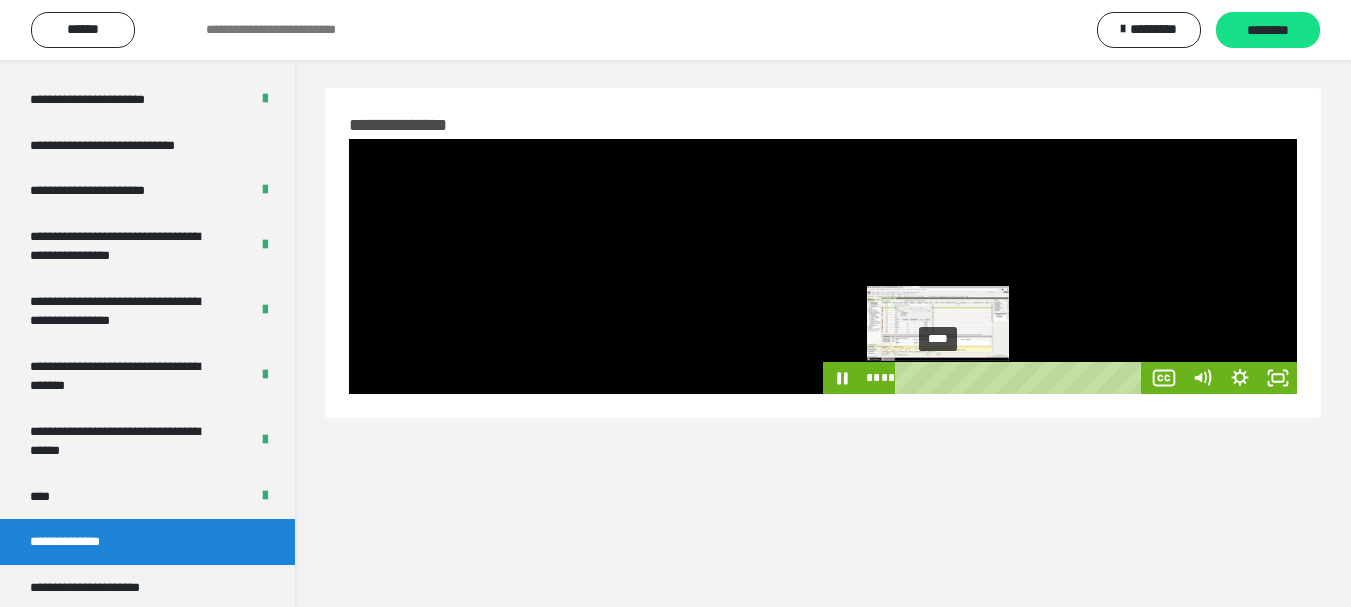 click on "****" at bounding box center (1022, 378) 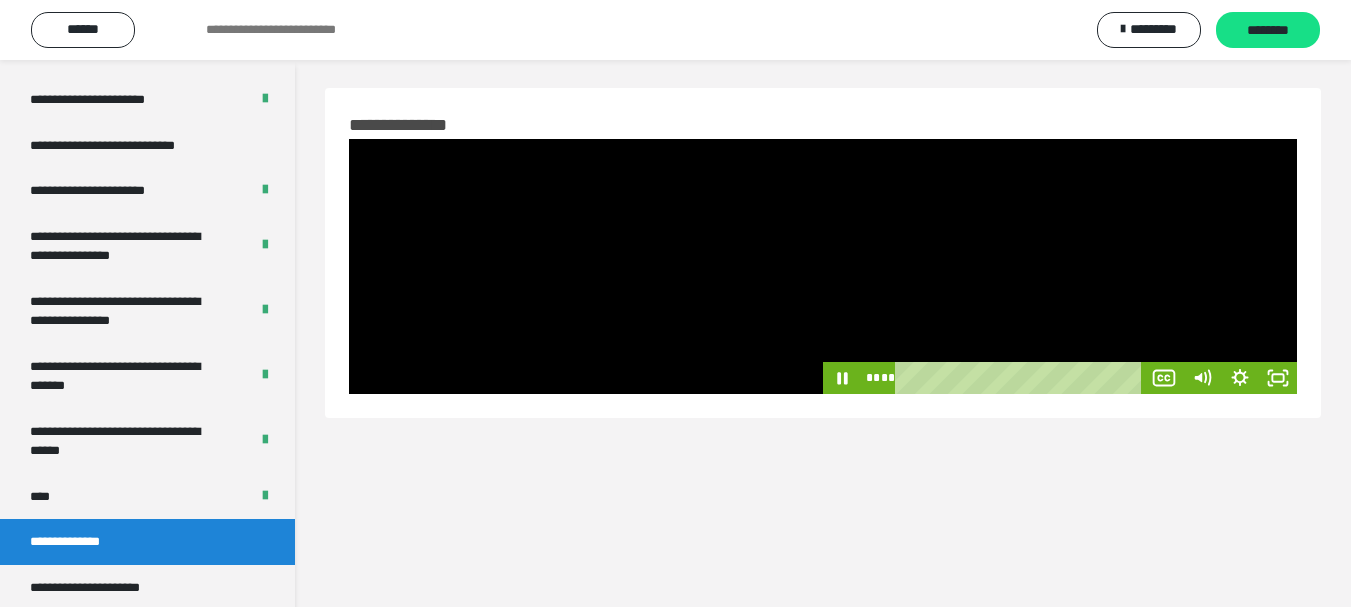 click at bounding box center [1060, 266] 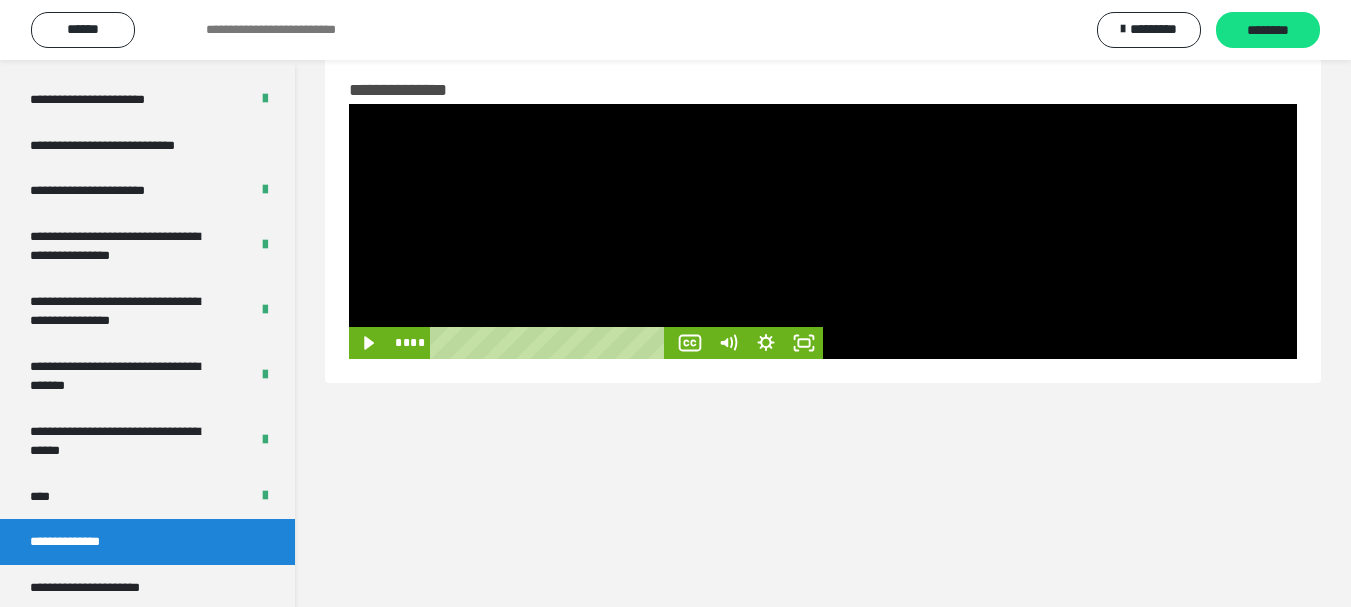 scroll, scrollTop: 60, scrollLeft: 0, axis: vertical 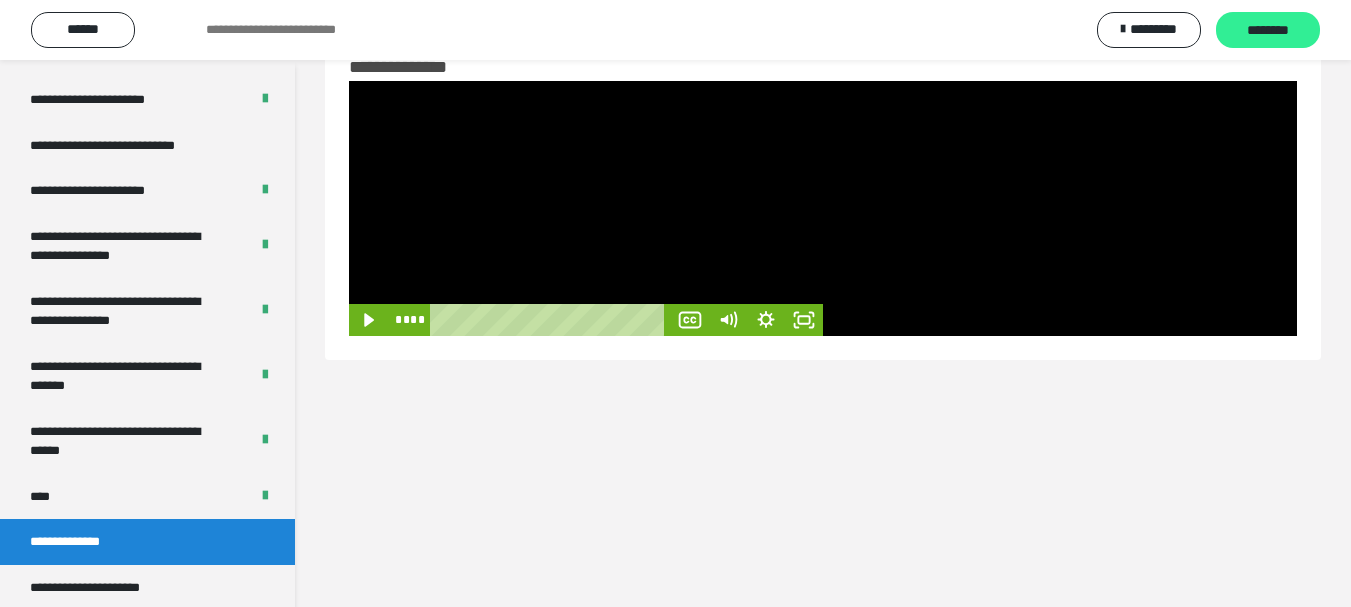 click on "********" at bounding box center [1268, 31] 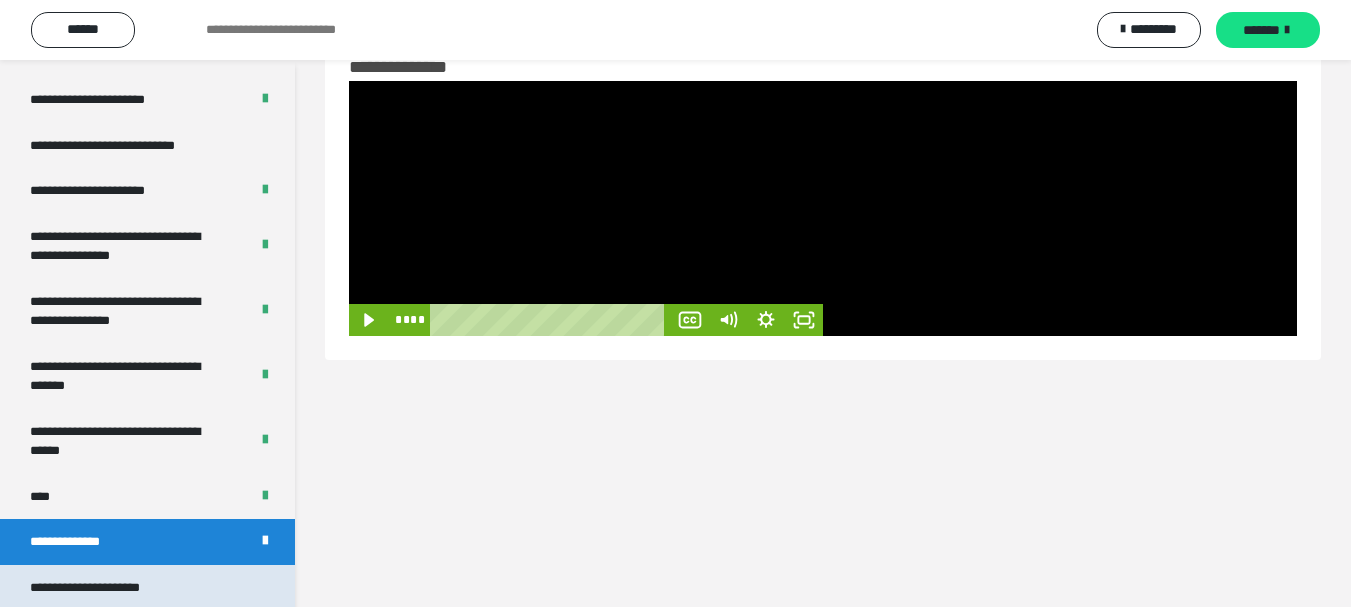 click on "**********" at bounding box center [106, 588] 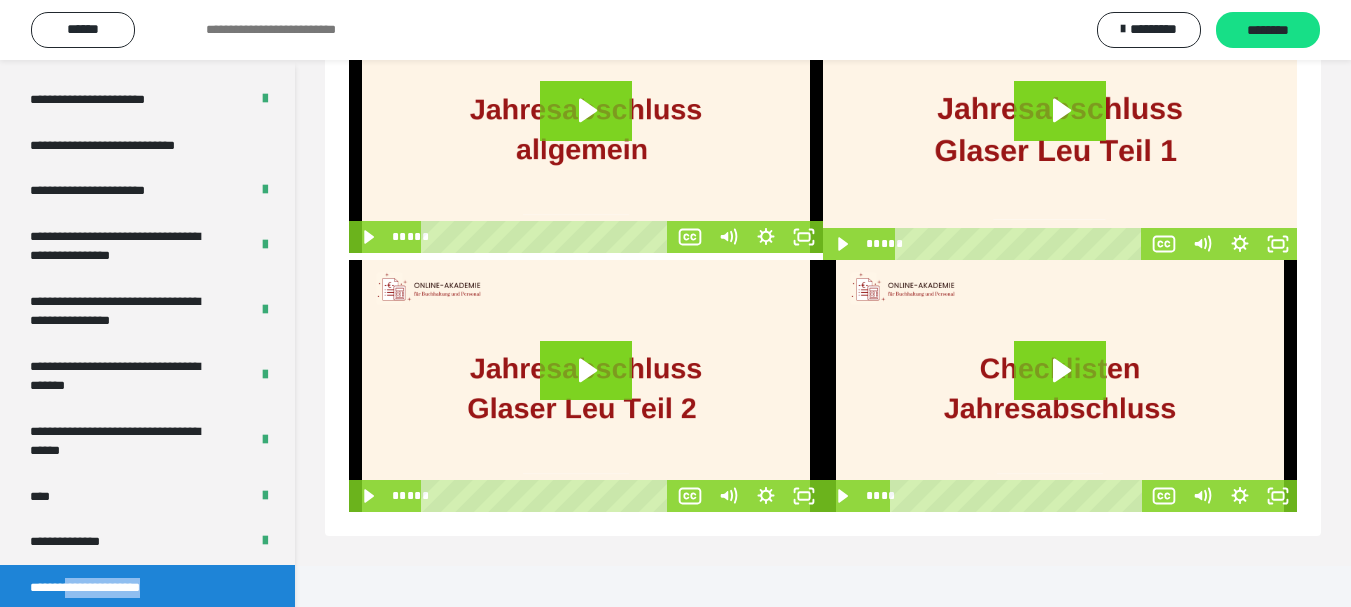 scroll, scrollTop: 903, scrollLeft: 0, axis: vertical 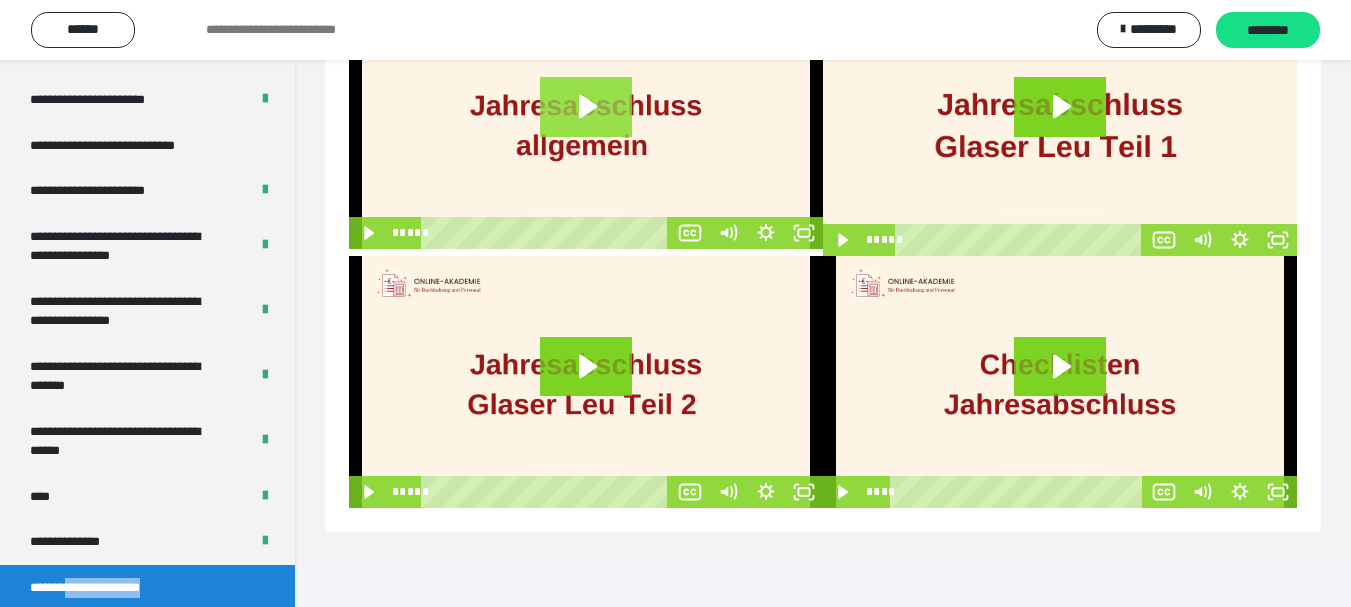click 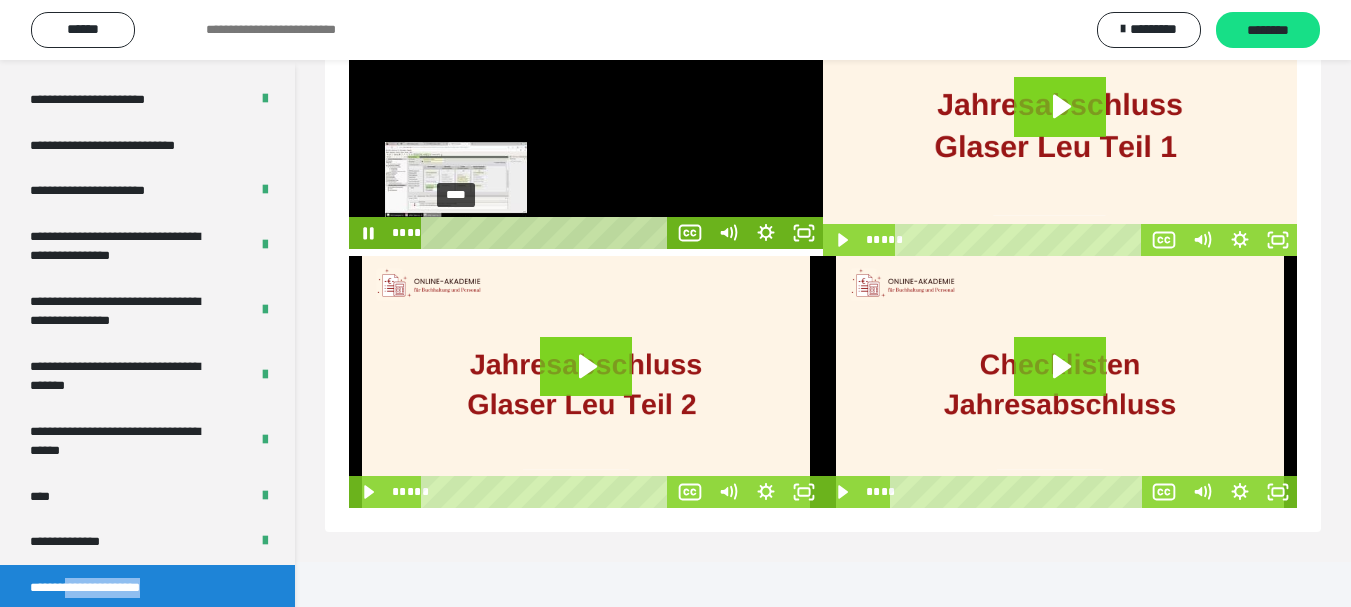 click on "****" at bounding box center (548, 233) 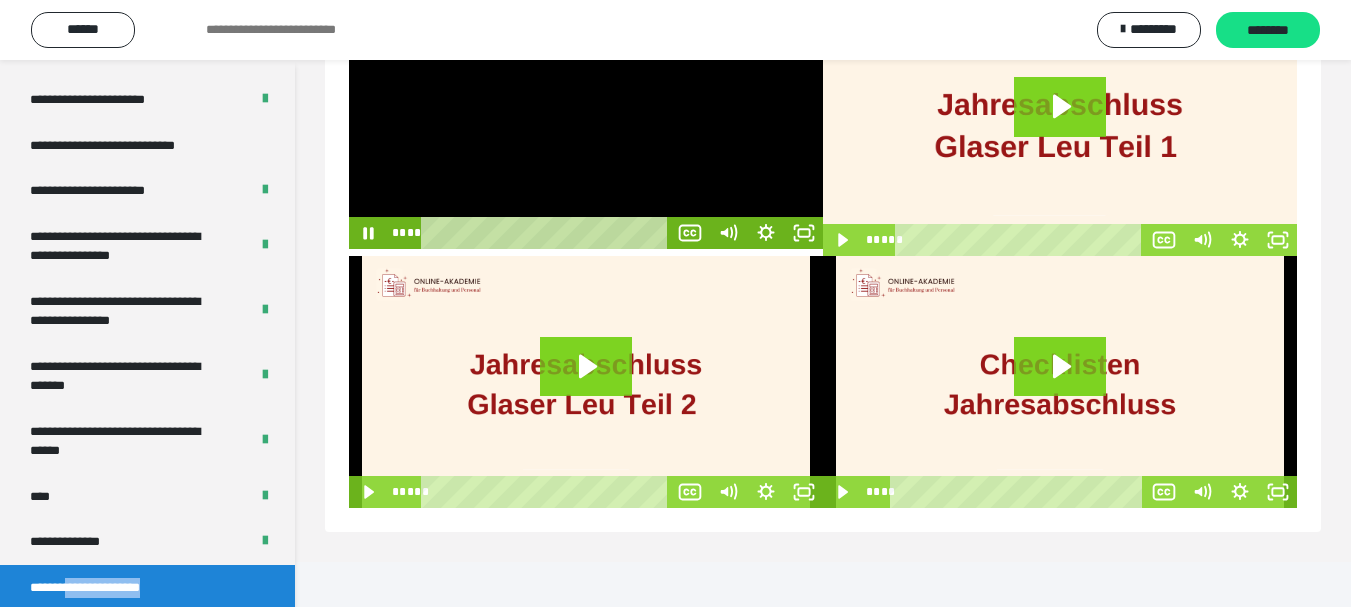 click at bounding box center (586, 123) 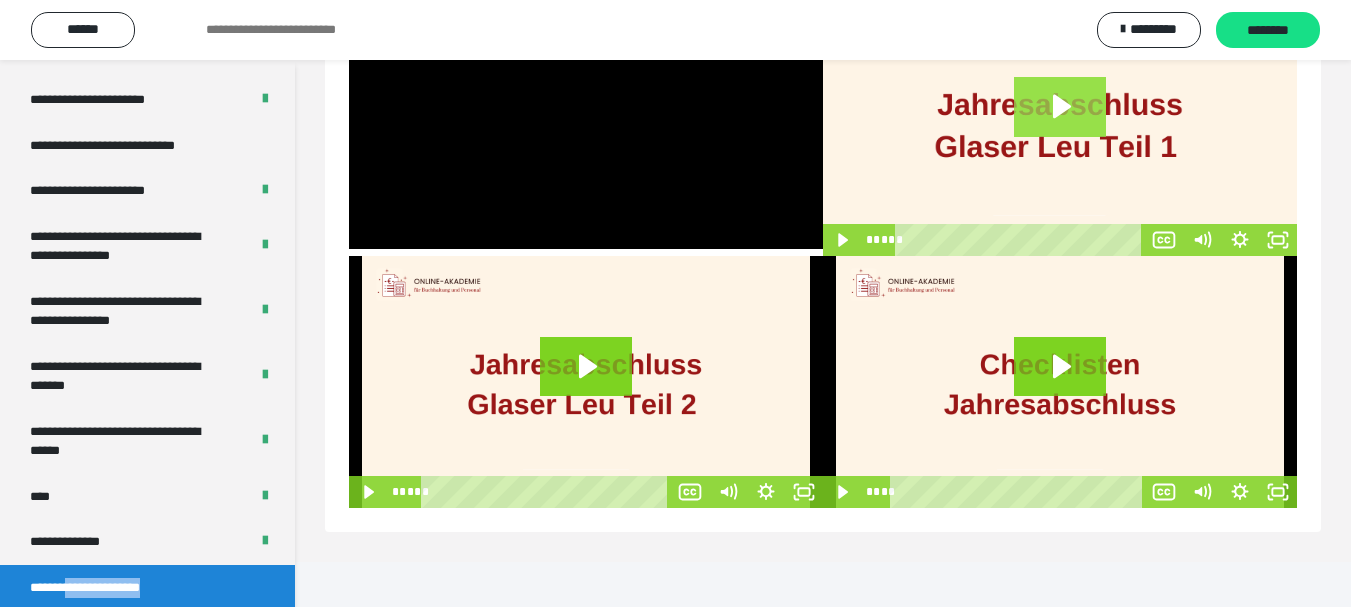 click 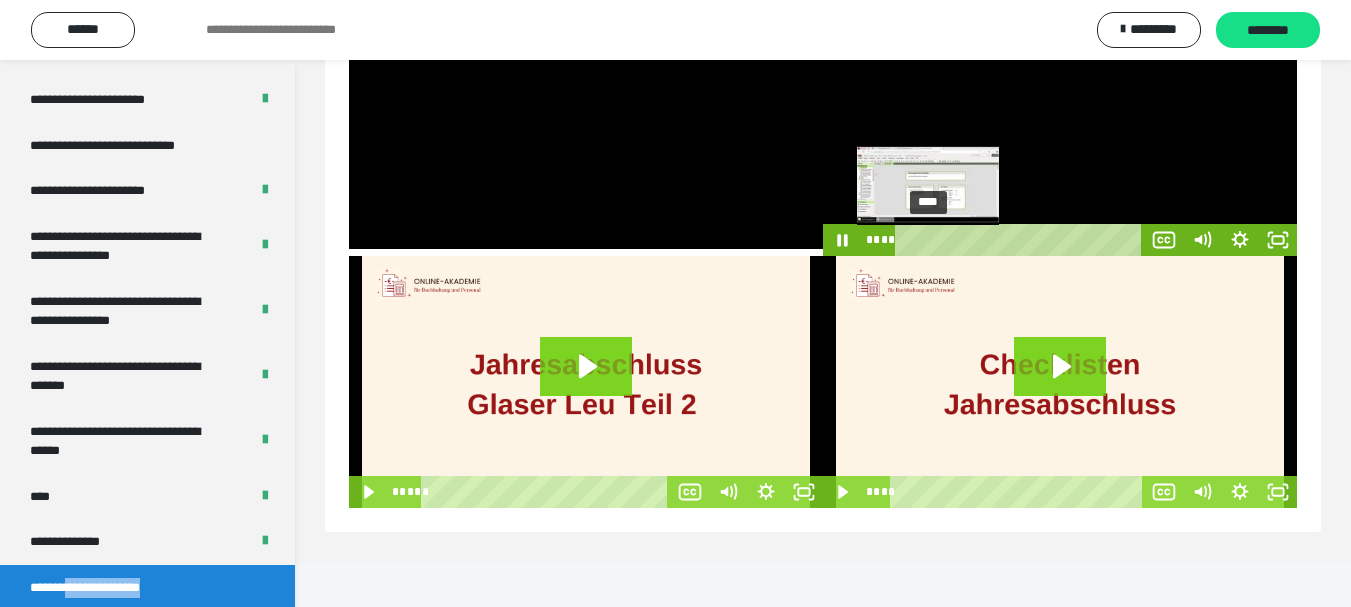 click on "****" at bounding box center (1022, 240) 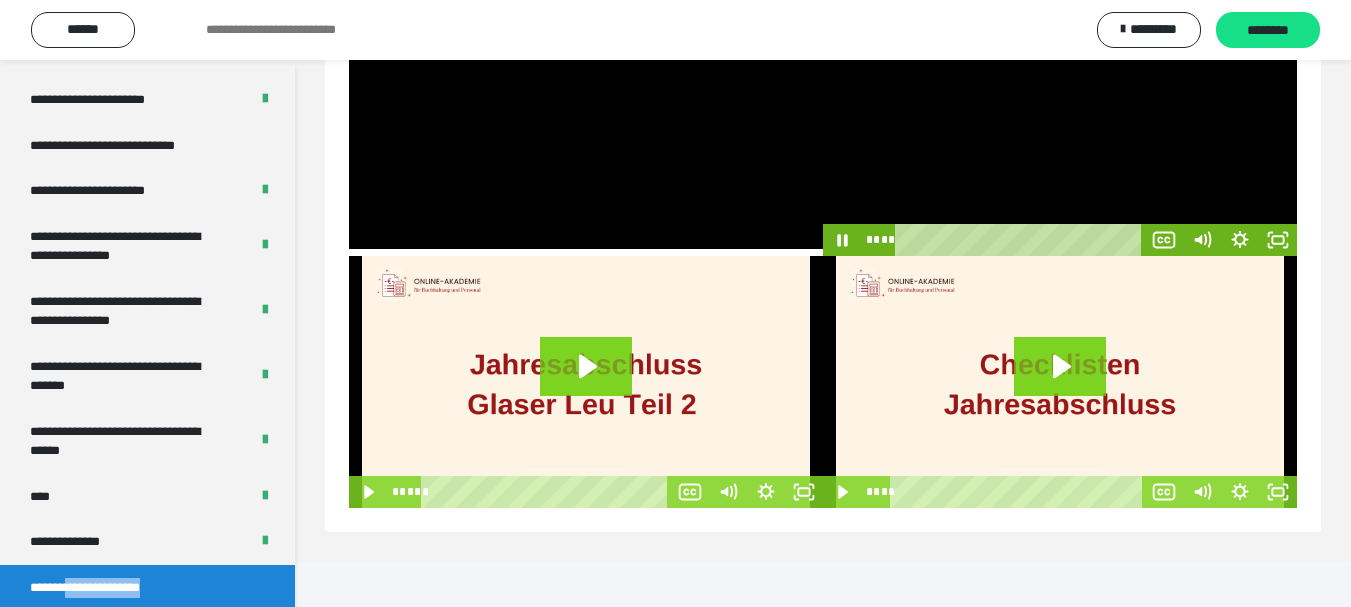 click at bounding box center [1060, 123] 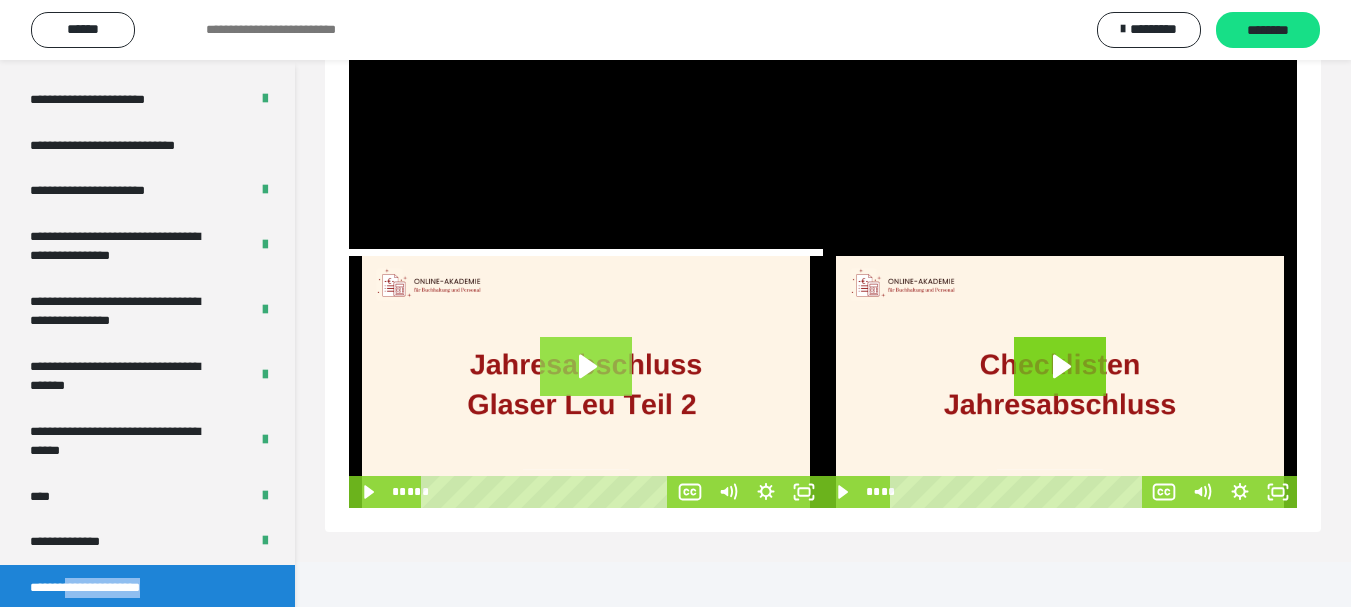click 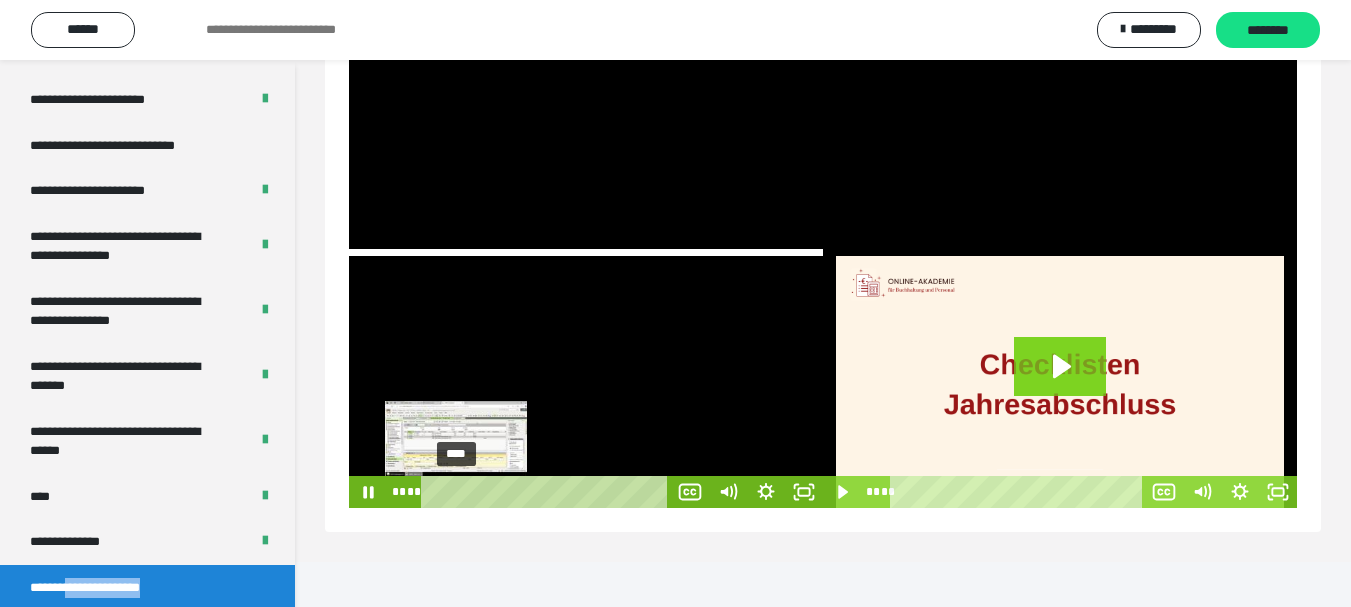 click on "****" at bounding box center (548, 492) 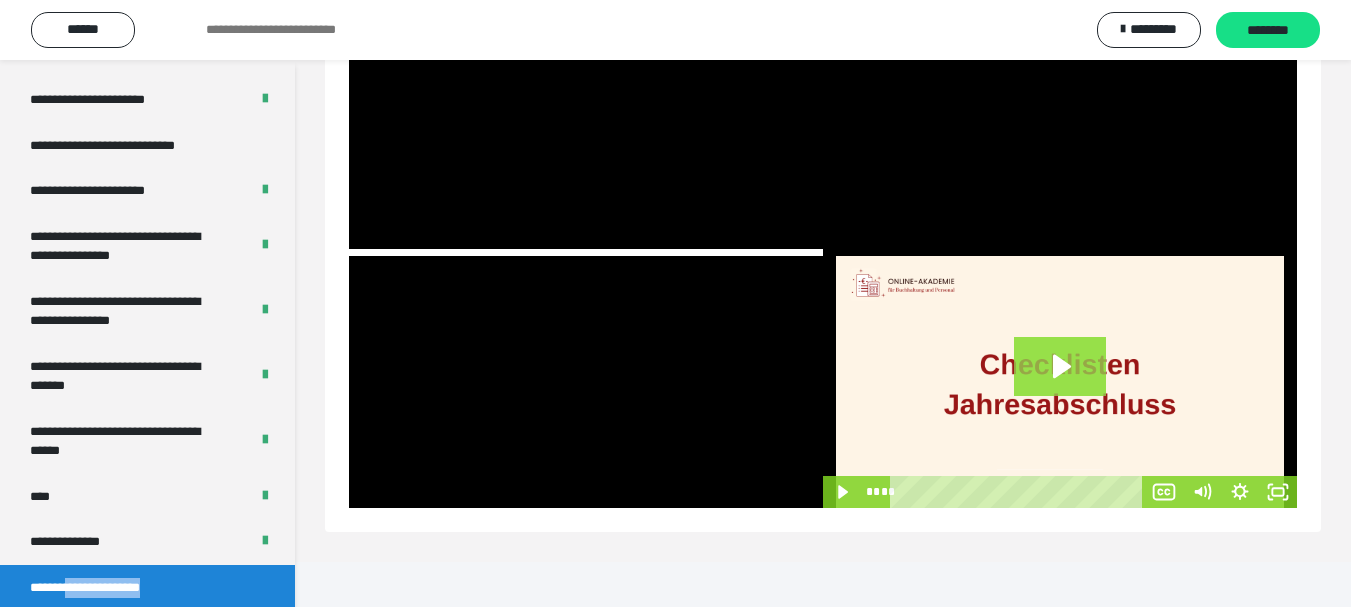 click 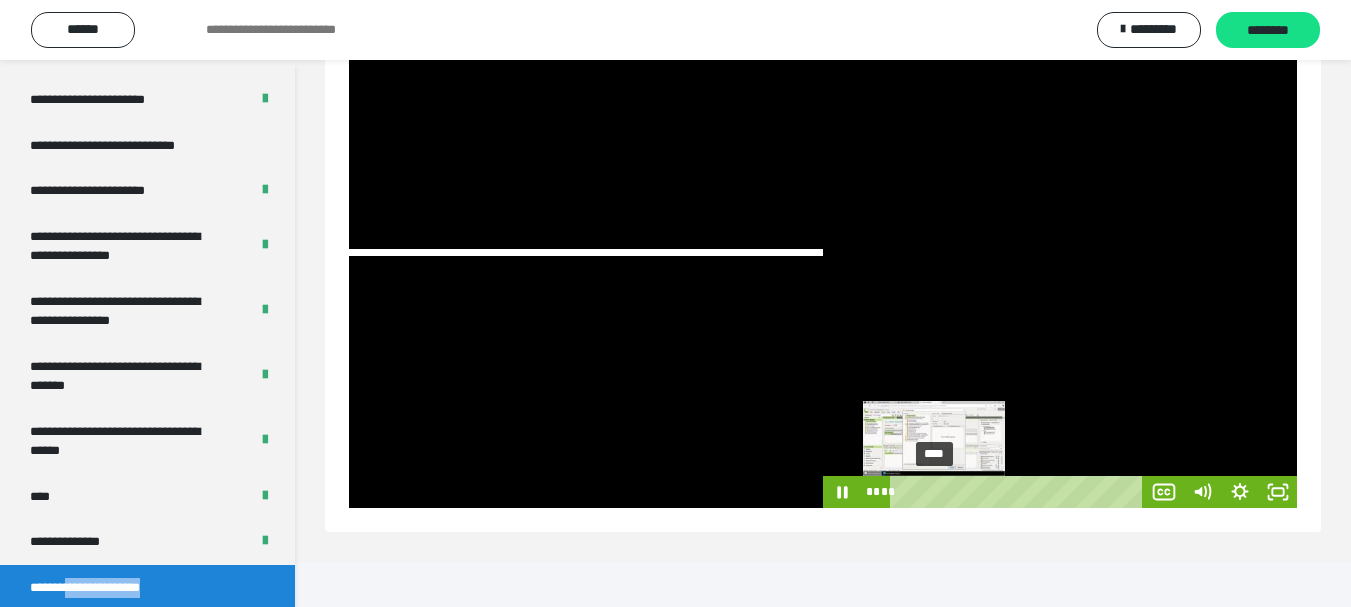 click on "****" at bounding box center [1020, 492] 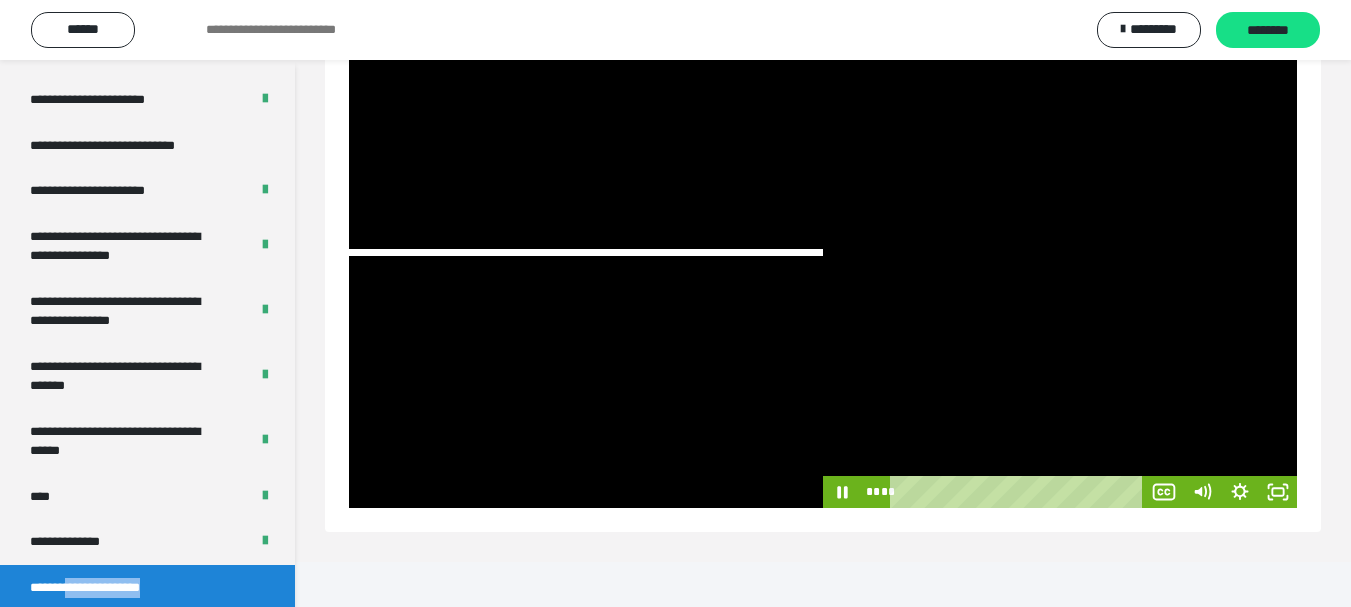 click at bounding box center (1060, 382) 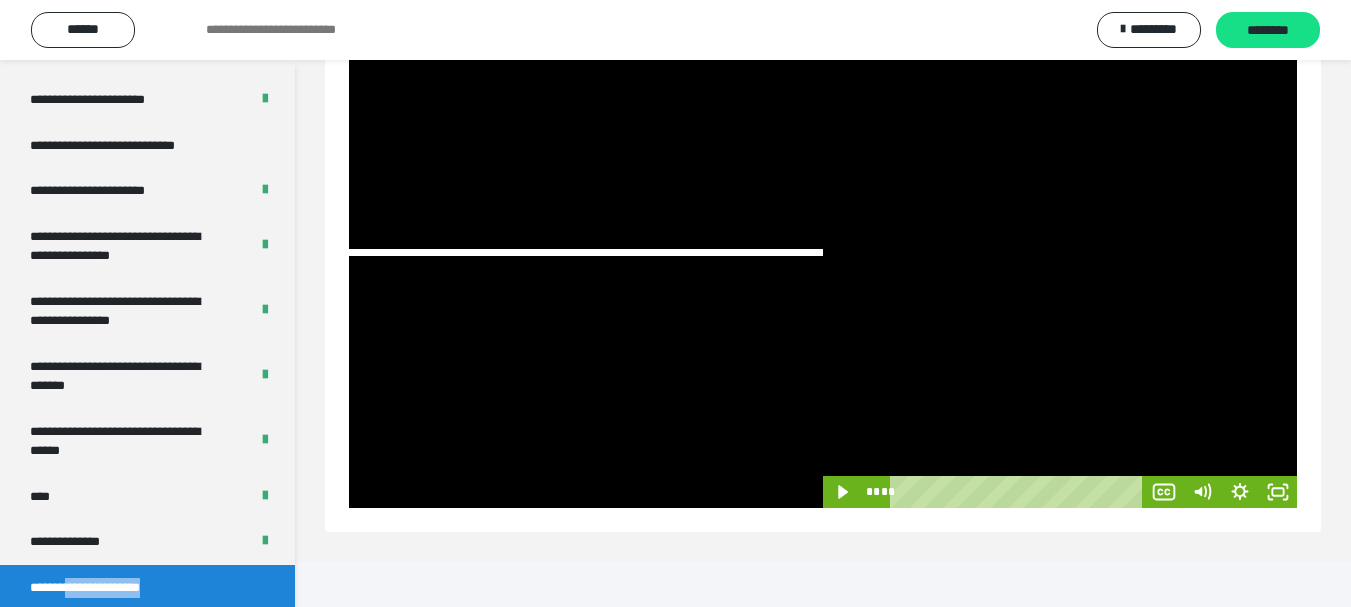 click at bounding box center [1060, 382] 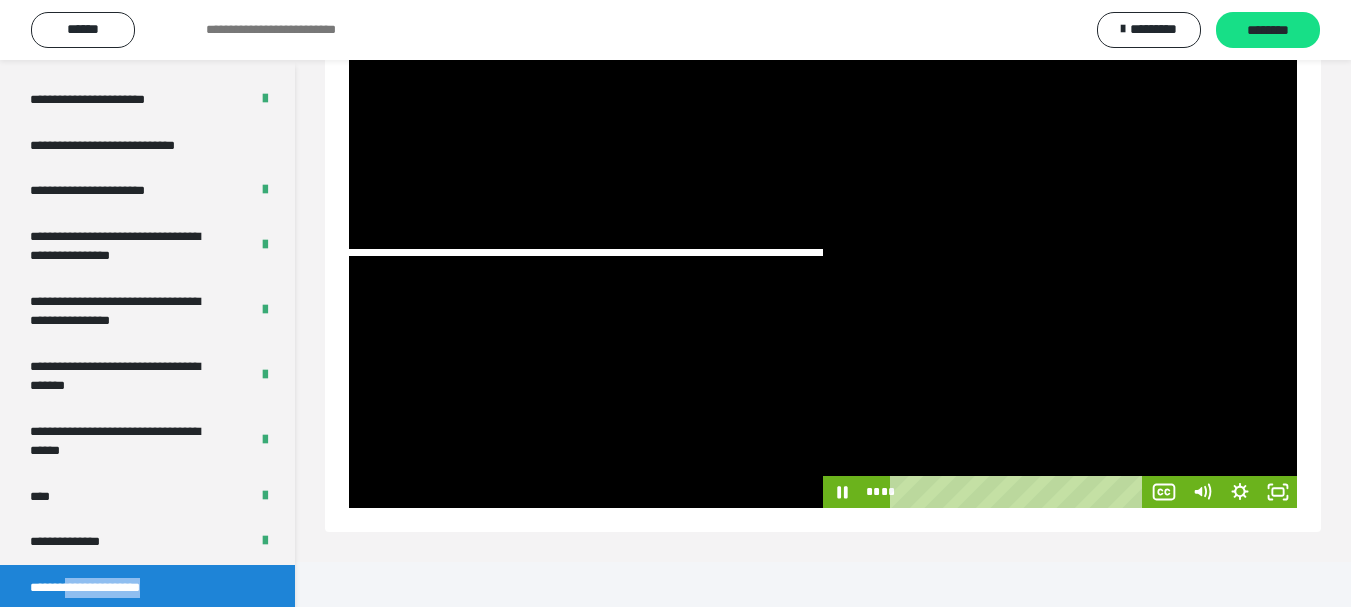 click at bounding box center (1060, 382) 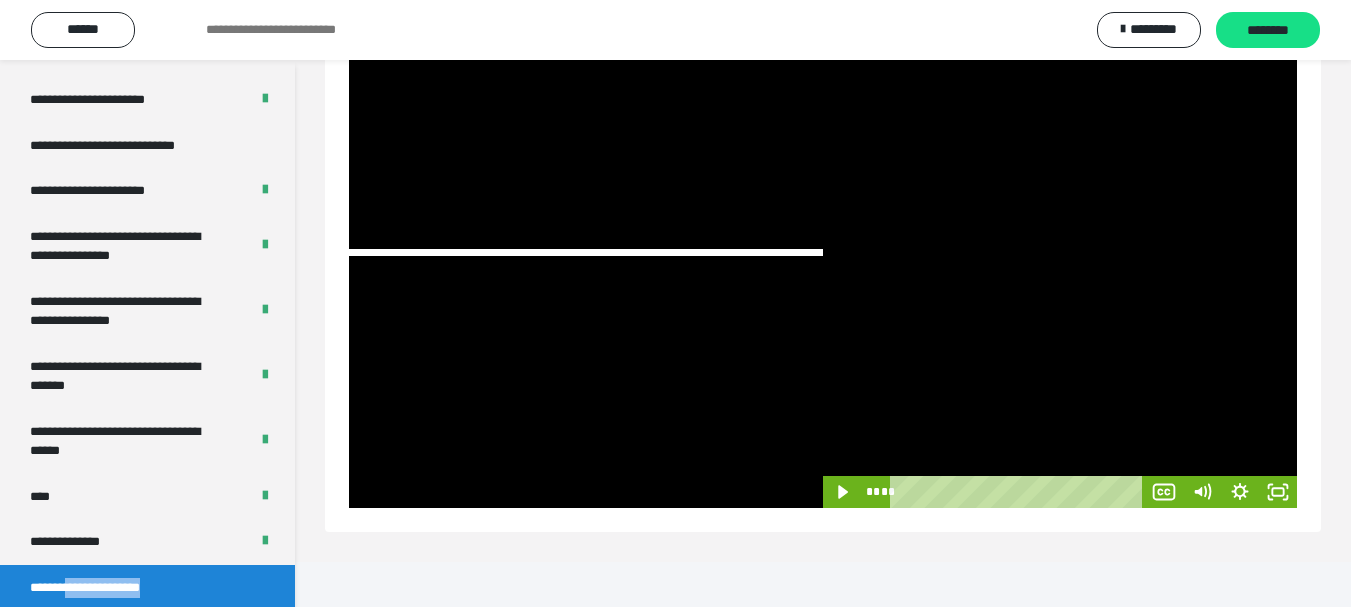 click at bounding box center (1060, 382) 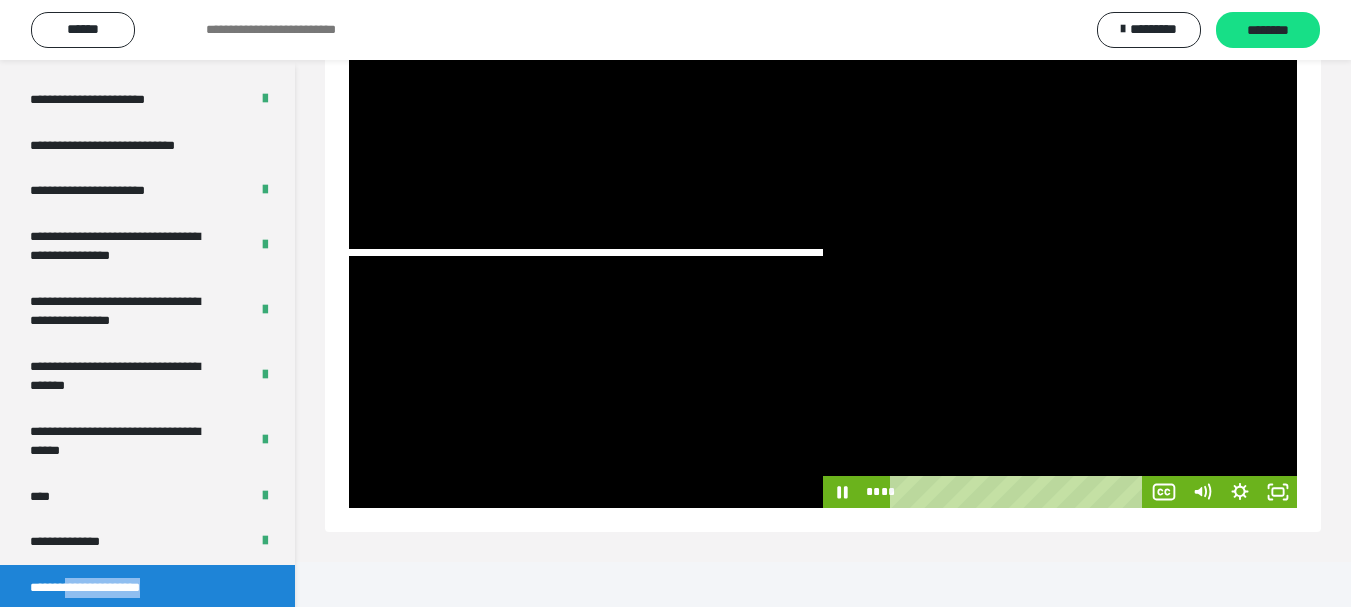 click at bounding box center (1060, 382) 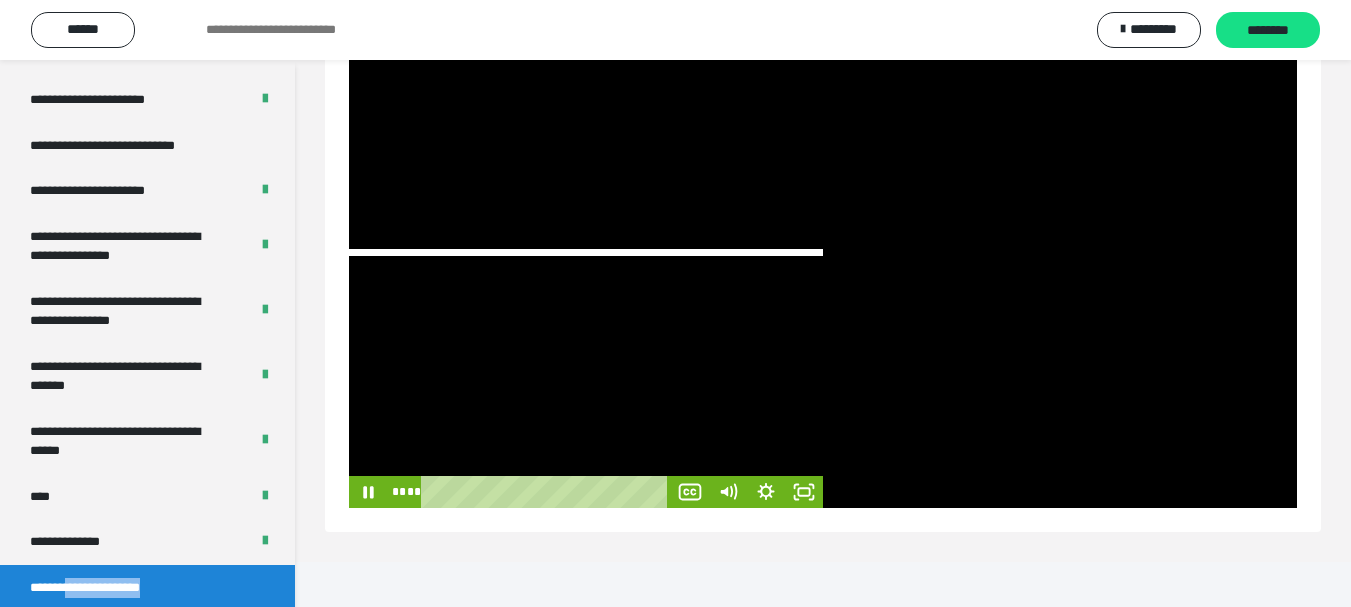 click at bounding box center (586, 382) 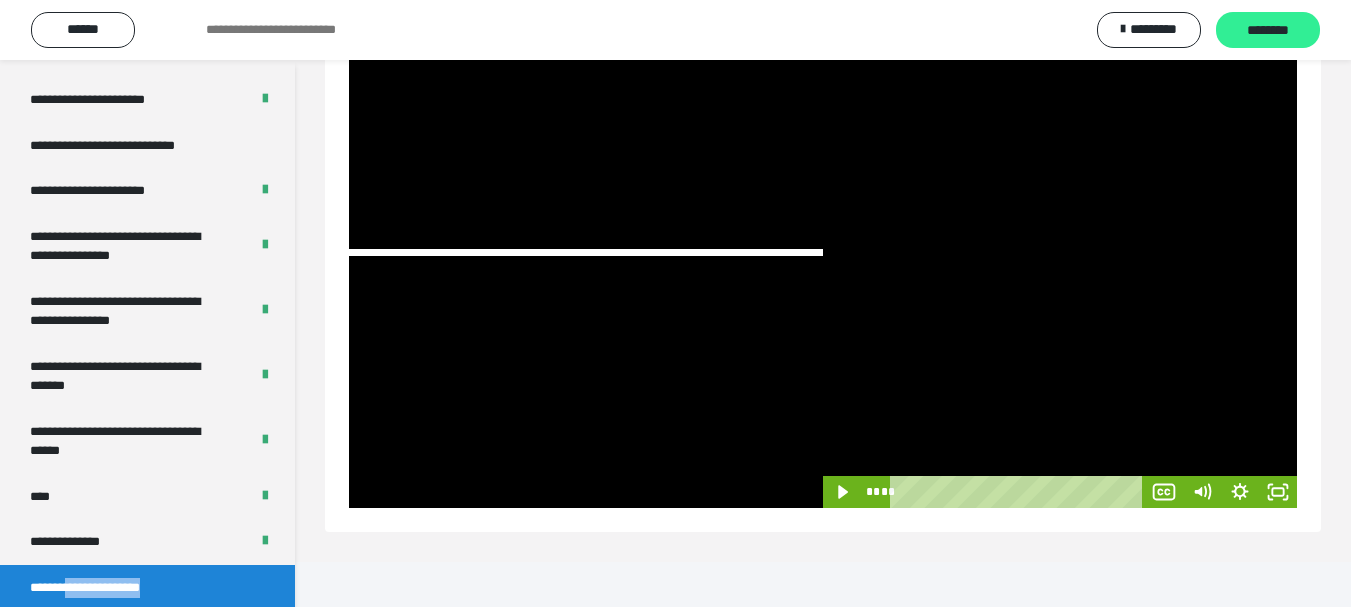 click on "********" at bounding box center [1268, 31] 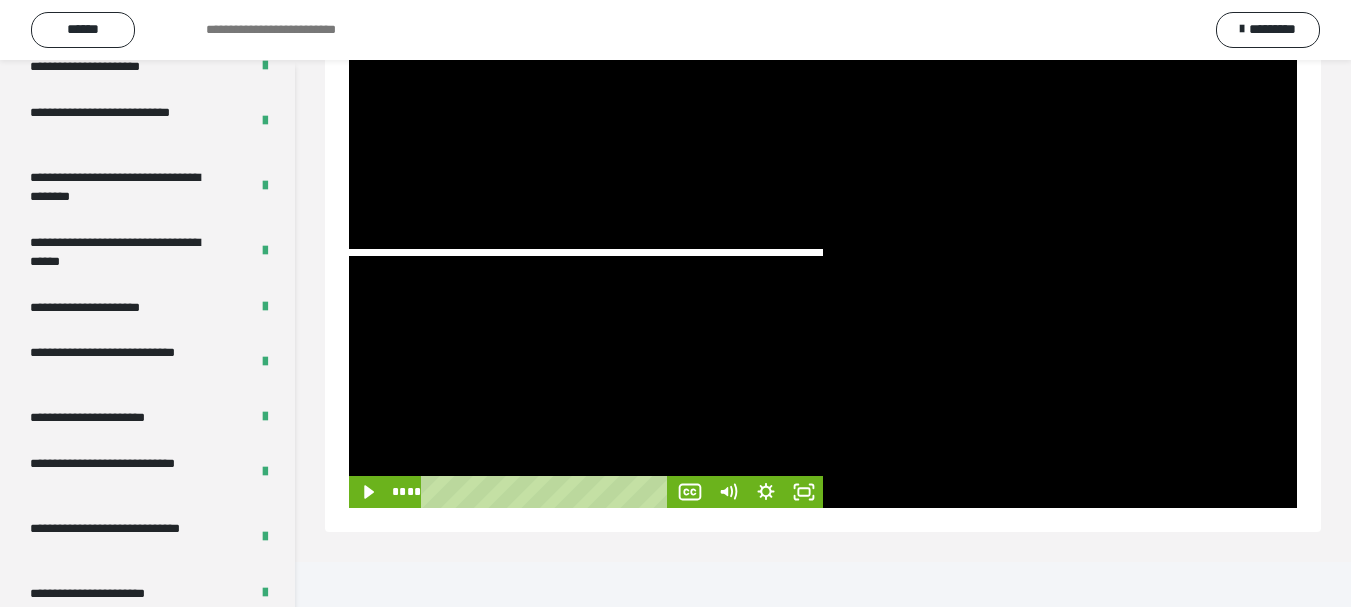 scroll, scrollTop: 4421, scrollLeft: 0, axis: vertical 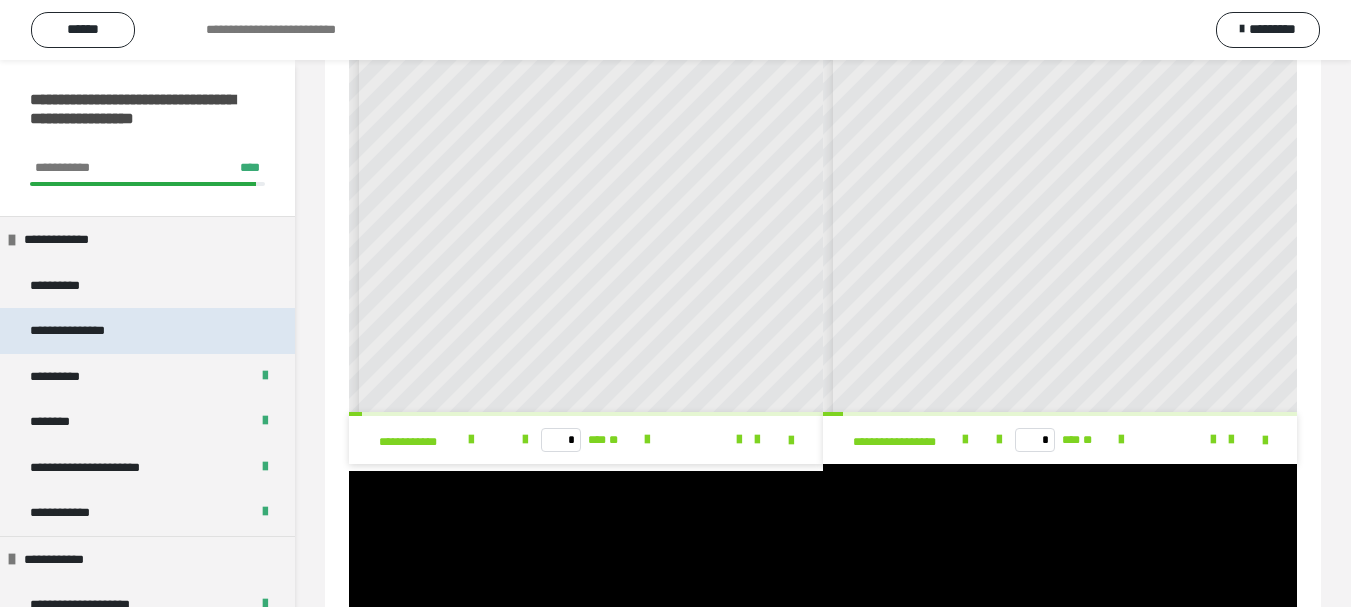 click on "**********" at bounding box center (147, 331) 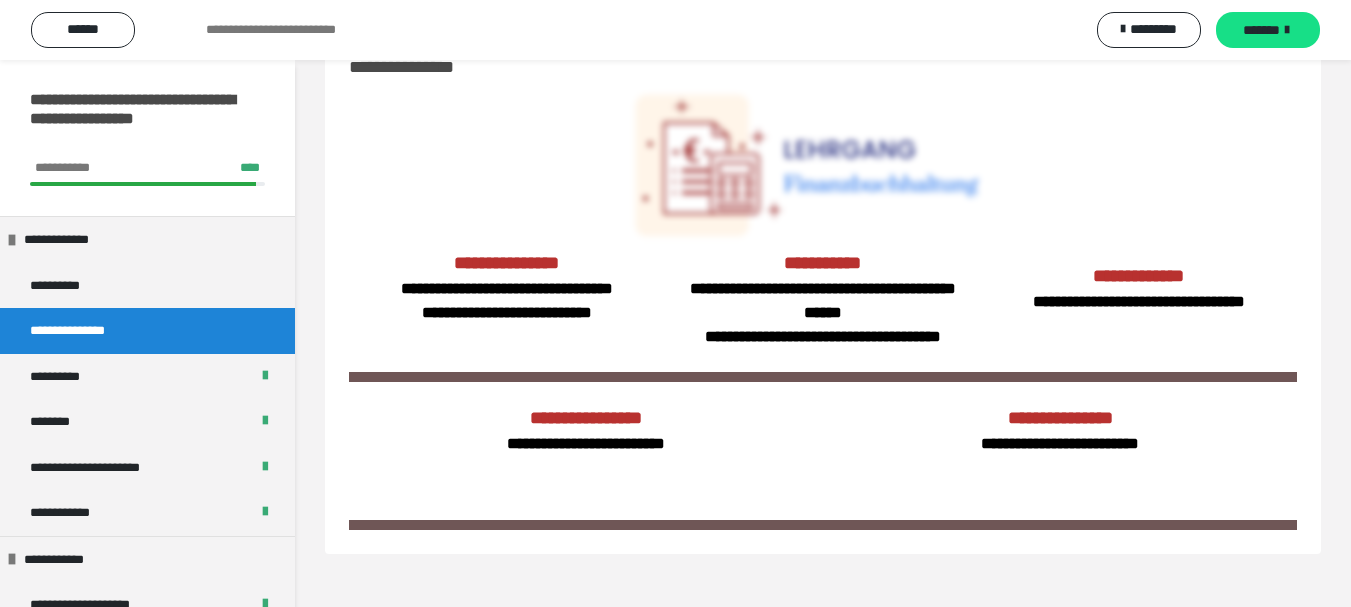scroll, scrollTop: 60, scrollLeft: 0, axis: vertical 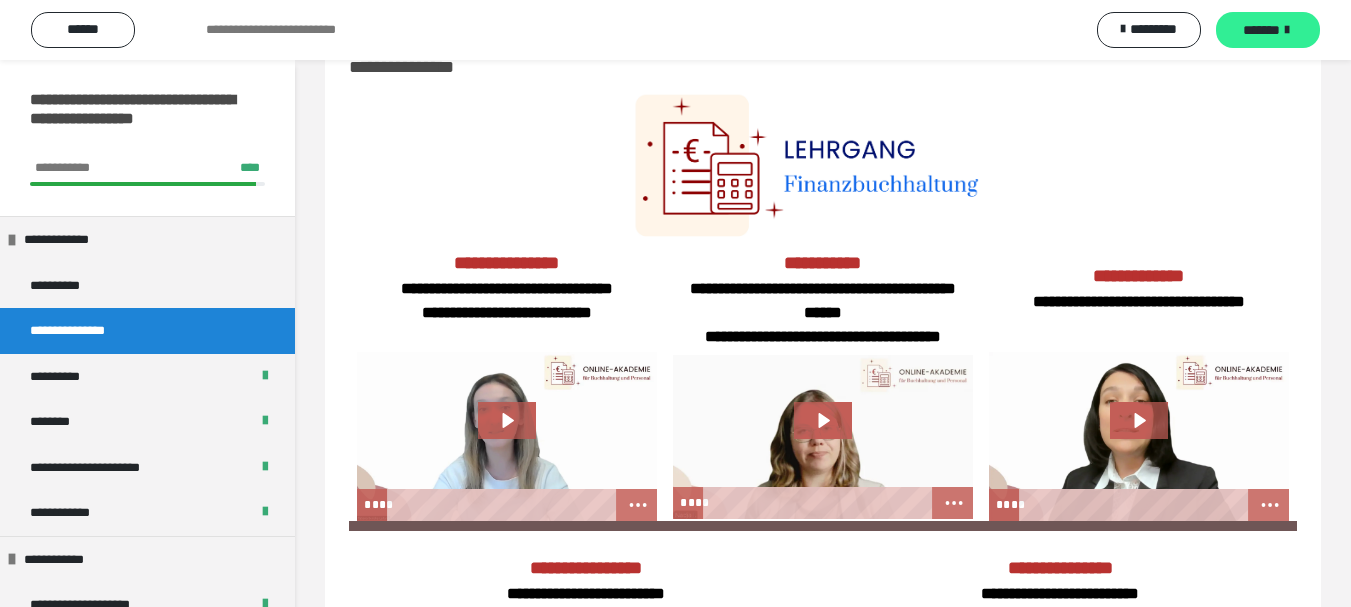 click on "*******" at bounding box center [1261, 30] 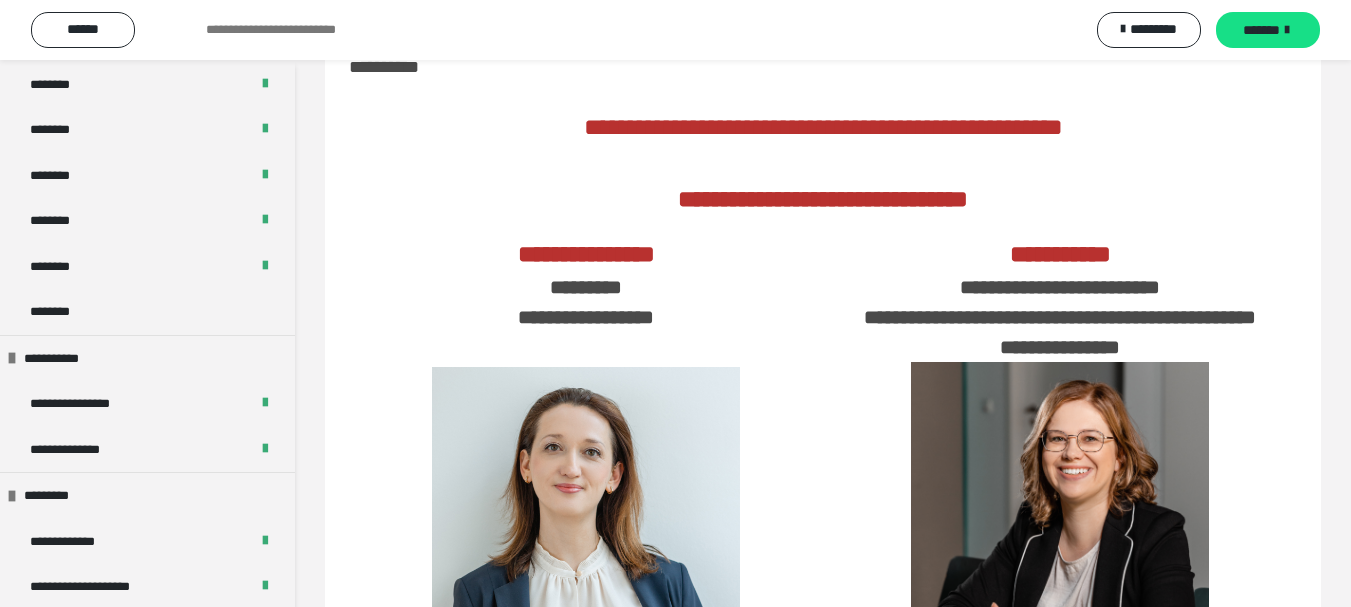 scroll, scrollTop: 1303, scrollLeft: 0, axis: vertical 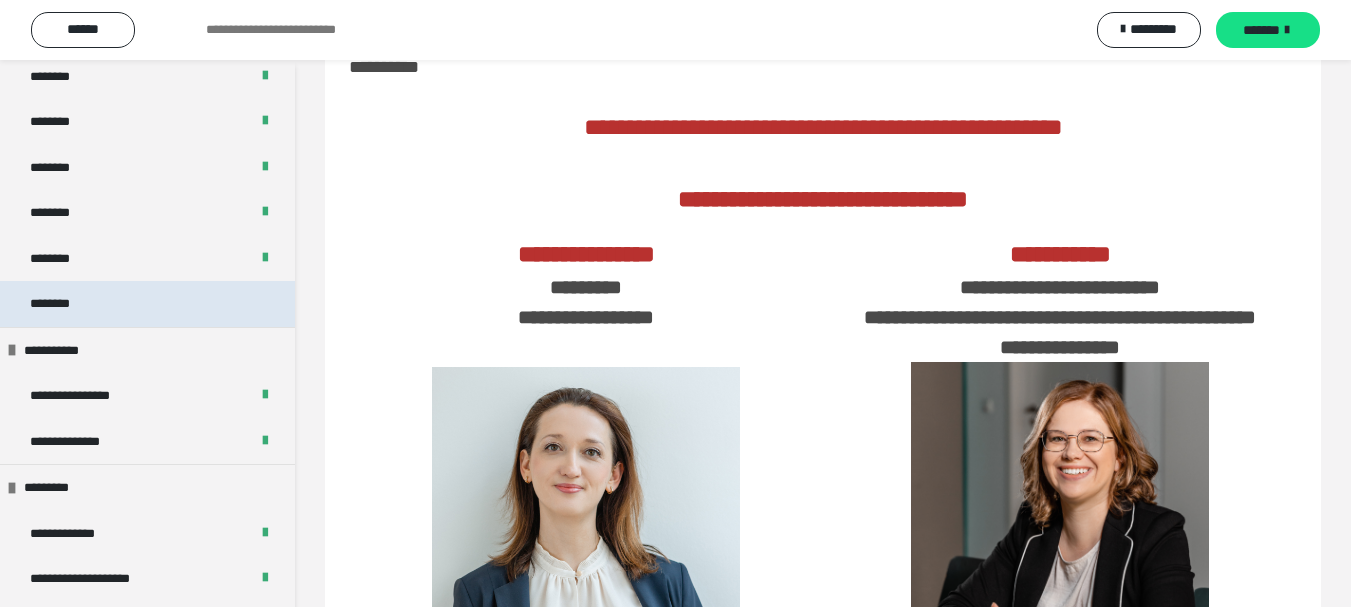 click on "********" at bounding box center [62, 304] 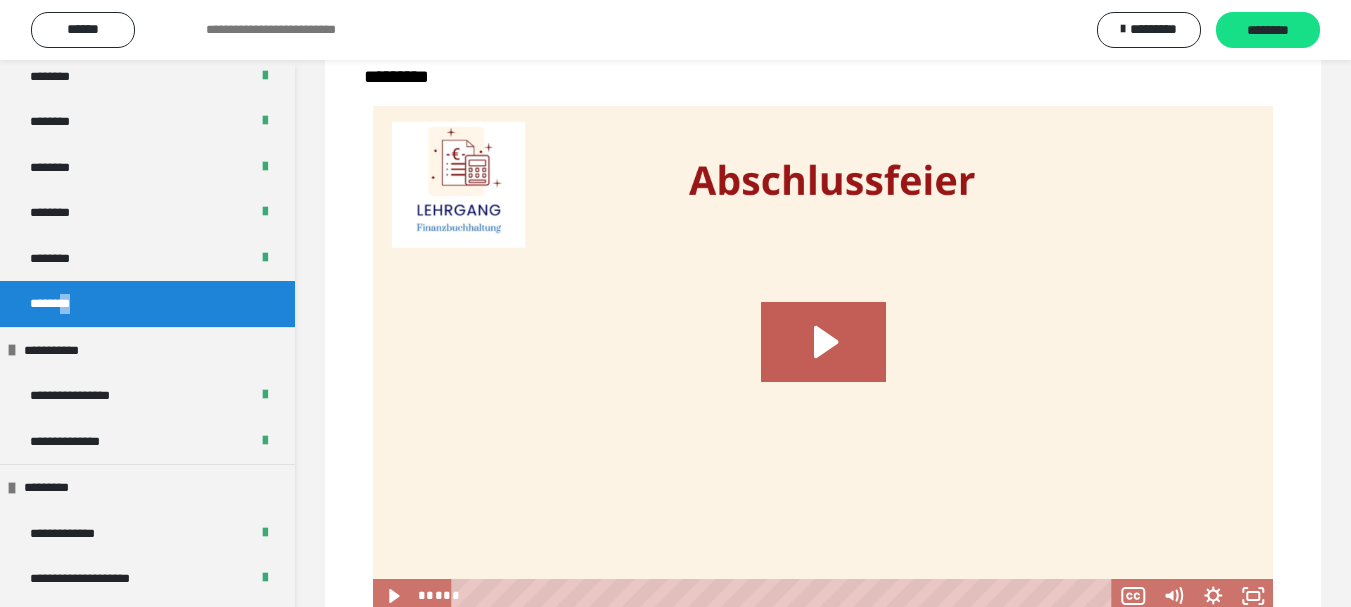 scroll, scrollTop: 947, scrollLeft: 0, axis: vertical 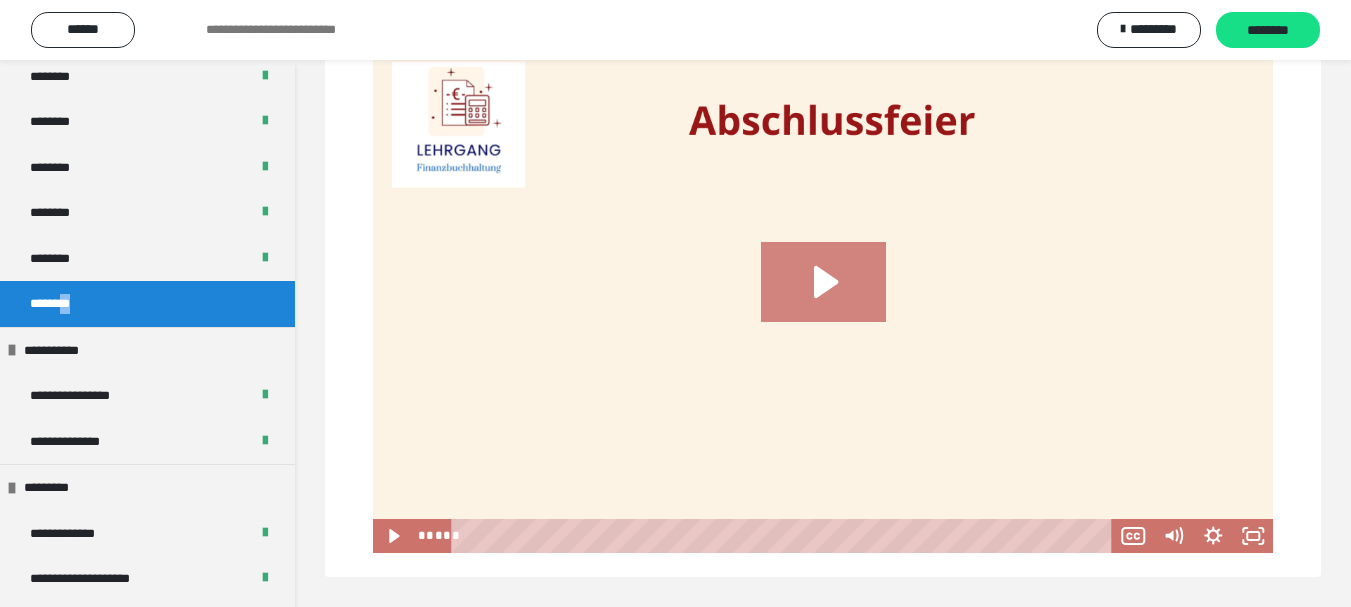 click 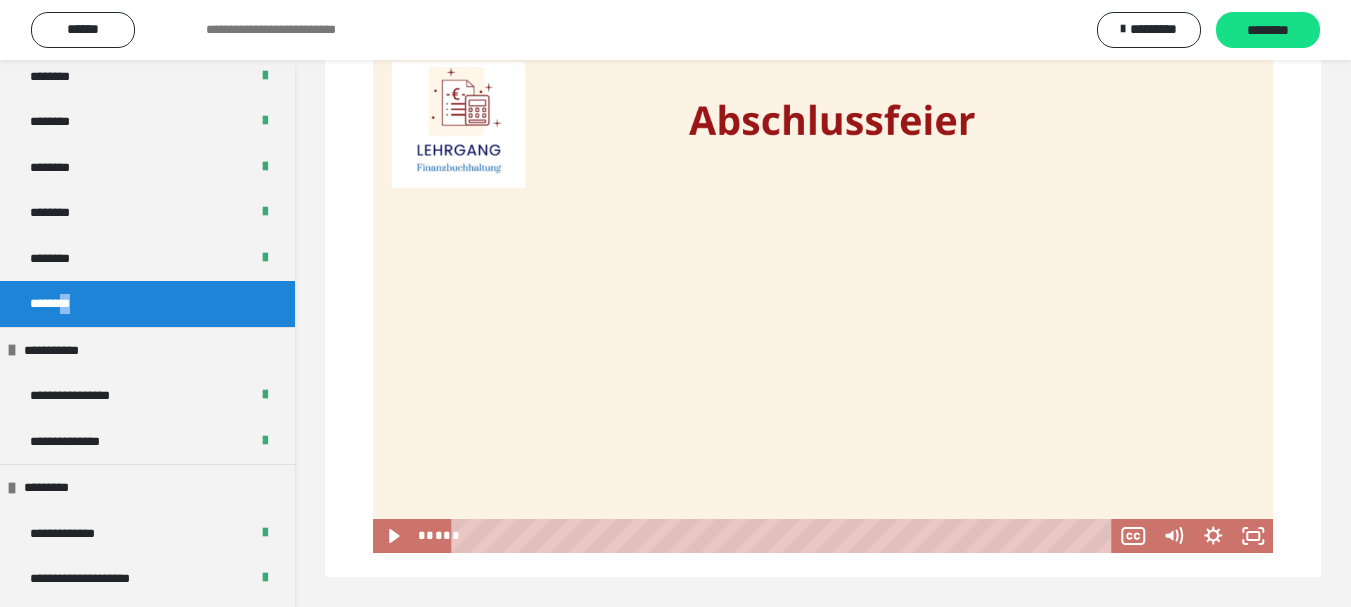 click at bounding box center (823, 299) 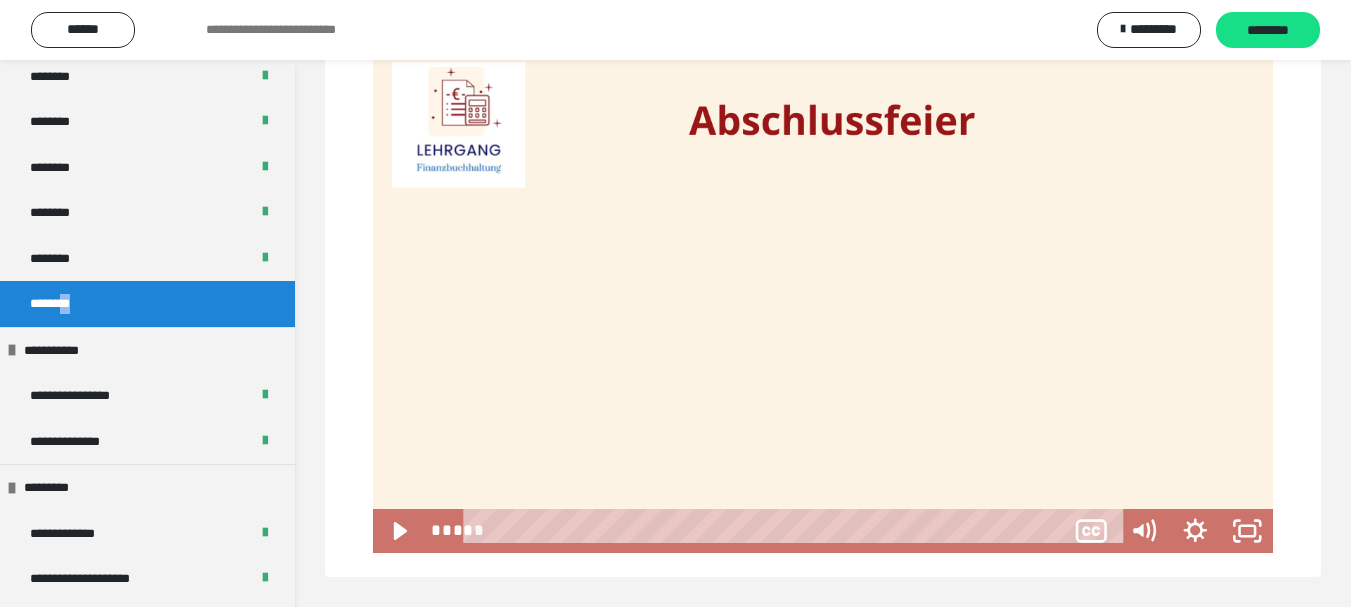 scroll, scrollTop: 794, scrollLeft: 0, axis: vertical 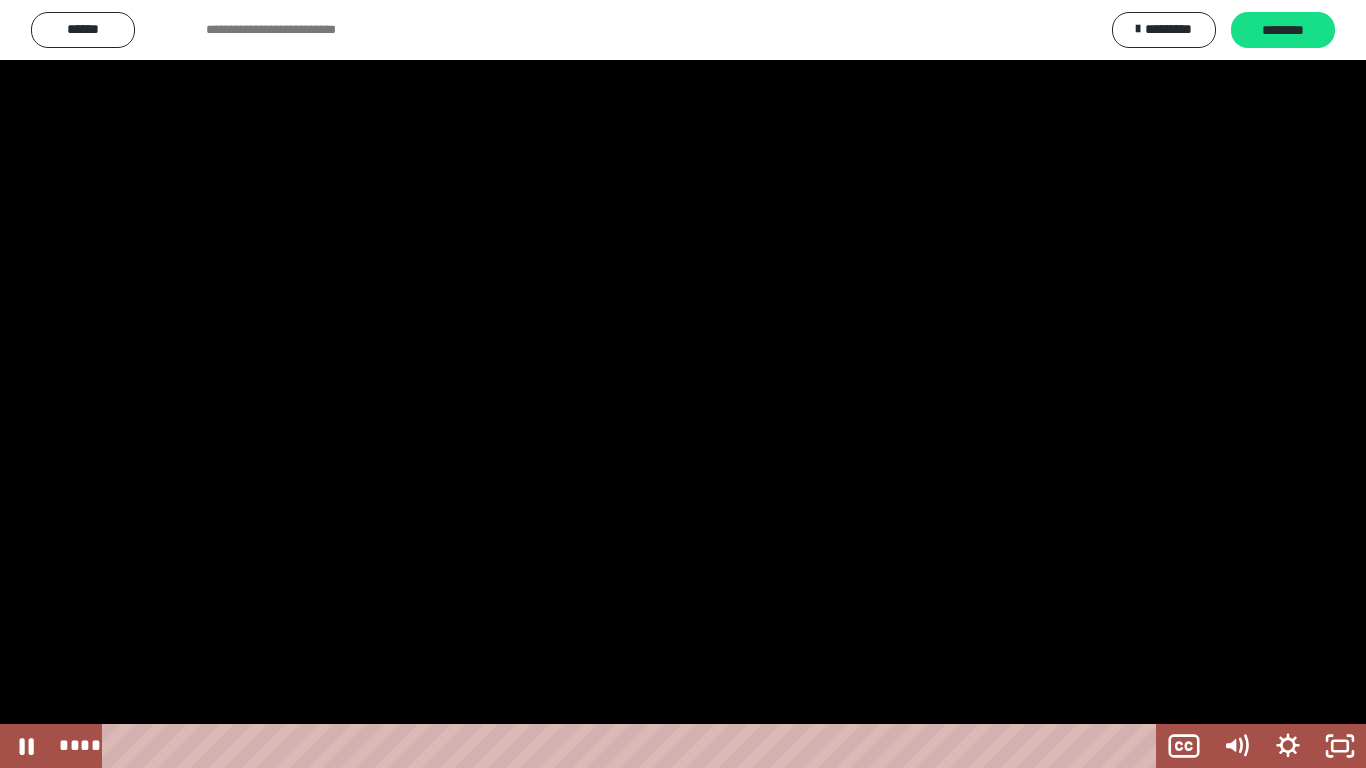 click at bounding box center [683, 384] 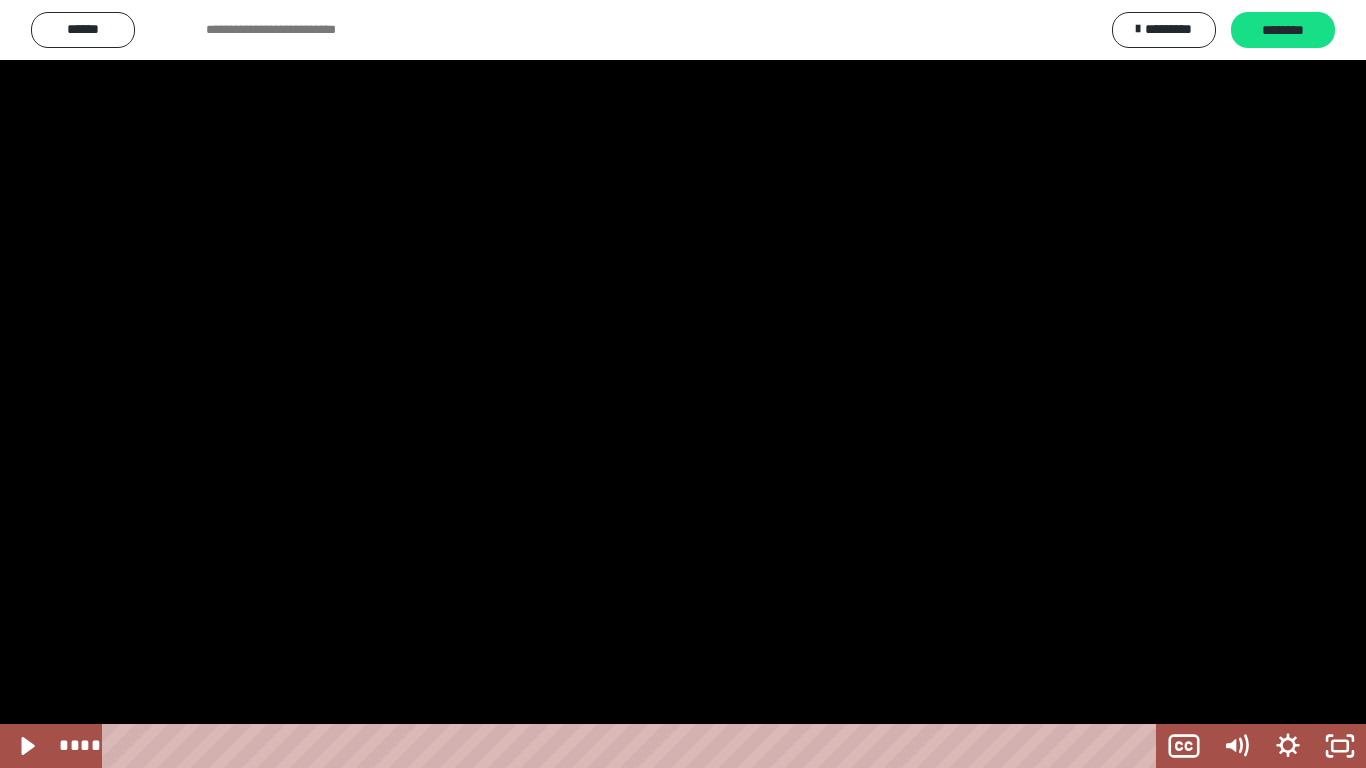 click at bounding box center [683, 384] 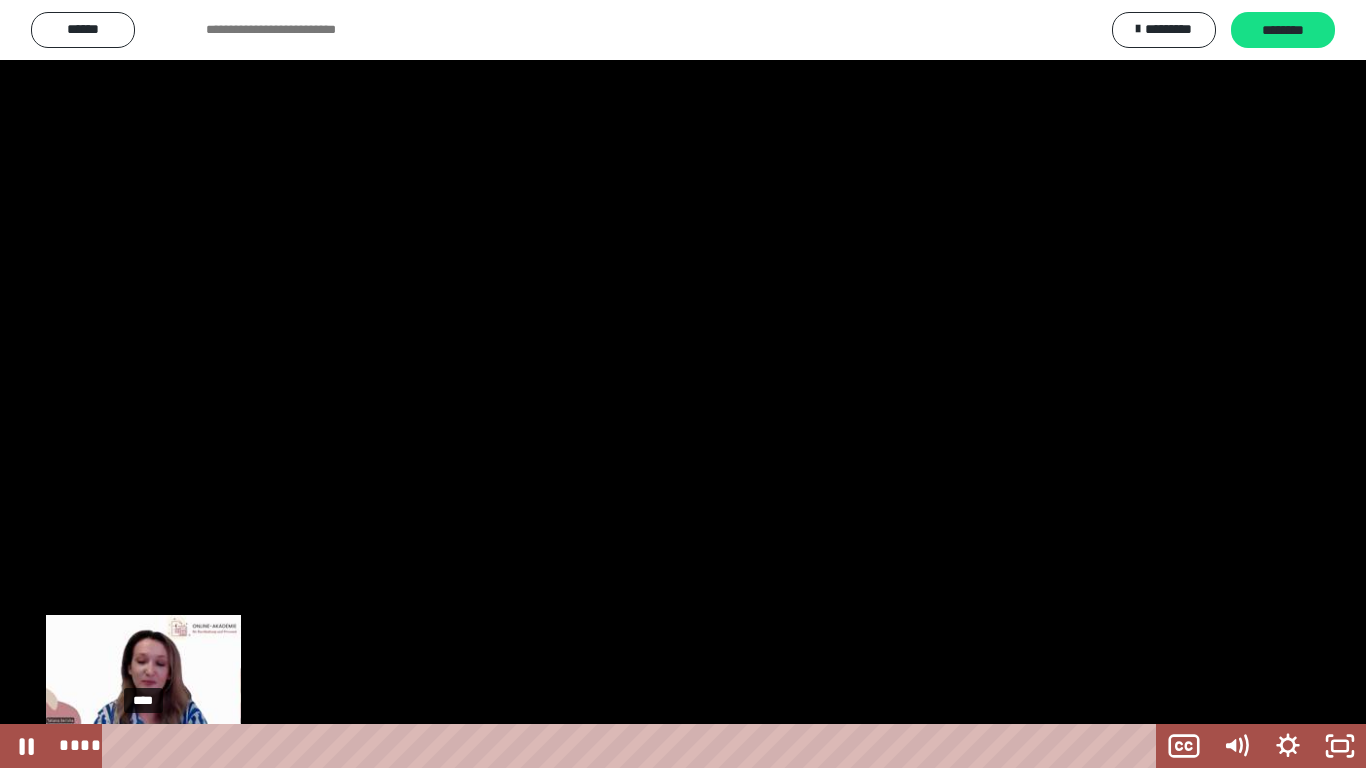 click on "****" at bounding box center [633, 746] 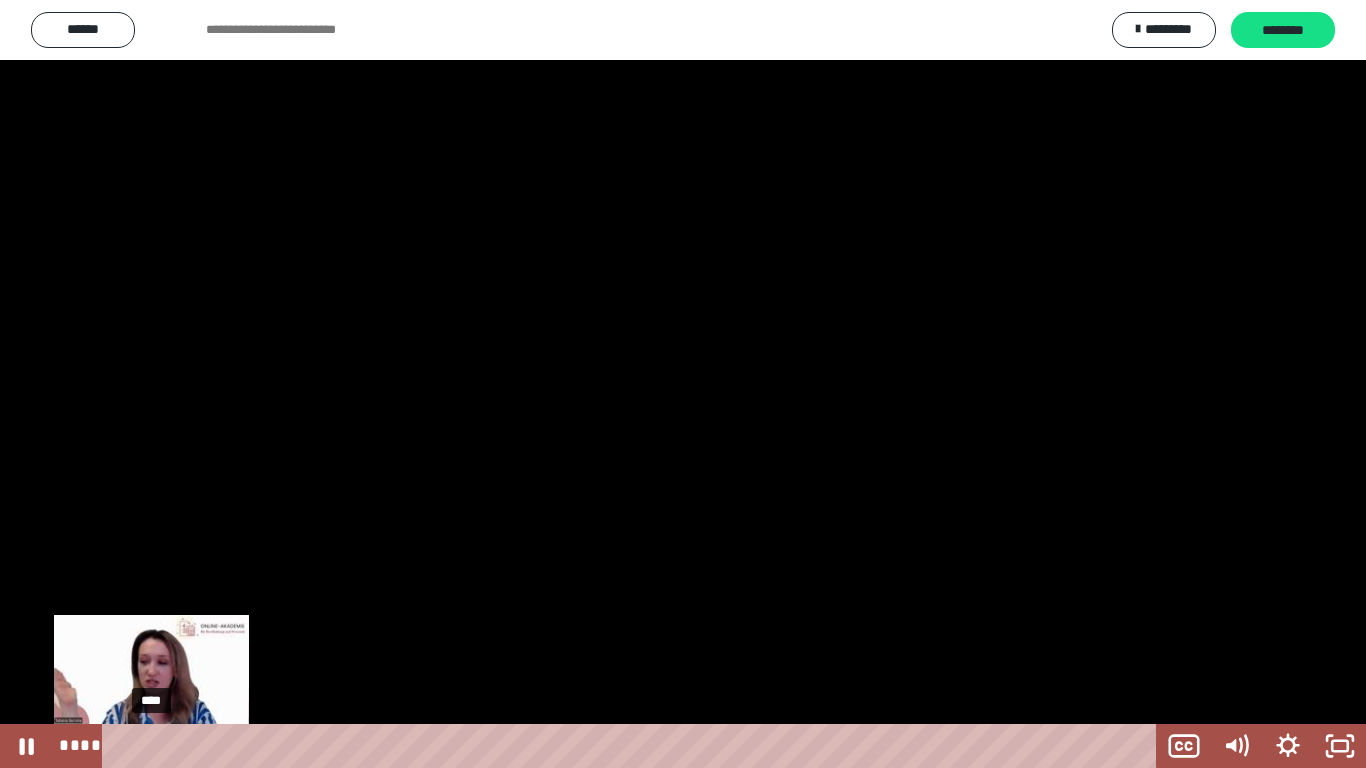 click on "****" at bounding box center [633, 746] 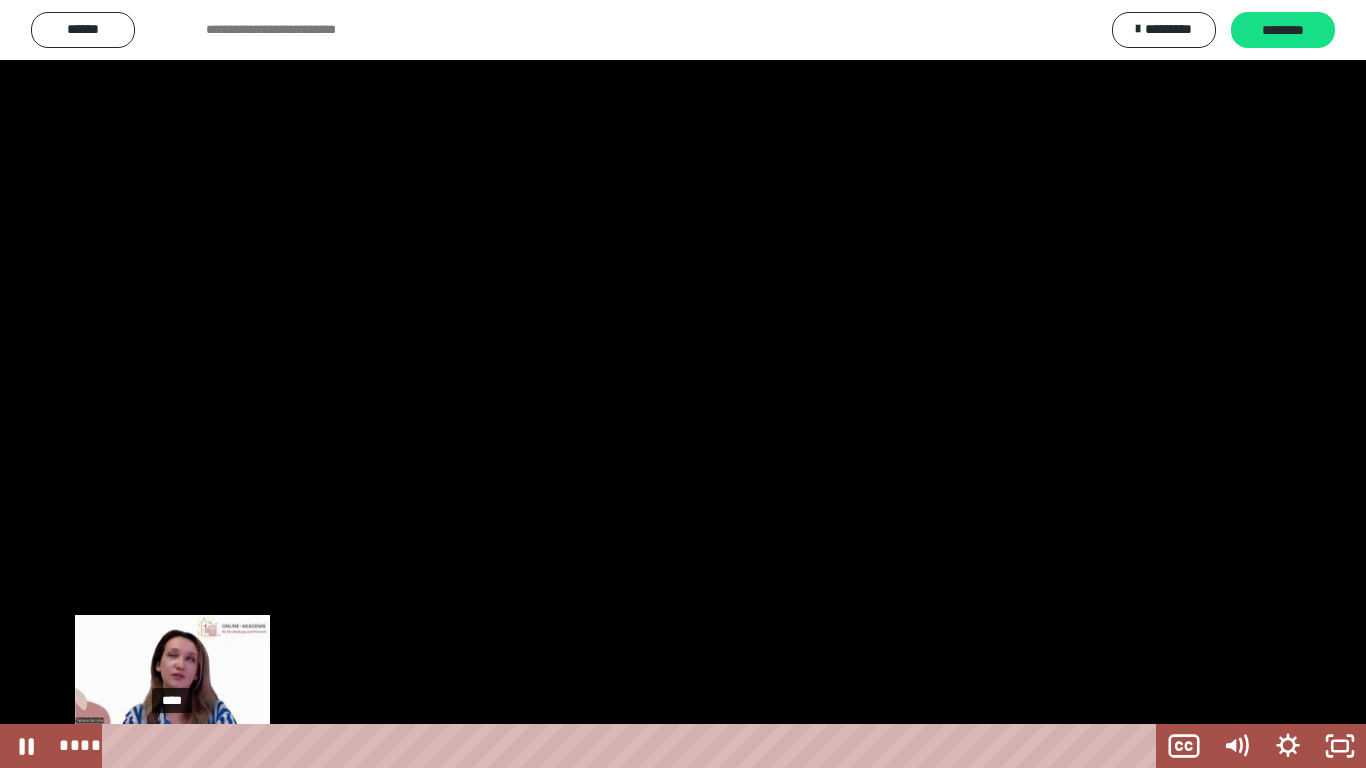 click on "****" at bounding box center (633, 746) 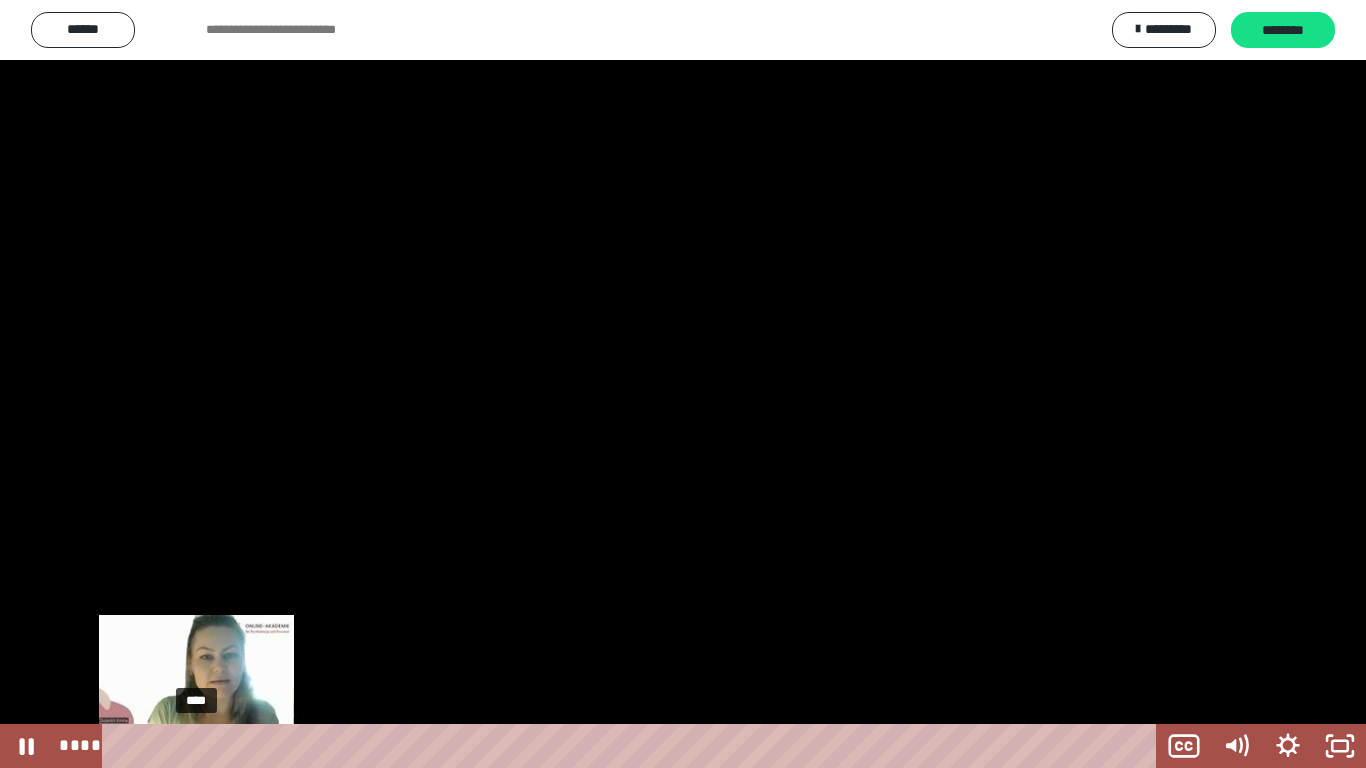 click on "****" at bounding box center [633, 746] 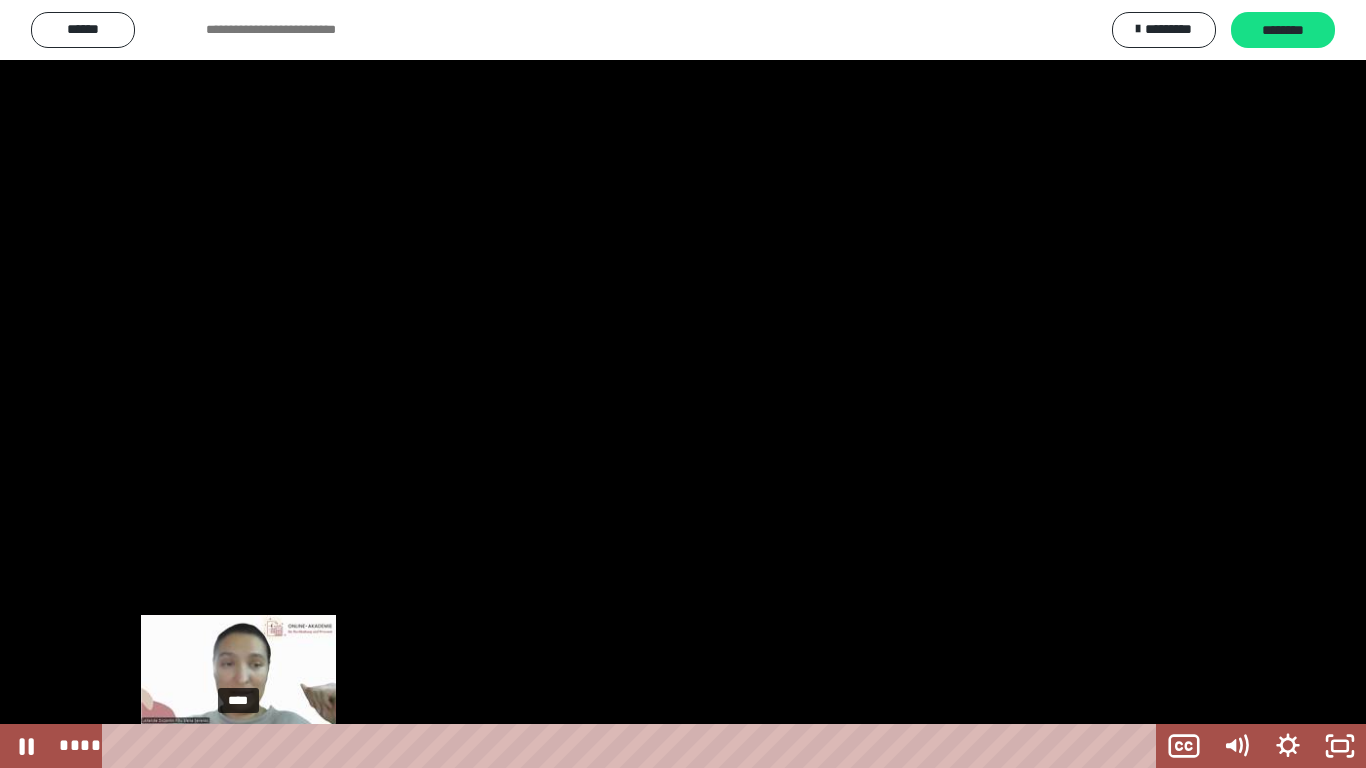 click on "****" at bounding box center [633, 746] 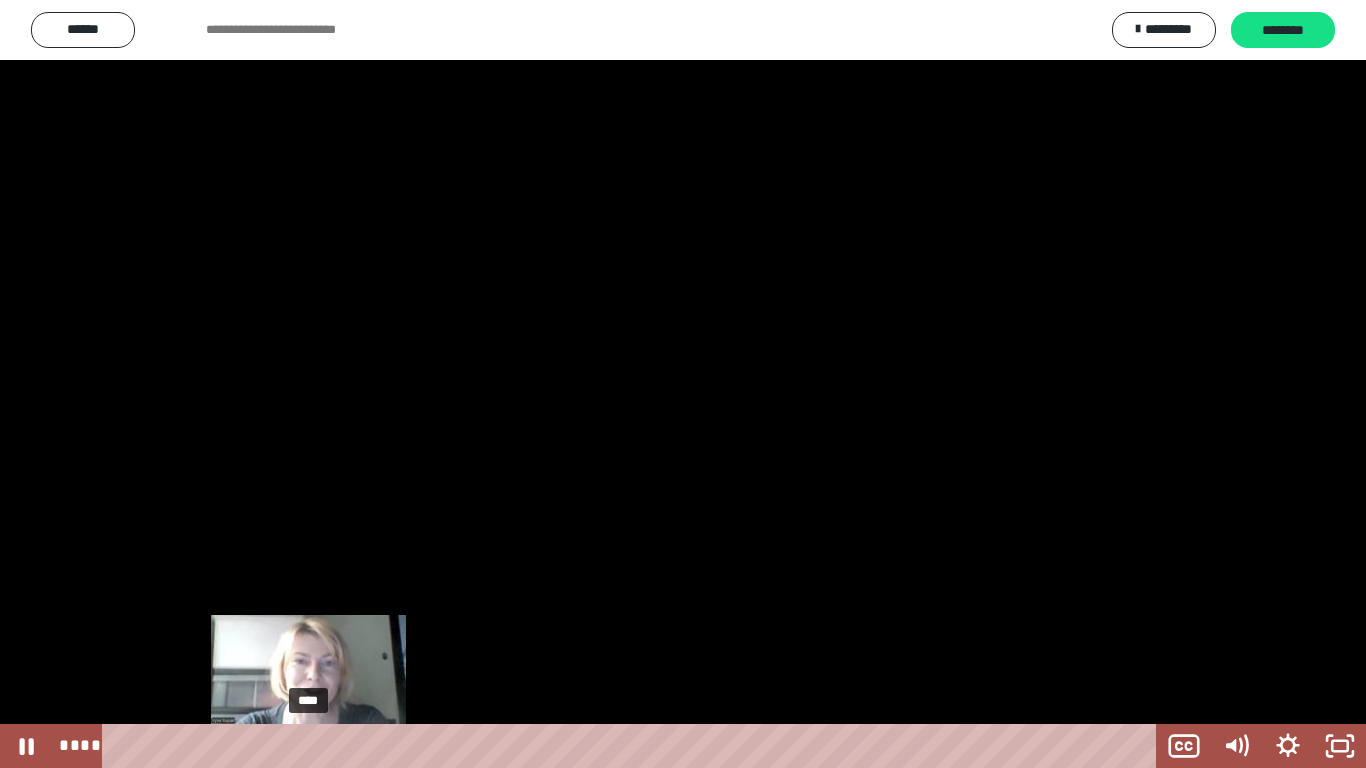 click on "****" at bounding box center (633, 746) 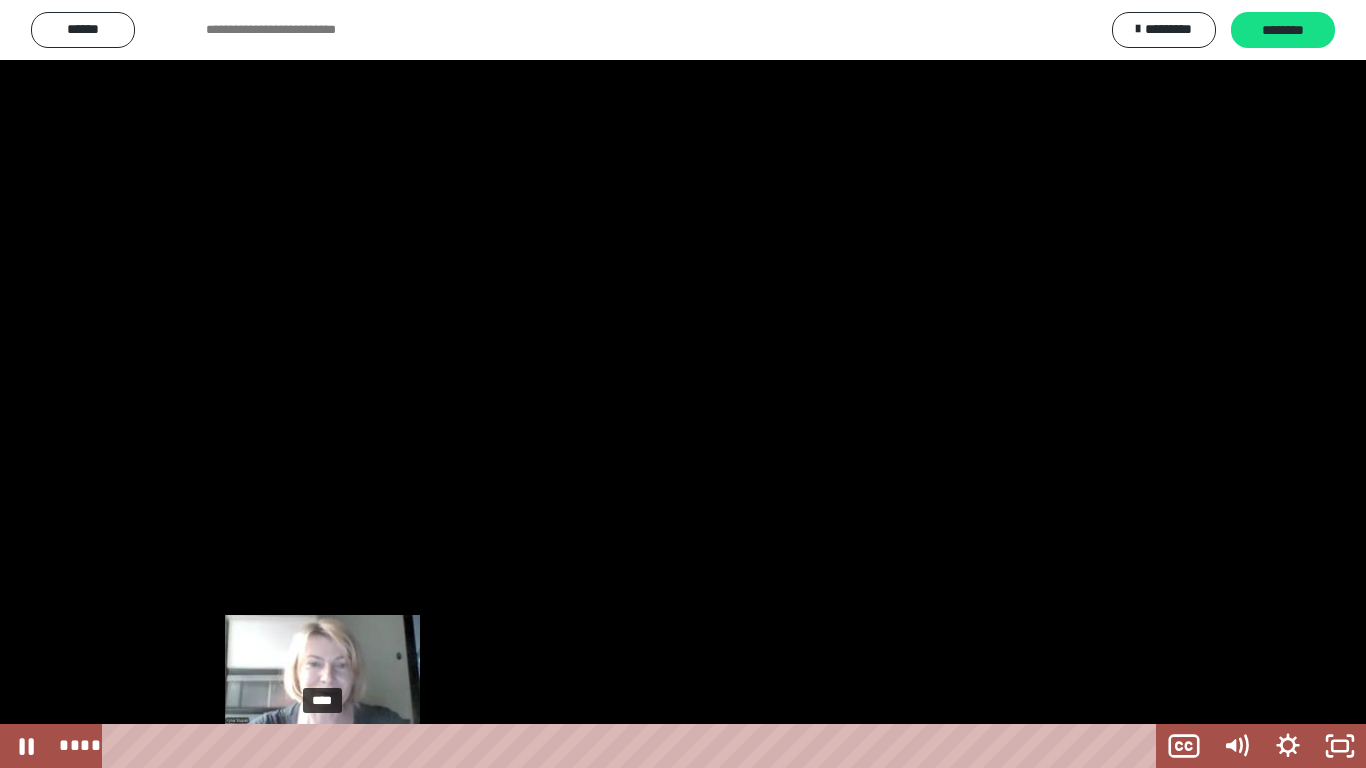click on "****" at bounding box center [633, 746] 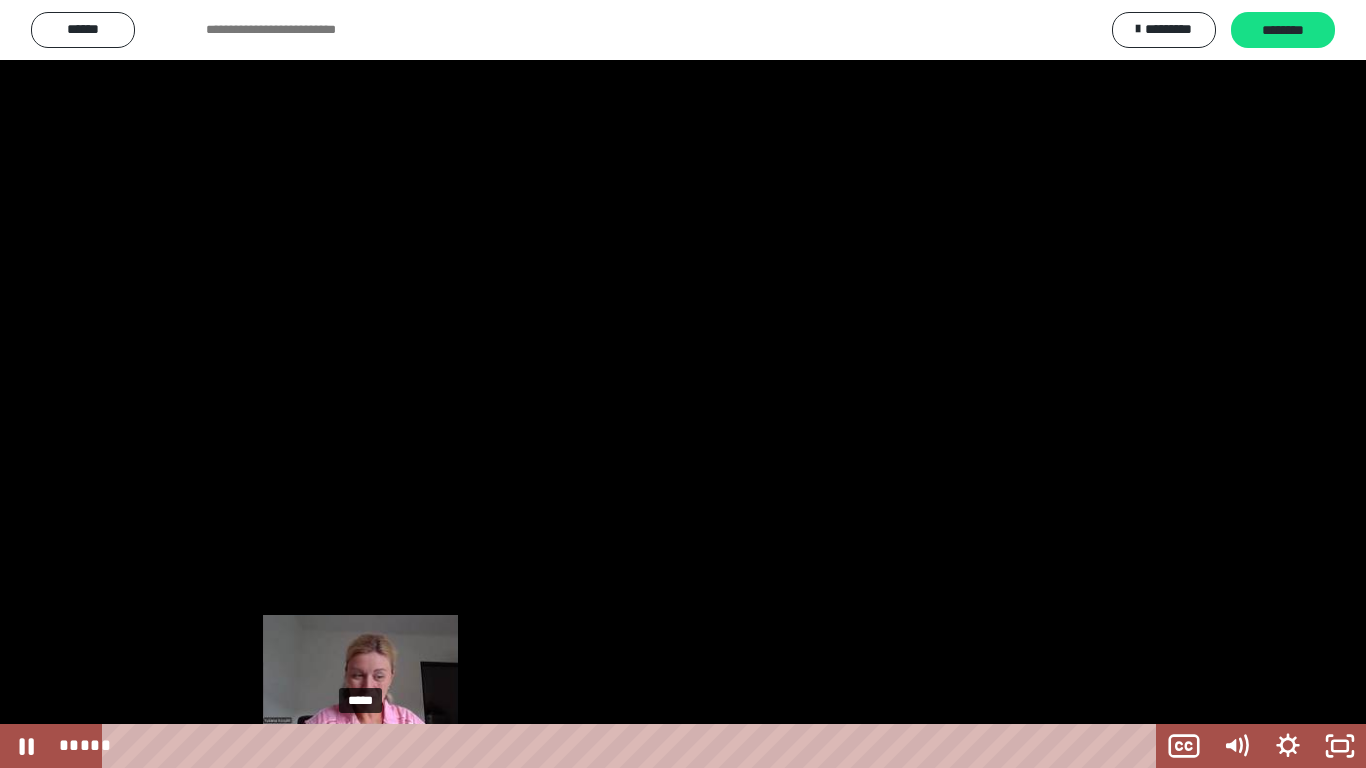 click on "*****" at bounding box center (633, 746) 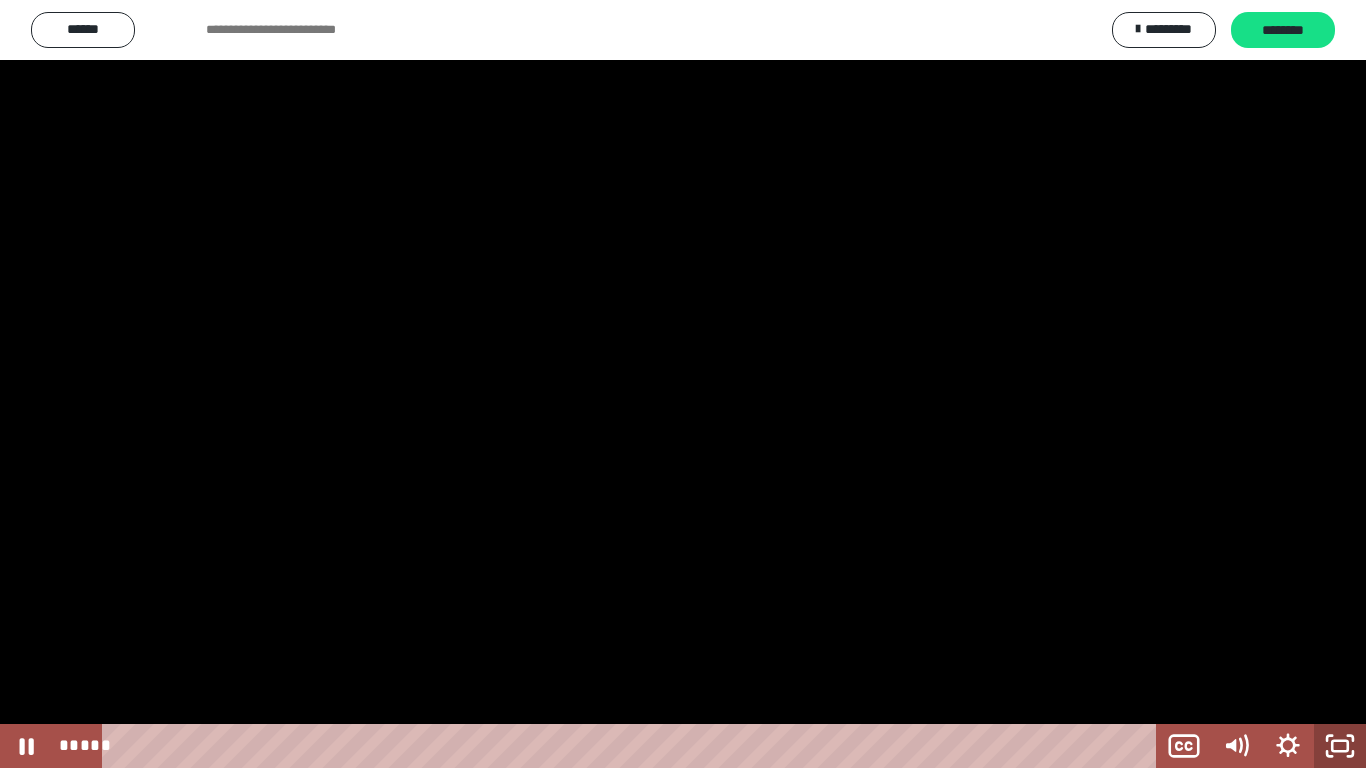 click 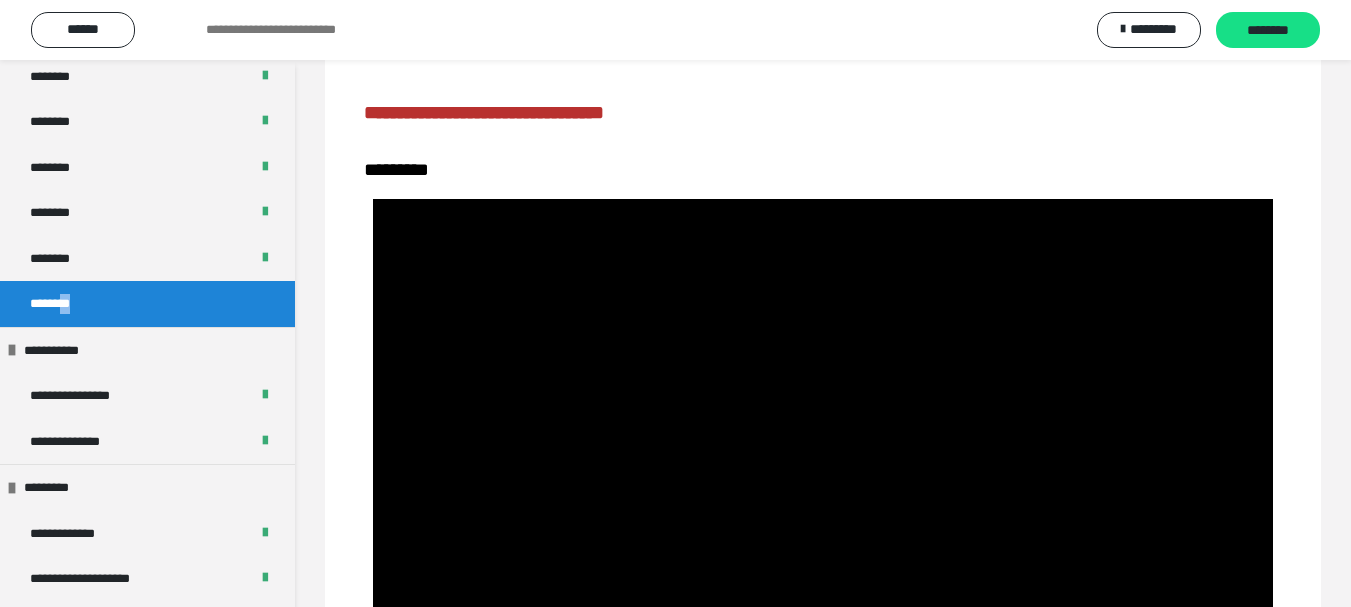click at bounding box center (823, 452) 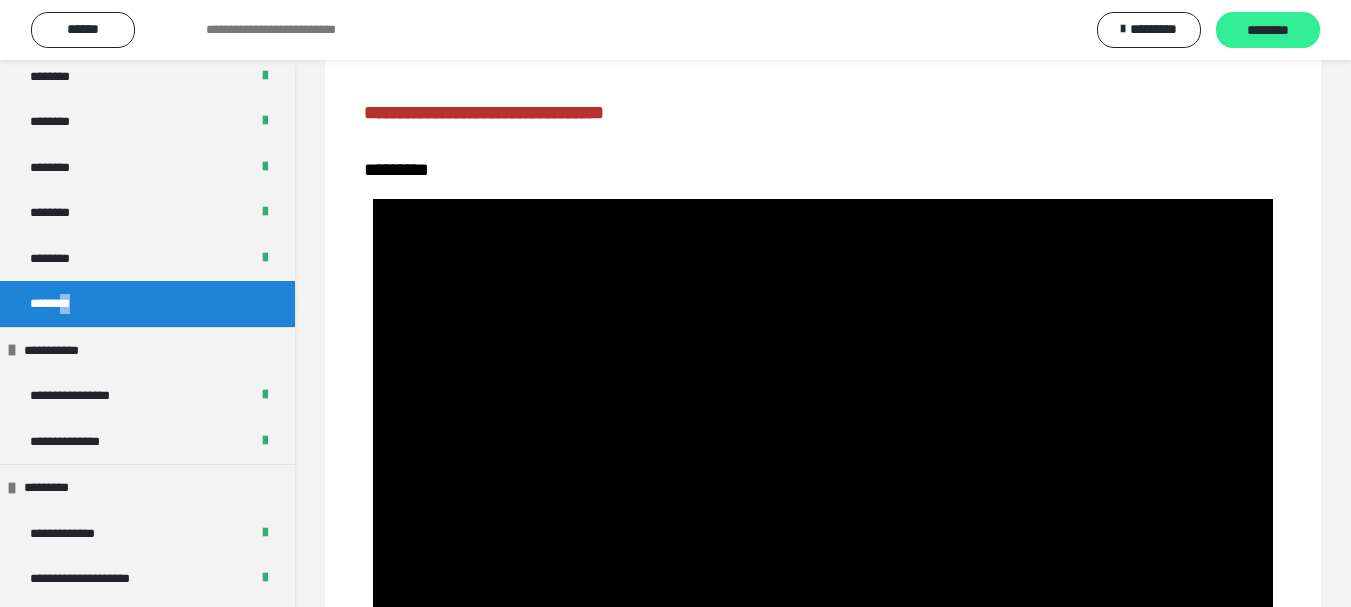 click on "********" at bounding box center (1268, 31) 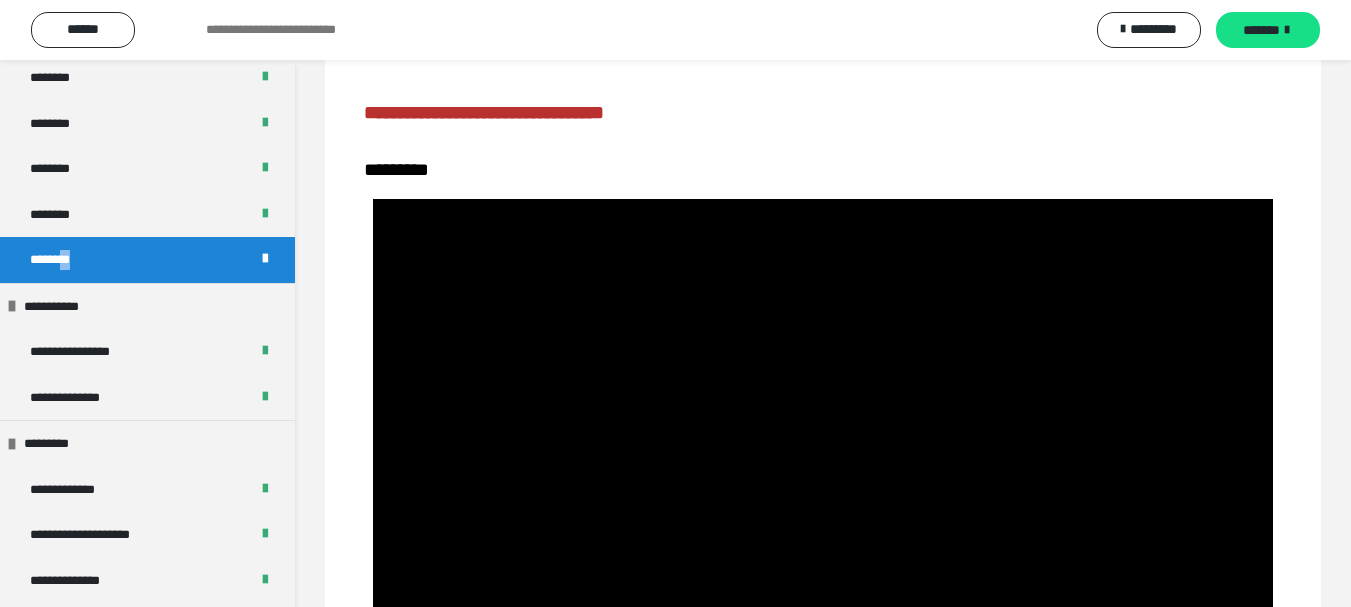 scroll, scrollTop: 1365, scrollLeft: 0, axis: vertical 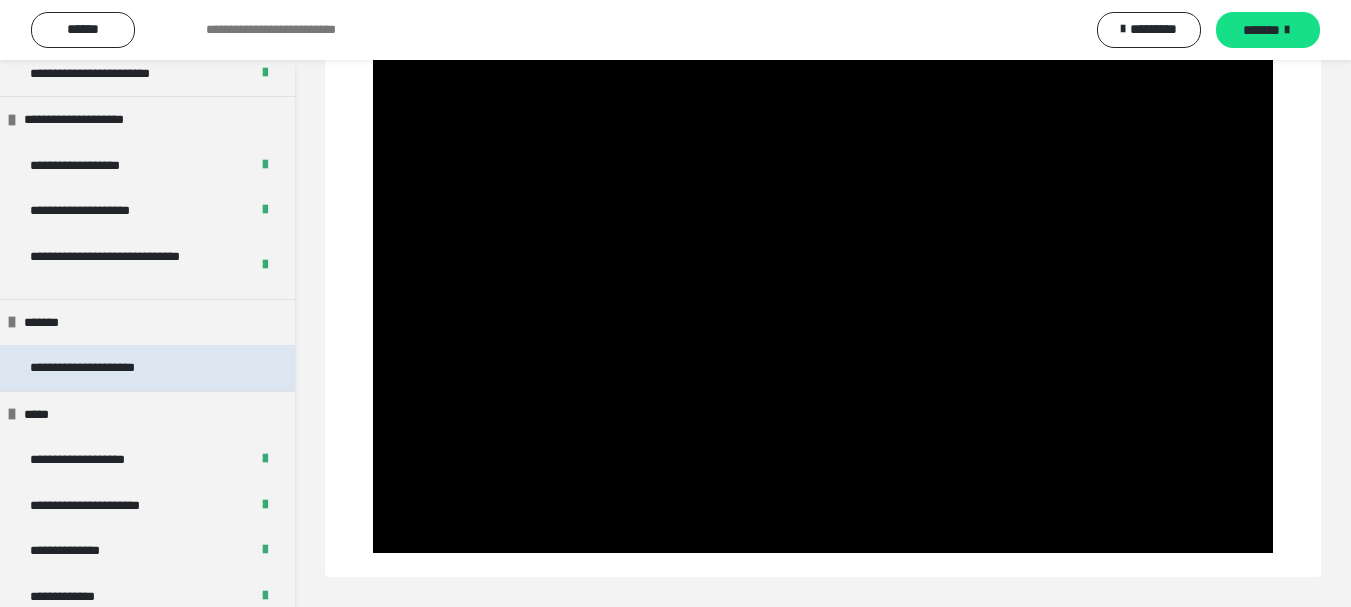 click on "**********" at bounding box center (147, 368) 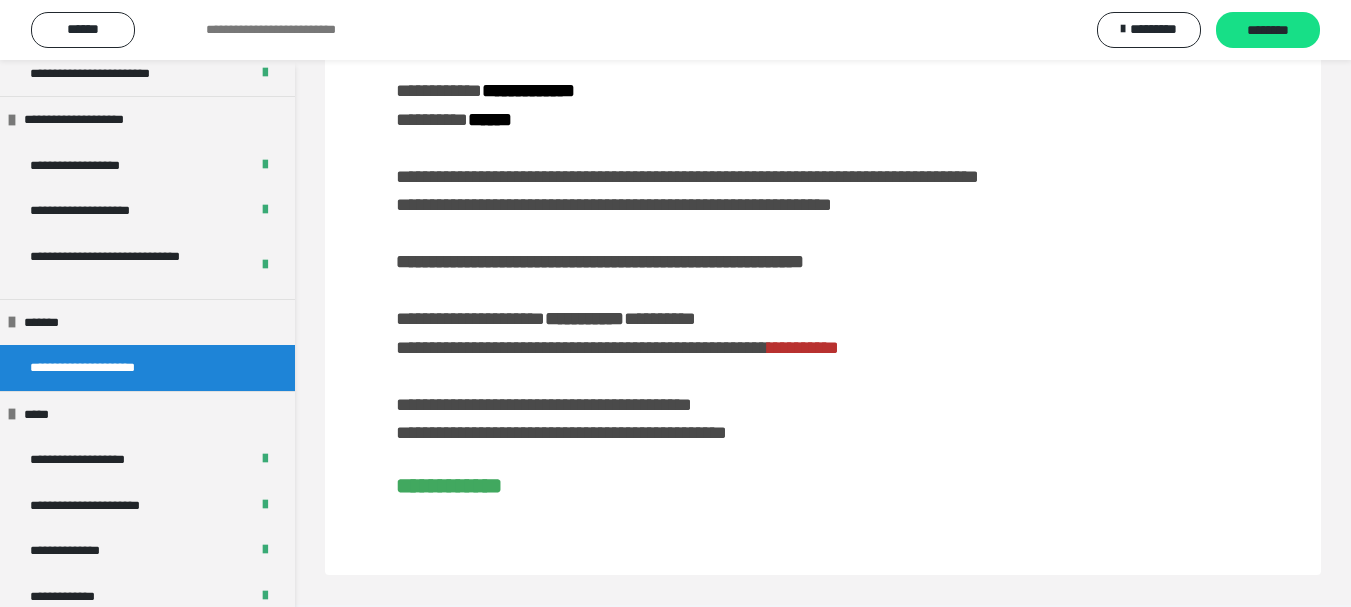 scroll, scrollTop: 383, scrollLeft: 0, axis: vertical 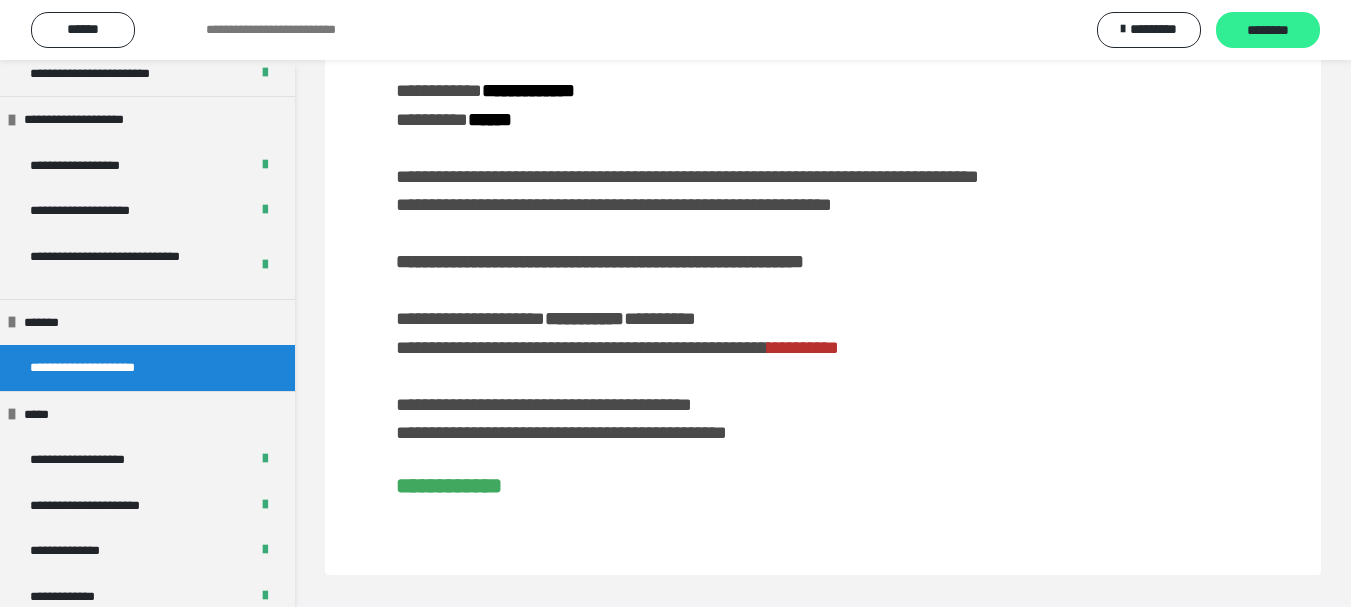click on "********" at bounding box center (1268, 31) 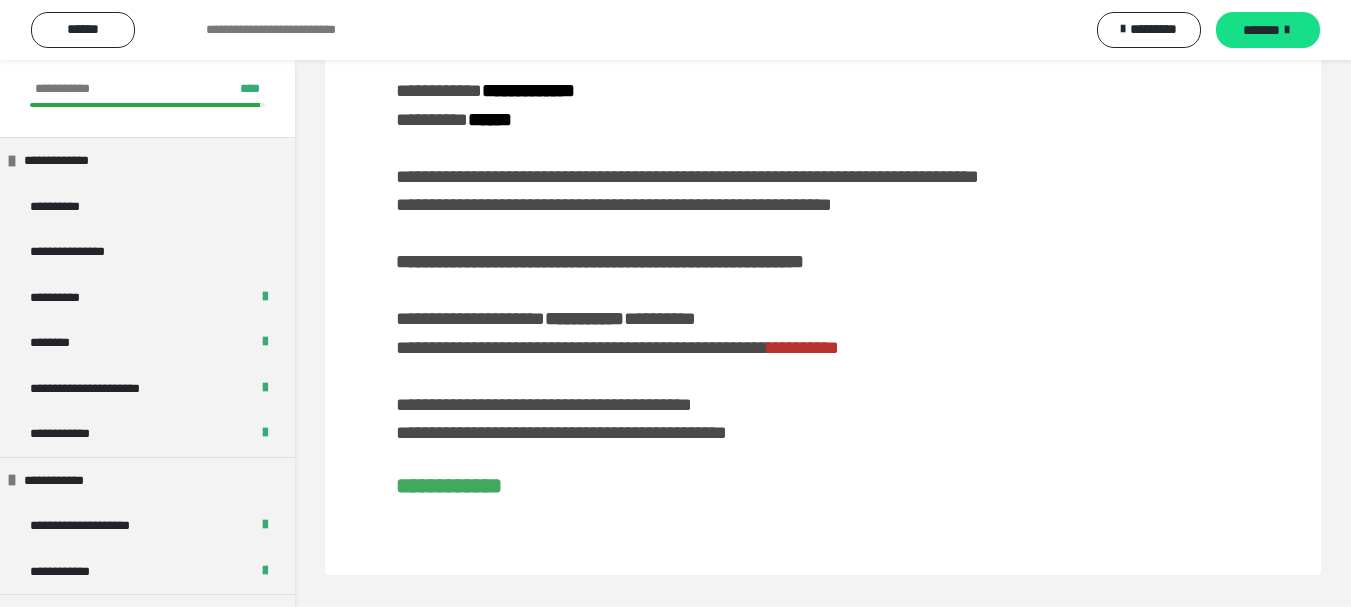 scroll, scrollTop: 0, scrollLeft: 0, axis: both 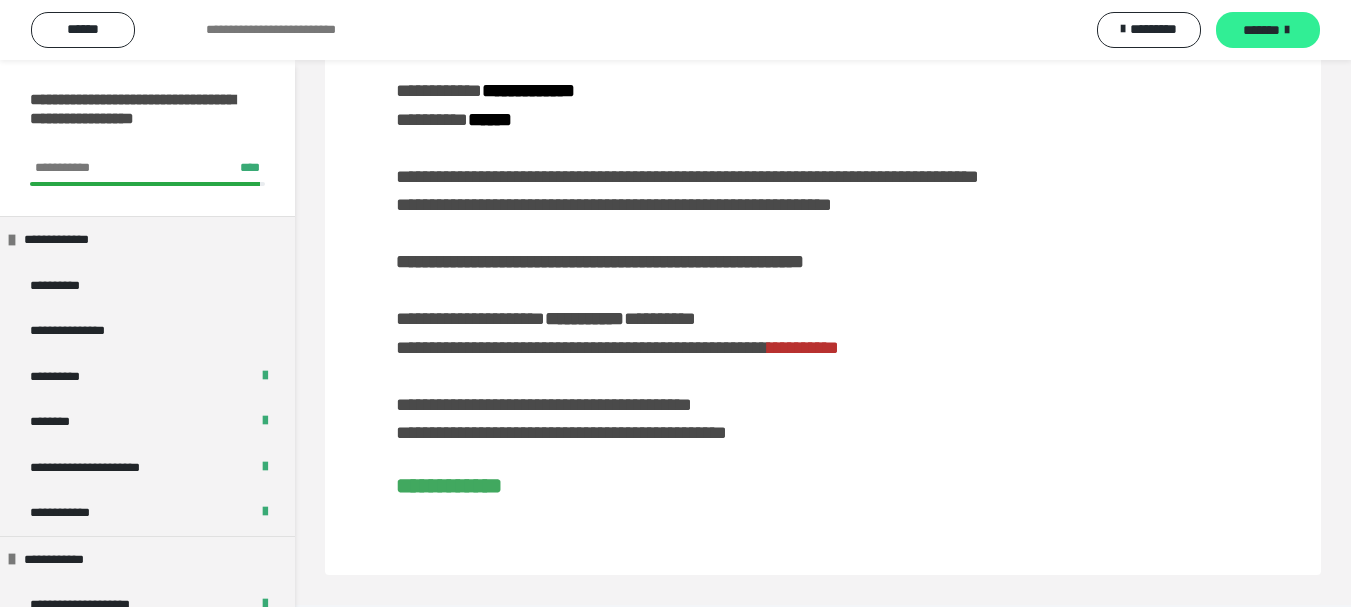 click on "*******" at bounding box center (1261, 30) 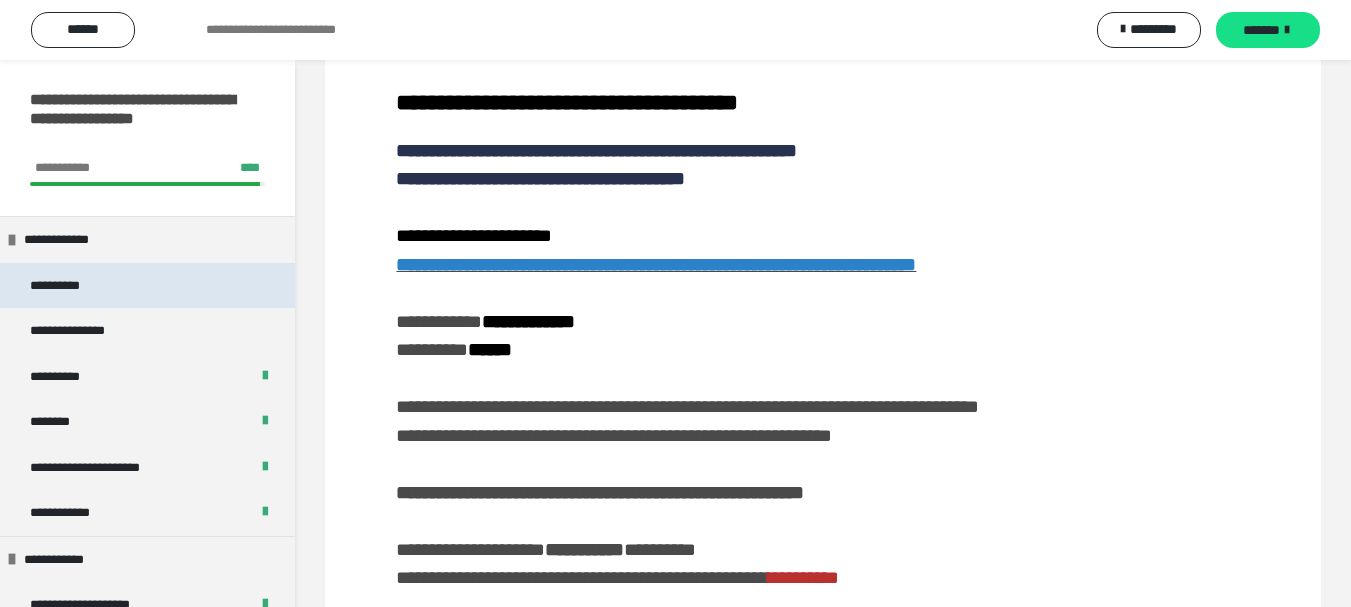 scroll, scrollTop: 613, scrollLeft: 0, axis: vertical 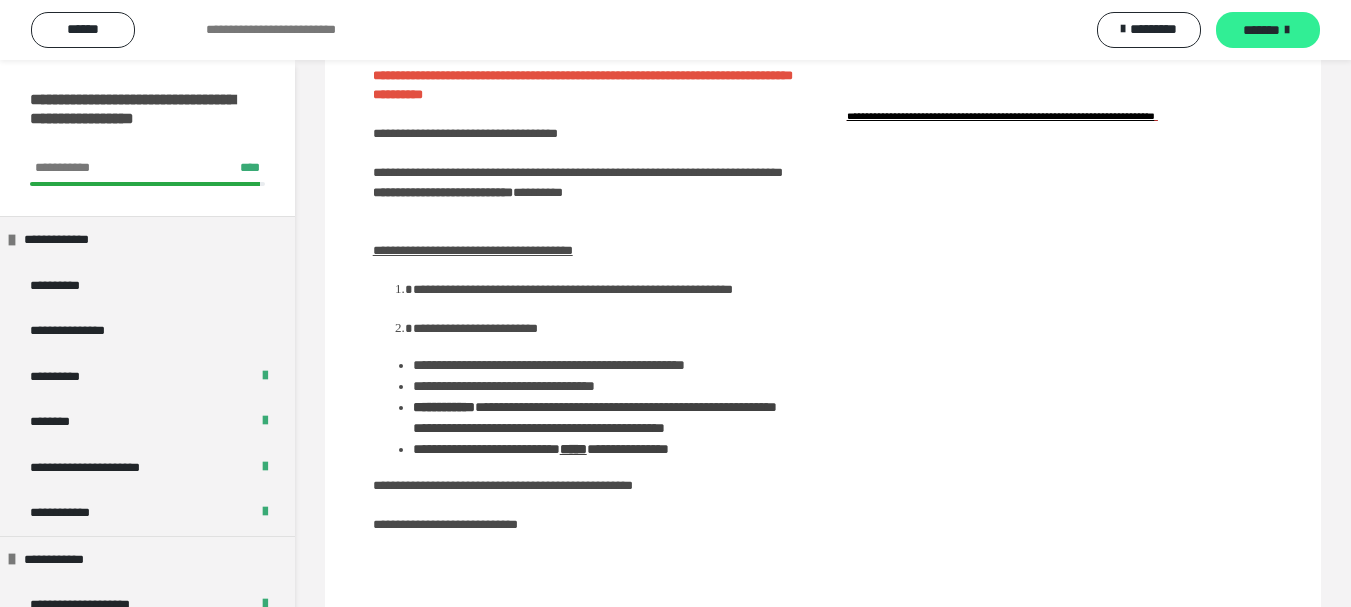 click on "*******" at bounding box center [1261, 30] 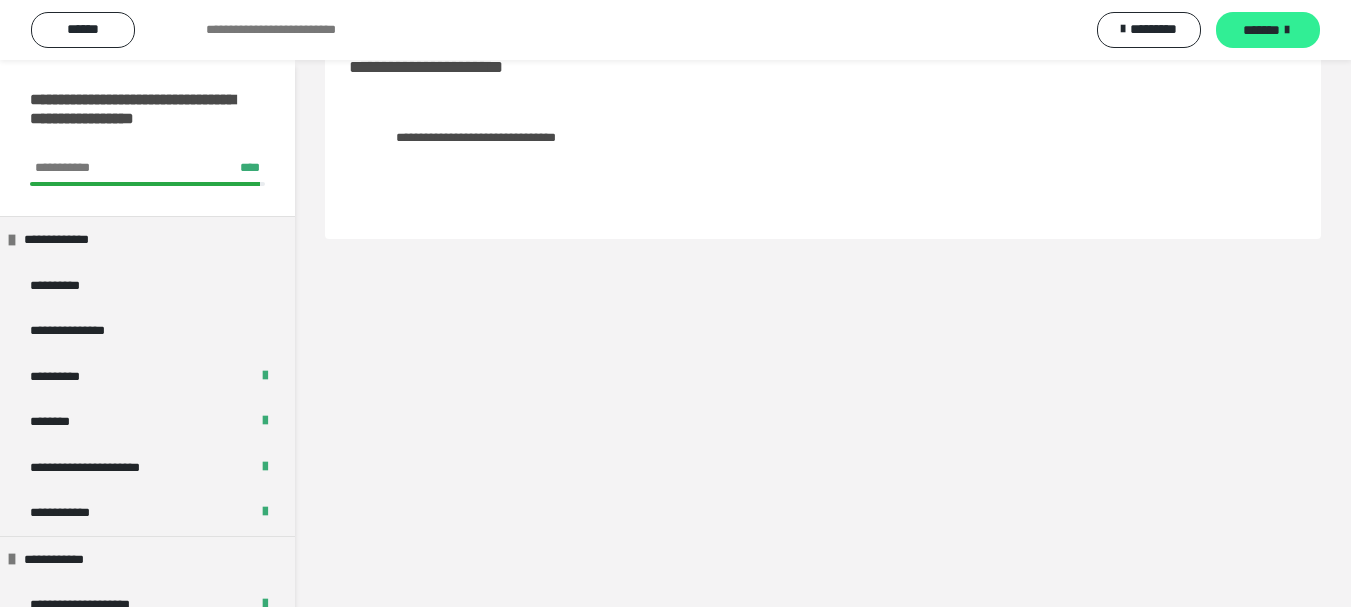 scroll, scrollTop: 60, scrollLeft: 0, axis: vertical 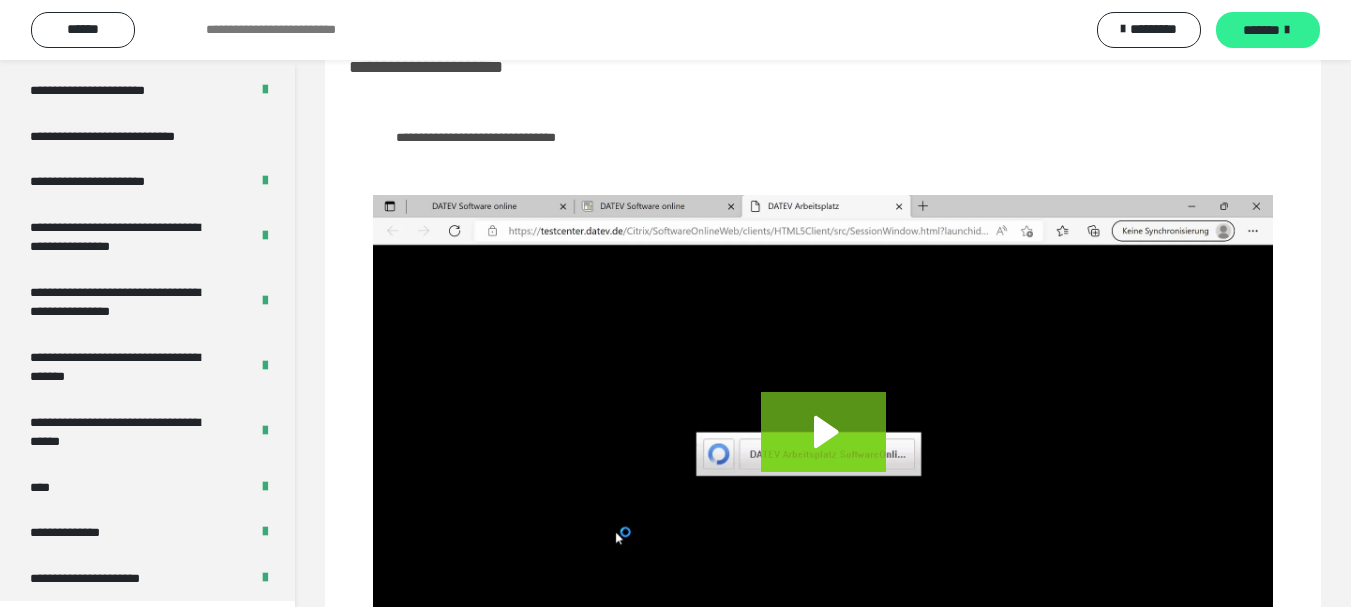 click on "*******" at bounding box center [1261, 30] 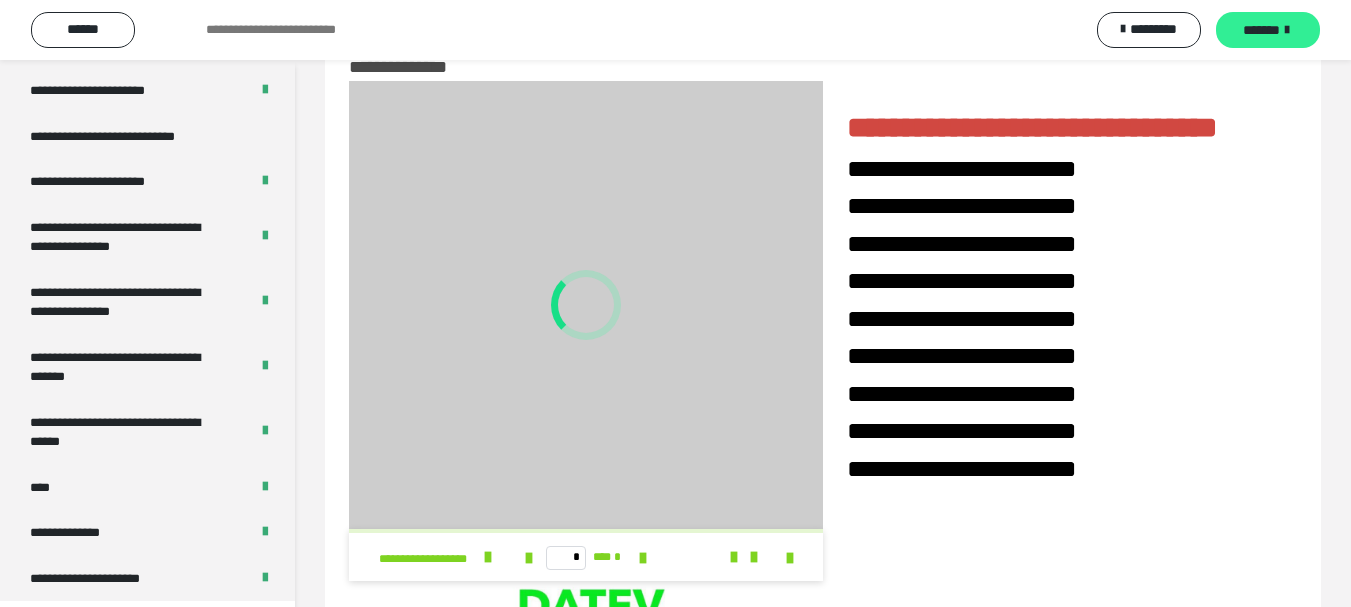 click on "*******" at bounding box center [1261, 30] 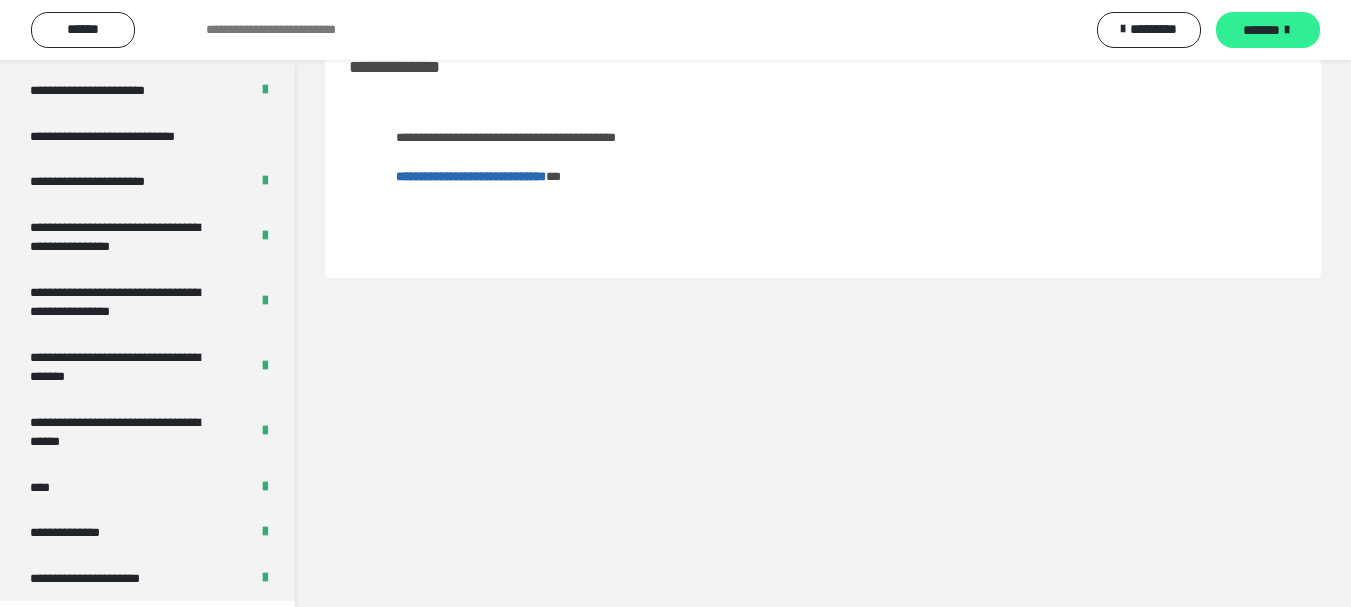 click on "*******" at bounding box center [1261, 30] 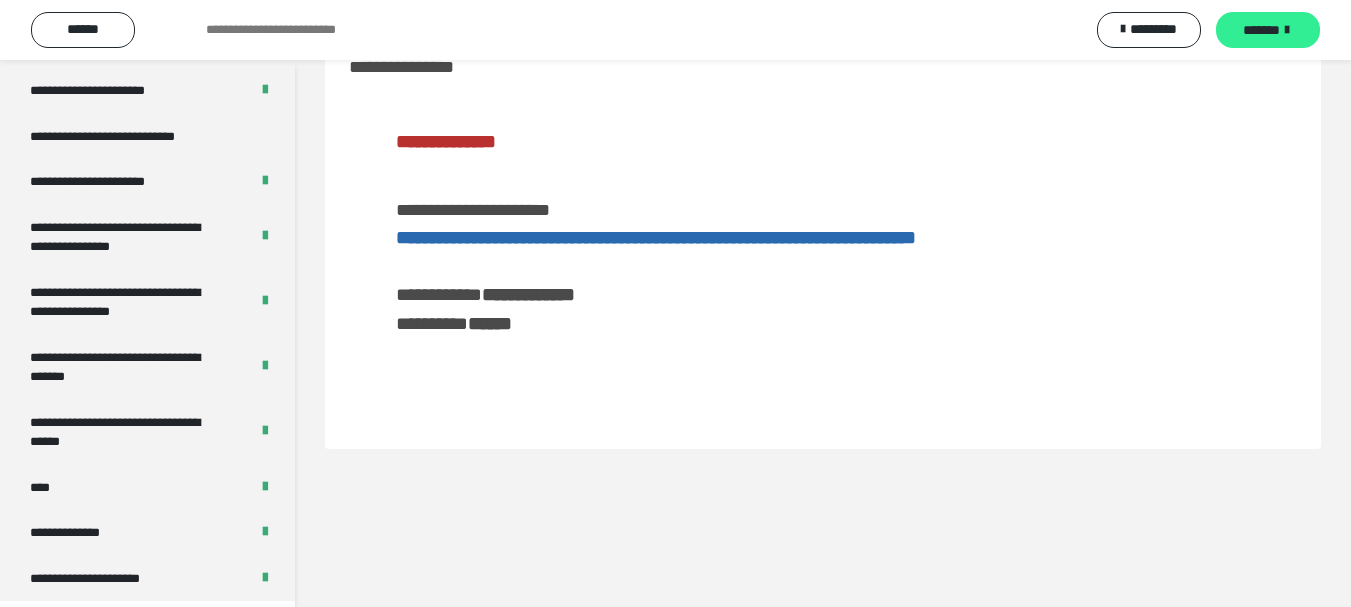 click on "*******" at bounding box center [1261, 30] 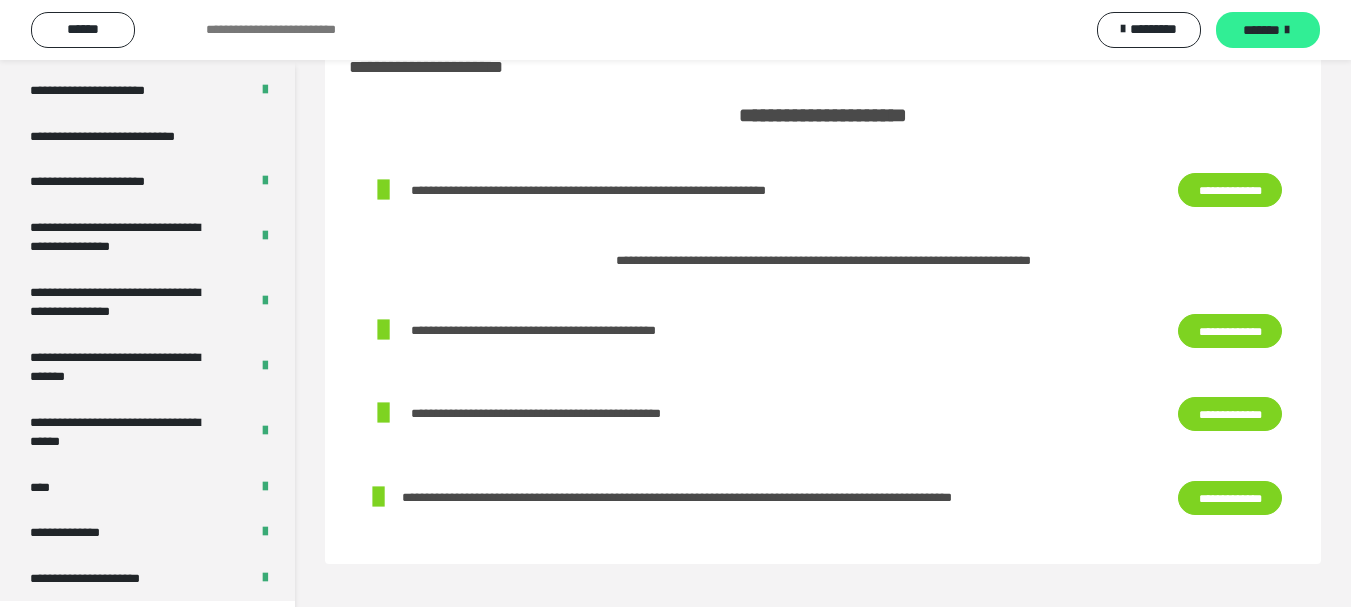 click on "*******" at bounding box center [1261, 30] 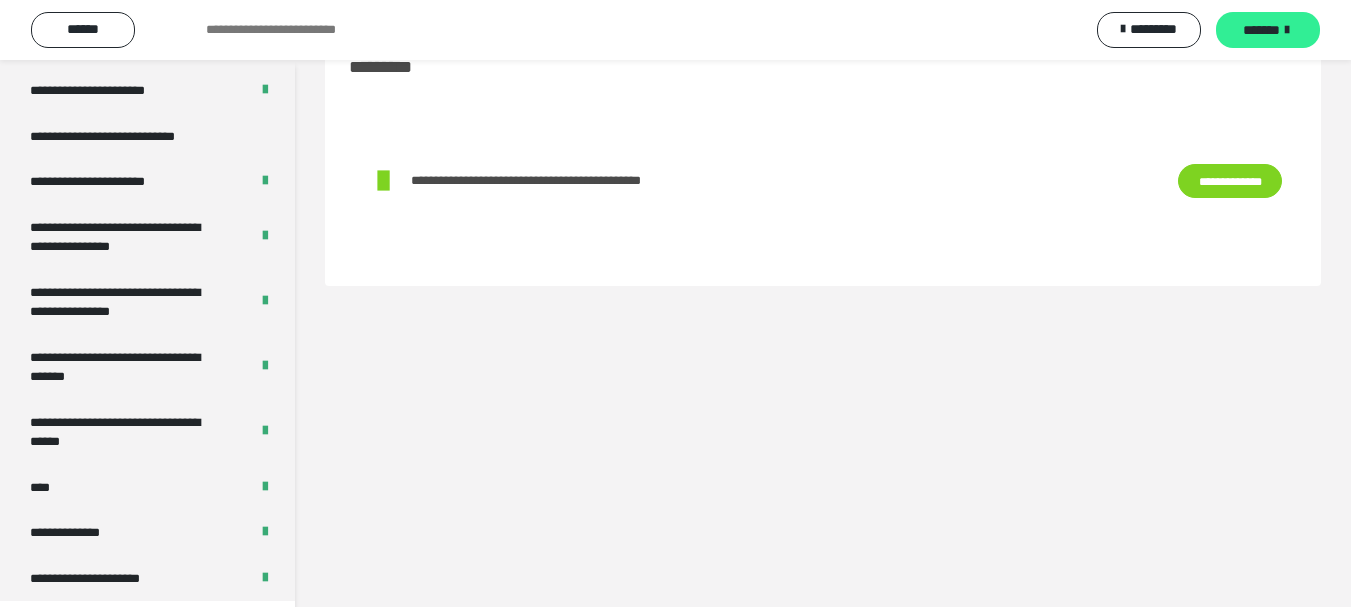 click on "*******" at bounding box center [1261, 30] 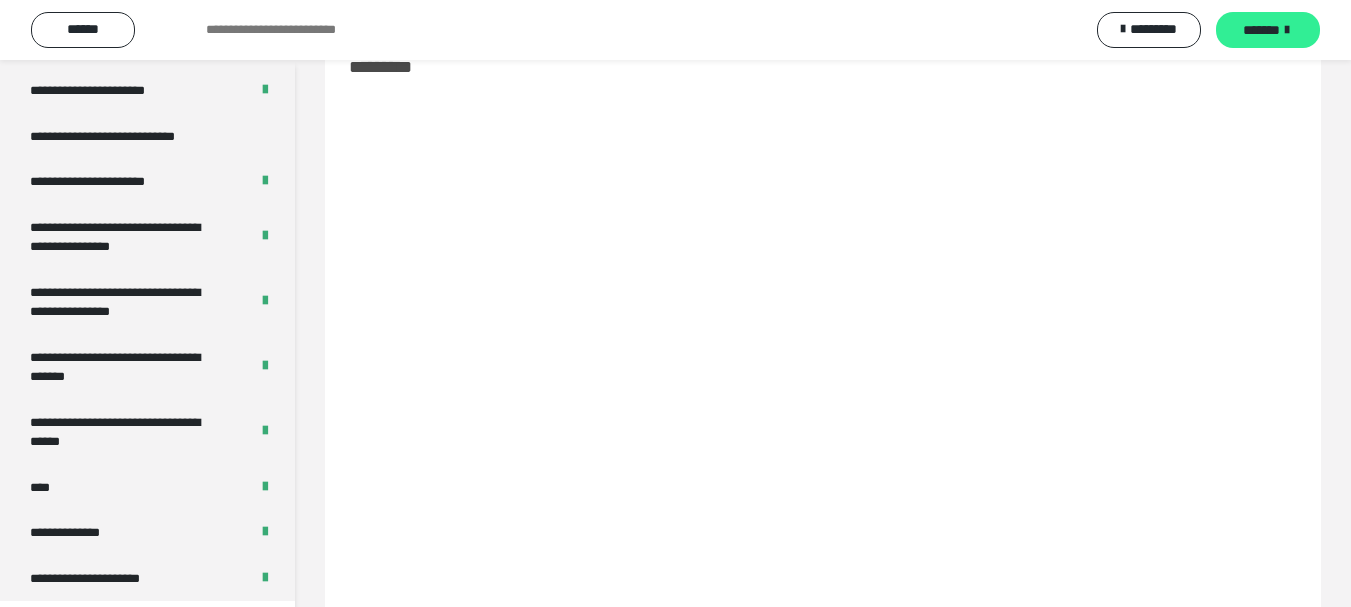 click on "*******" at bounding box center [1261, 30] 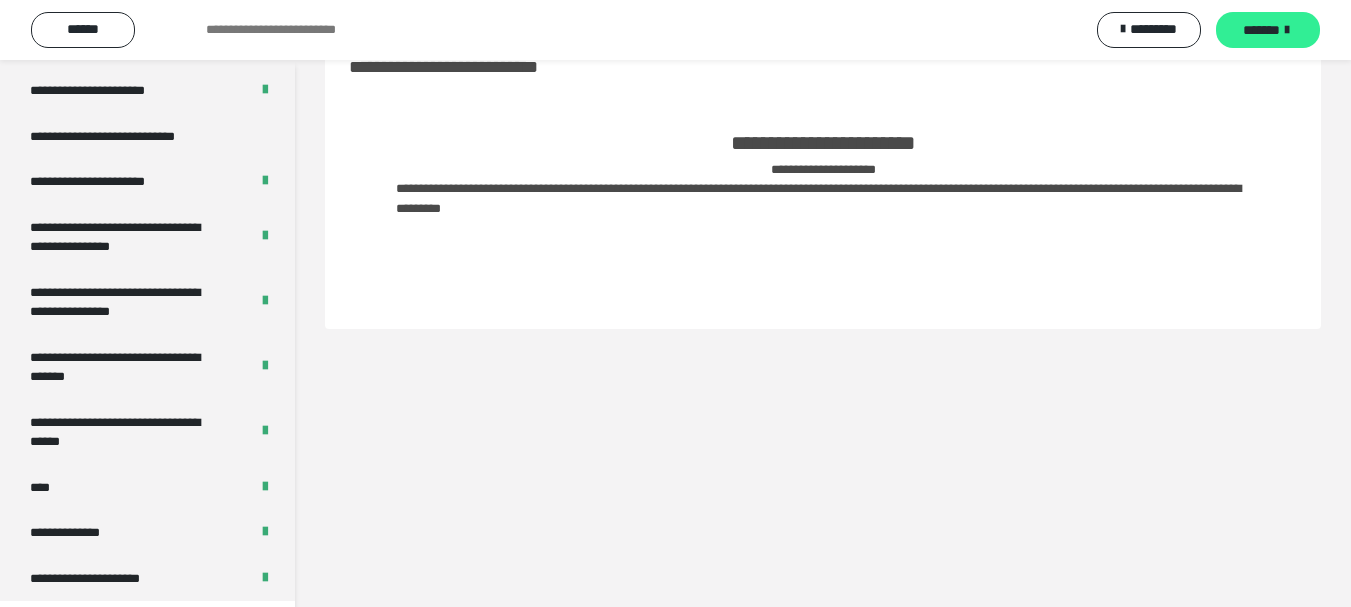 click on "*******" at bounding box center (1261, 30) 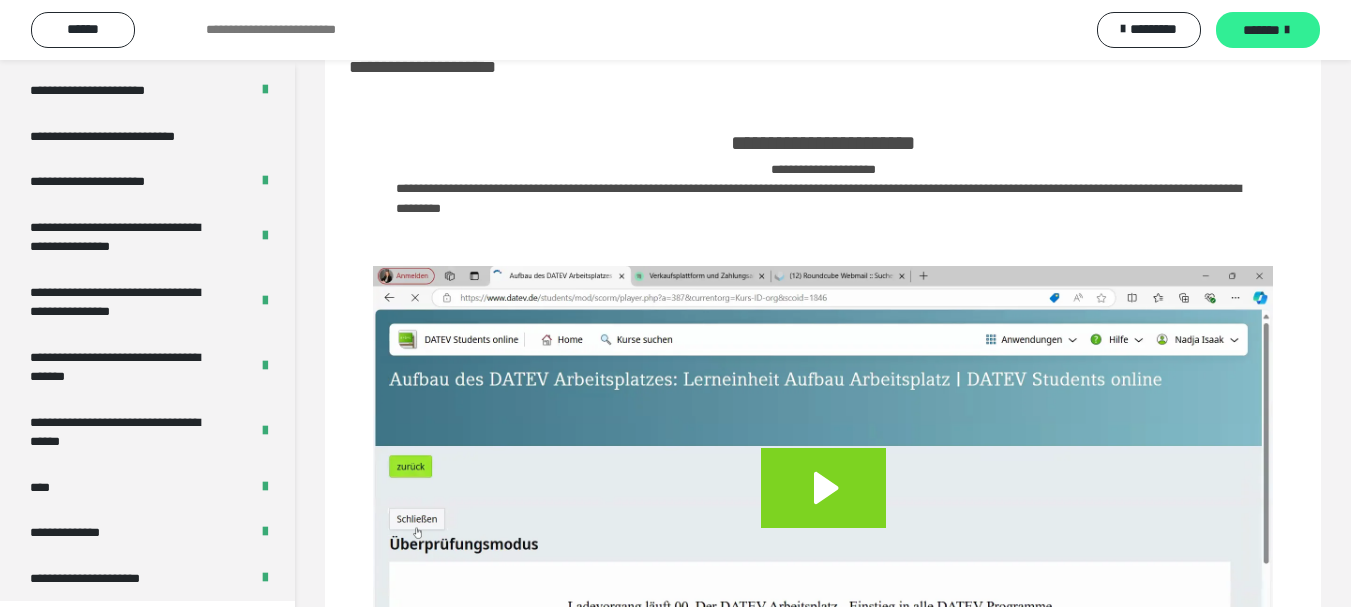 click on "*******" at bounding box center [1261, 30] 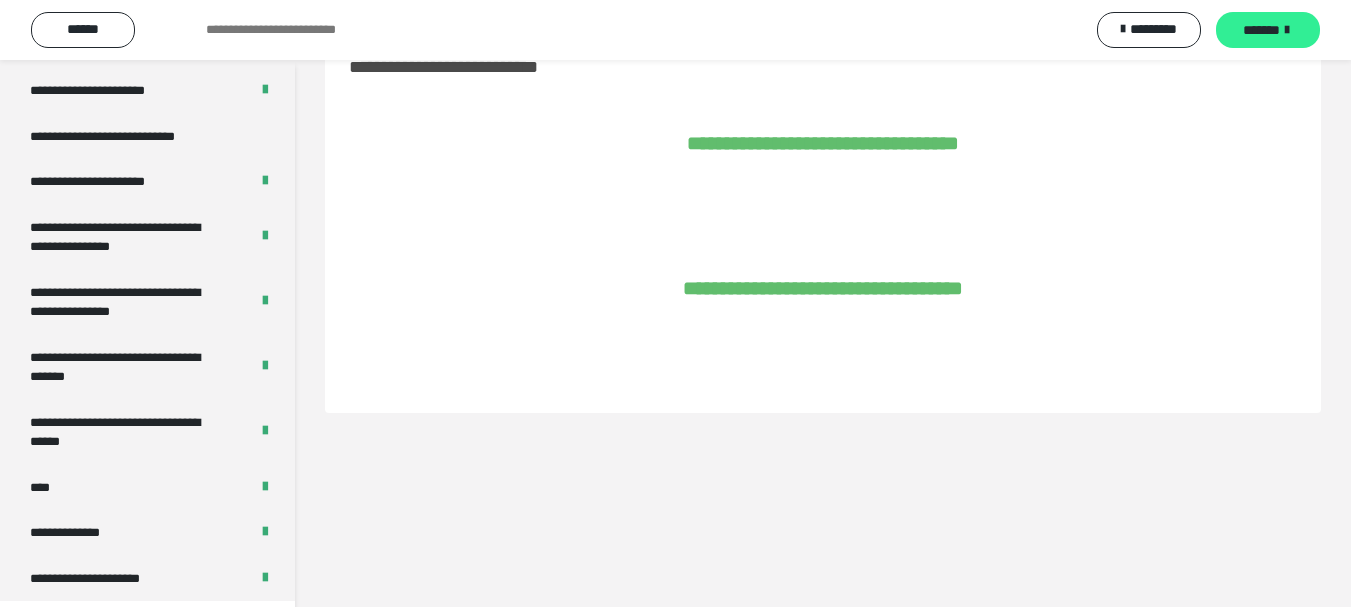 click on "*******" at bounding box center [1261, 30] 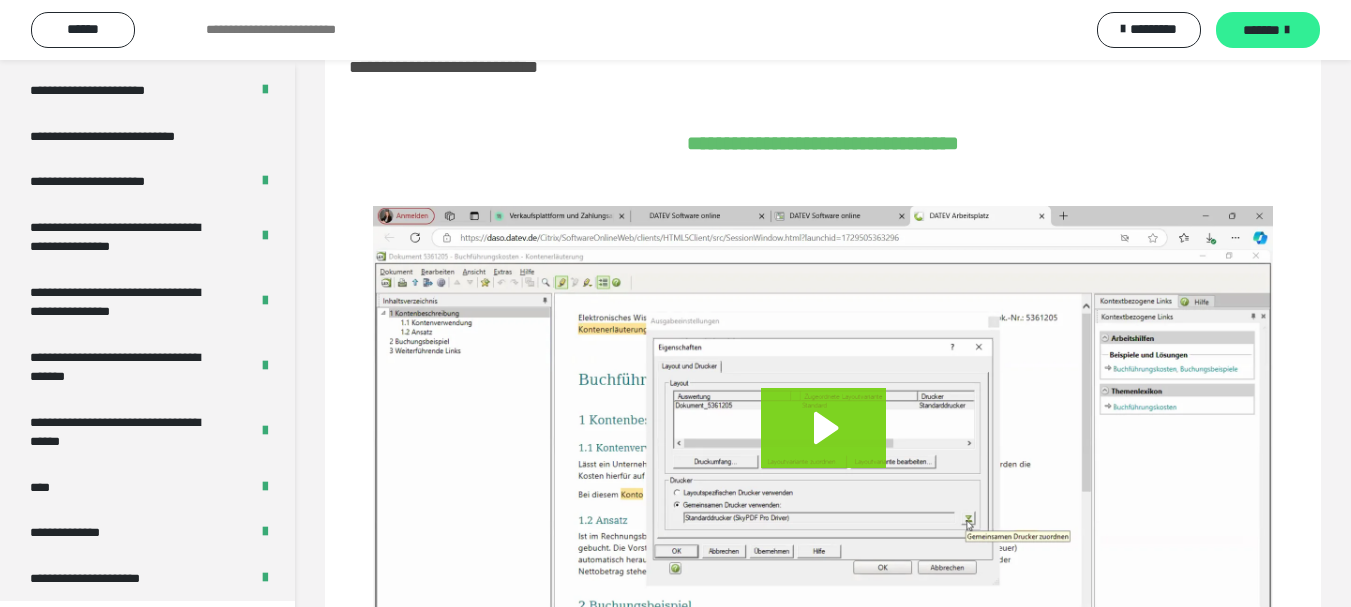 click on "*******" at bounding box center (1261, 30) 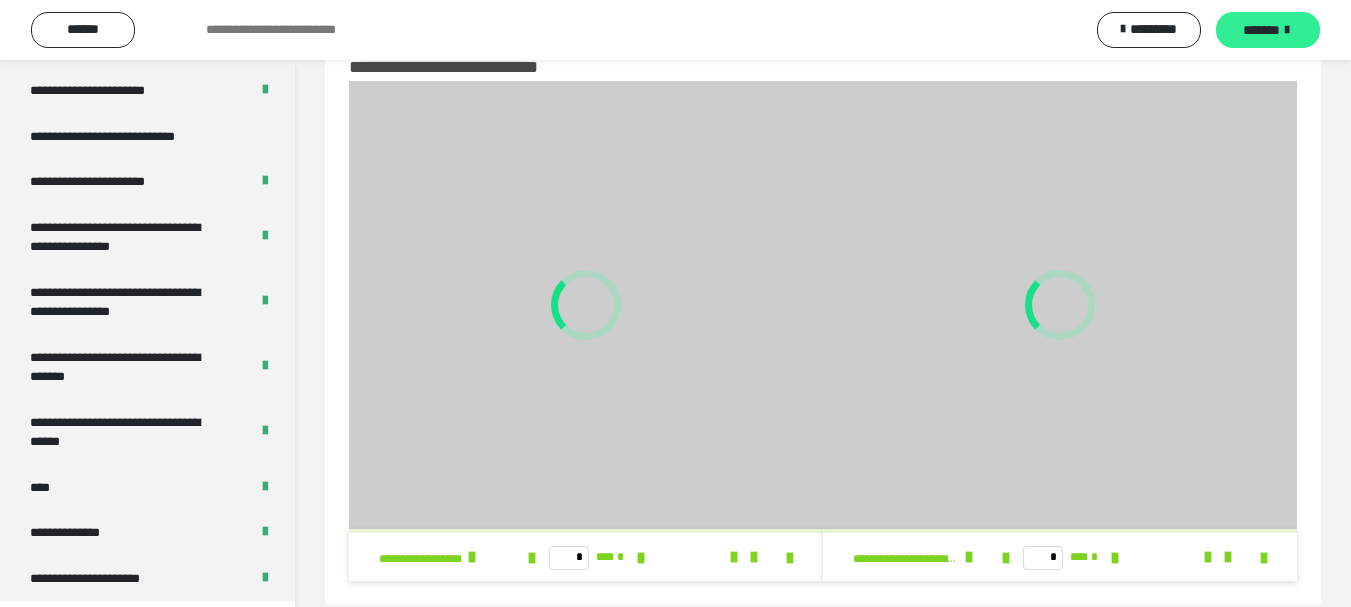 click on "*******" at bounding box center (1261, 30) 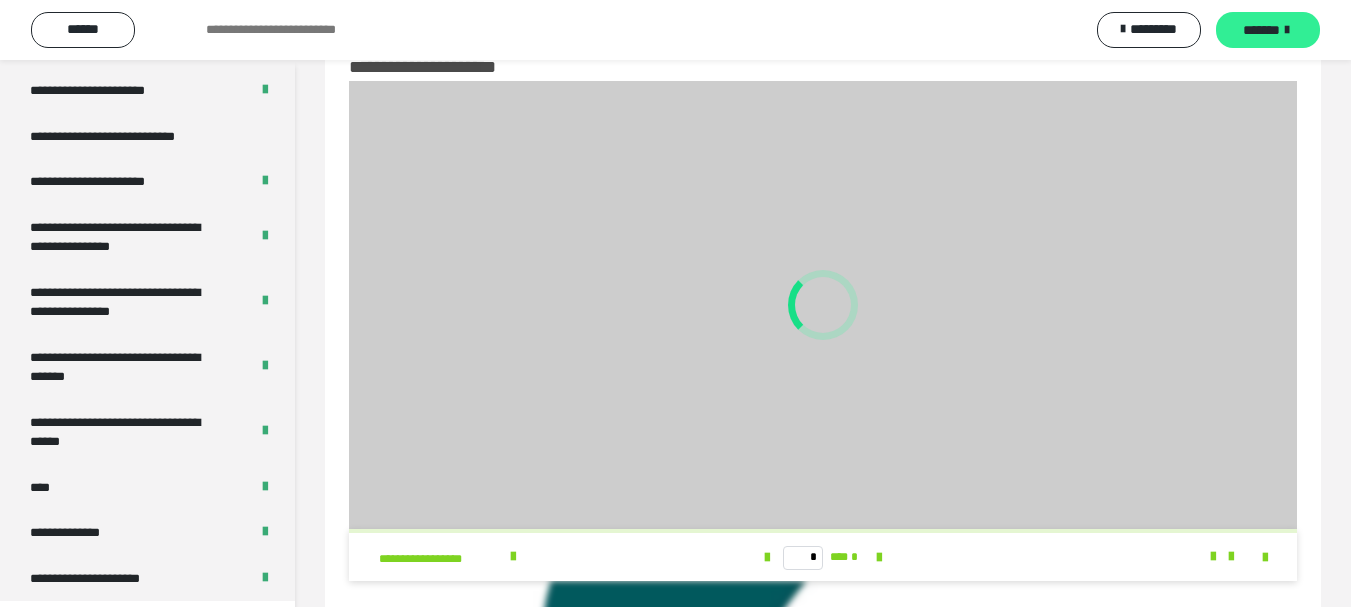 click on "*******" at bounding box center (1261, 30) 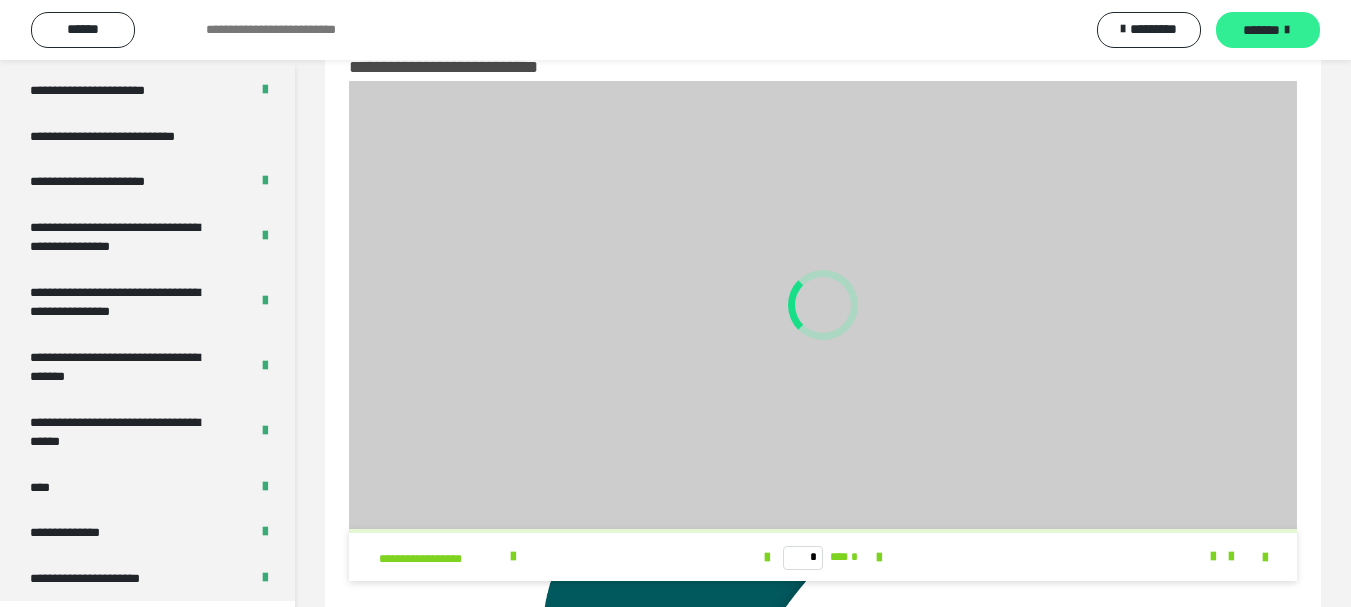 click on "*******" at bounding box center (1261, 30) 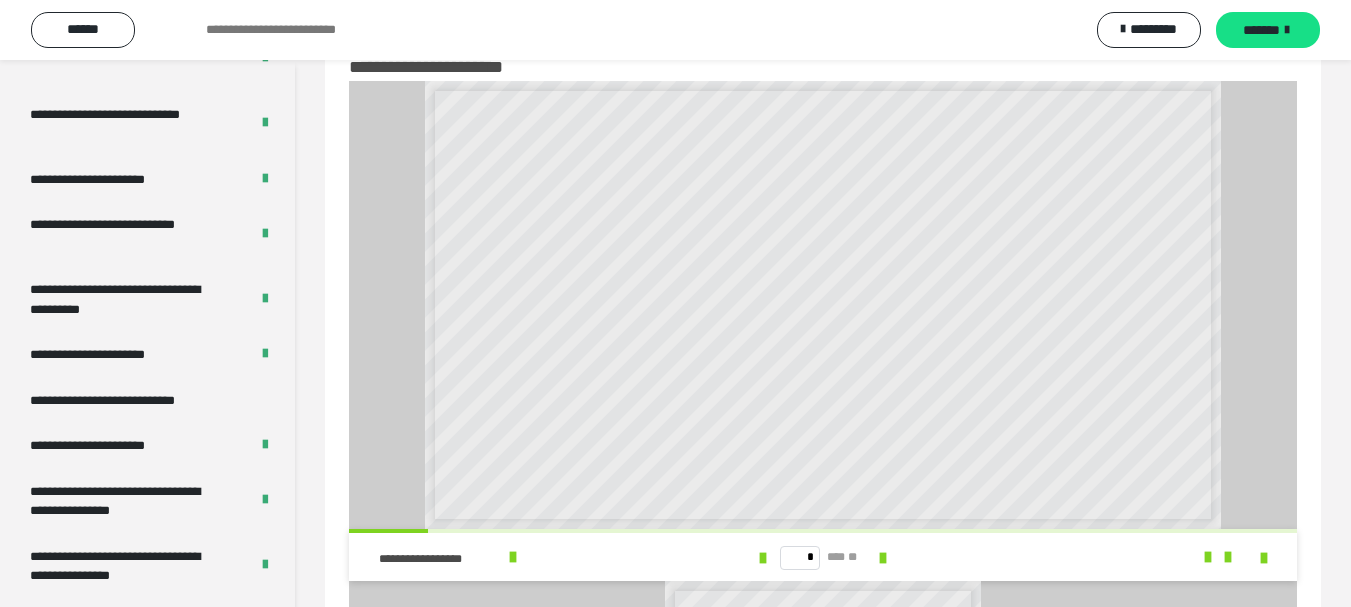 scroll, scrollTop: 4421, scrollLeft: 0, axis: vertical 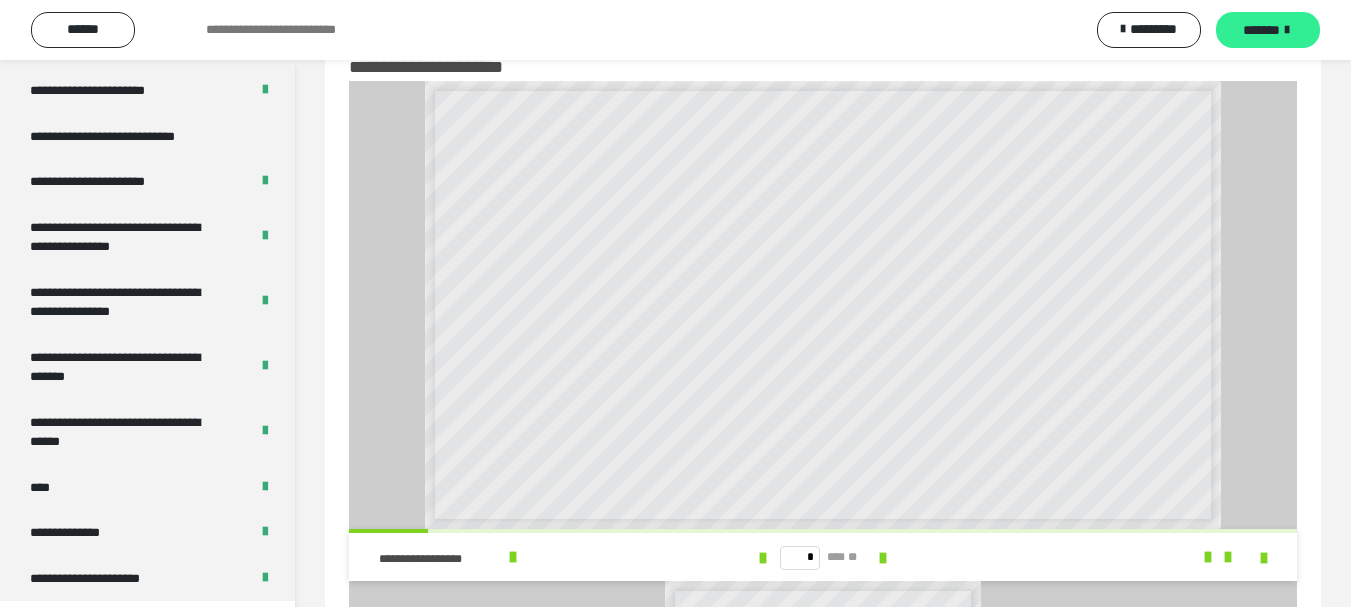 click on "*******" at bounding box center [1261, 30] 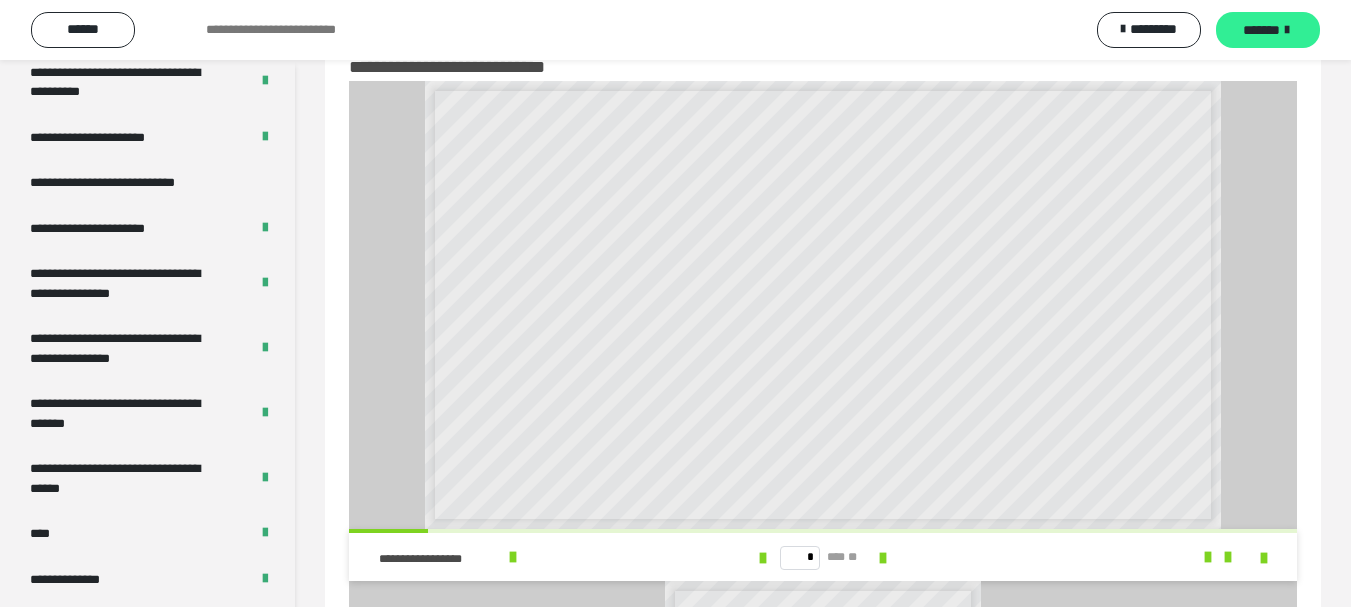 scroll, scrollTop: 4467, scrollLeft: 0, axis: vertical 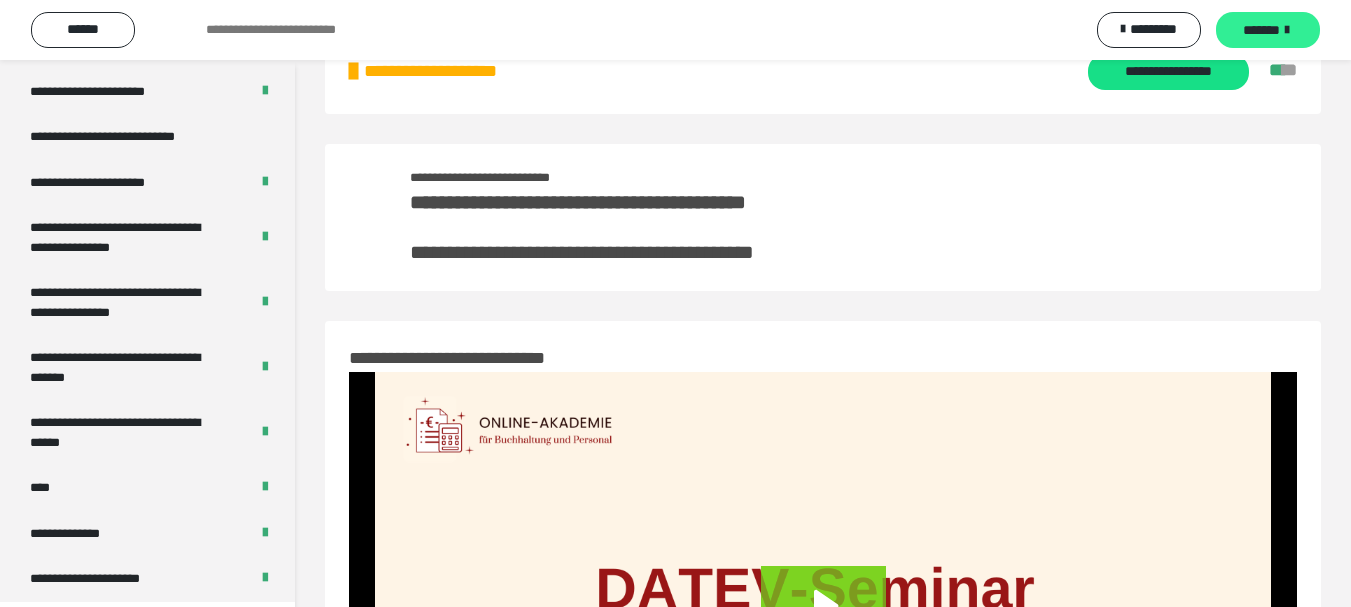 click on "*******" at bounding box center [1261, 30] 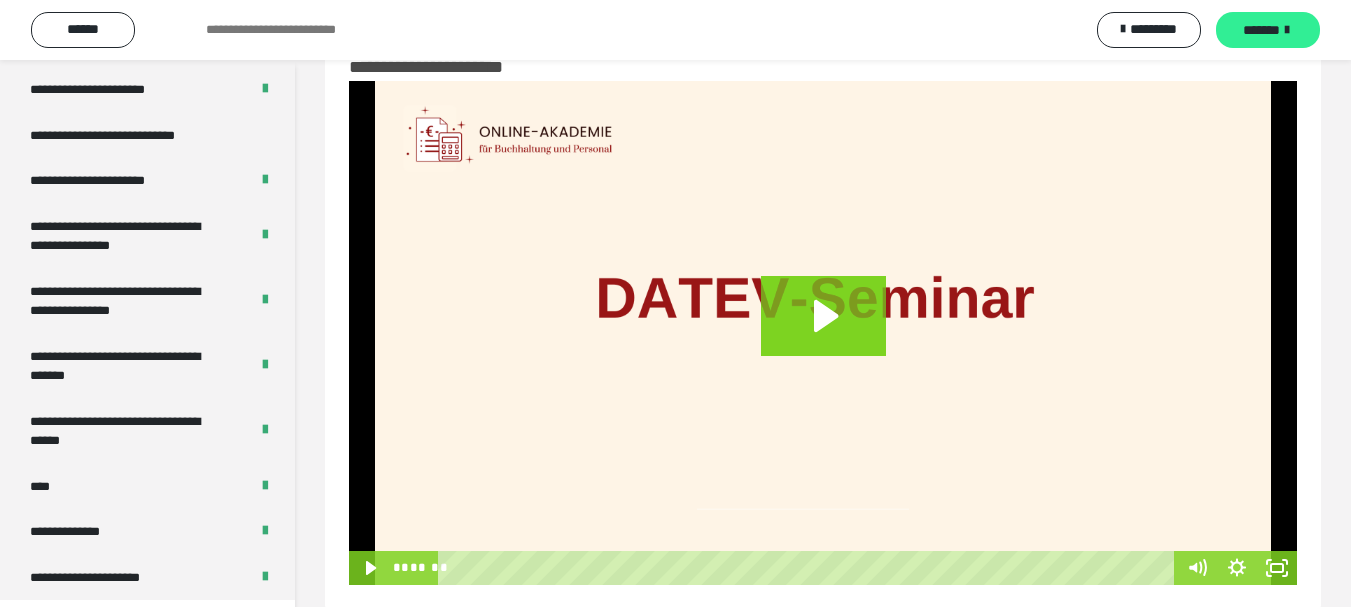 scroll, scrollTop: 0, scrollLeft: 0, axis: both 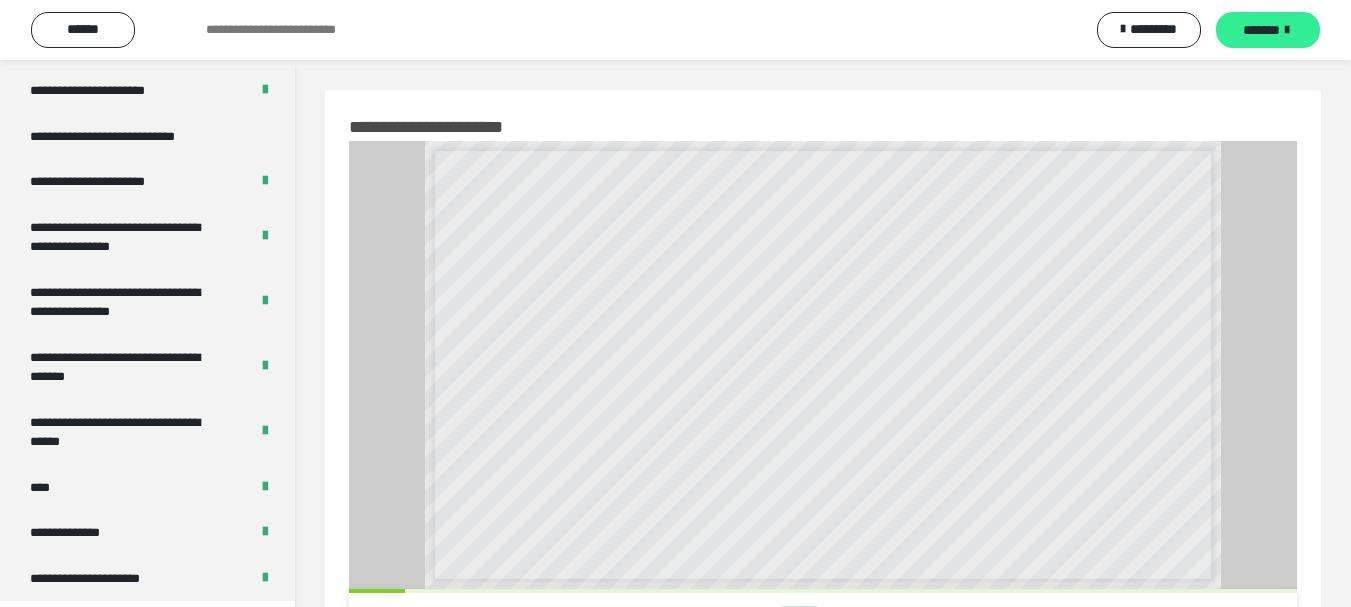 click on "*******" at bounding box center [1261, 30] 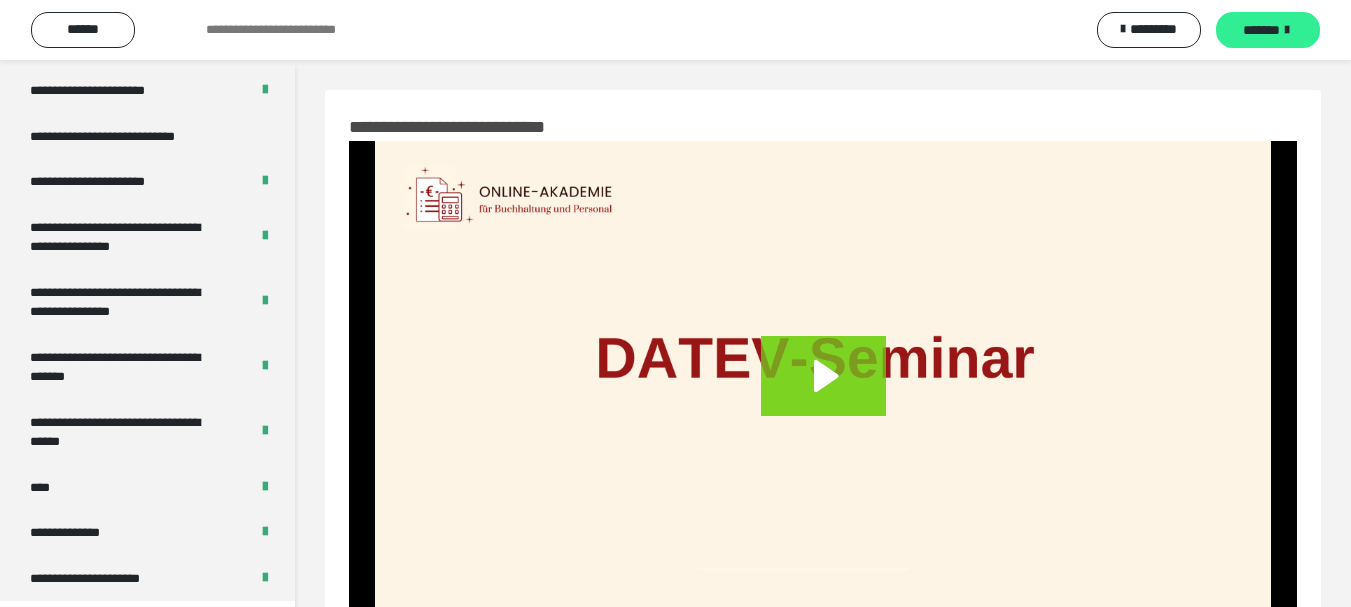 click on "*******" at bounding box center (1261, 30) 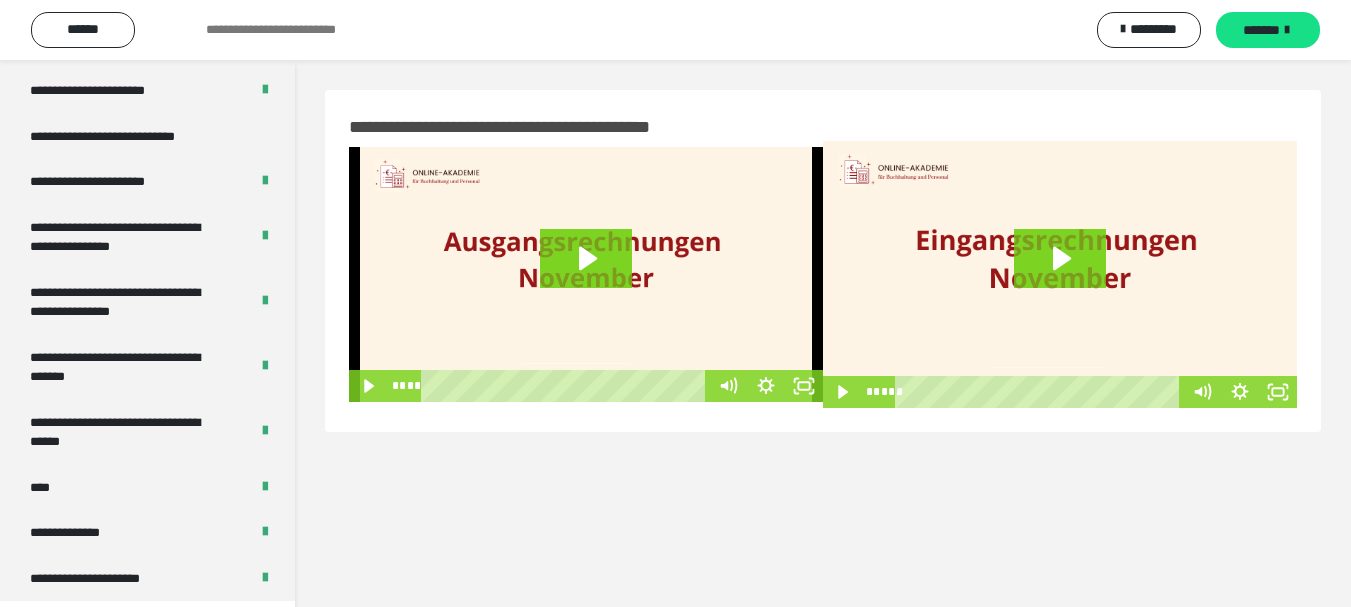 click on "**********" at bounding box center [823, 363] 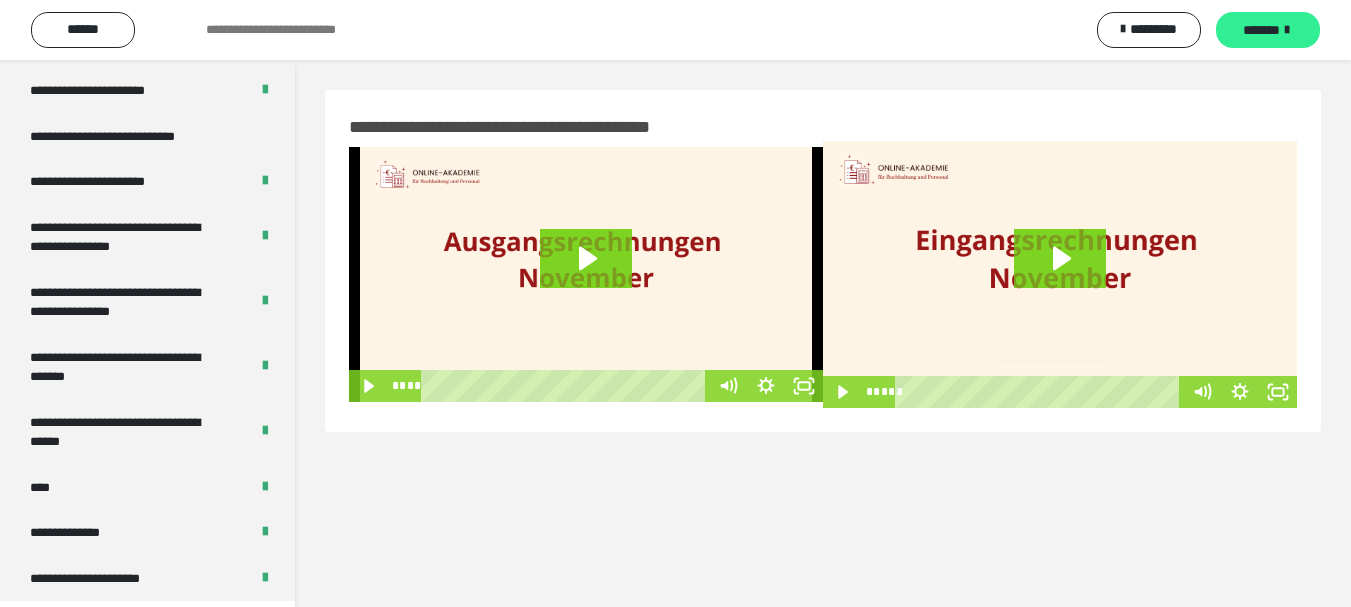 click on "*******" at bounding box center [1261, 30] 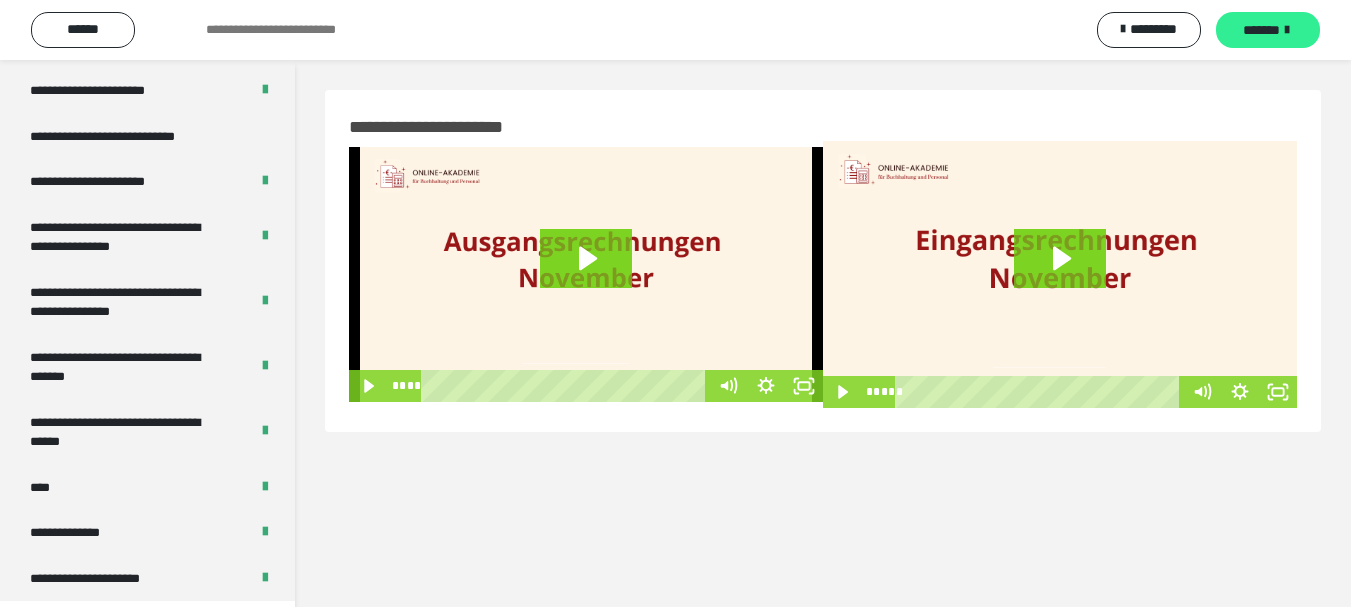 click on "*******" at bounding box center [1261, 30] 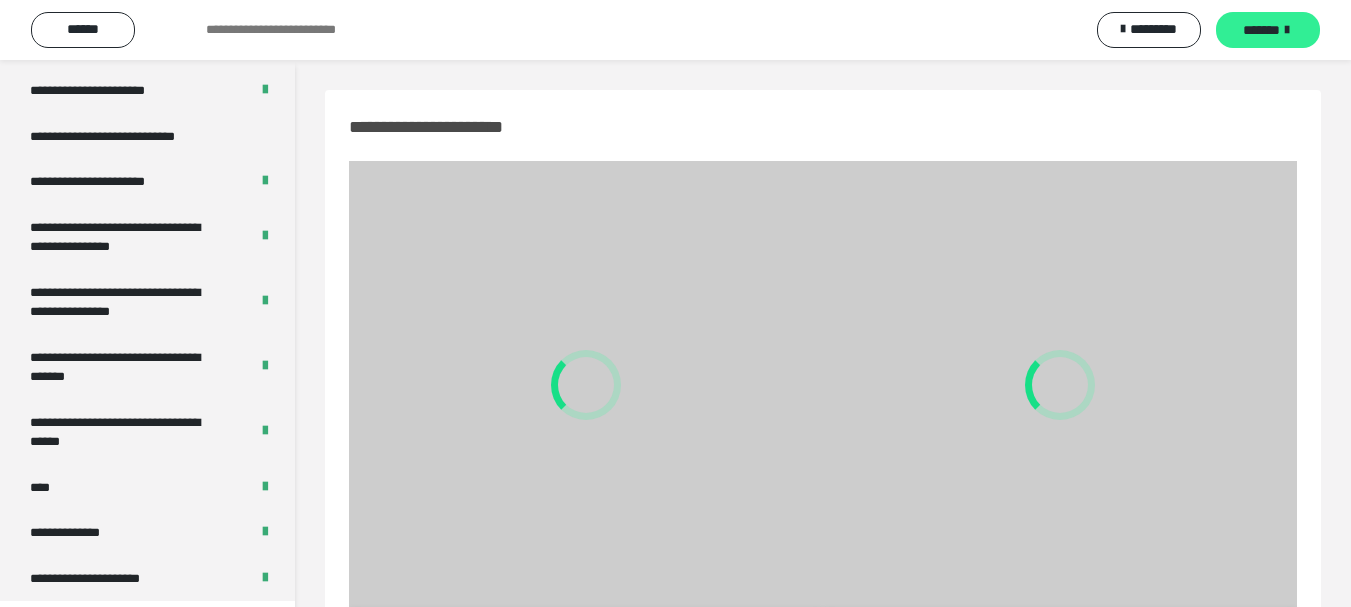 click on "*******" at bounding box center [1261, 30] 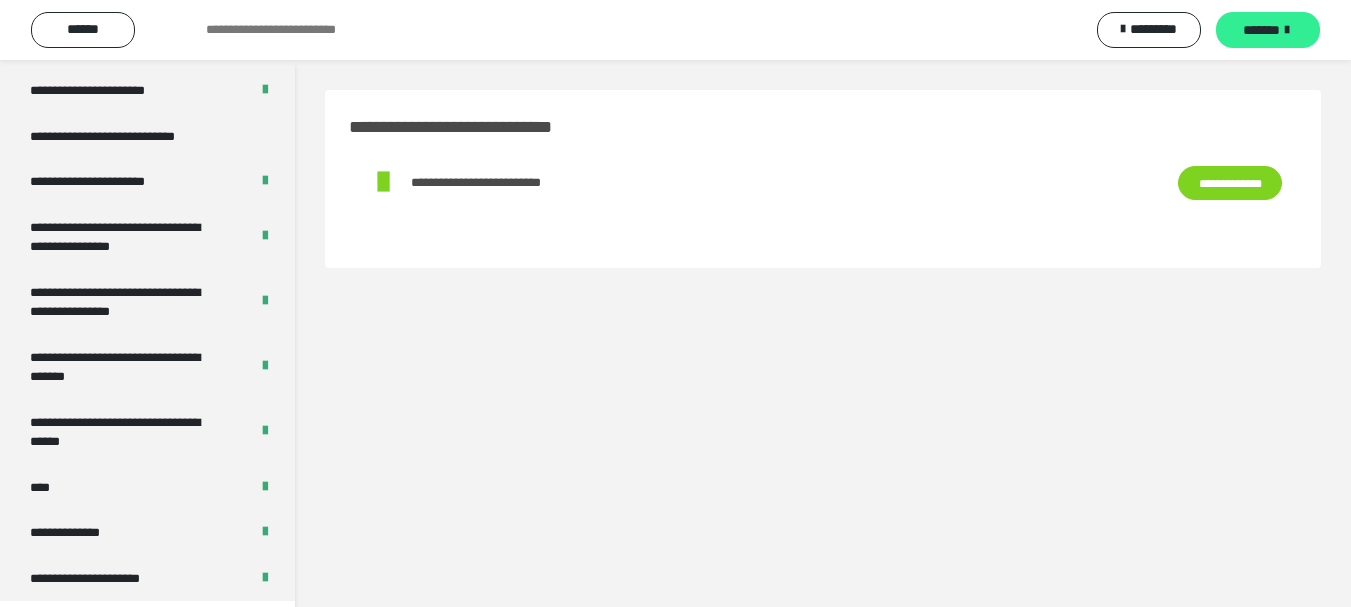 click on "*******" at bounding box center (1261, 30) 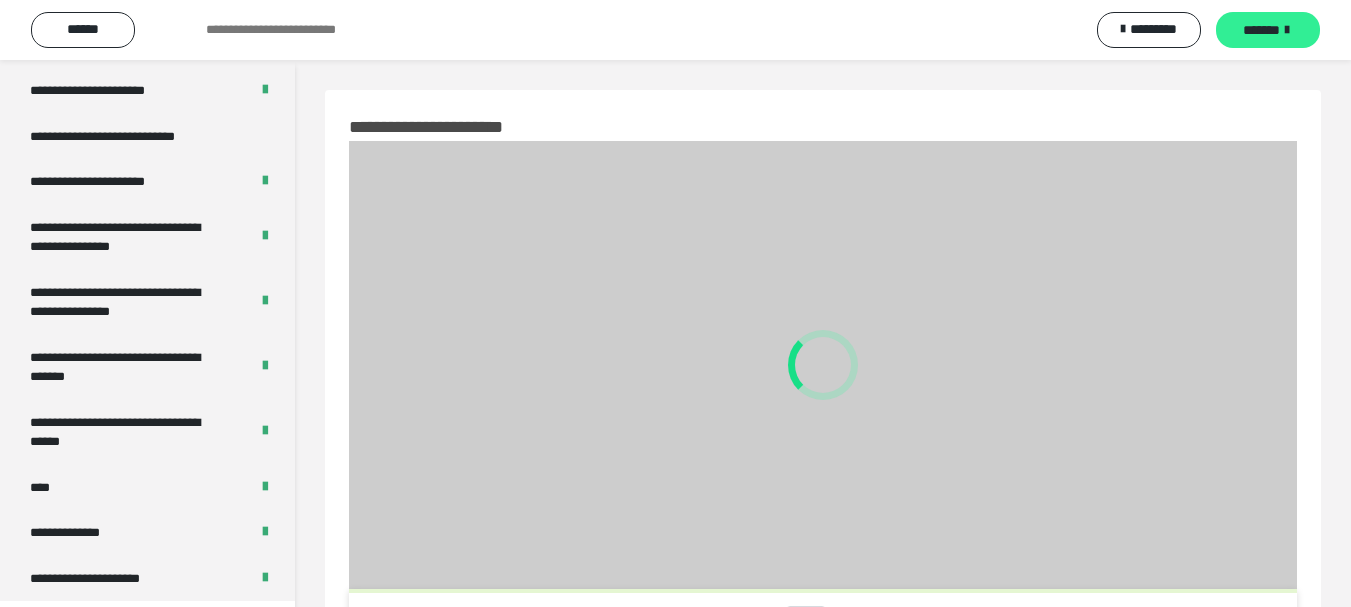click on "*******" at bounding box center [1261, 30] 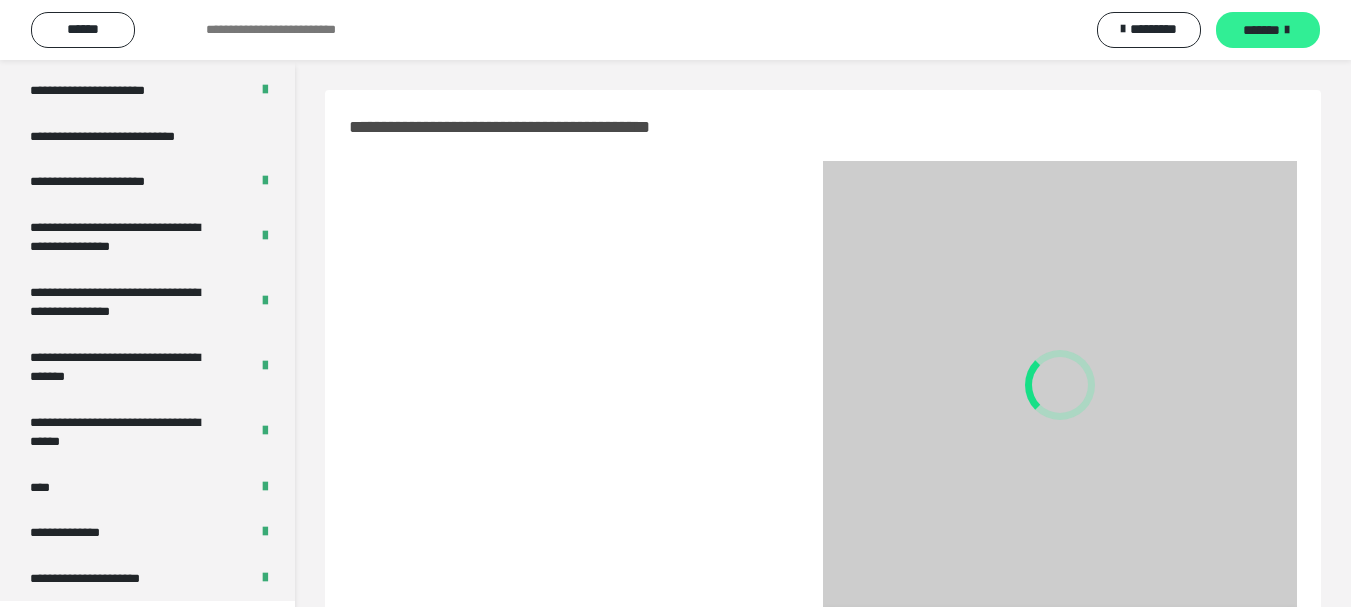 click on "*******" at bounding box center (1261, 30) 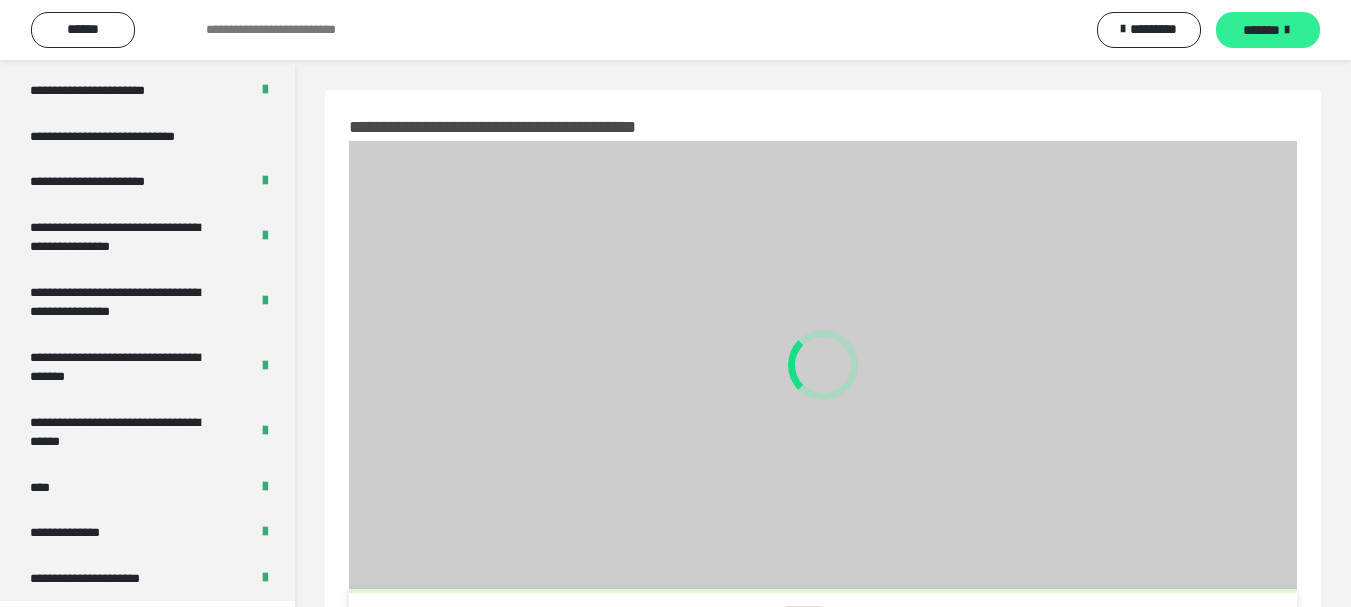 click on "*******" at bounding box center [1261, 30] 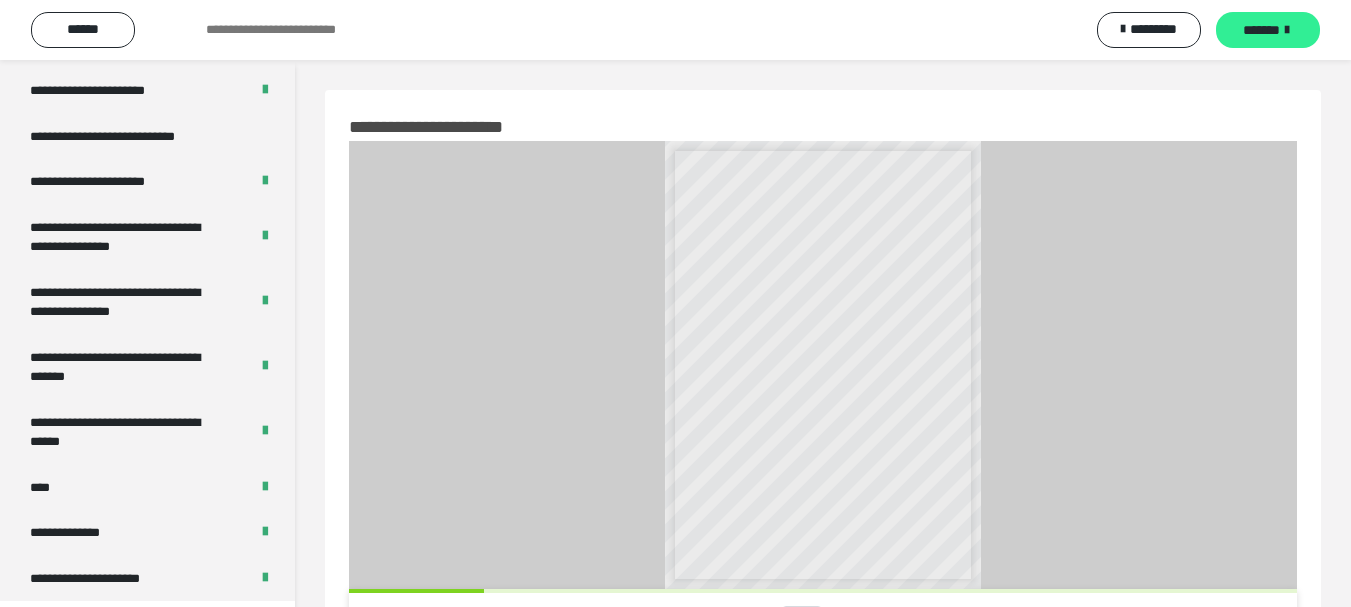 click on "*******" at bounding box center [1261, 30] 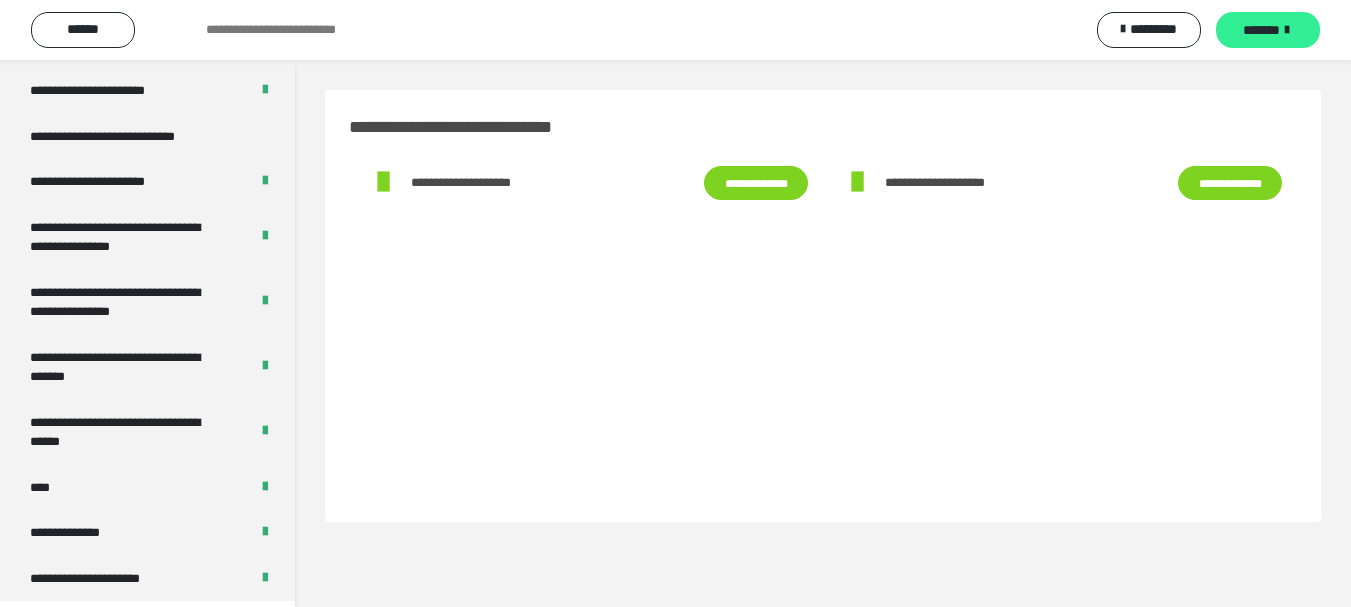click on "*******" at bounding box center [1261, 30] 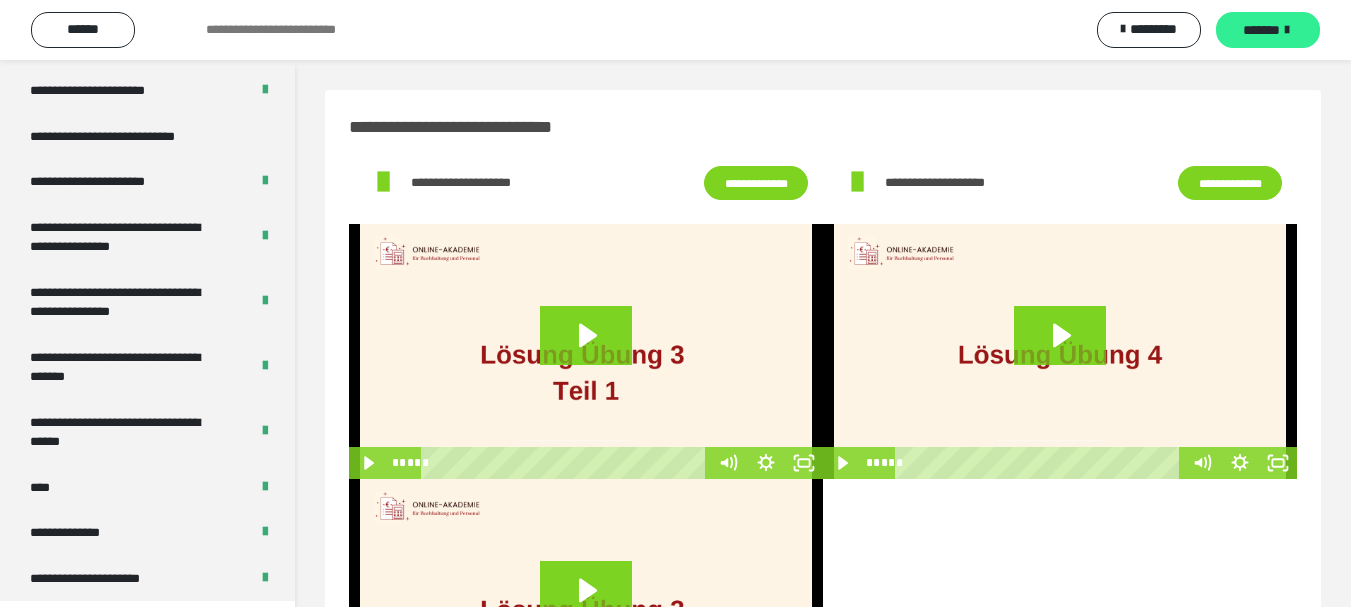 click on "*******" at bounding box center [1261, 30] 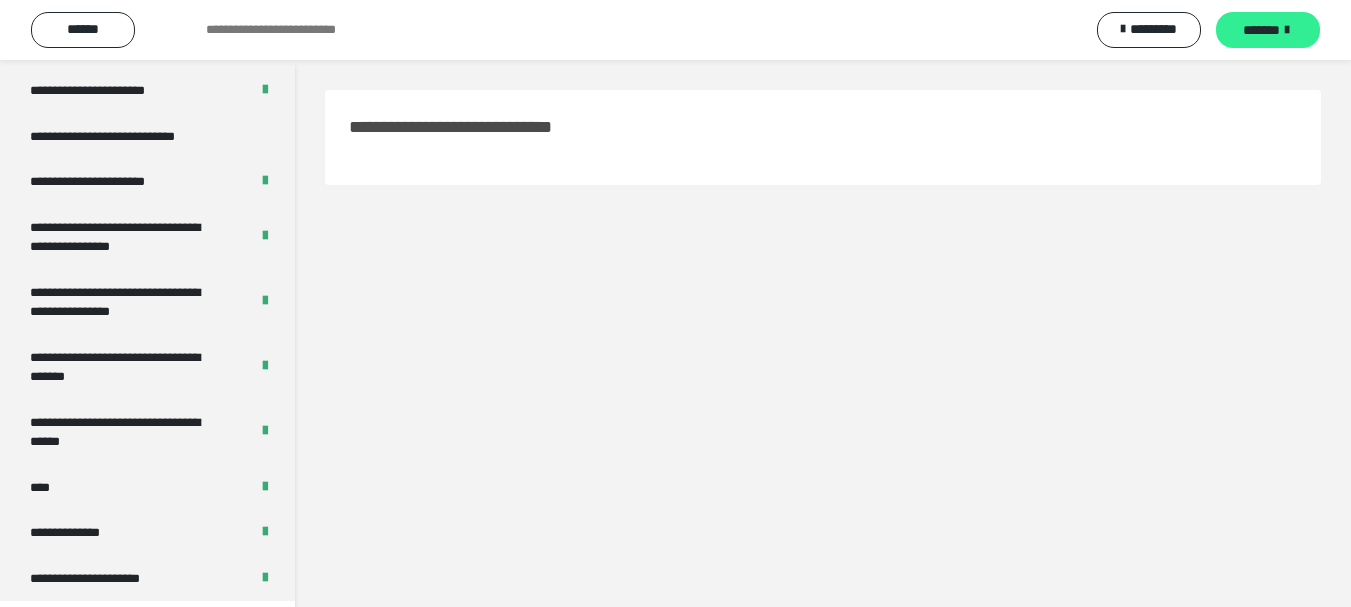 click on "*******" at bounding box center [1261, 30] 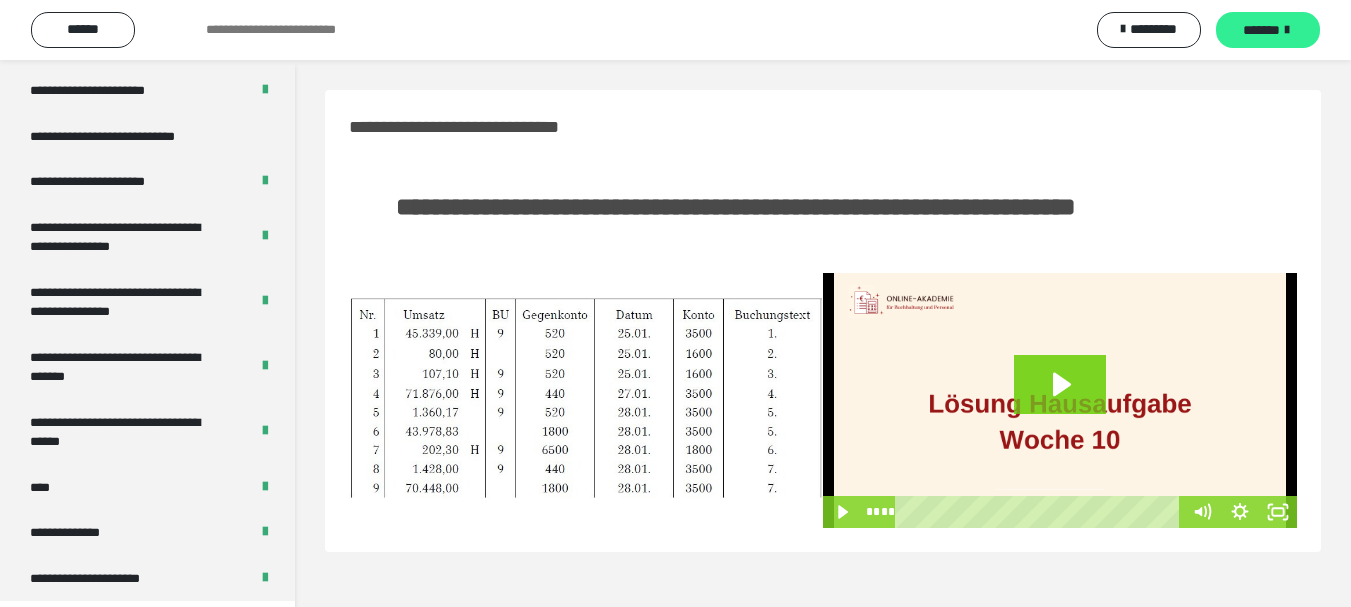 click on "*******" at bounding box center [1261, 30] 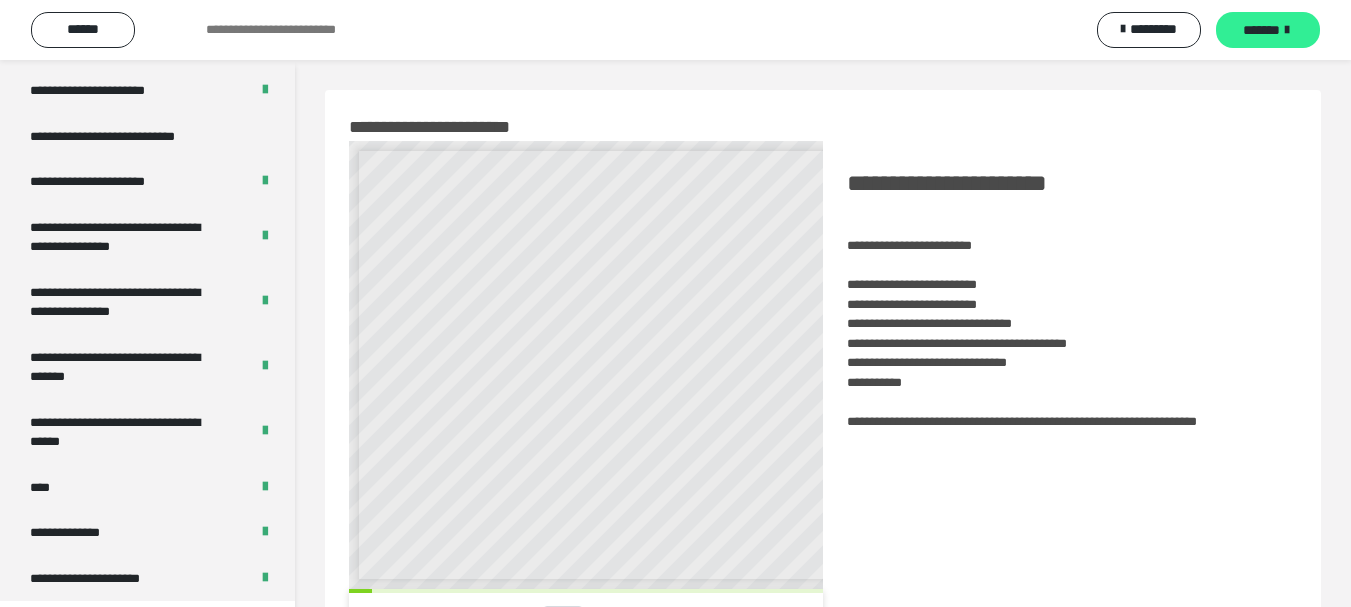 click on "*******" at bounding box center (1261, 30) 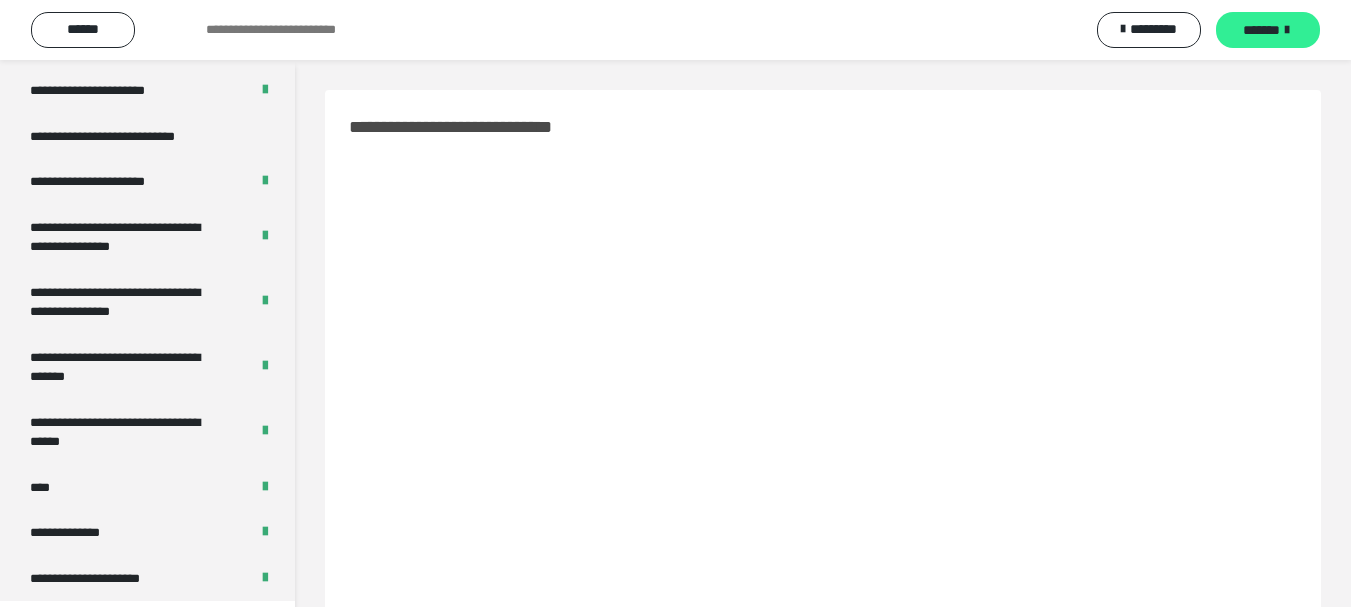 click on "*******" at bounding box center [1261, 30] 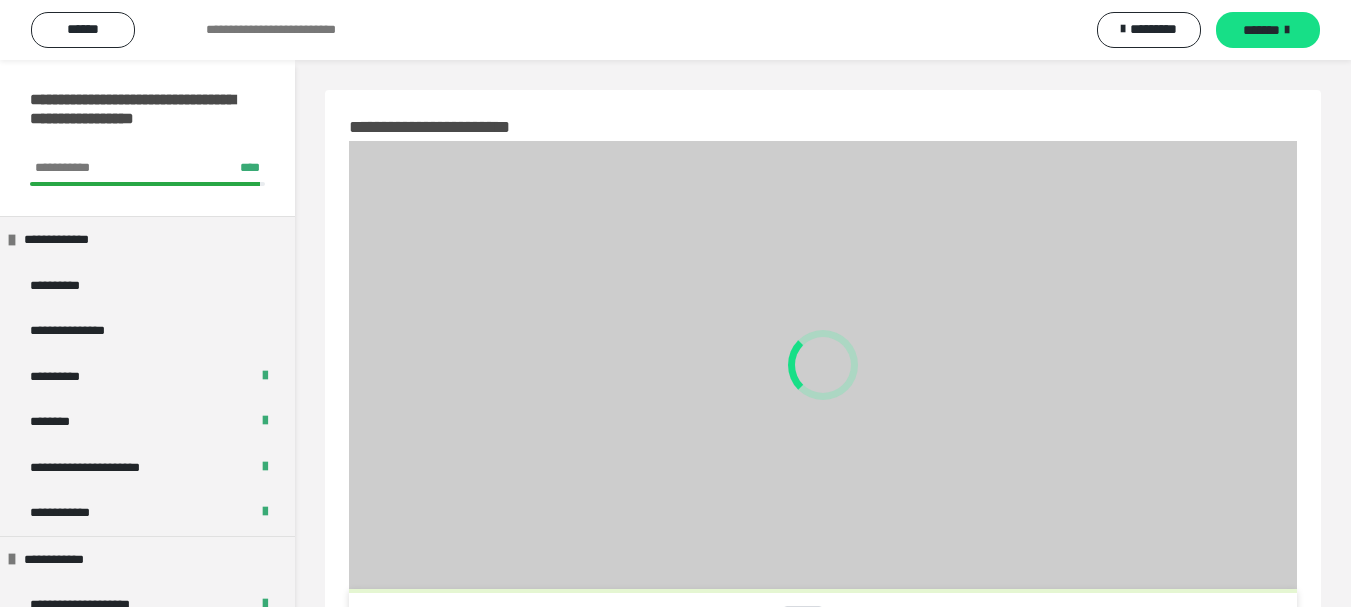 scroll, scrollTop: 0, scrollLeft: 0, axis: both 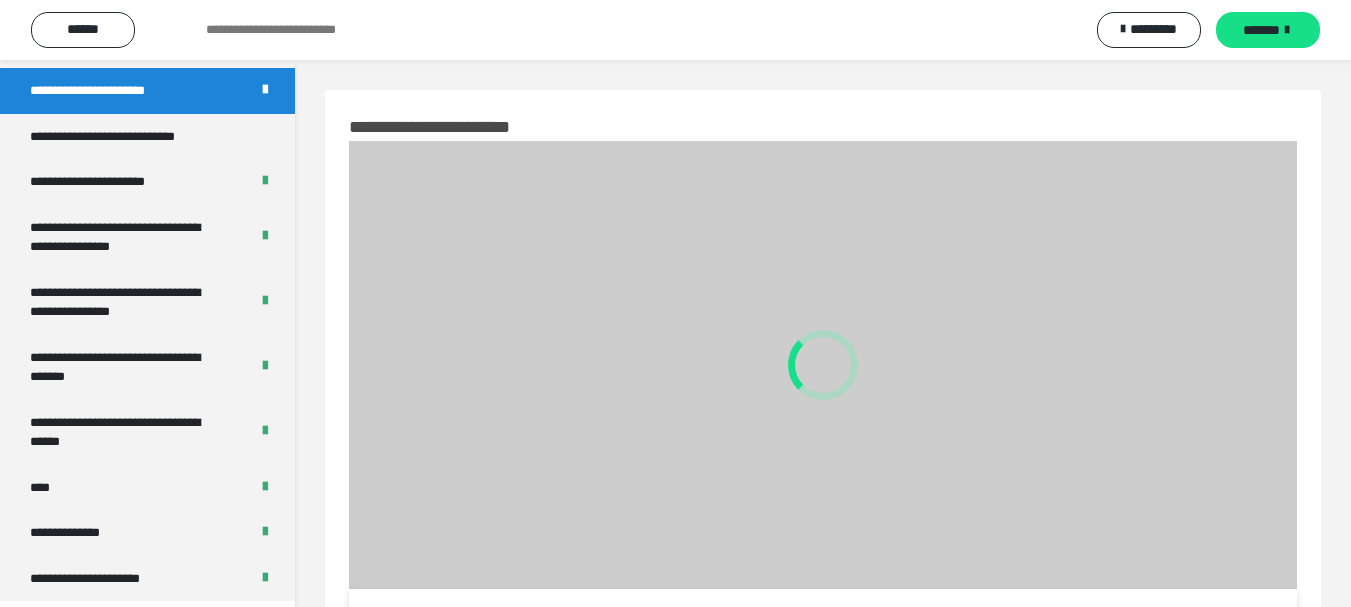 click on "*******" at bounding box center [1261, 30] 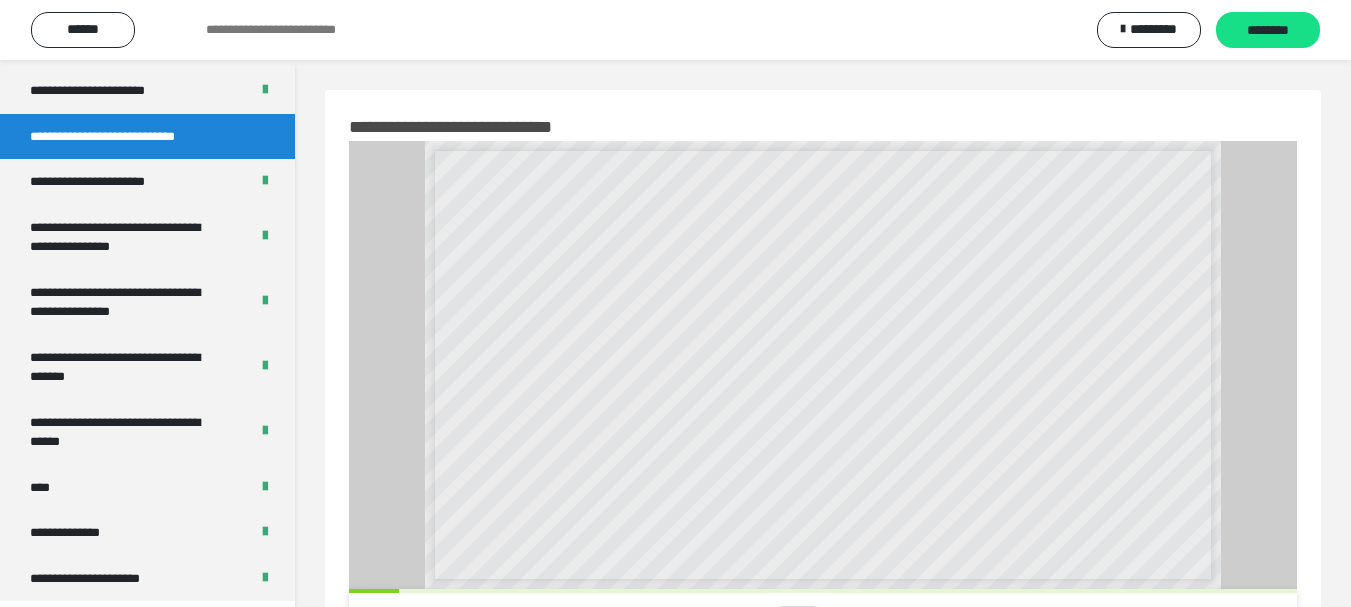 click on "********" at bounding box center (1268, 31) 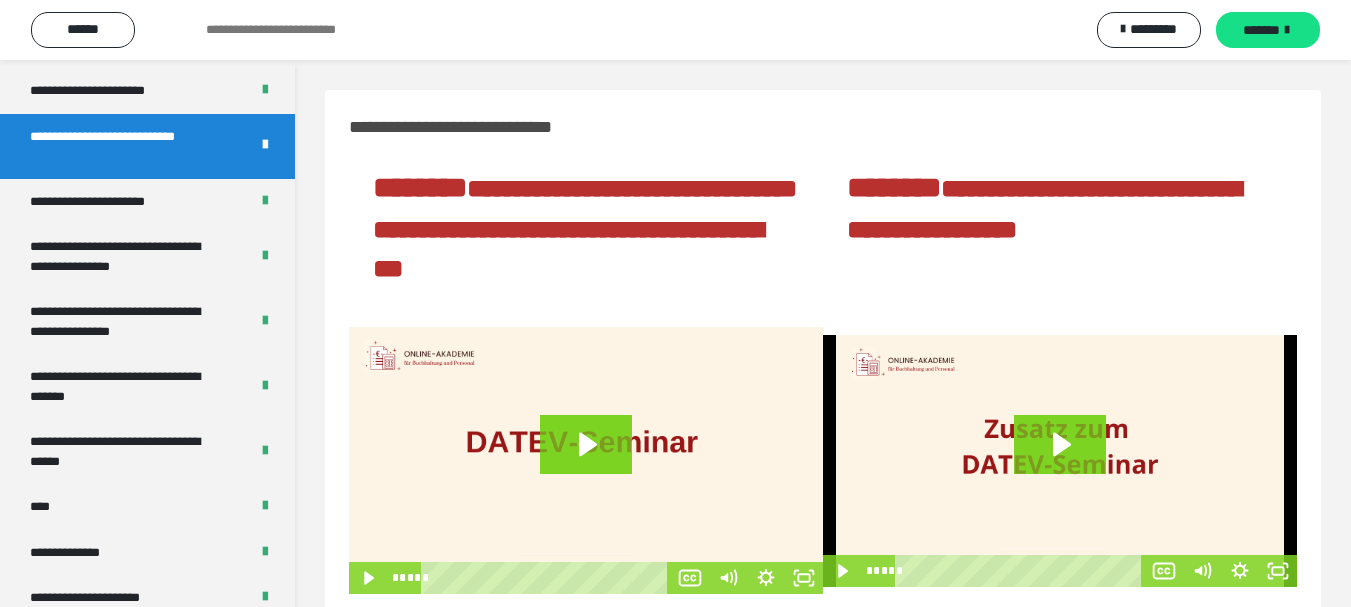 click on "**********" at bounding box center (1060, 234) 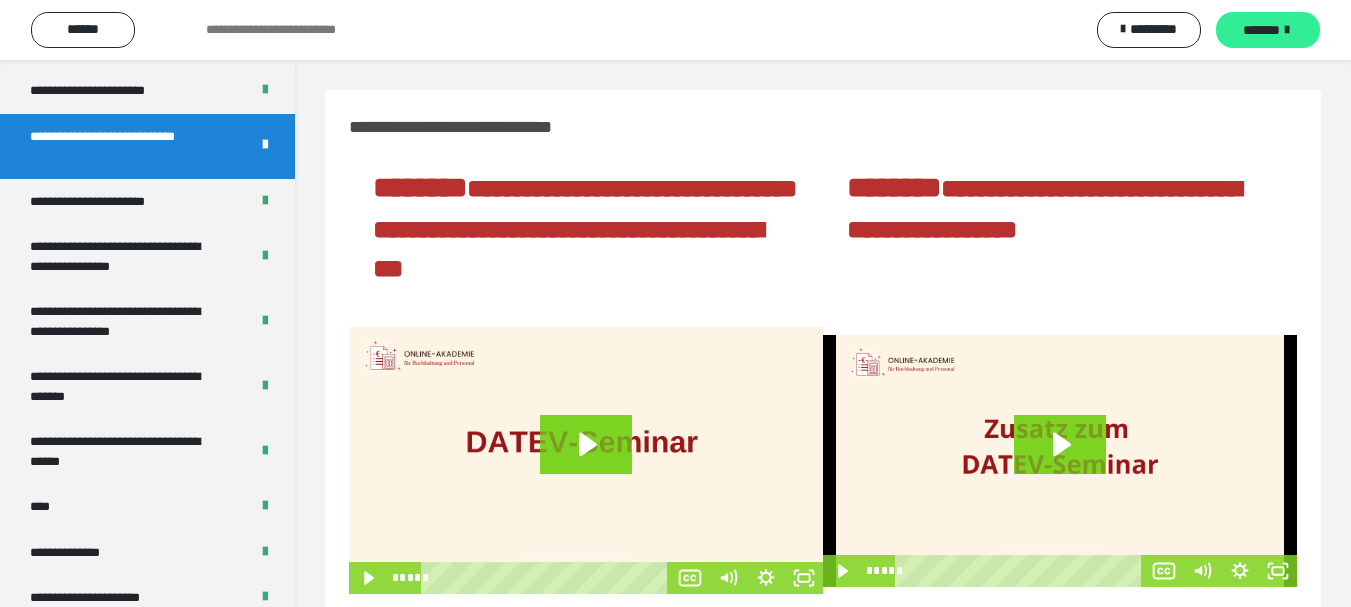 click on "*******" at bounding box center (1261, 30) 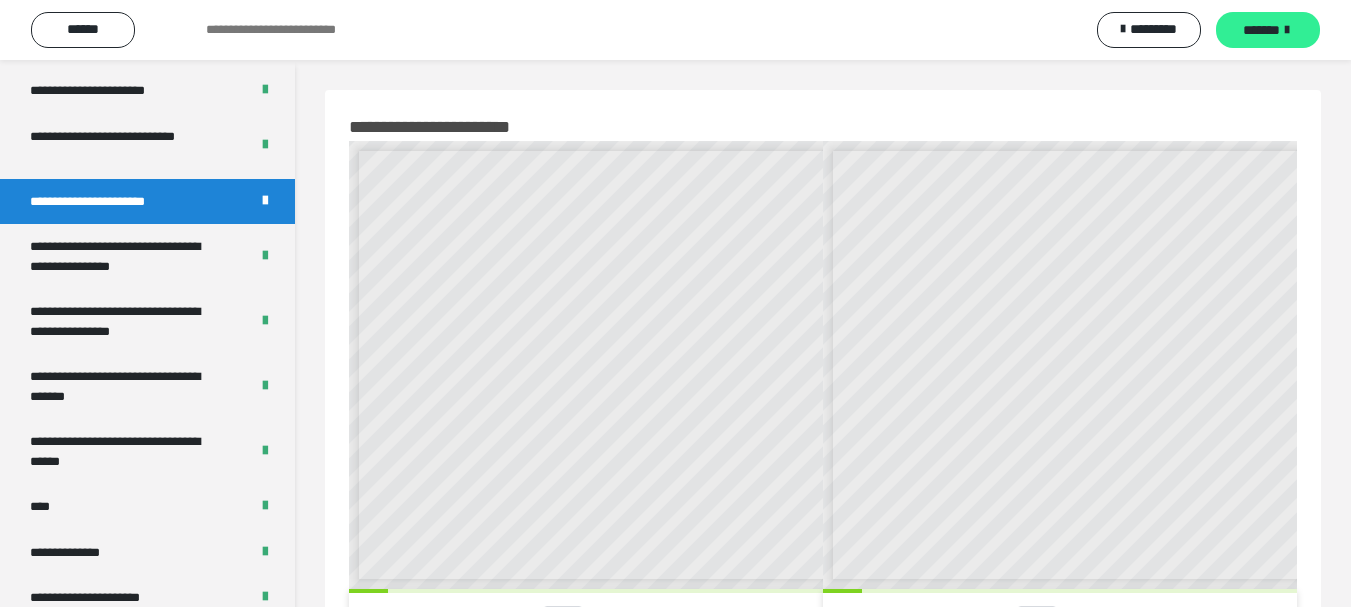 click on "*******" at bounding box center [1268, 30] 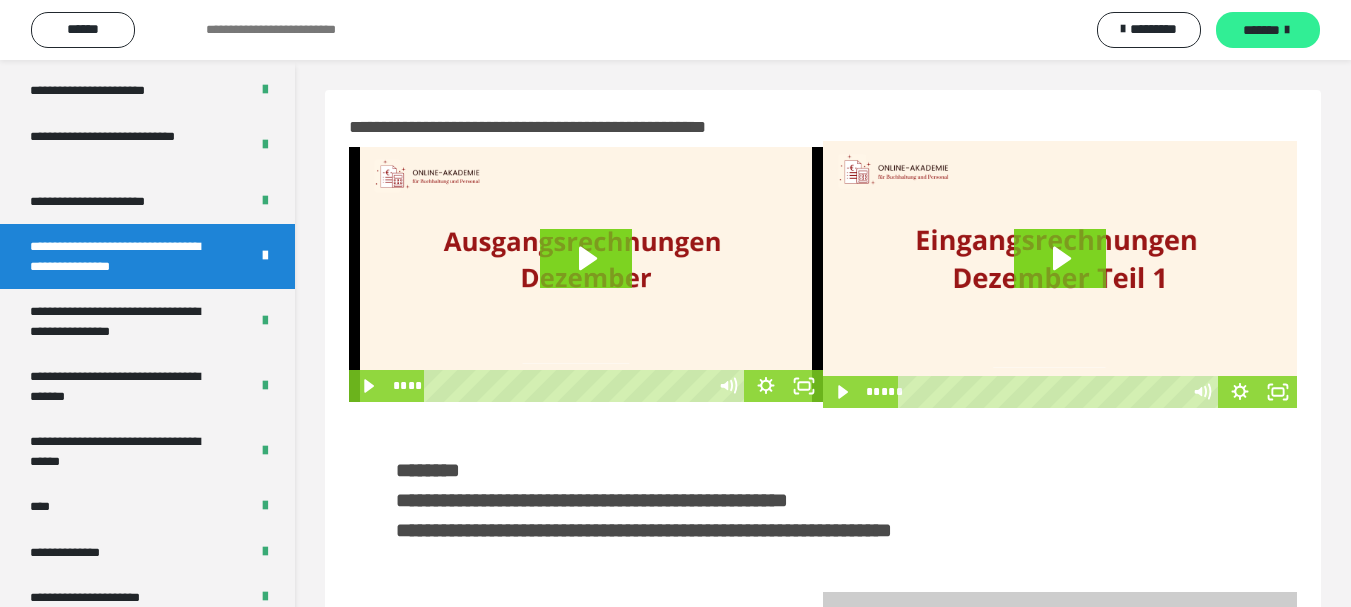 click on "*******" at bounding box center [1261, 30] 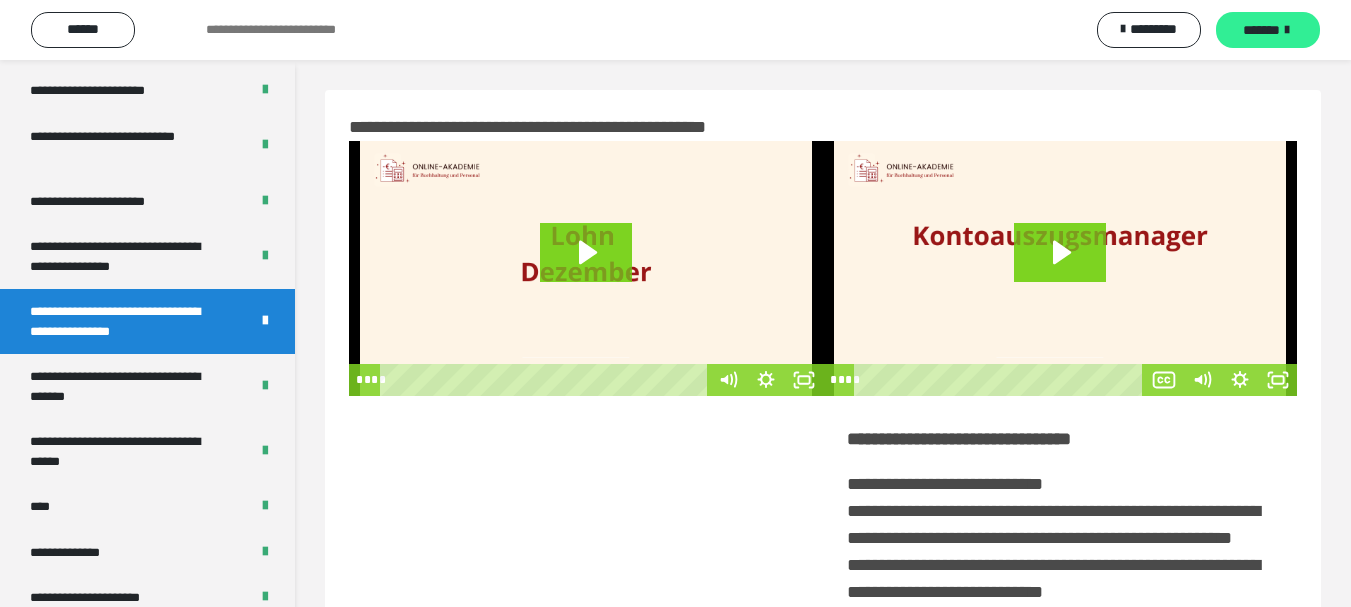 click on "*******" at bounding box center [1261, 30] 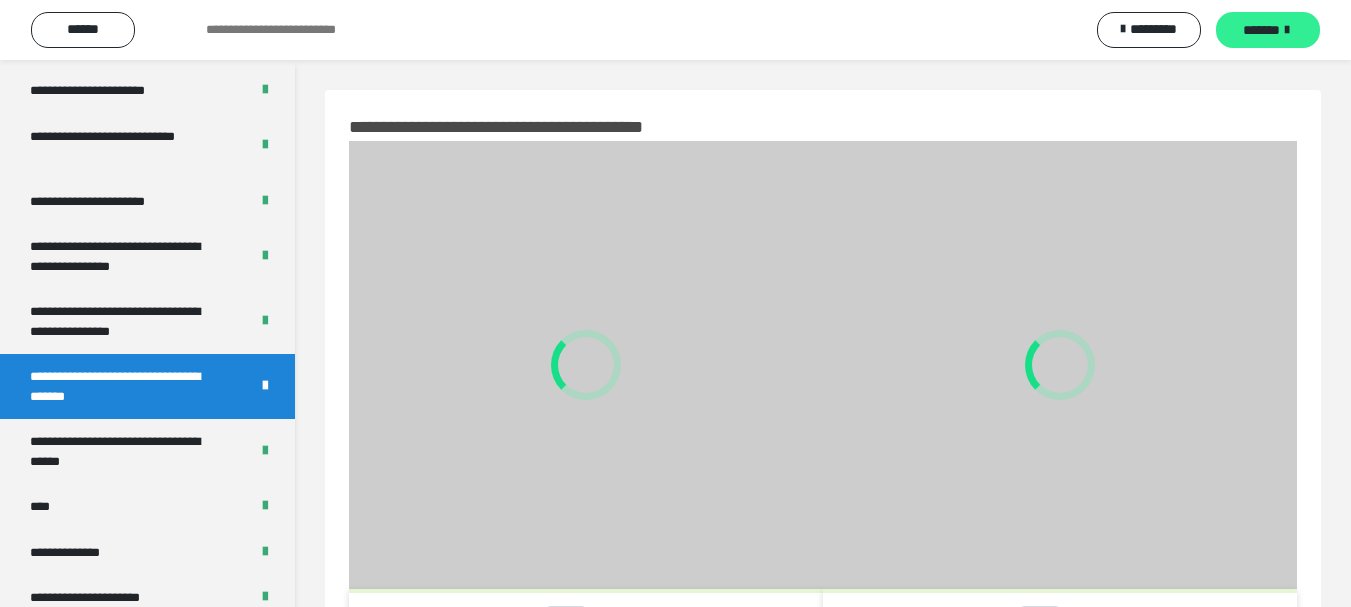 click on "*******" at bounding box center (1261, 30) 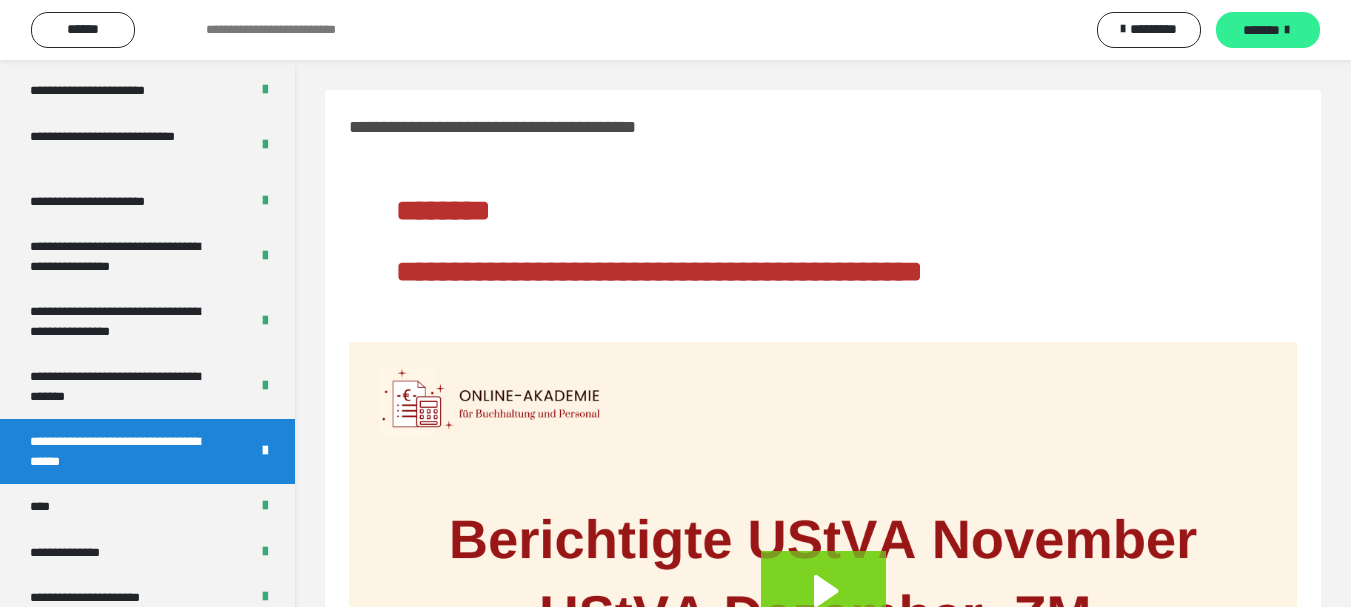 click on "*******" at bounding box center [1261, 30] 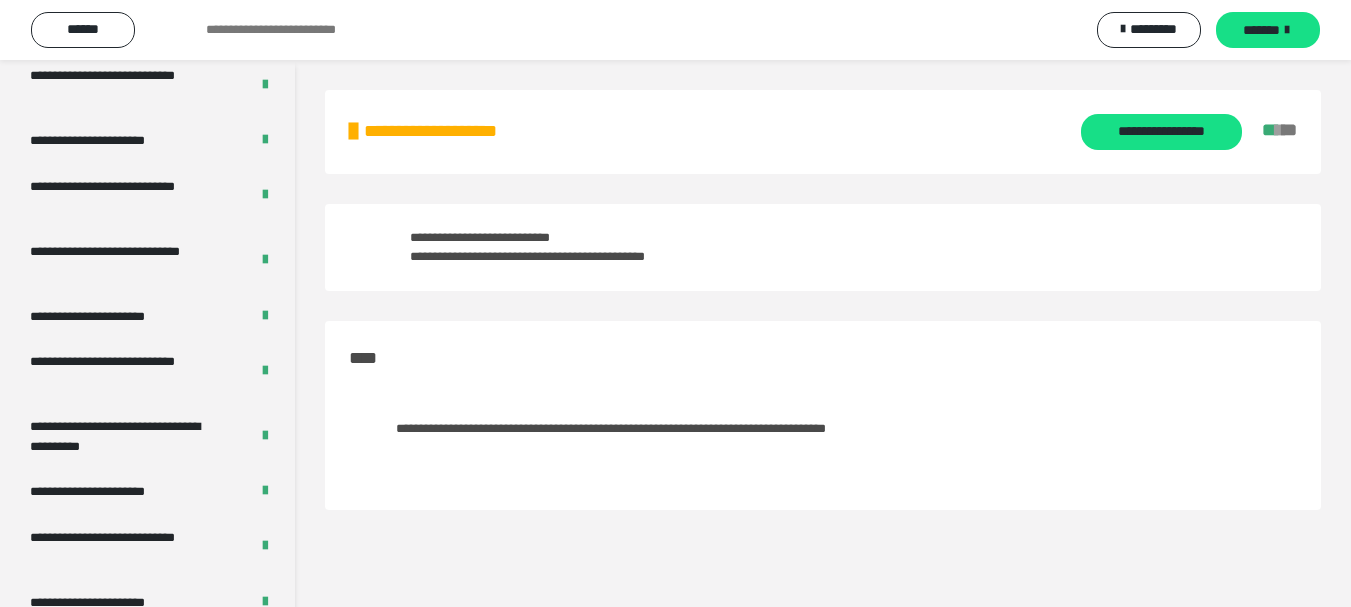 scroll, scrollTop: 4487, scrollLeft: 0, axis: vertical 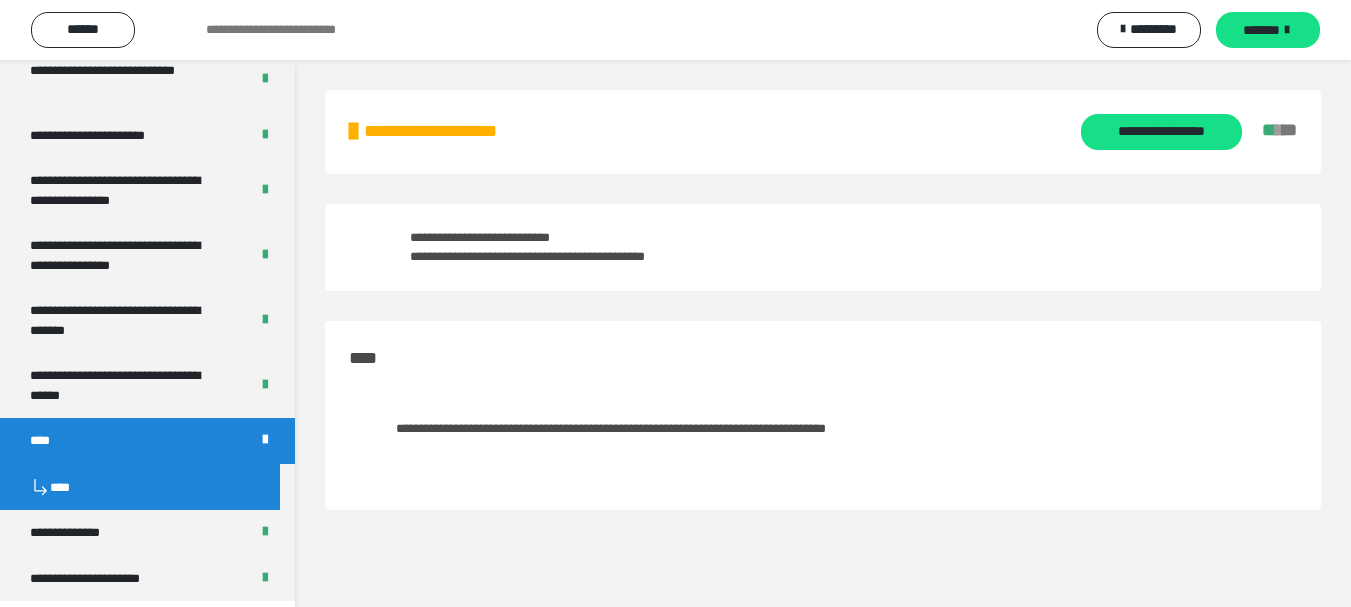 drag, startPoint x: 732, startPoint y: 13, endPoint x: 767, endPoint y: 356, distance: 344.7811 